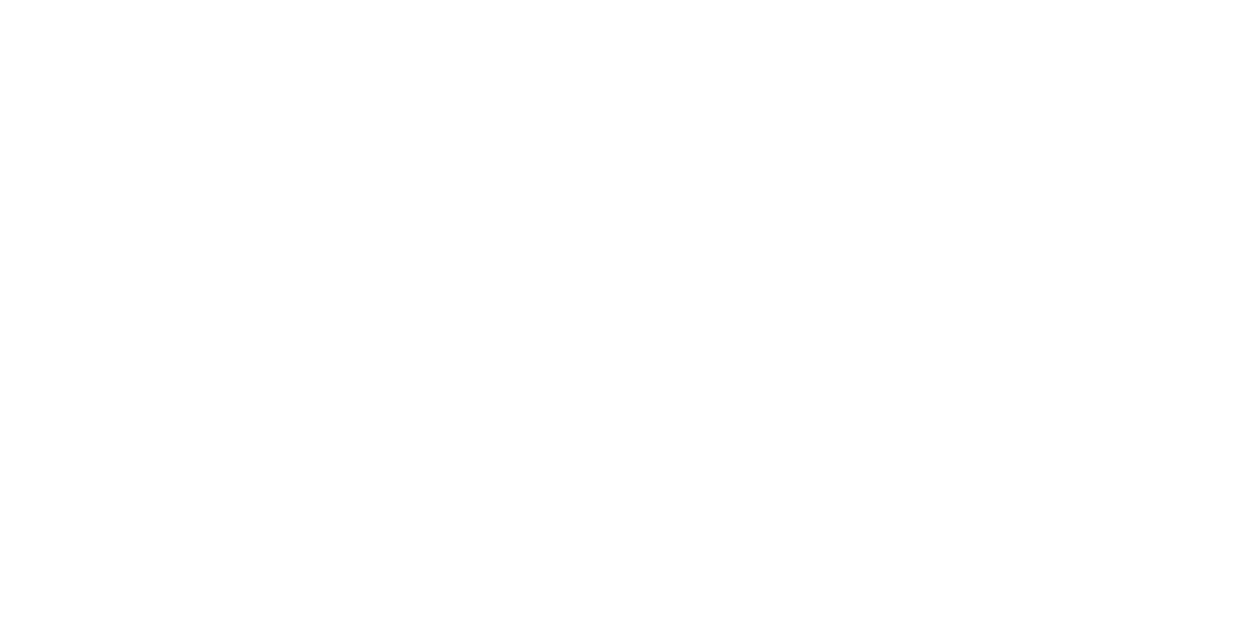 scroll, scrollTop: 0, scrollLeft: 0, axis: both 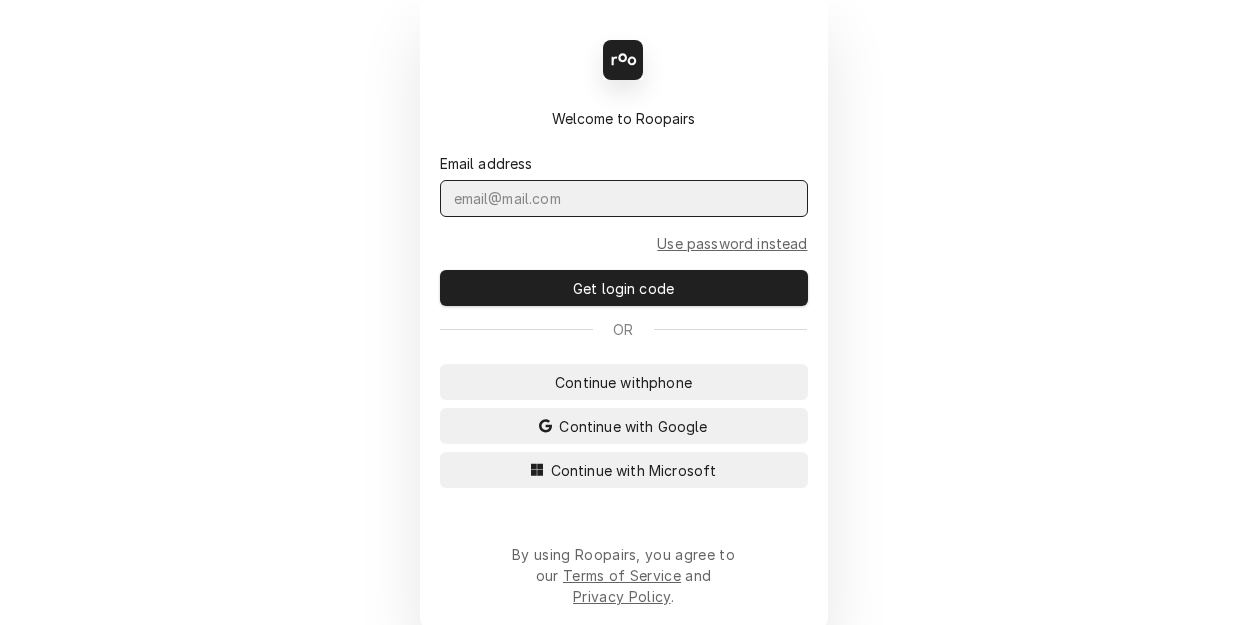 click at bounding box center [624, 198] 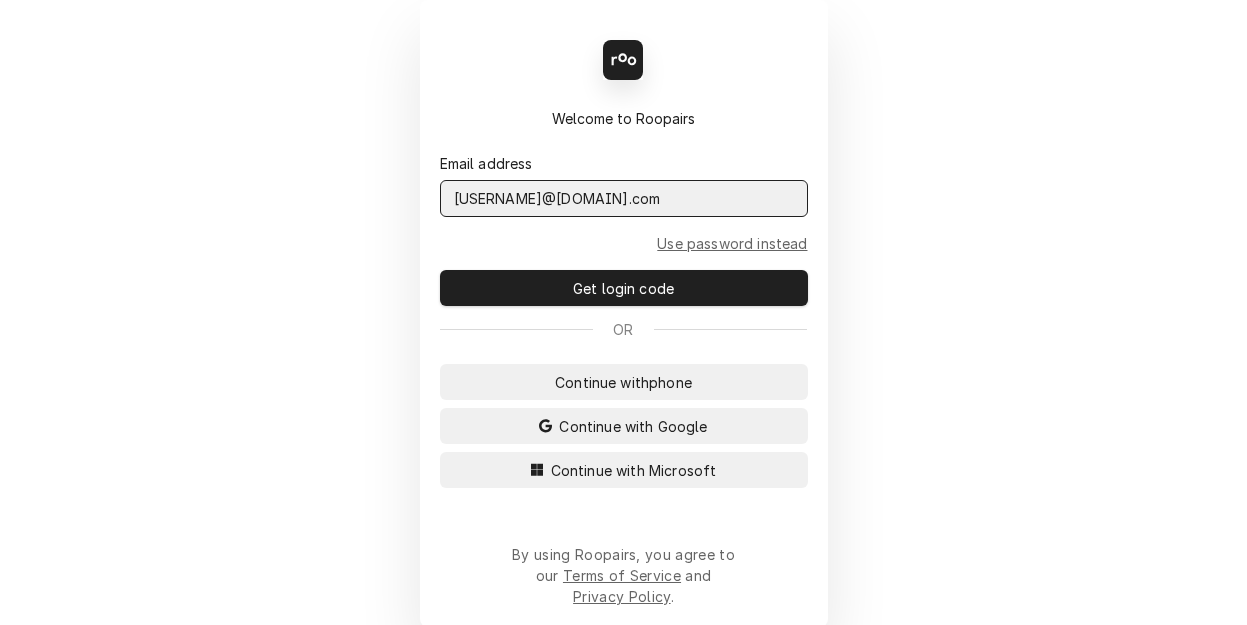 type on "kym.parson@csi1.com" 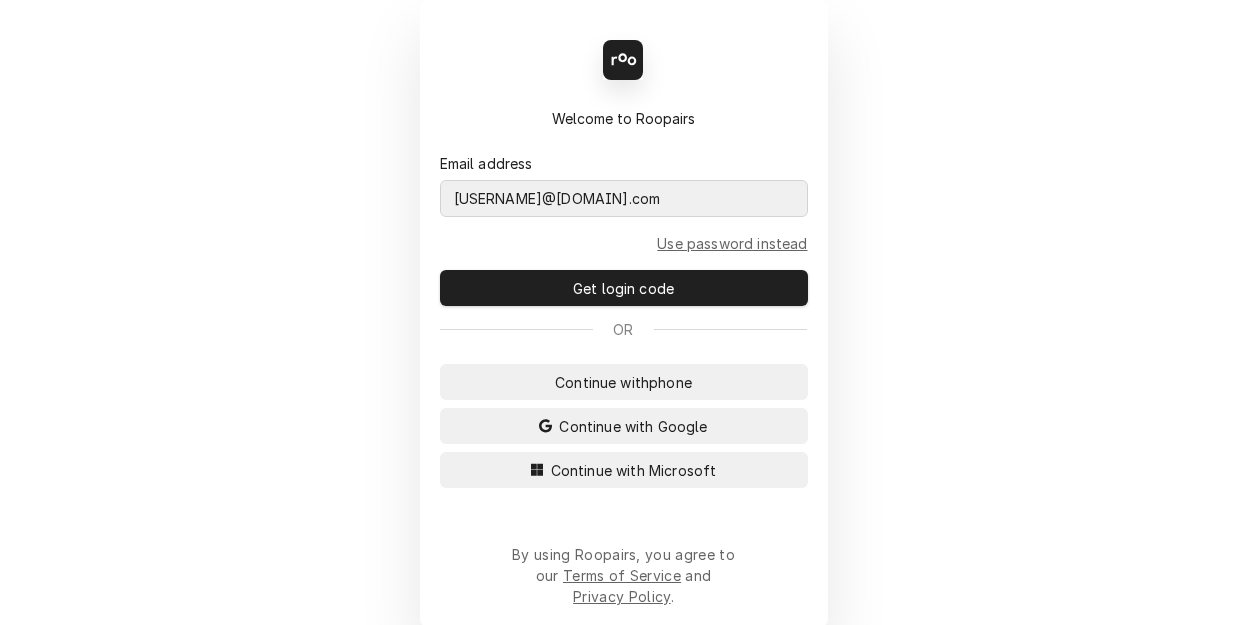 type 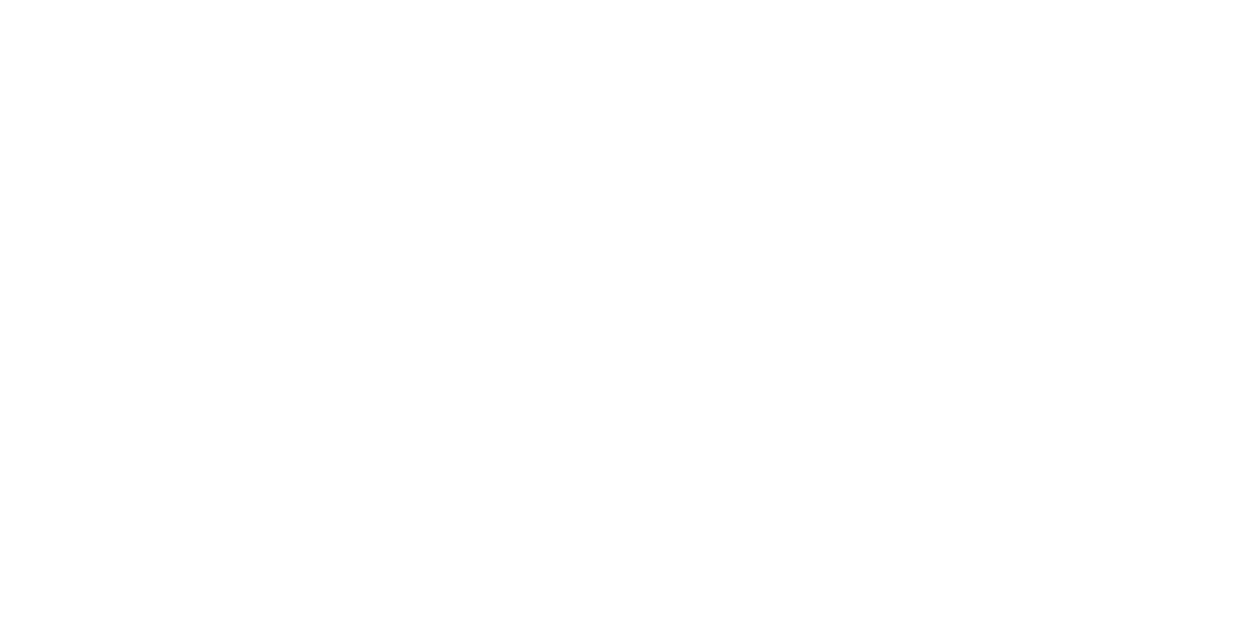 scroll, scrollTop: 0, scrollLeft: 0, axis: both 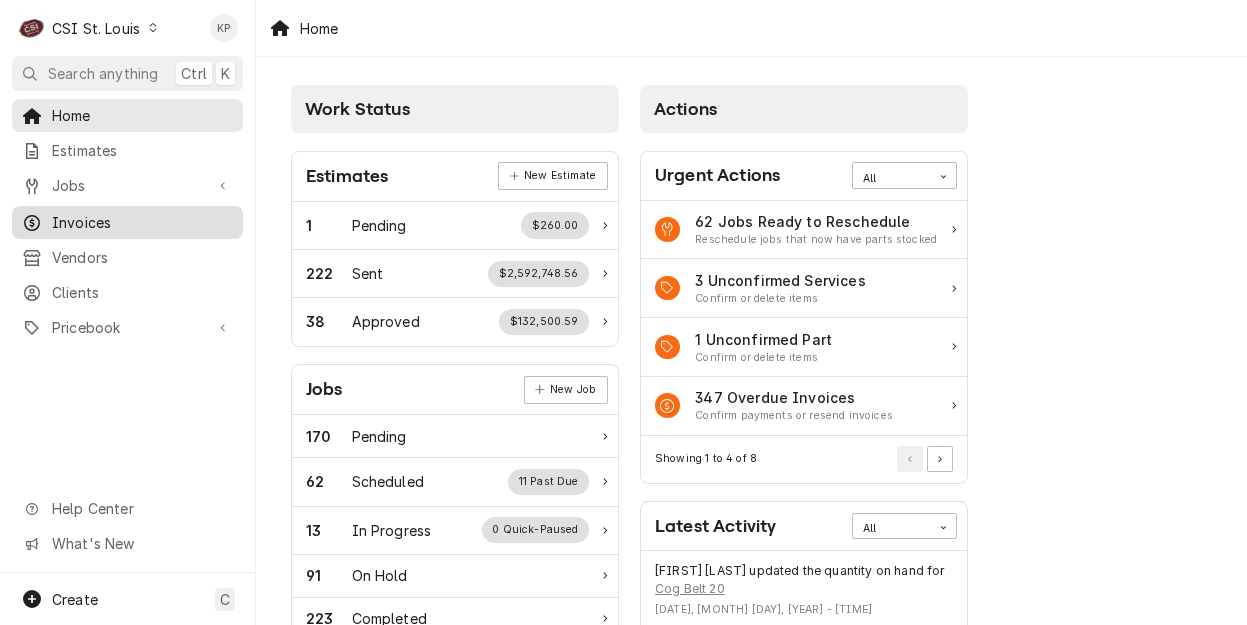 click on "Invoices" at bounding box center [127, 222] 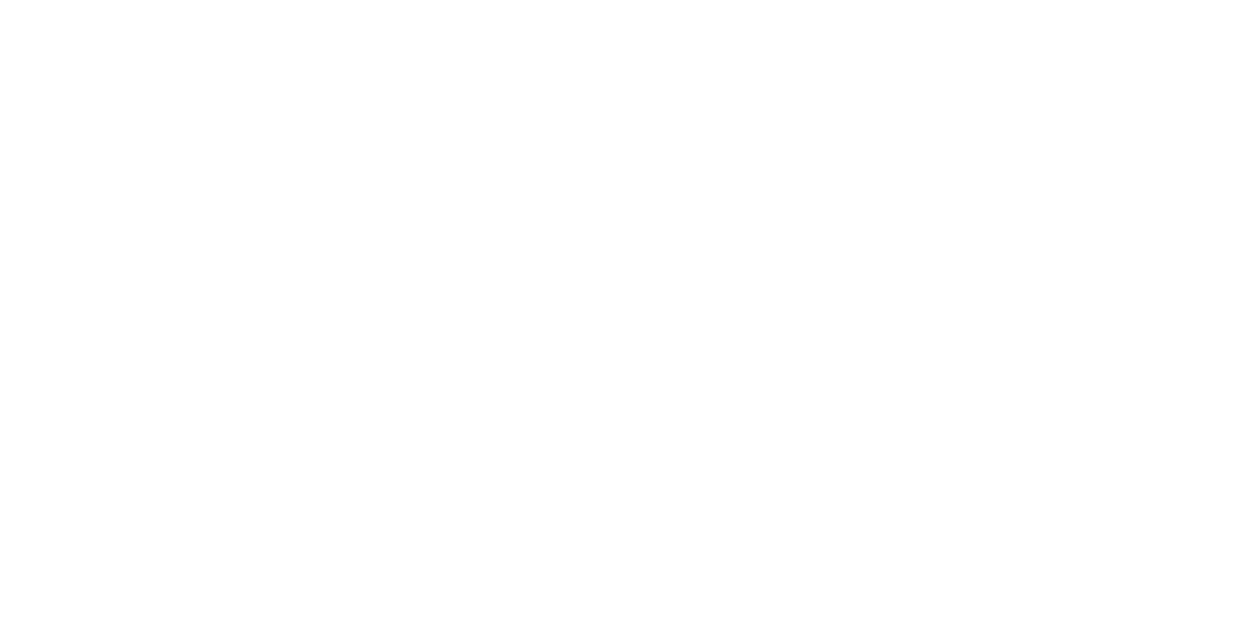 scroll, scrollTop: 0, scrollLeft: 0, axis: both 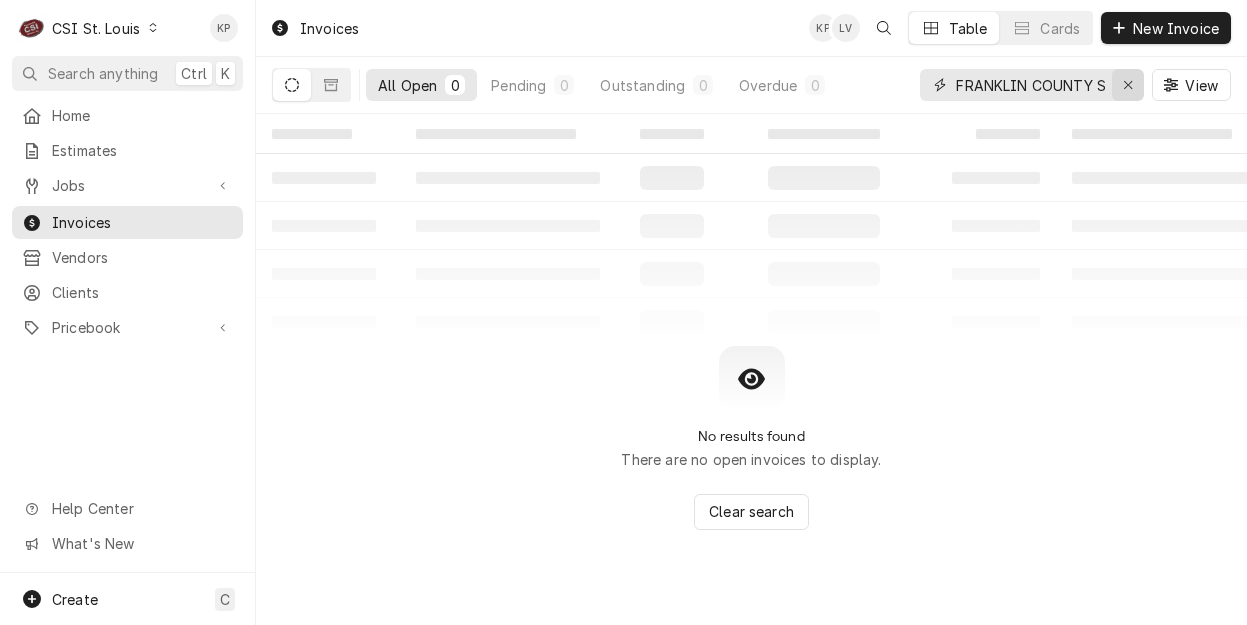 click 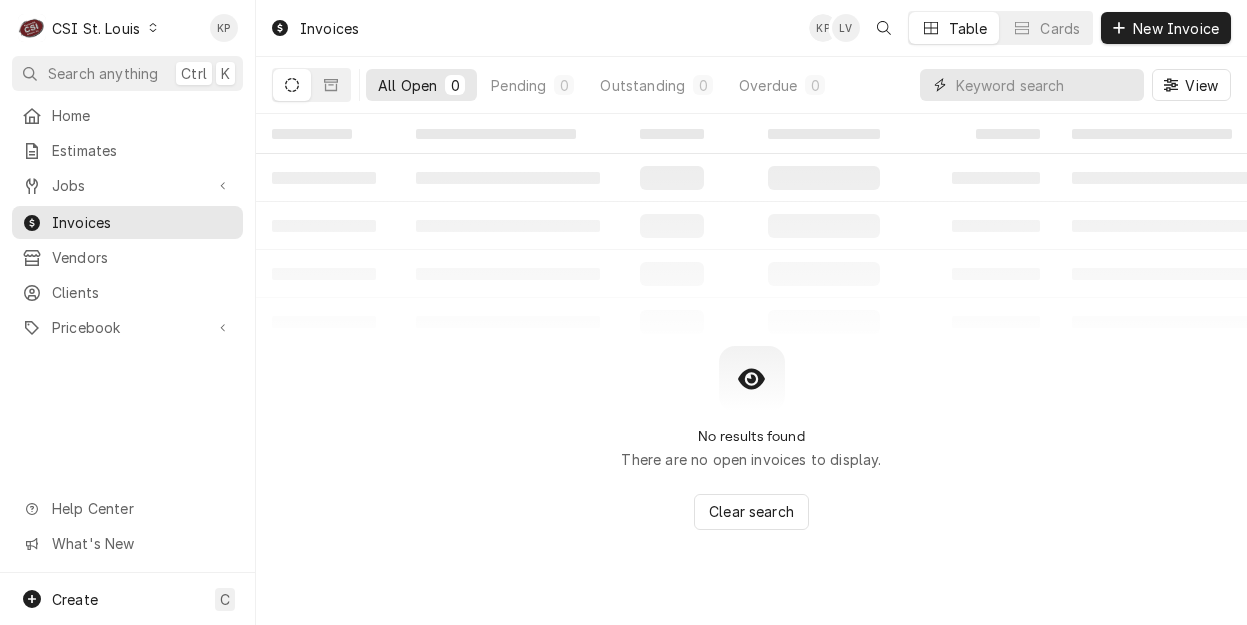 scroll, scrollTop: 0, scrollLeft: 0, axis: both 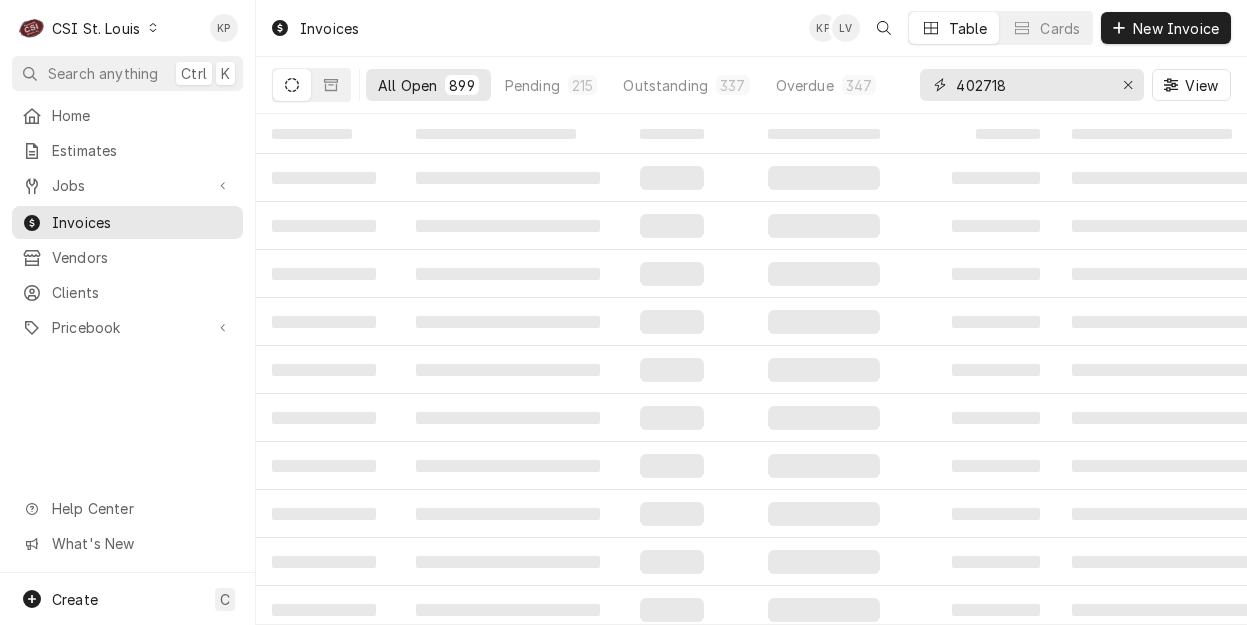 type on "402718" 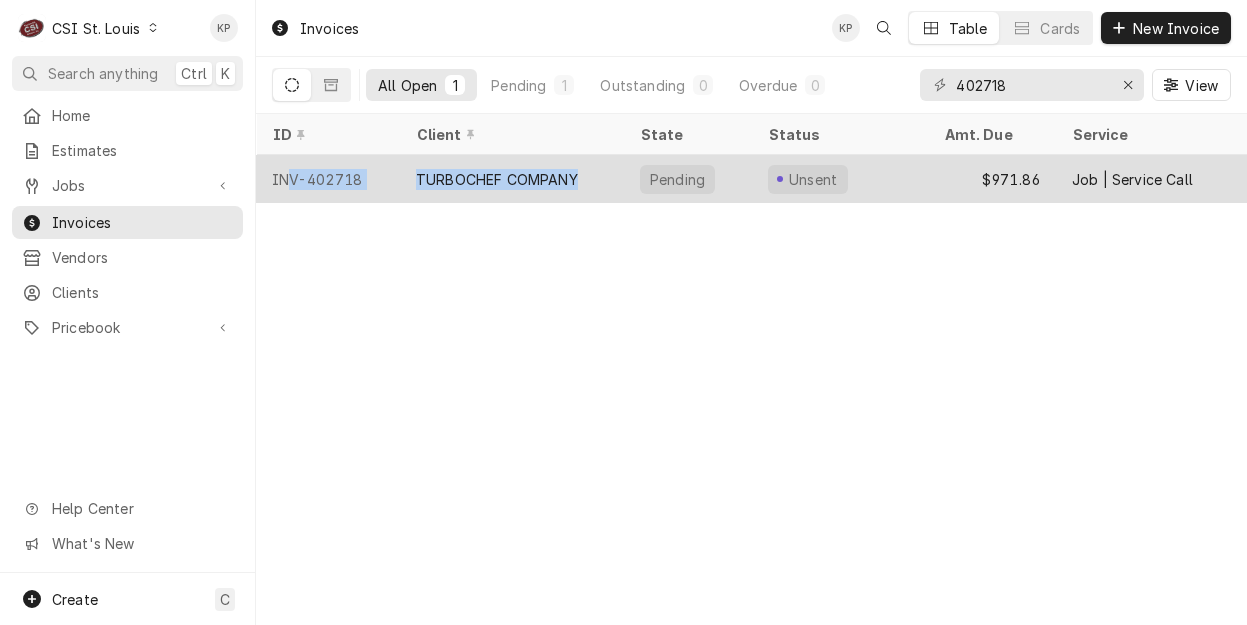 drag, startPoint x: 589, startPoint y: 172, endPoint x: 289, endPoint y: 171, distance: 300.00168 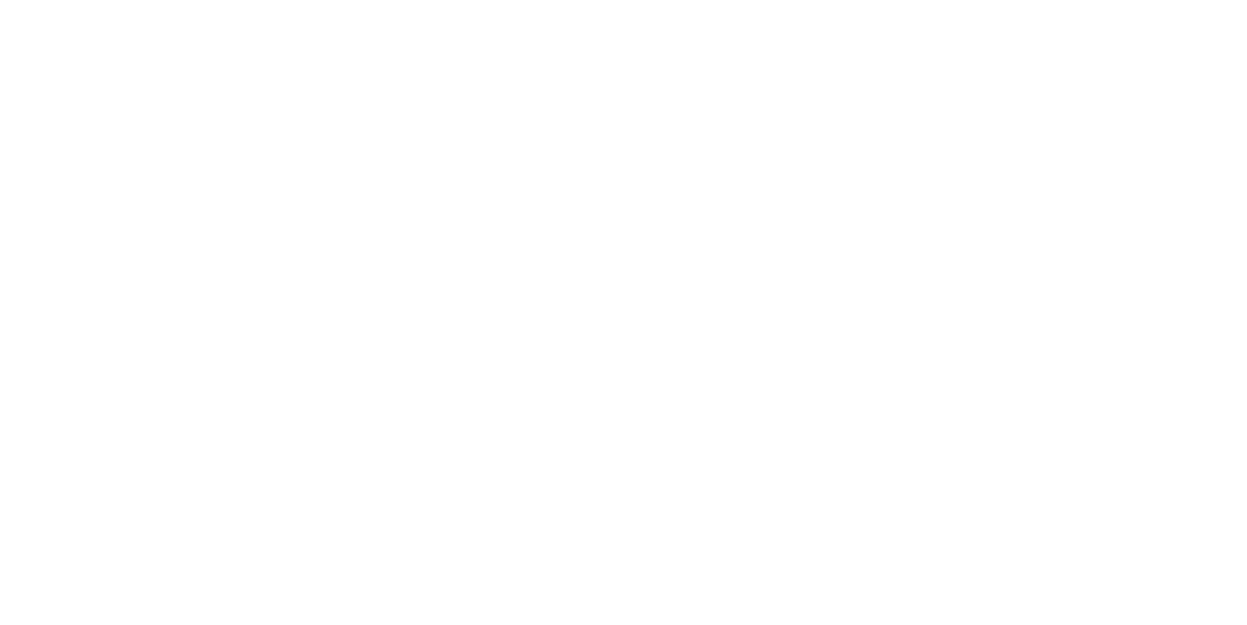 scroll, scrollTop: 0, scrollLeft: 0, axis: both 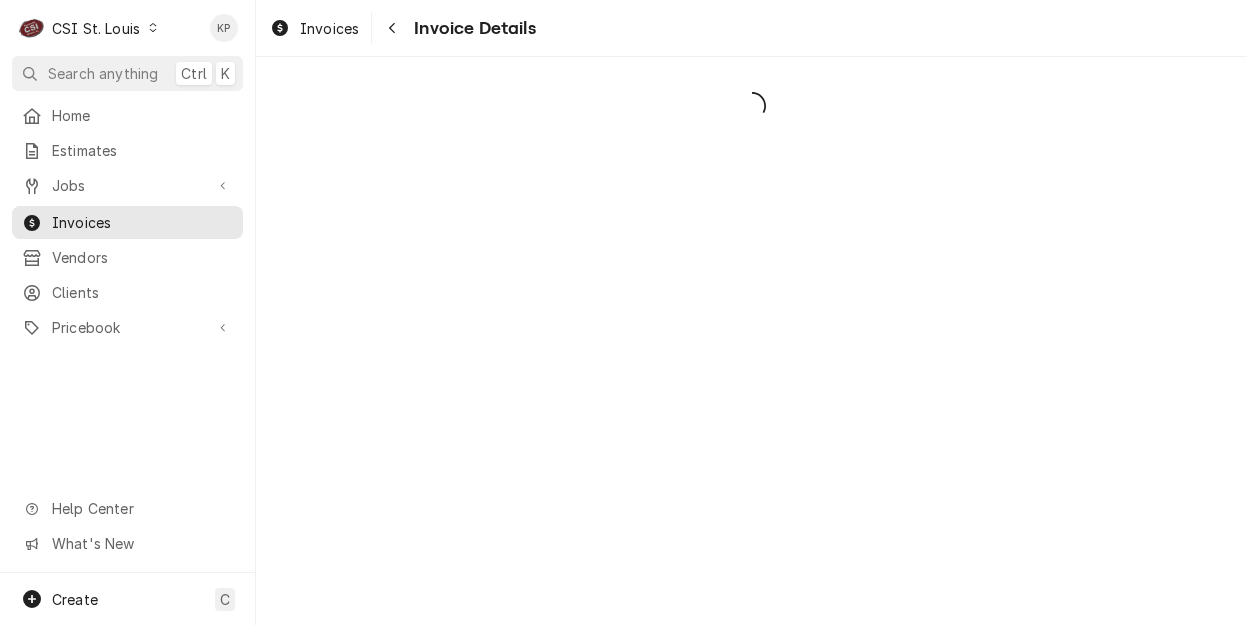 click at bounding box center [751, 341] 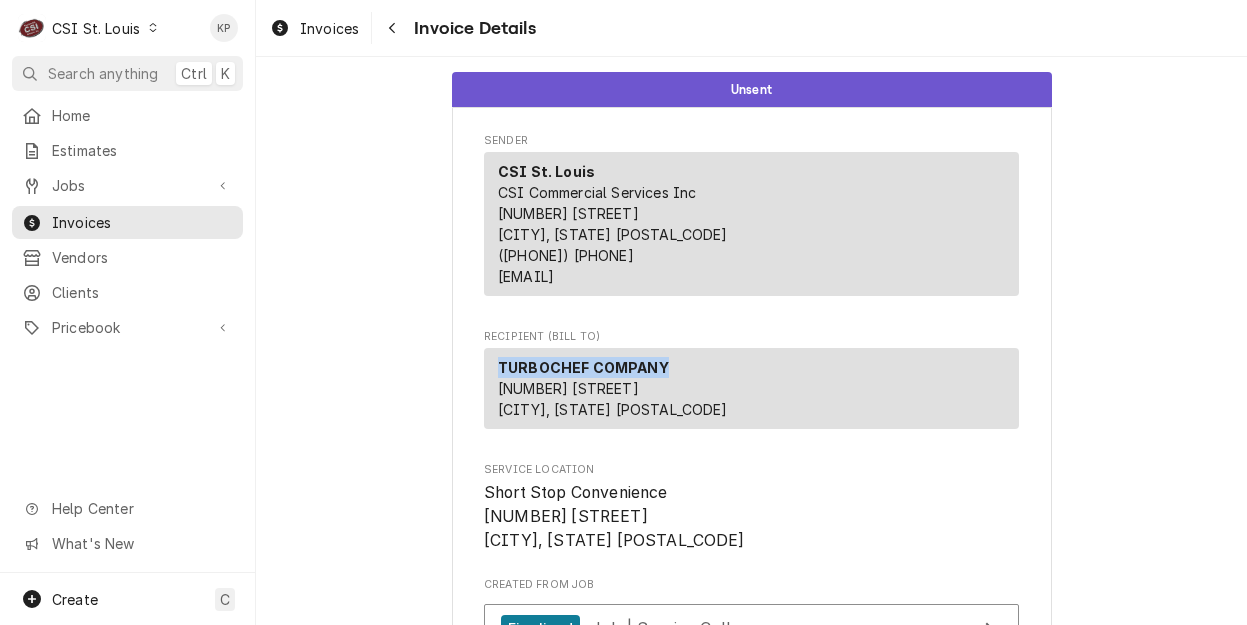 drag, startPoint x: 689, startPoint y: 364, endPoint x: 480, endPoint y: 364, distance: 209 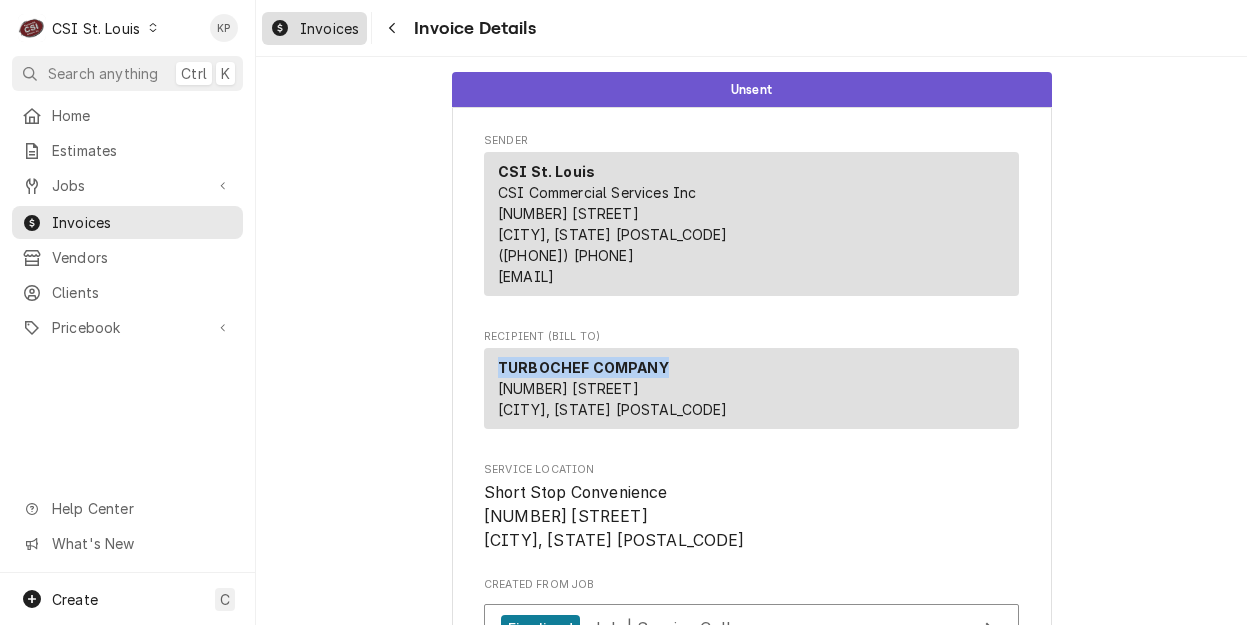 click on "Invoices" at bounding box center [329, 28] 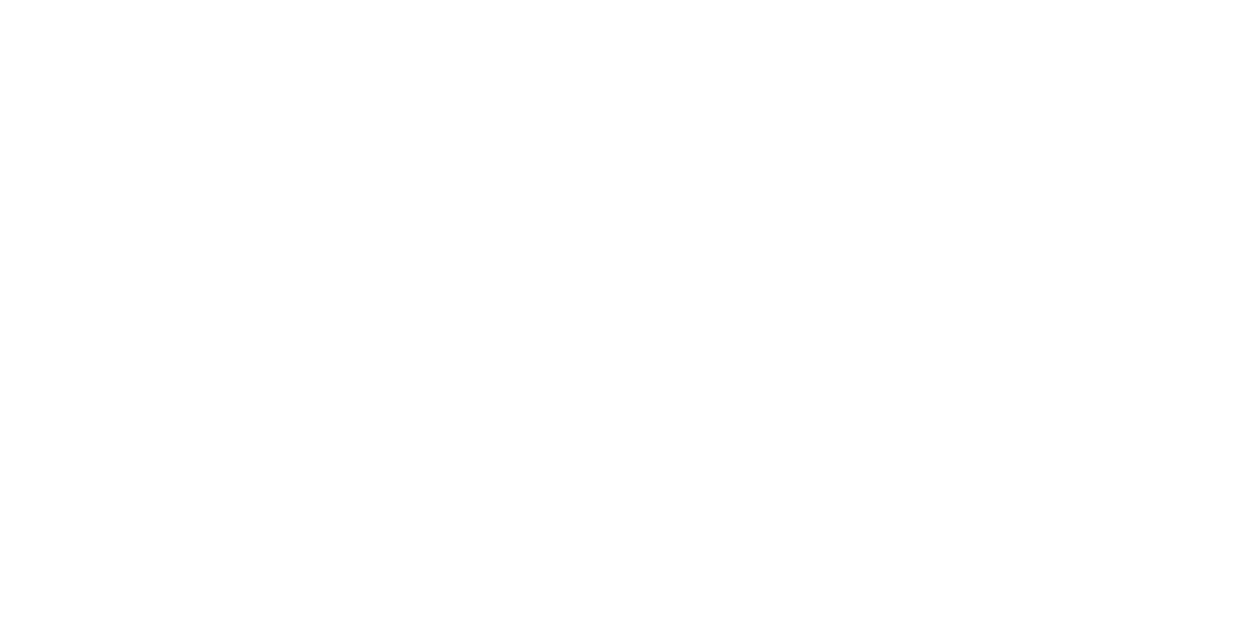 scroll, scrollTop: 0, scrollLeft: 0, axis: both 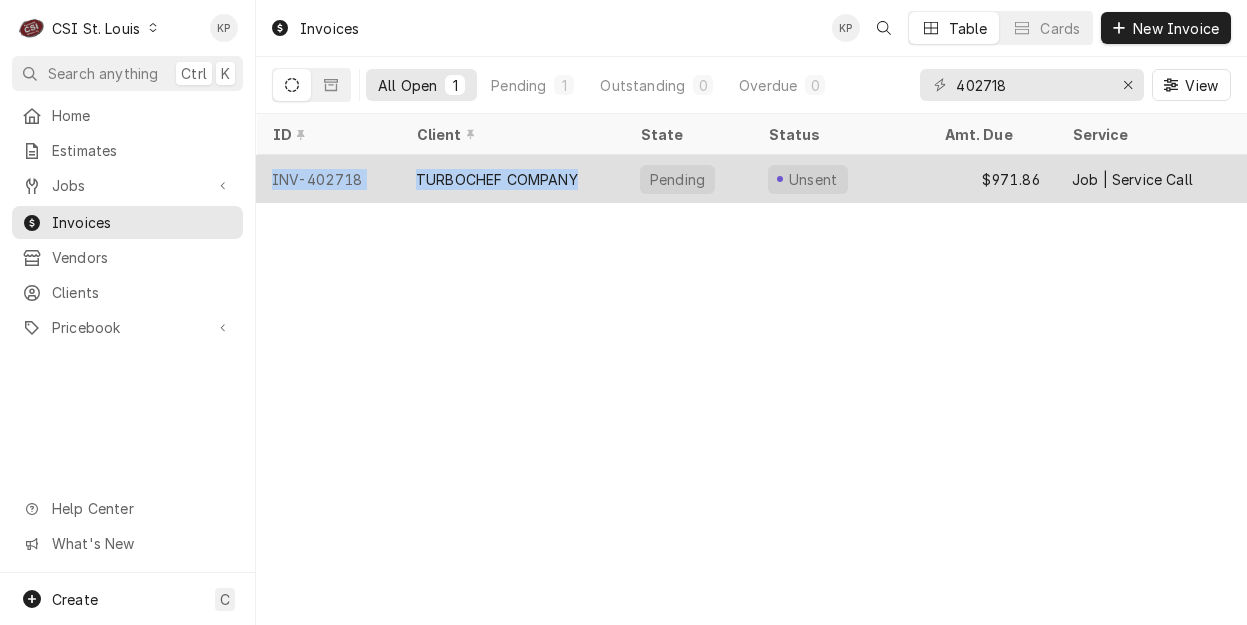drag, startPoint x: 332, startPoint y: 172, endPoint x: 274, endPoint y: 175, distance: 58.077534 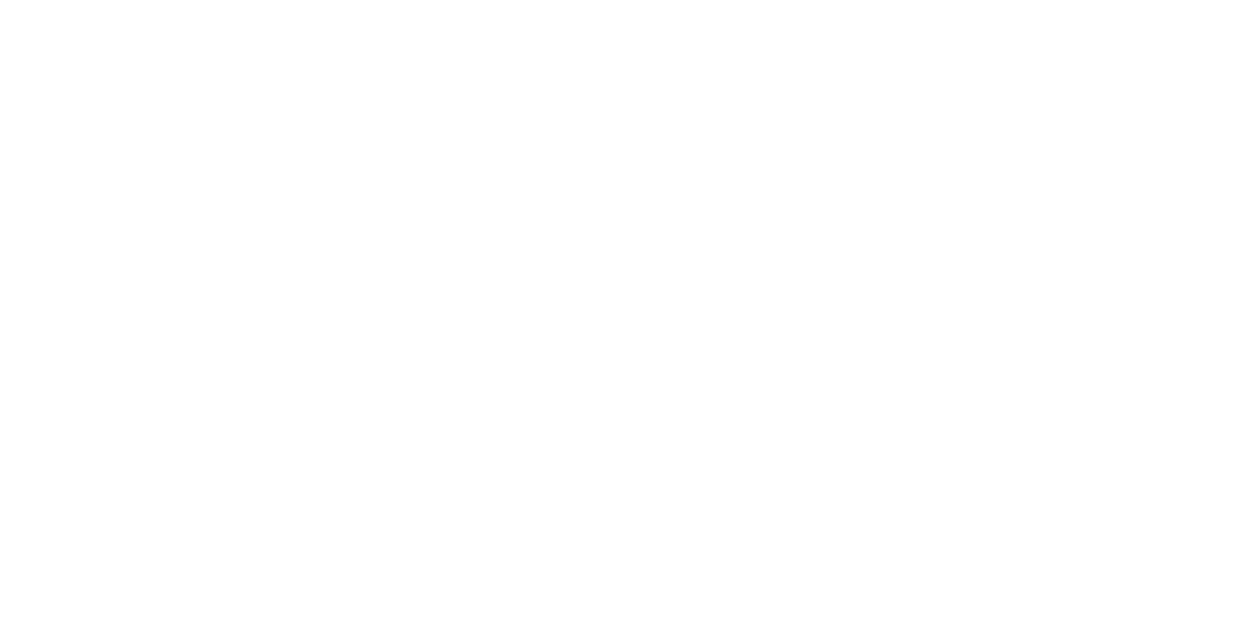 scroll, scrollTop: 0, scrollLeft: 0, axis: both 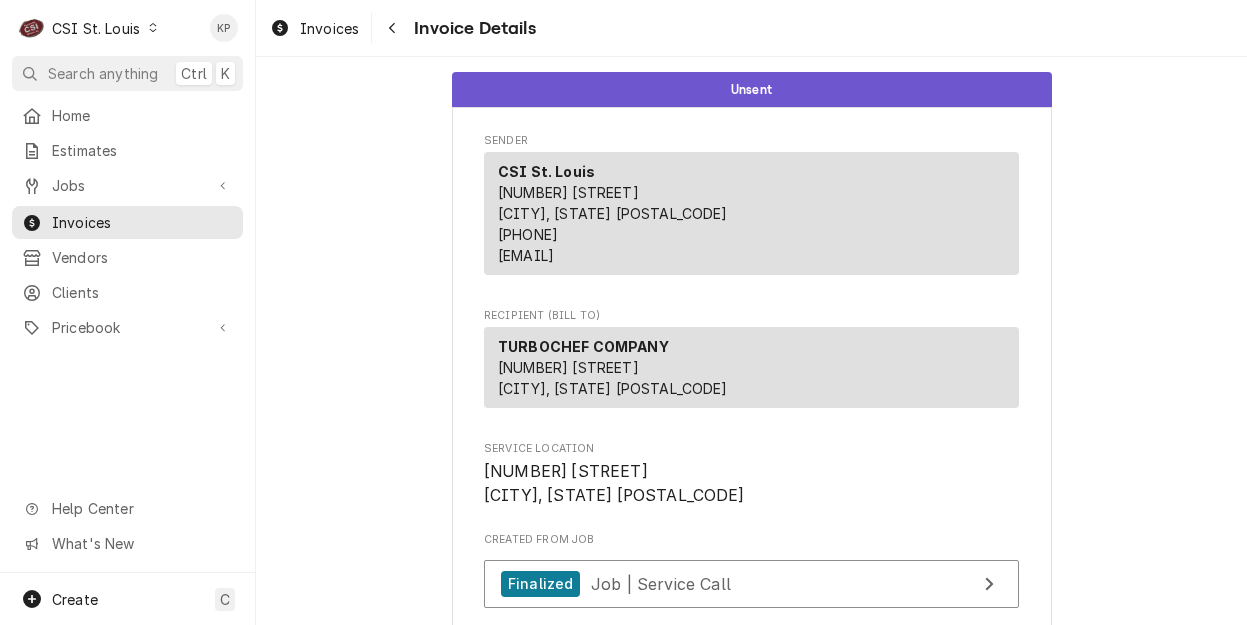 drag, startPoint x: 352, startPoint y: 29, endPoint x: 385, endPoint y: 46, distance: 37.12142 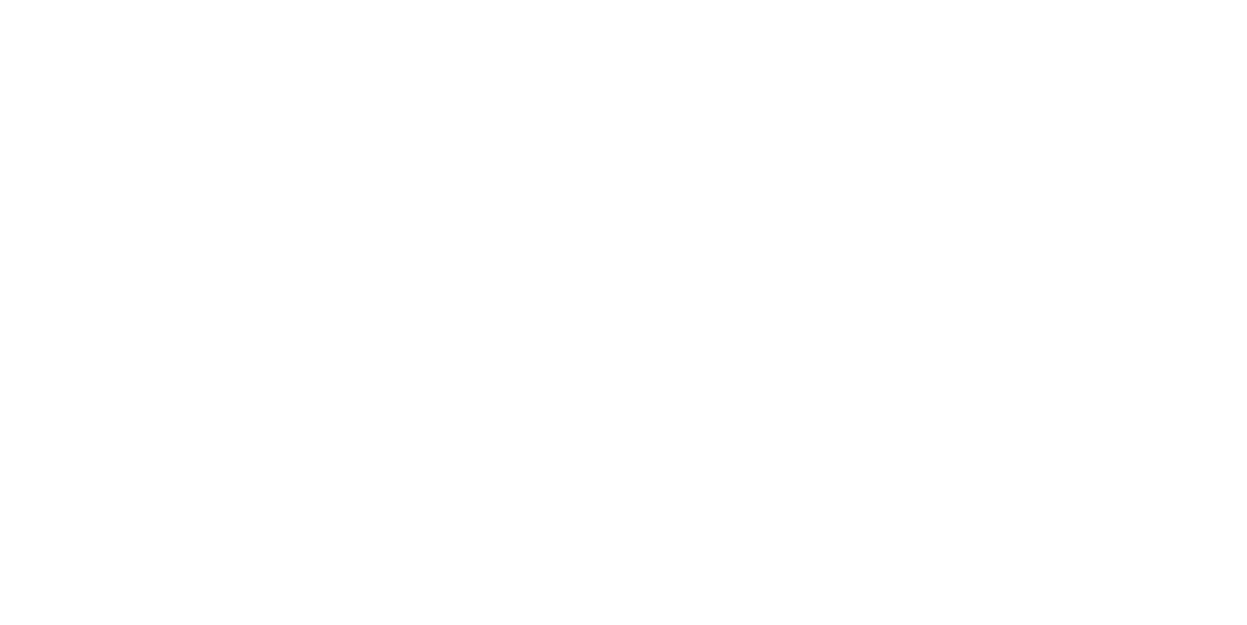 scroll, scrollTop: 0, scrollLeft: 0, axis: both 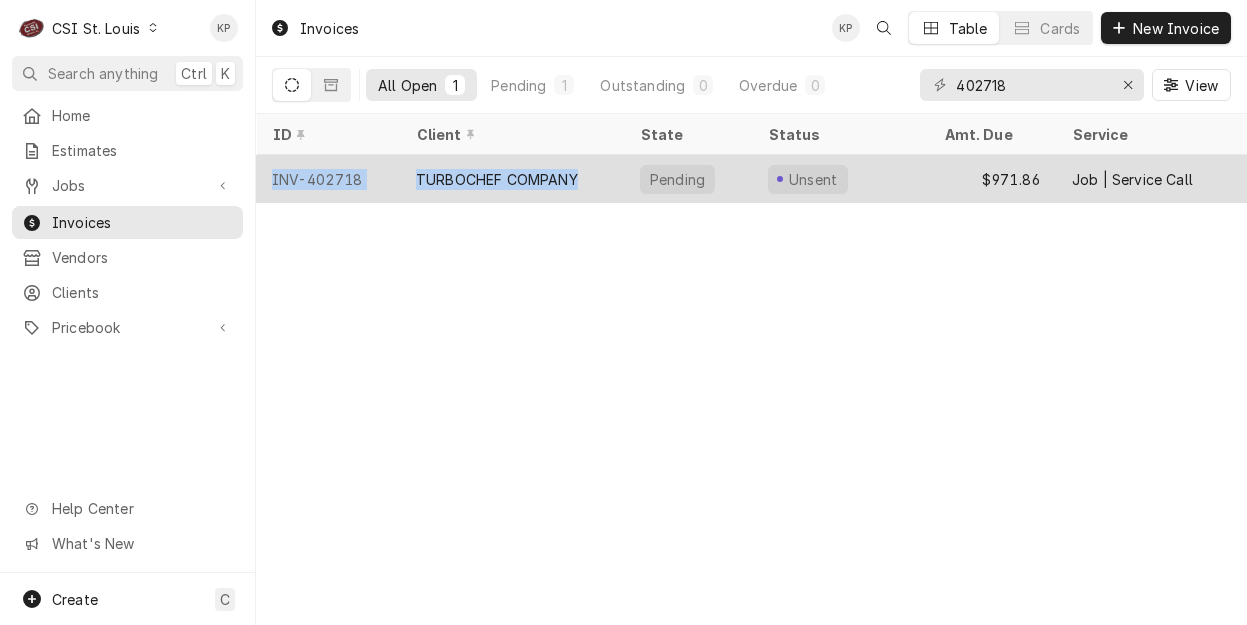 drag, startPoint x: 410, startPoint y: 169, endPoint x: 261, endPoint y: 176, distance: 149.16434 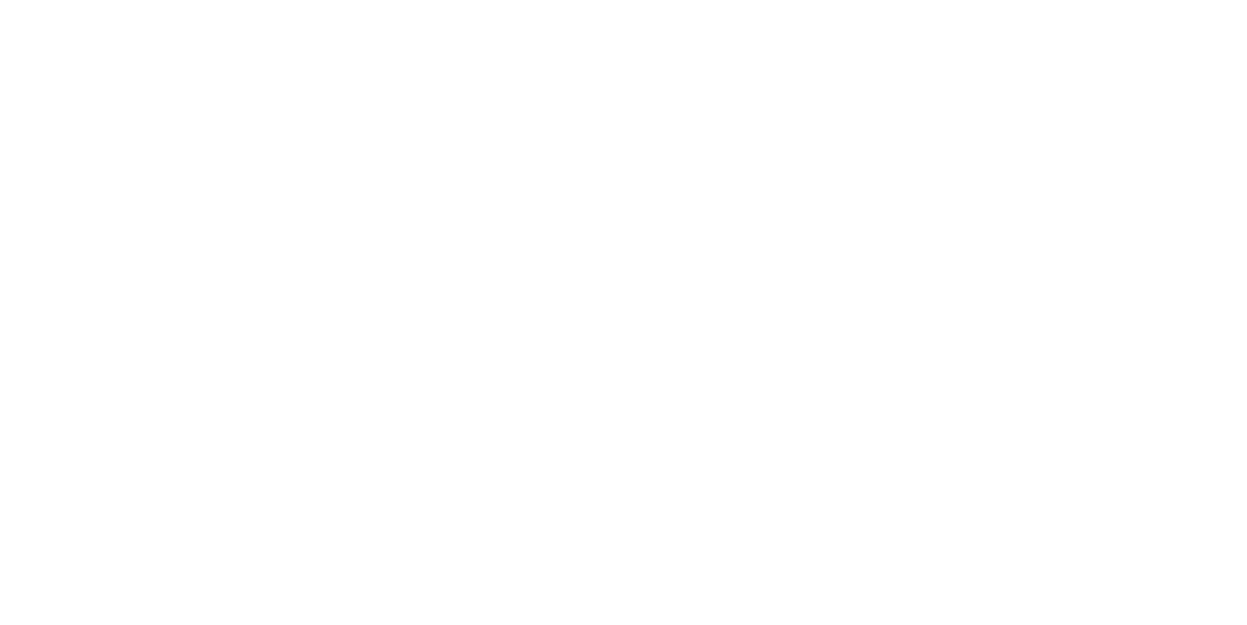 scroll, scrollTop: 0, scrollLeft: 0, axis: both 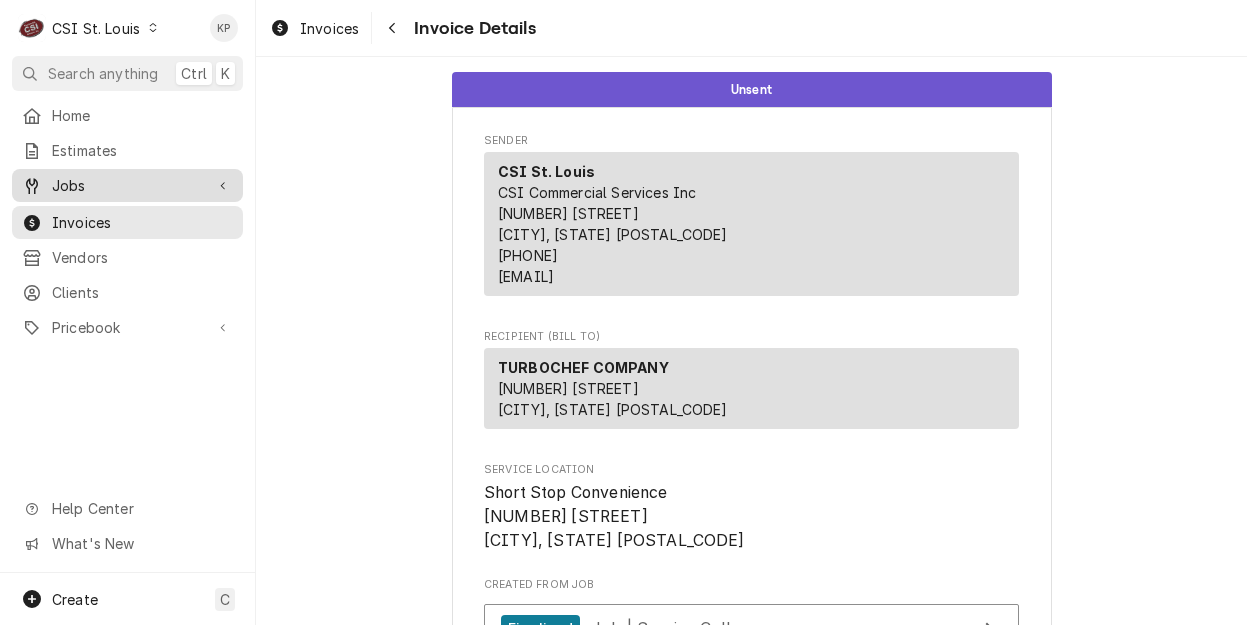click on "Jobs" at bounding box center (127, 185) 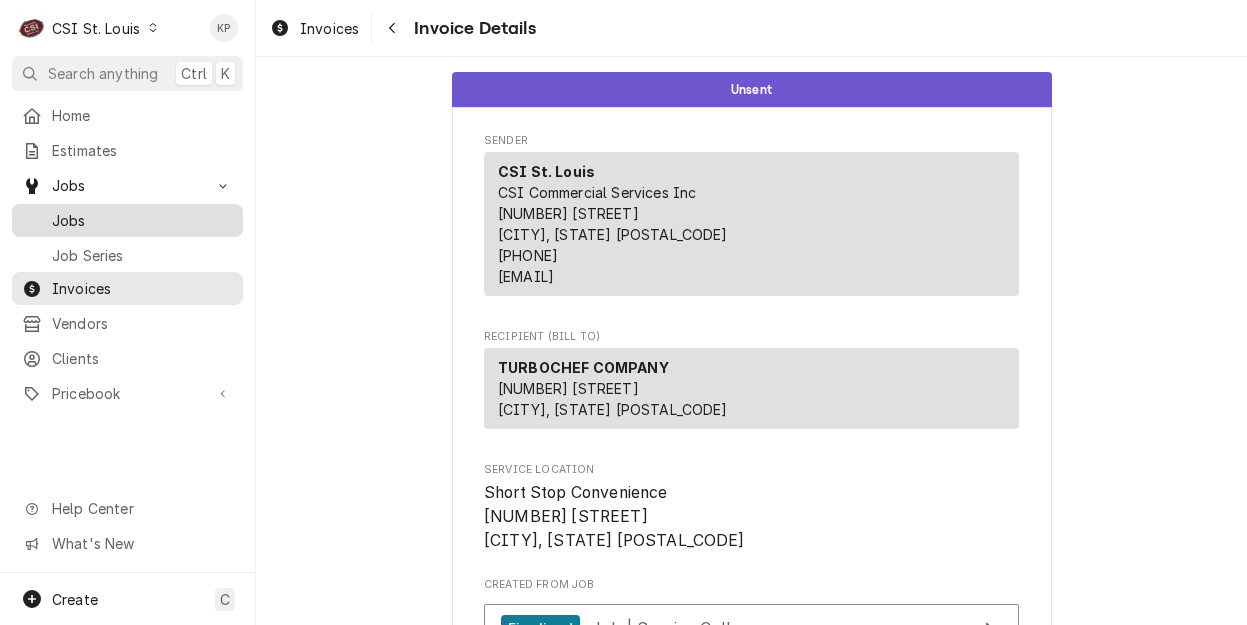 click on "Jobs" at bounding box center (142, 220) 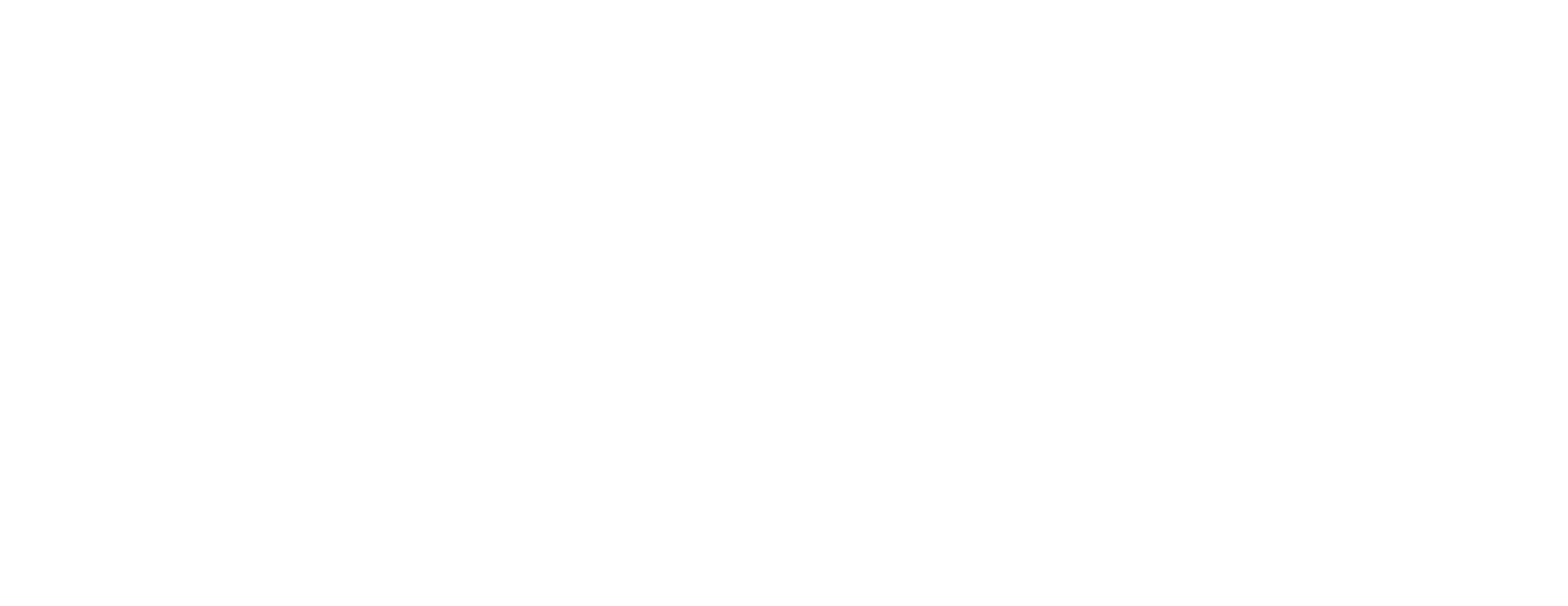 scroll, scrollTop: 0, scrollLeft: 0, axis: both 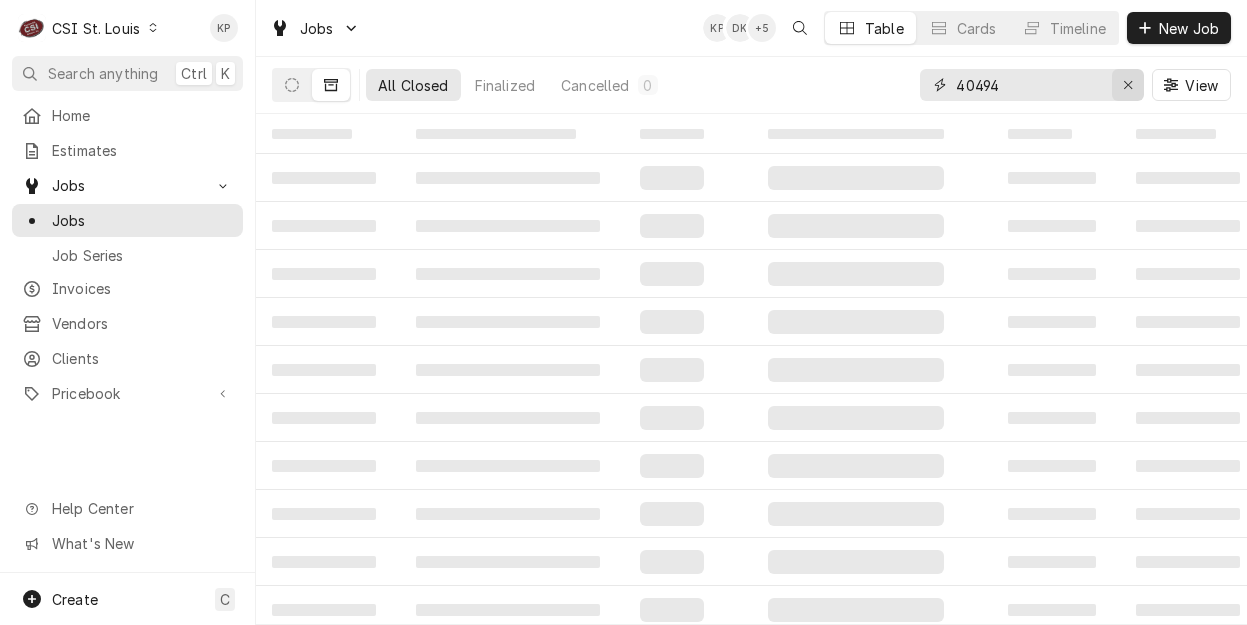 click 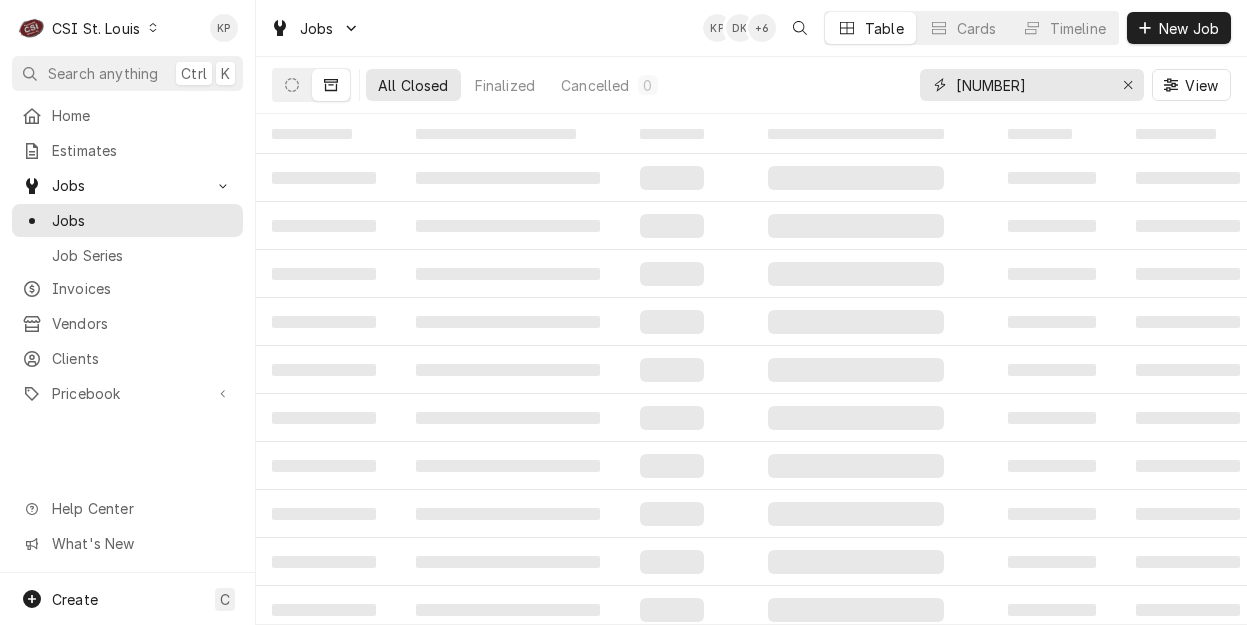 drag, startPoint x: 1012, startPoint y: 81, endPoint x: 694, endPoint y: 36, distance: 321.16818 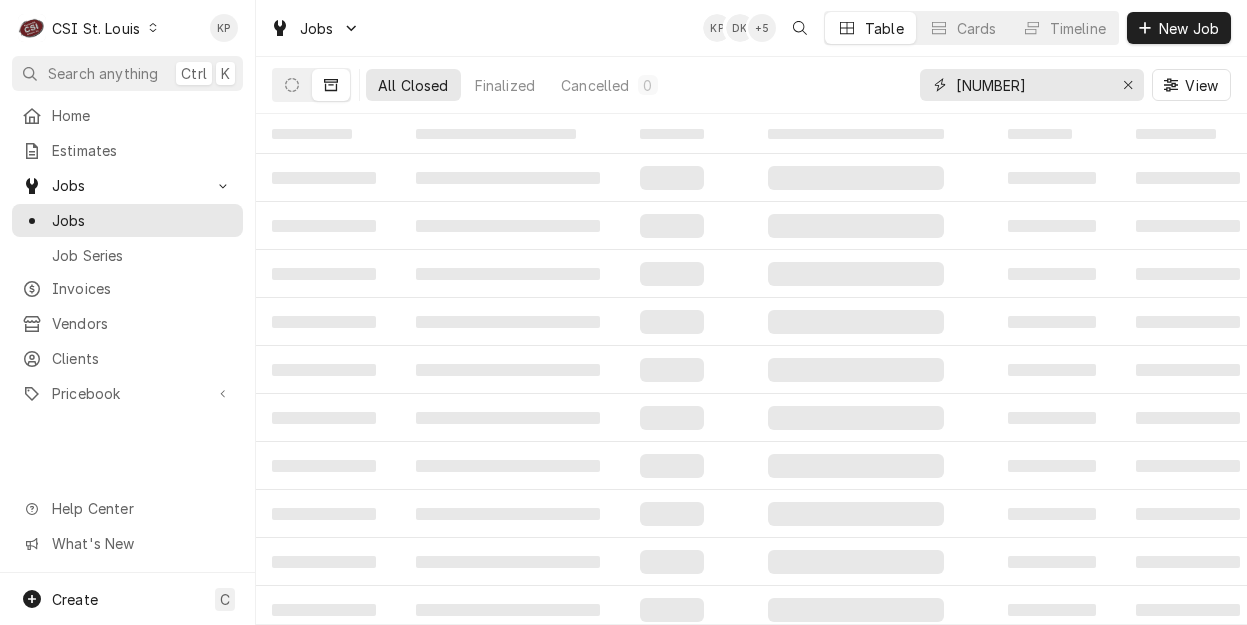 type on "4" 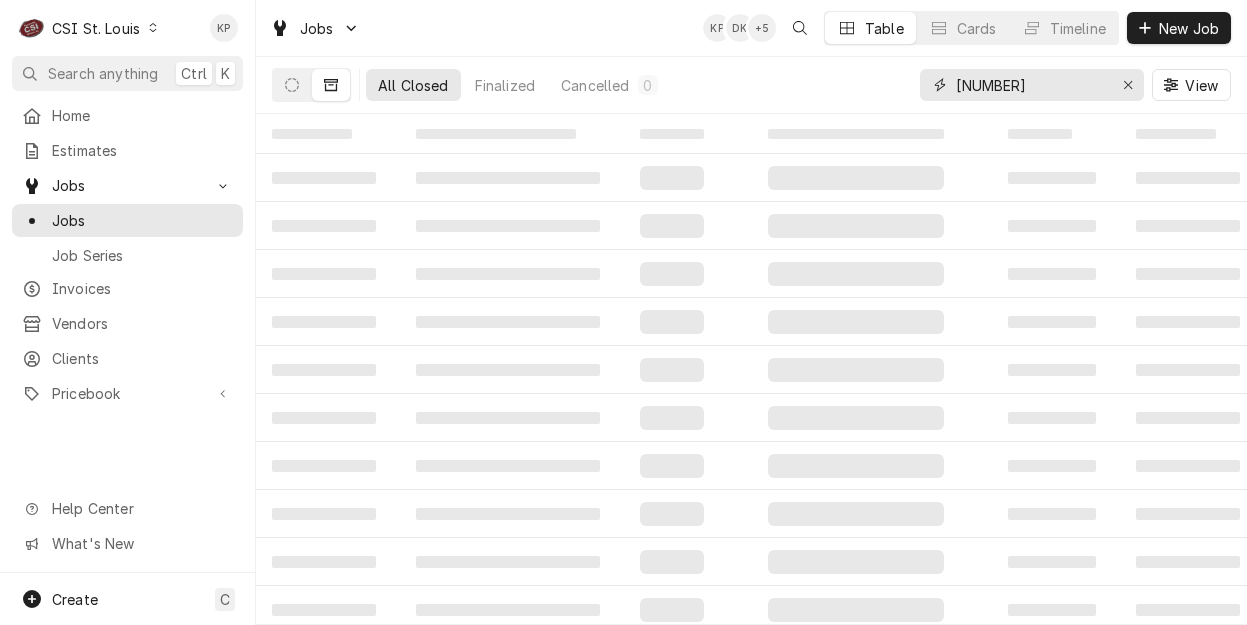 click on "1307" at bounding box center [1031, 85] 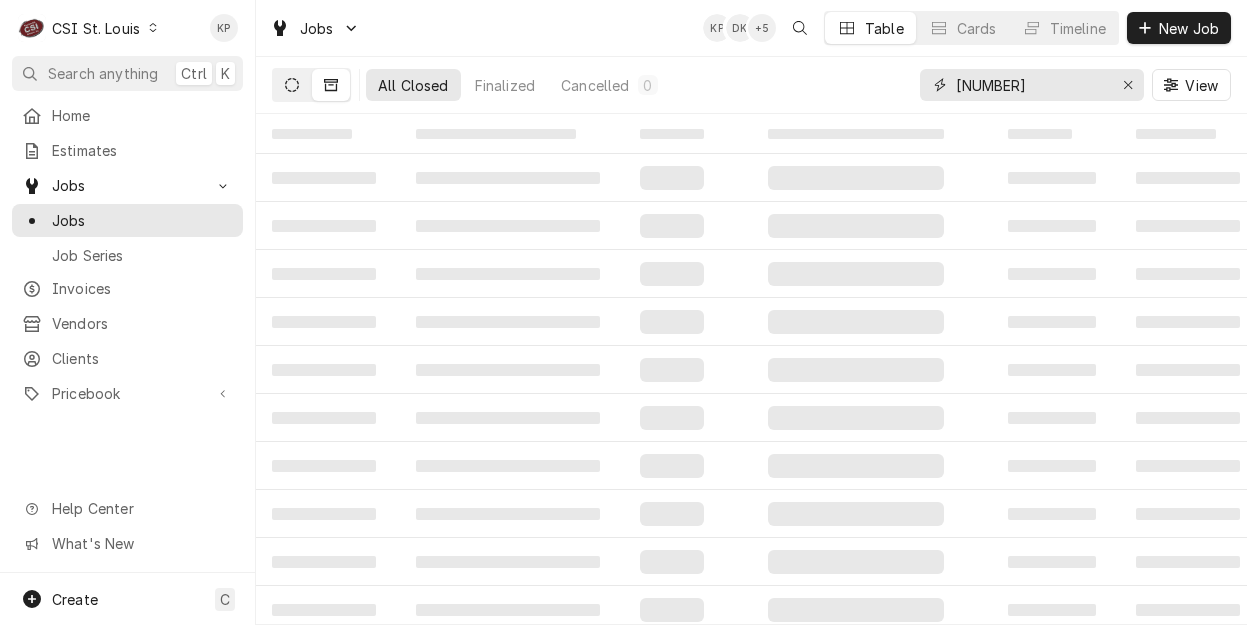 type on "41307" 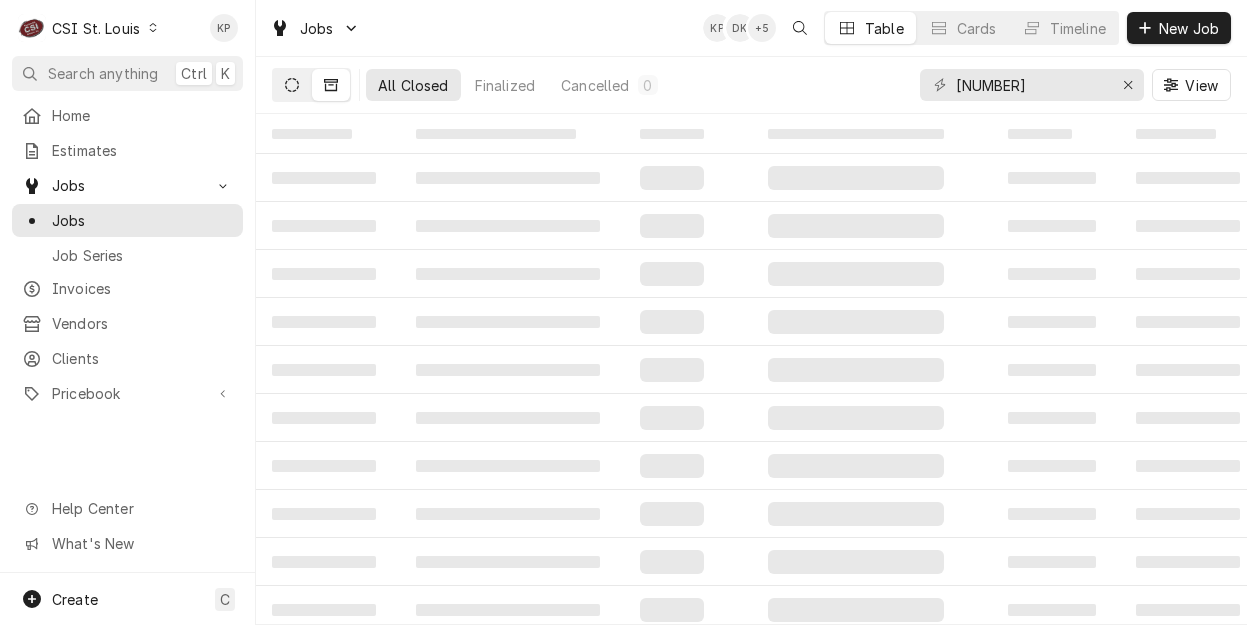 click 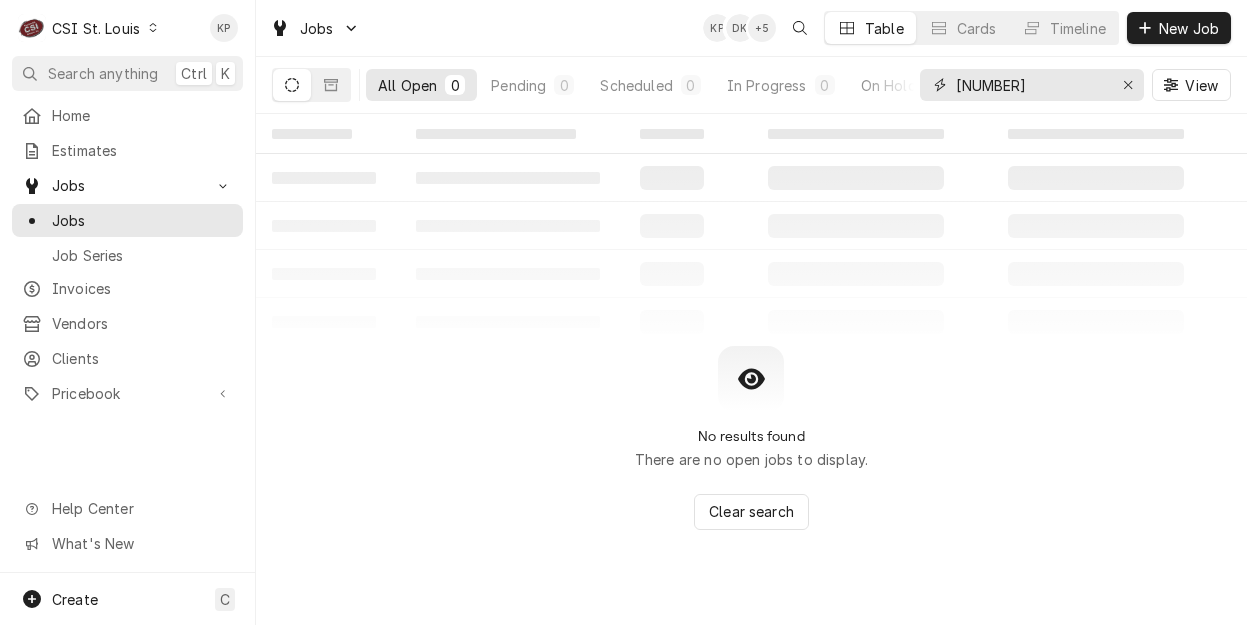 click on "41307" at bounding box center (1031, 85) 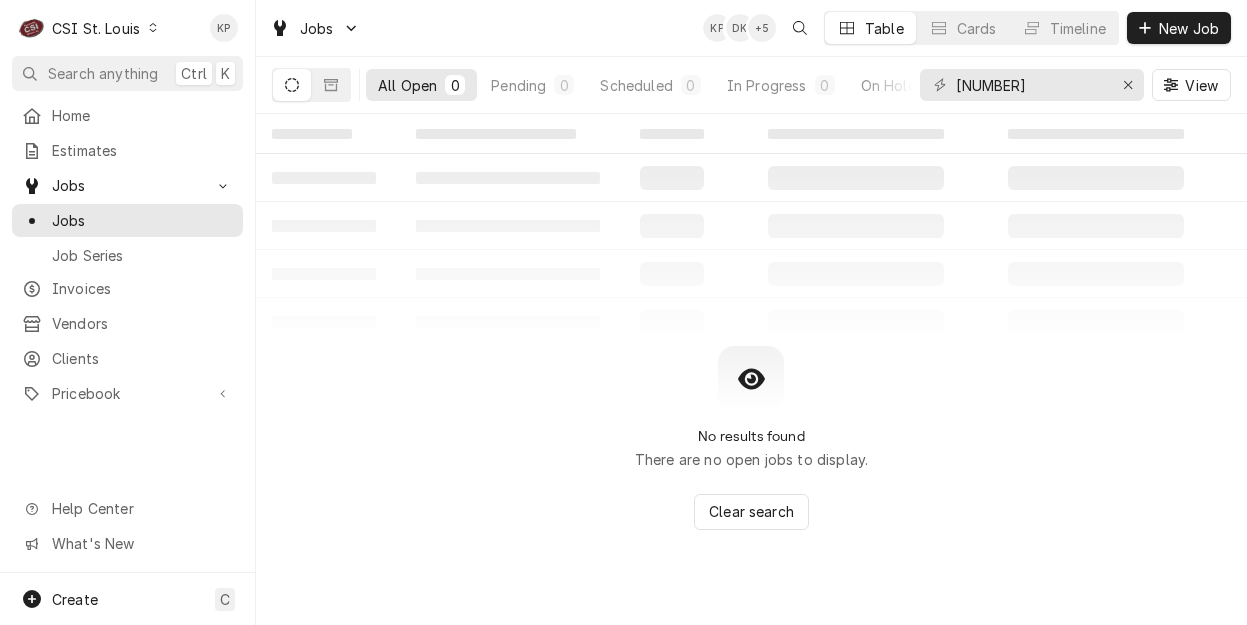 drag, startPoint x: 1216, startPoint y: 79, endPoint x: 1182, endPoint y: 82, distance: 34.132095 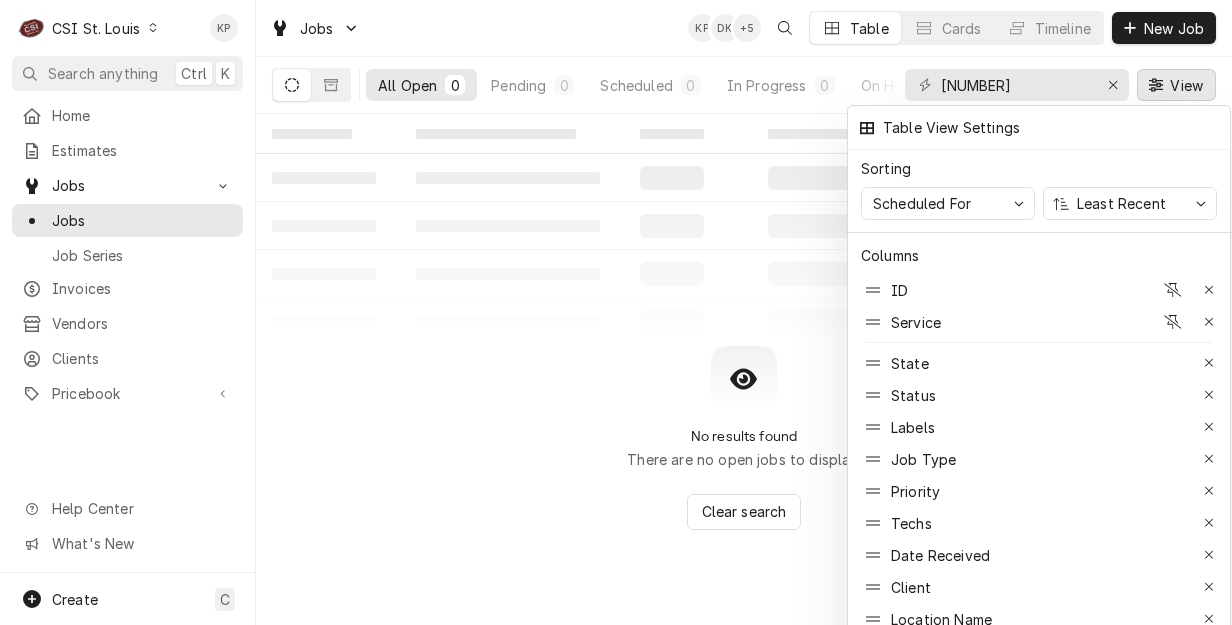 click at bounding box center (616, 312) 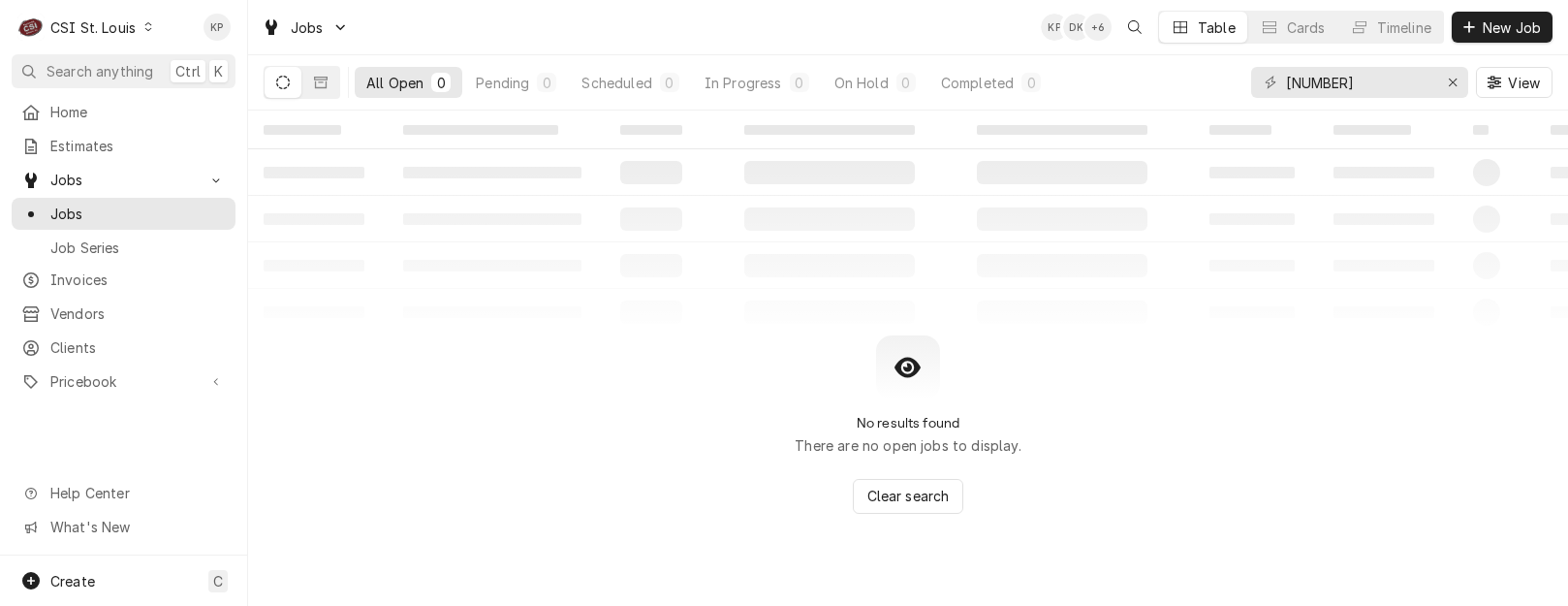drag, startPoint x: 147, startPoint y: 20, endPoint x: 142, endPoint y: 29, distance: 10.29563 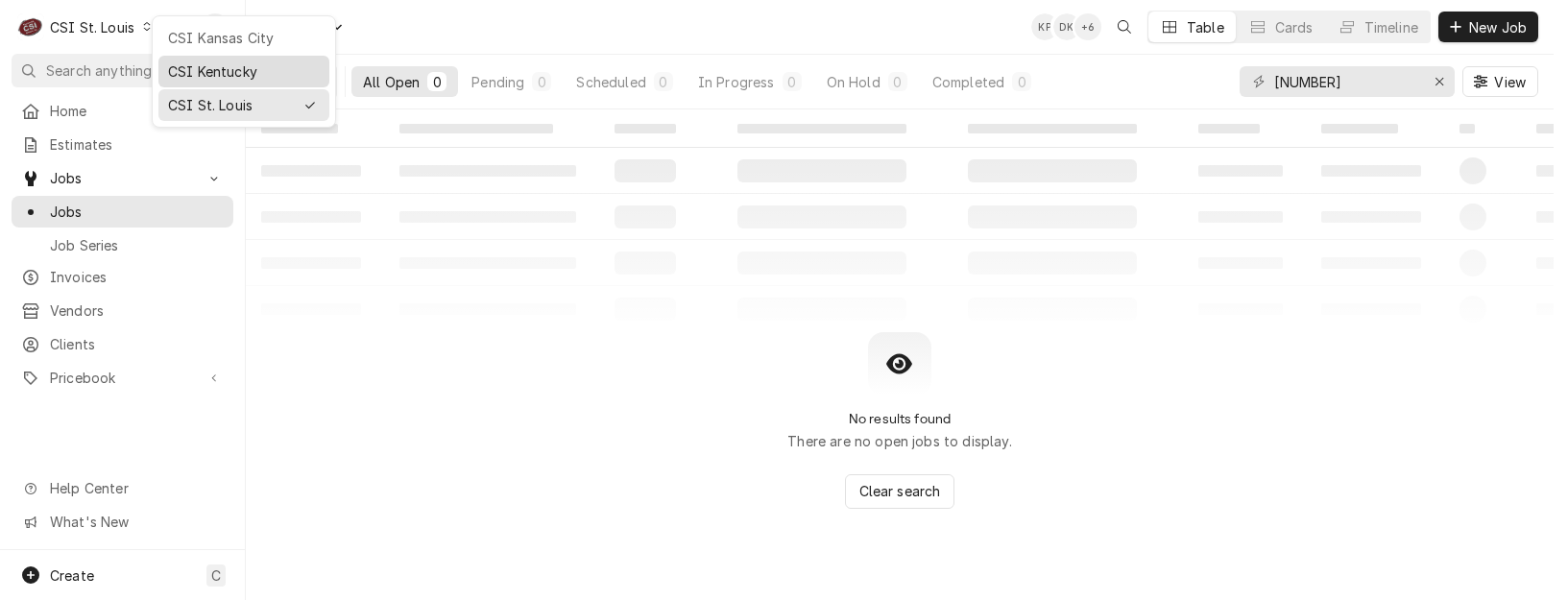 click on "CSI Kentucky" at bounding box center (244, 71) 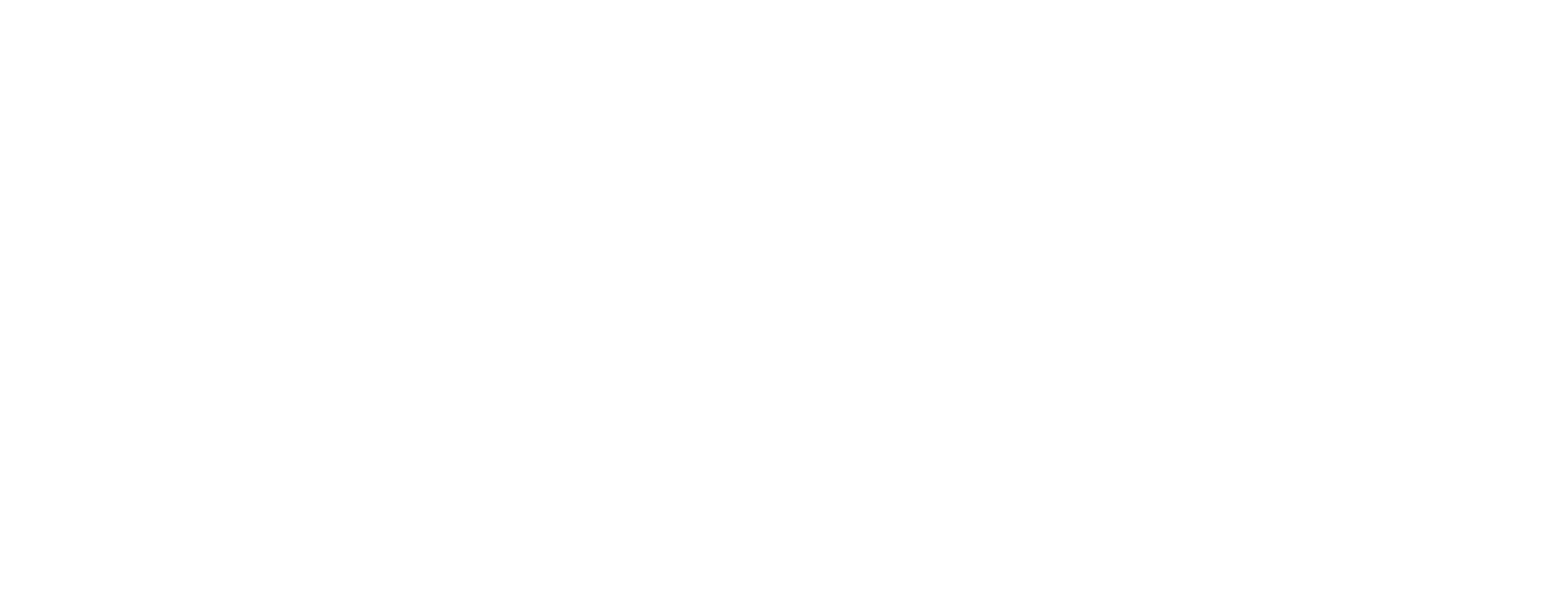 scroll, scrollTop: 0, scrollLeft: 0, axis: both 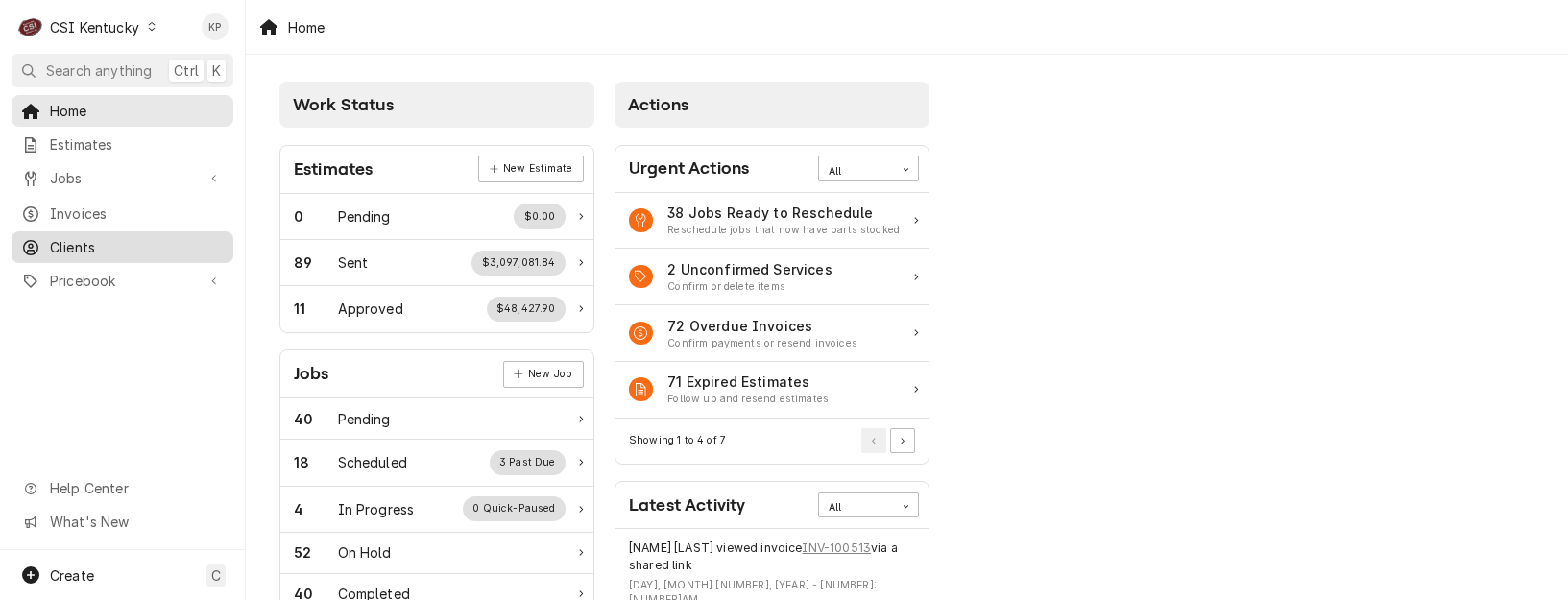 click on "Clients" at bounding box center (136, 247) 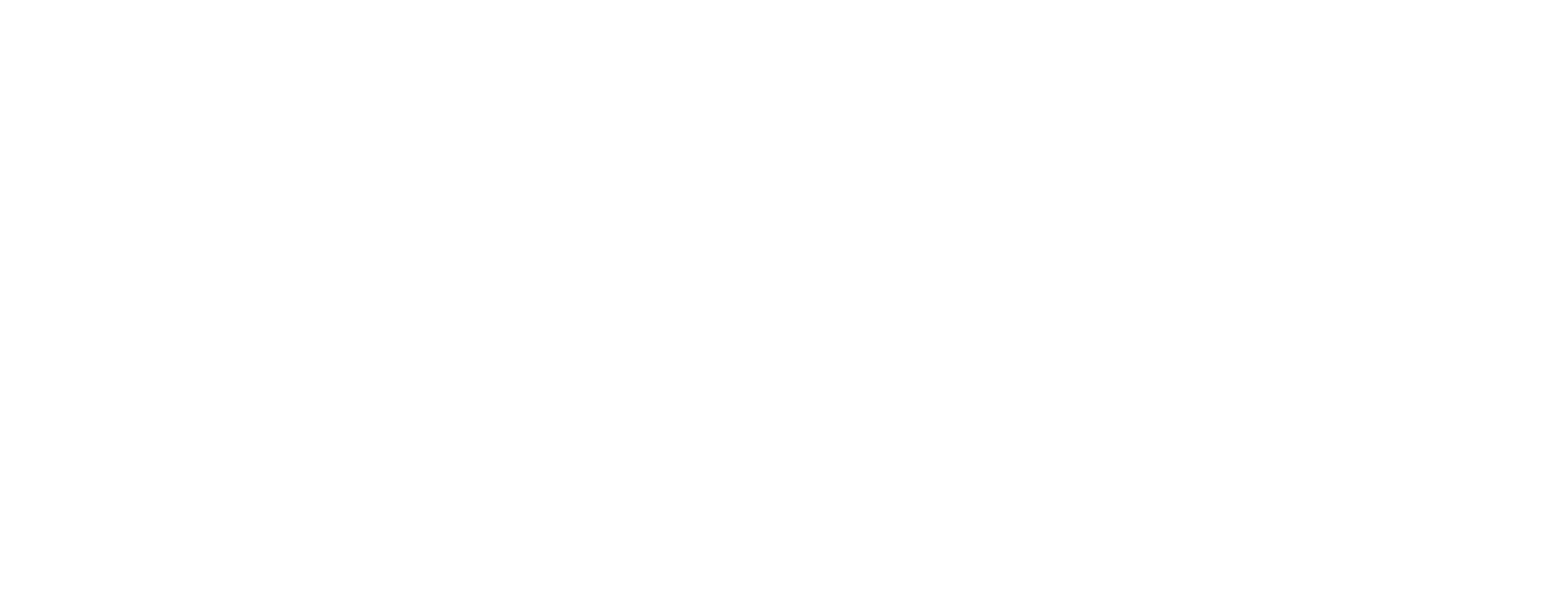 scroll, scrollTop: 0, scrollLeft: 0, axis: both 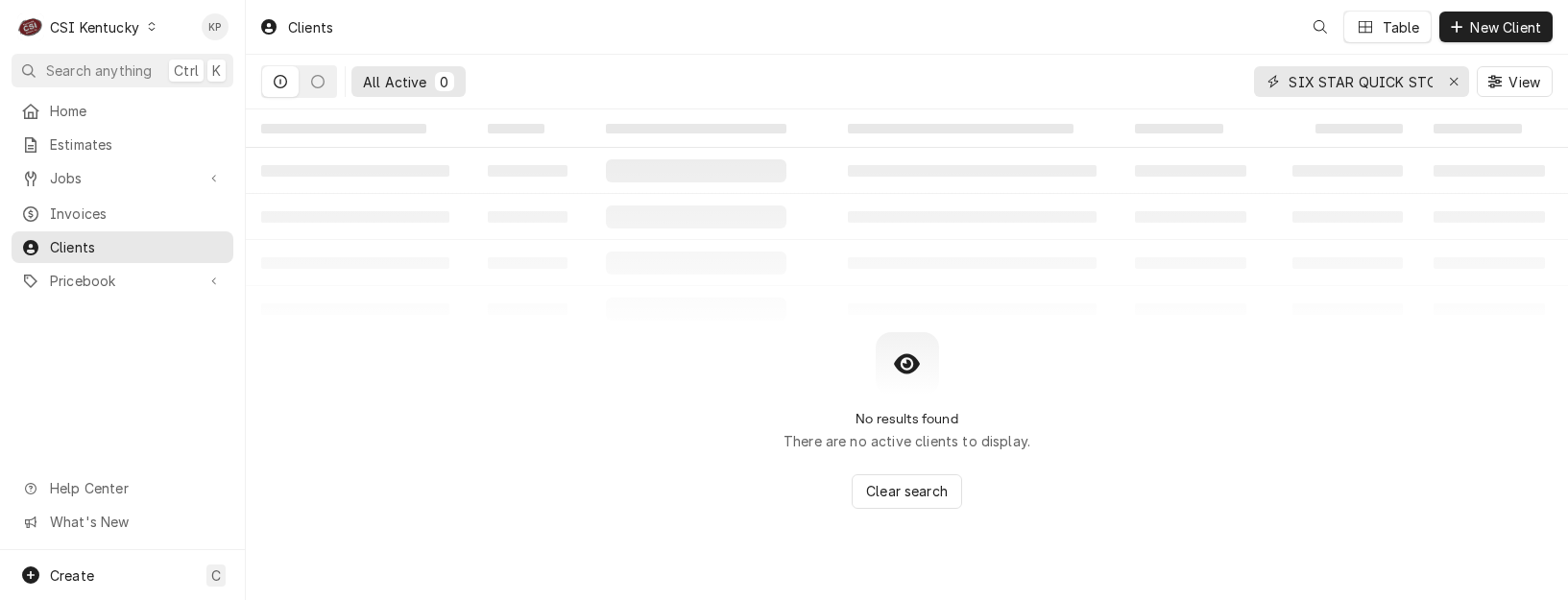 click 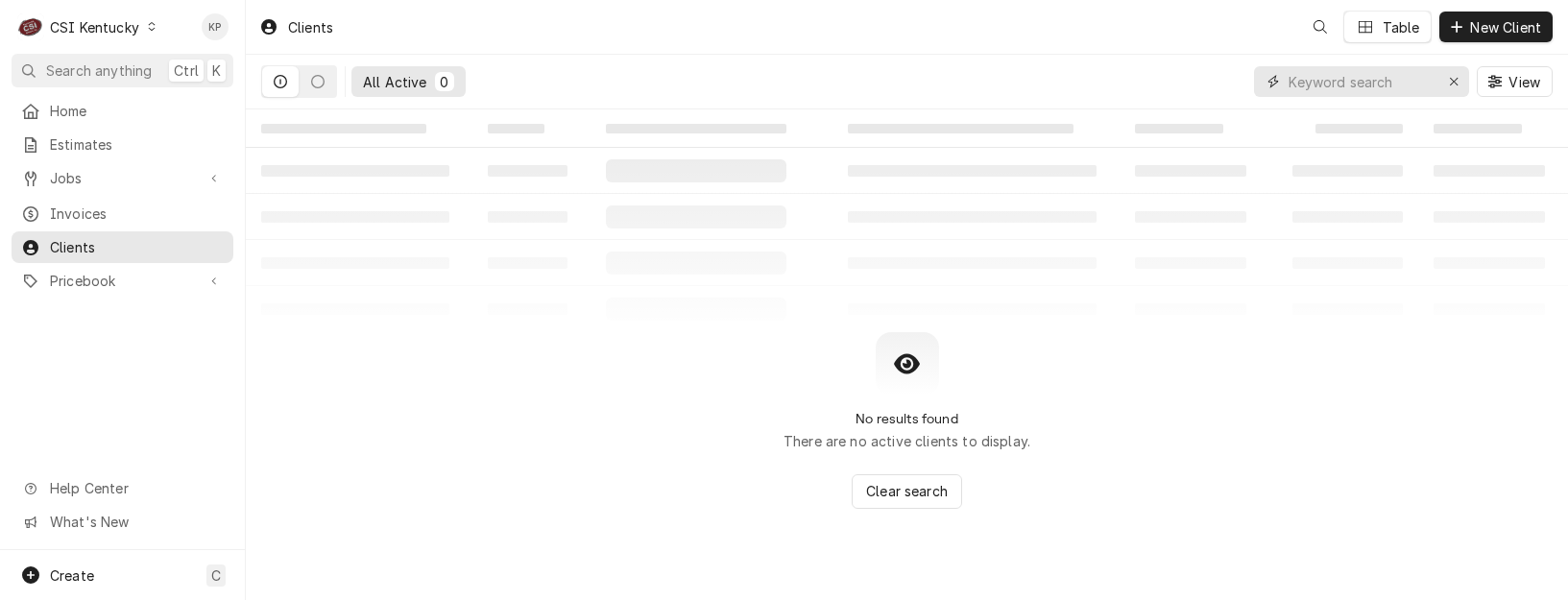 scroll, scrollTop: 0, scrollLeft: 0, axis: both 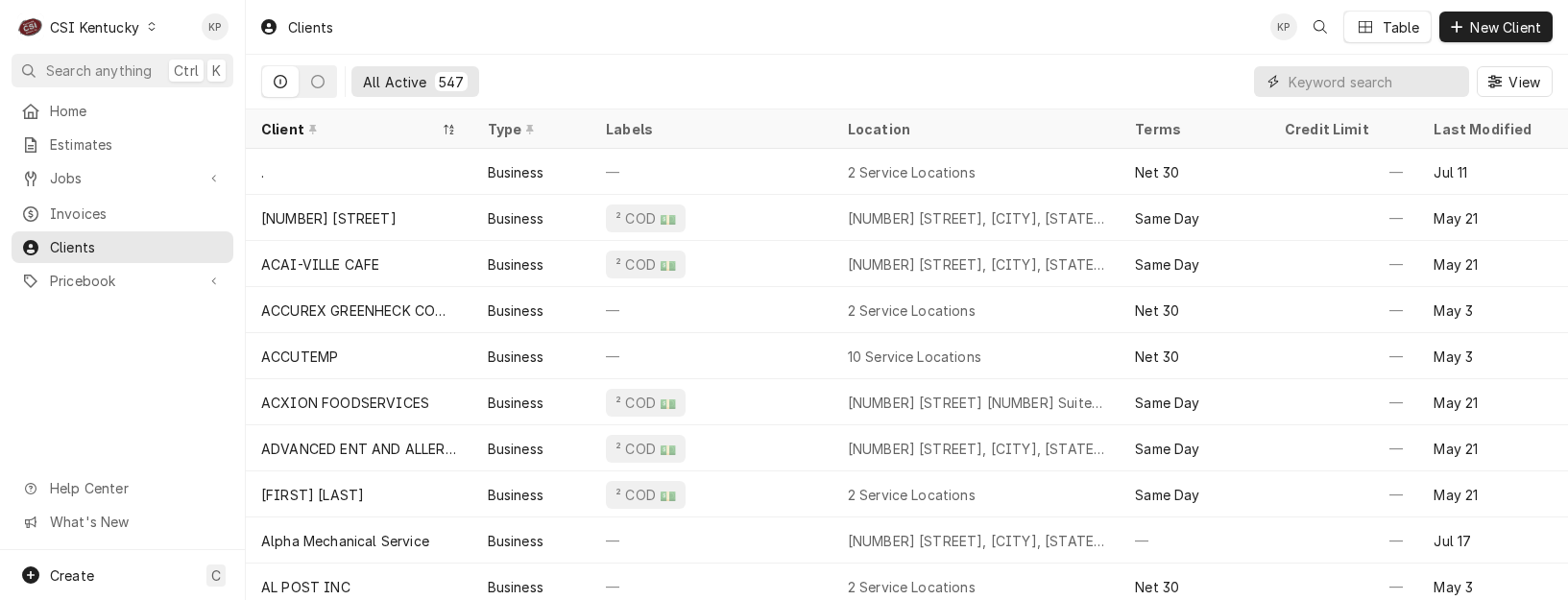 paste on "GALLANT FOX" 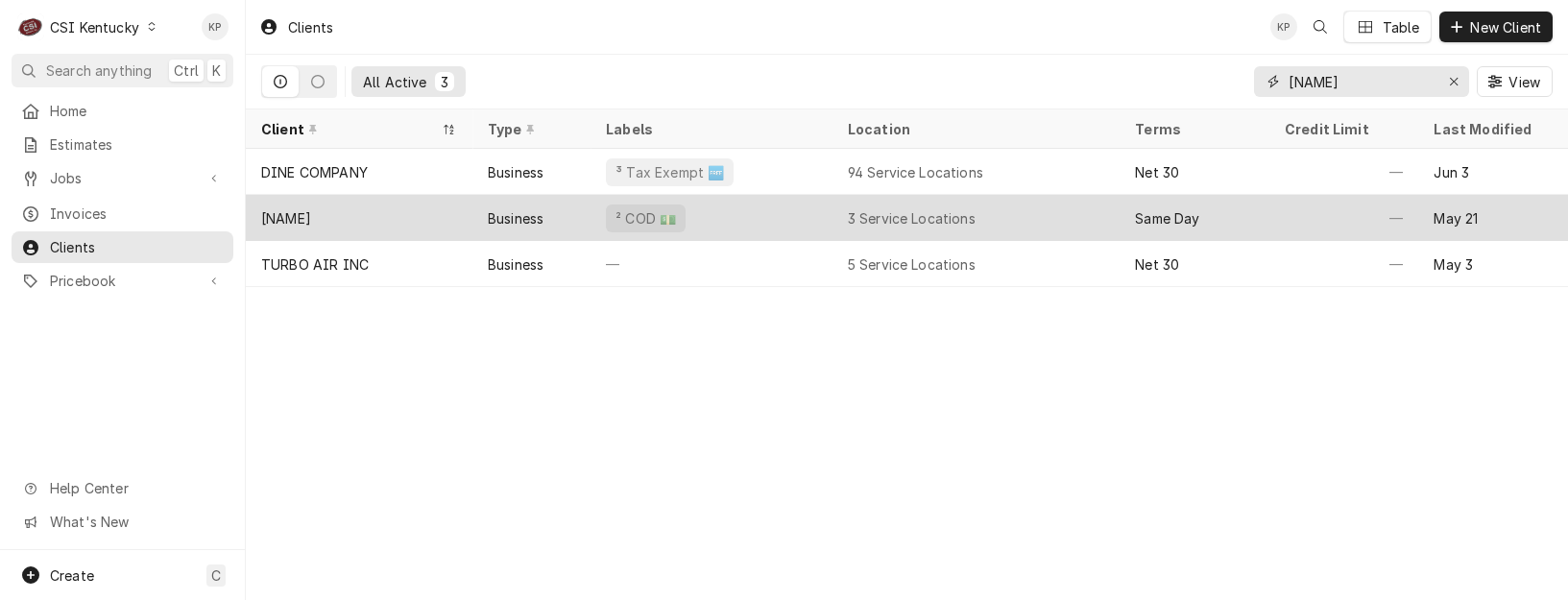 type on "GALLANT FOX" 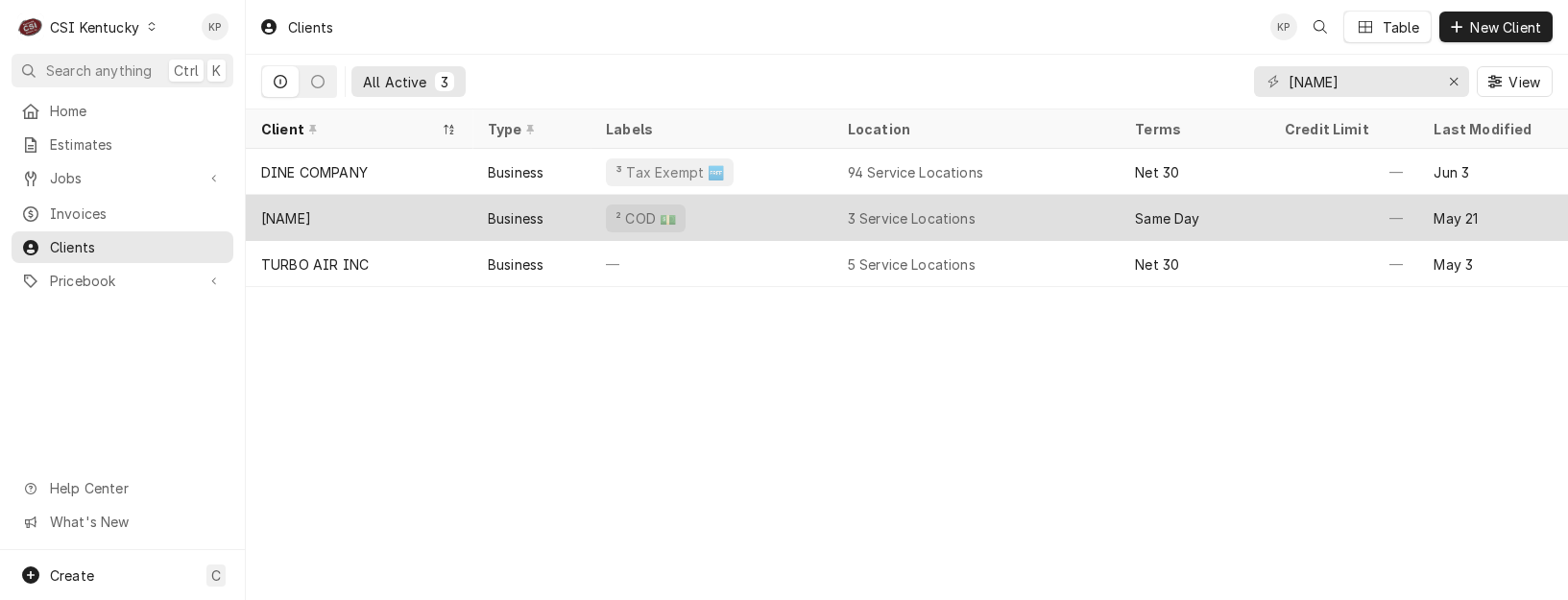 click on "GALLANT FOX" at bounding box center [286, 218] 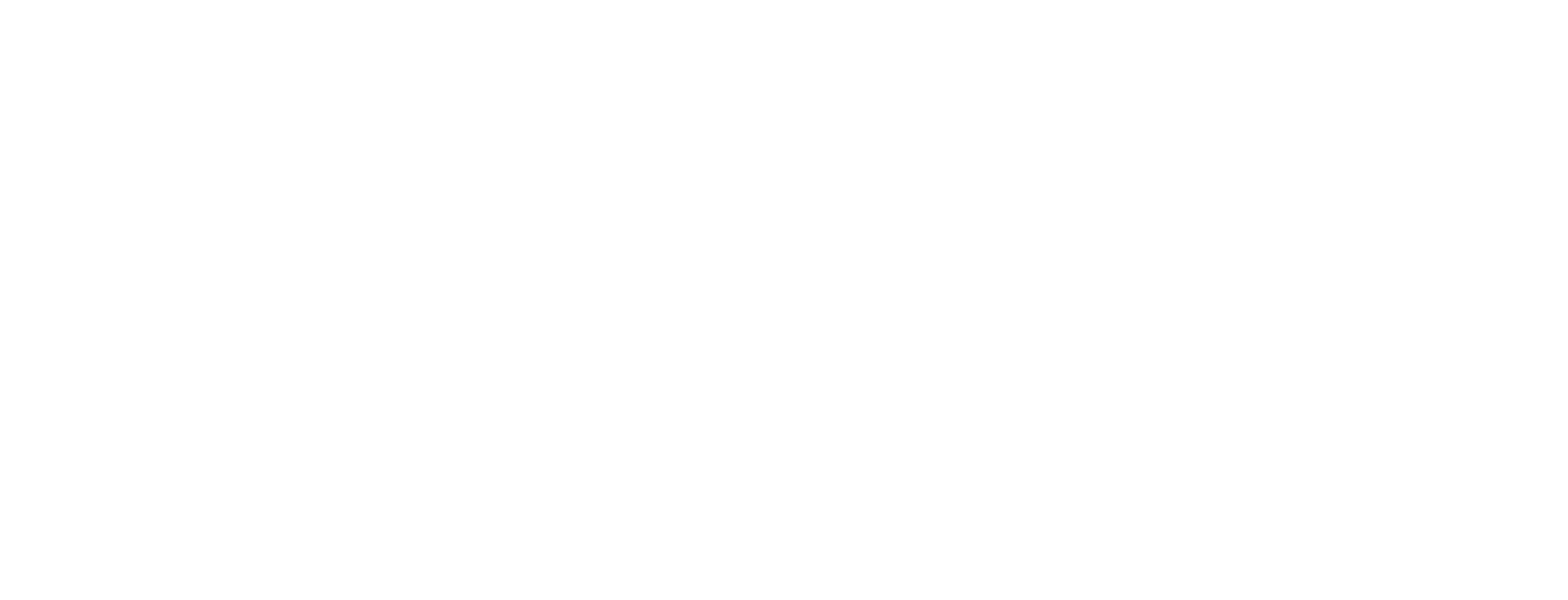 scroll, scrollTop: 0, scrollLeft: 0, axis: both 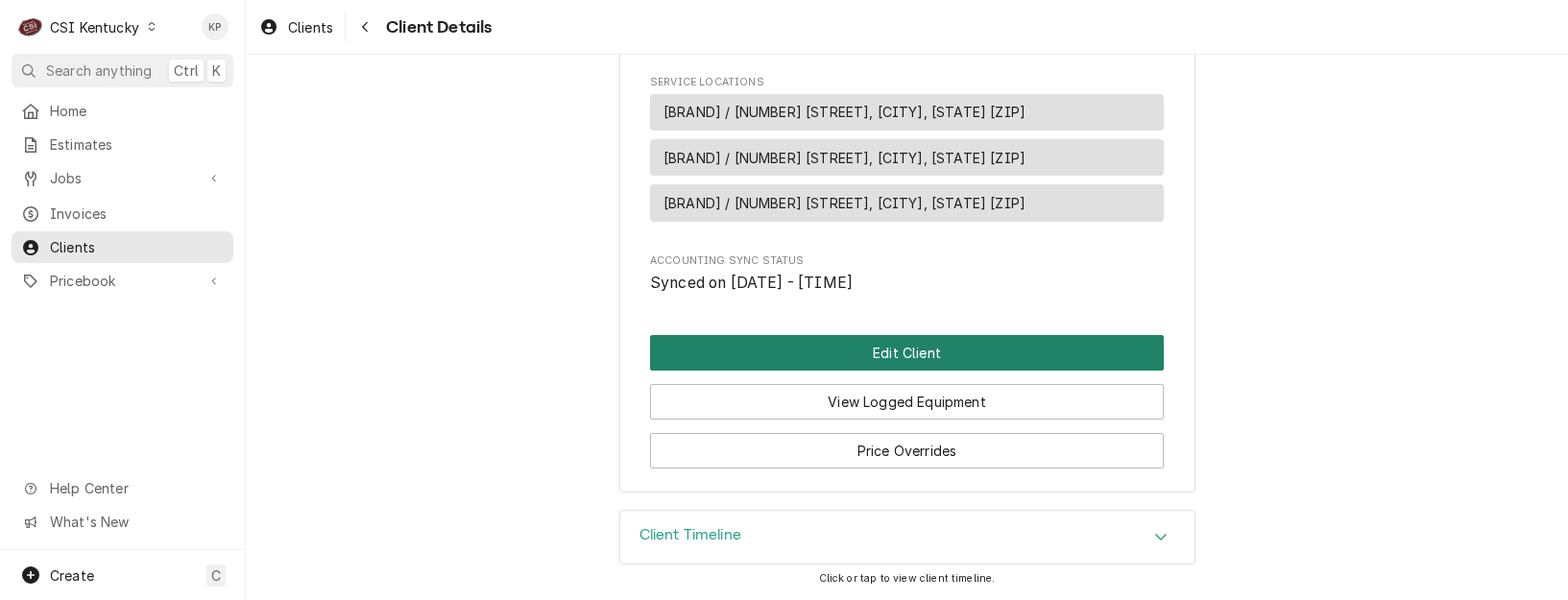 click on "Edit Client" at bounding box center [906, 352] 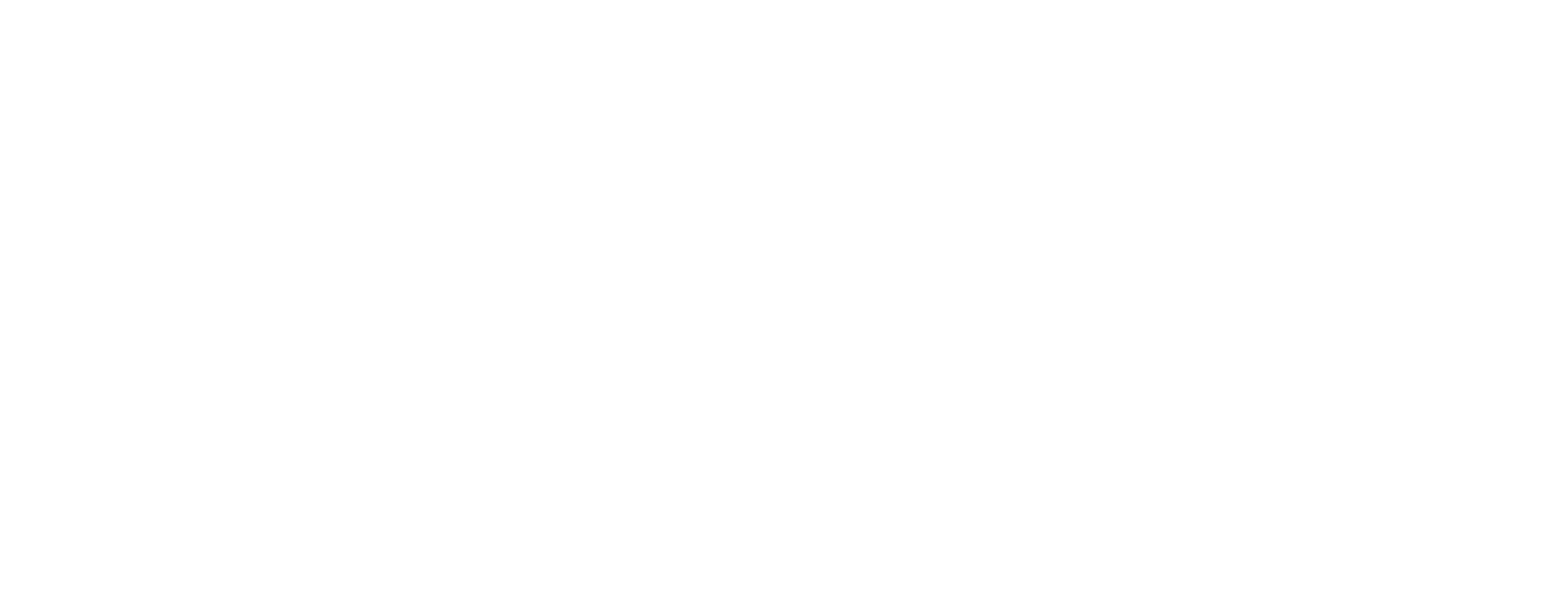 scroll, scrollTop: 0, scrollLeft: 0, axis: both 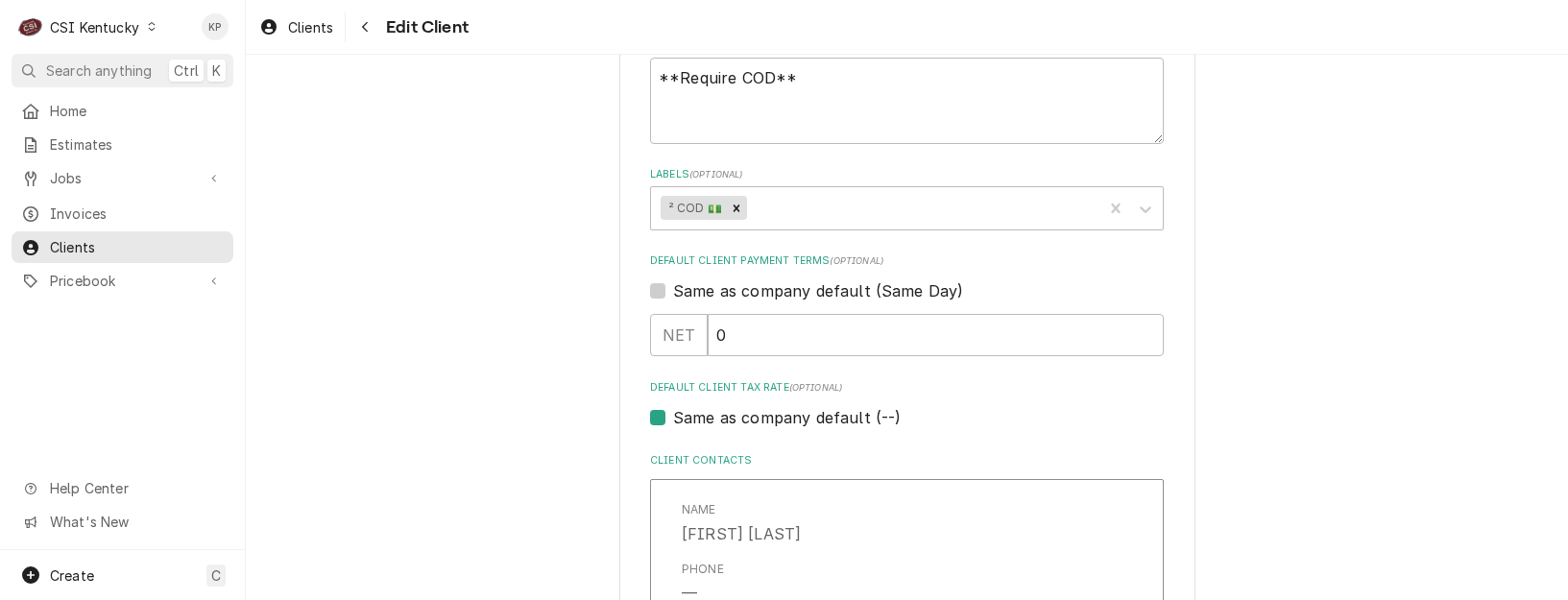 click on "Same as company default (Same Day)" at bounding box center (818, 291) 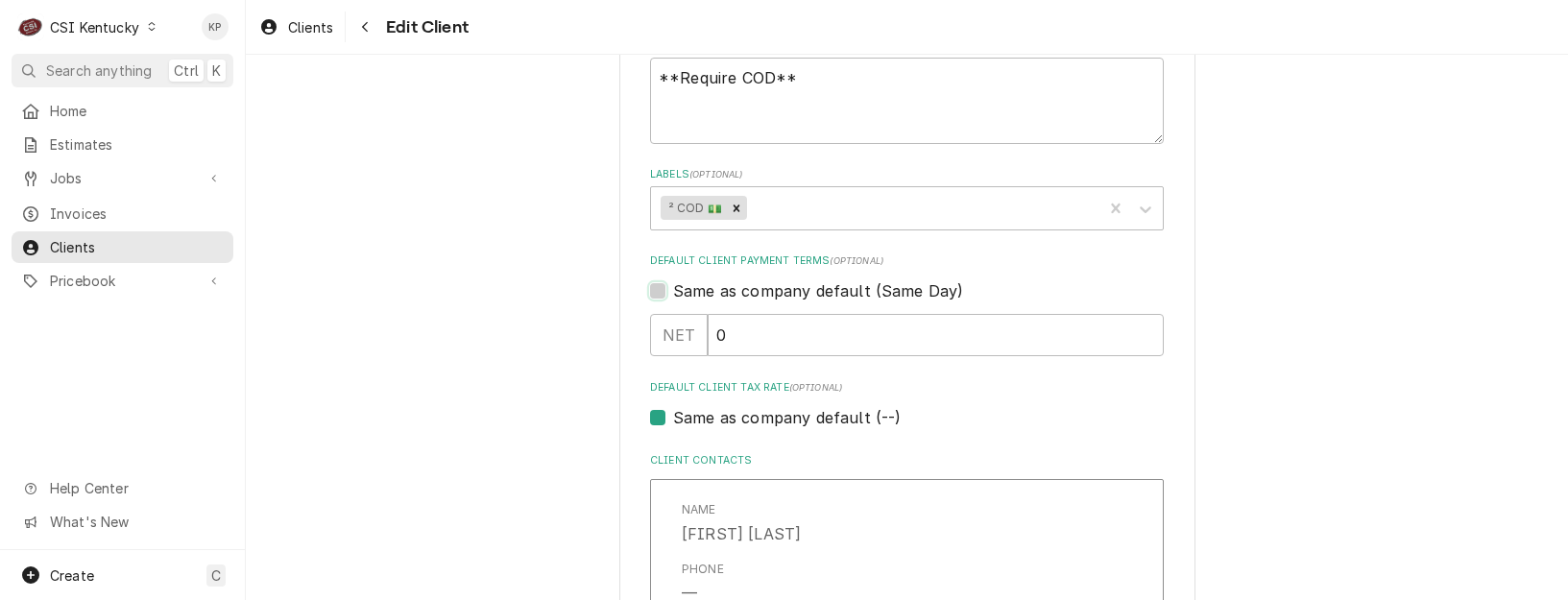 click on "Same as company default (Same Day)" at bounding box center (929, 300) 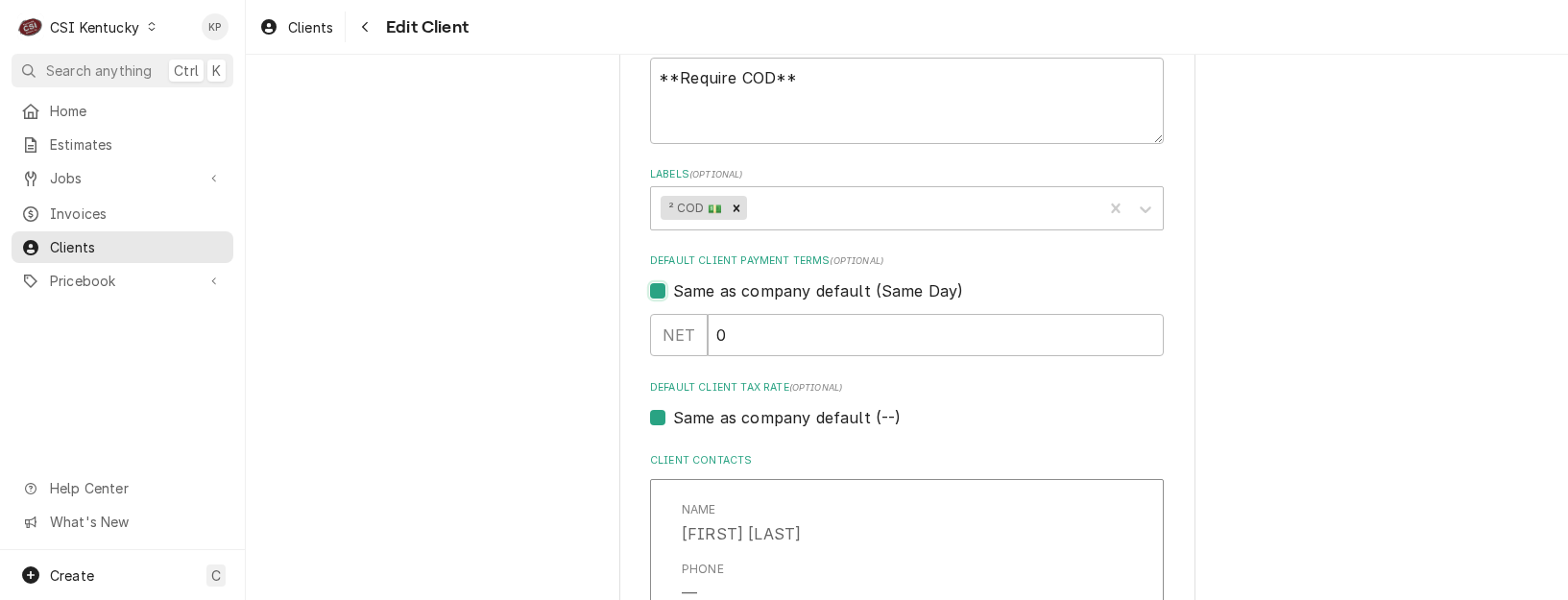 checkbox on "true" 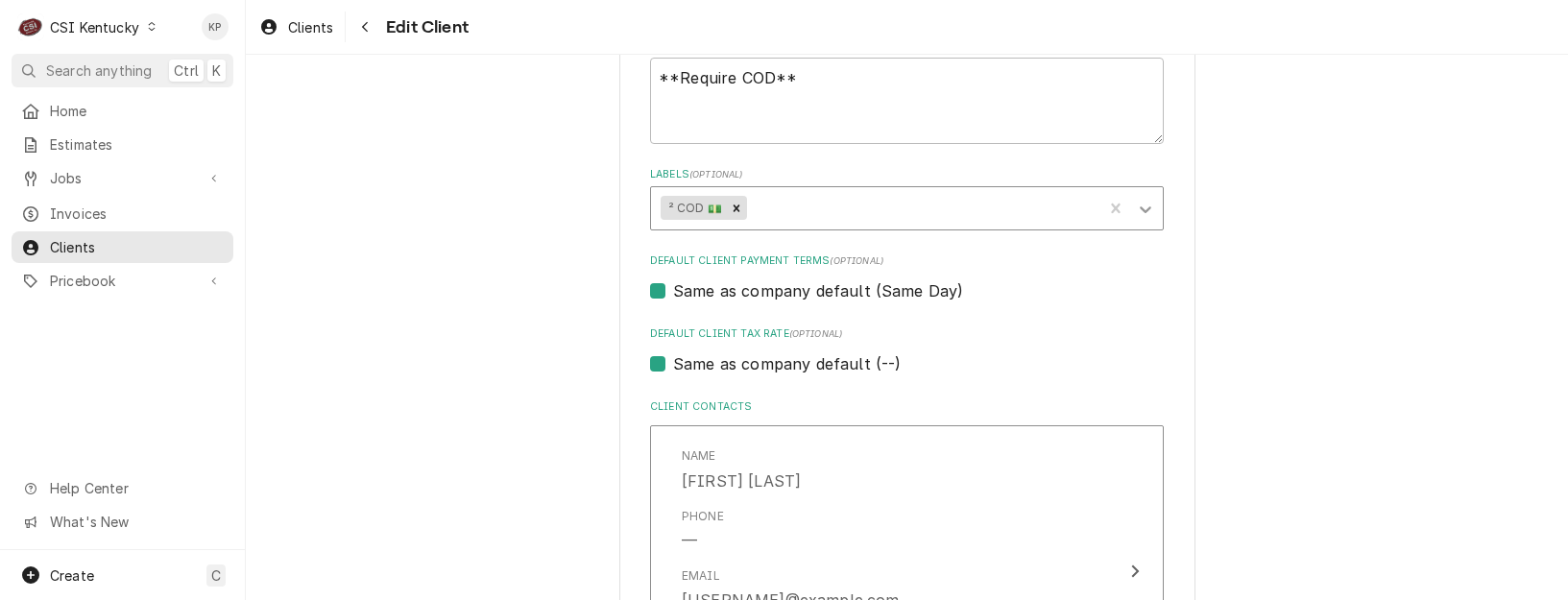 click 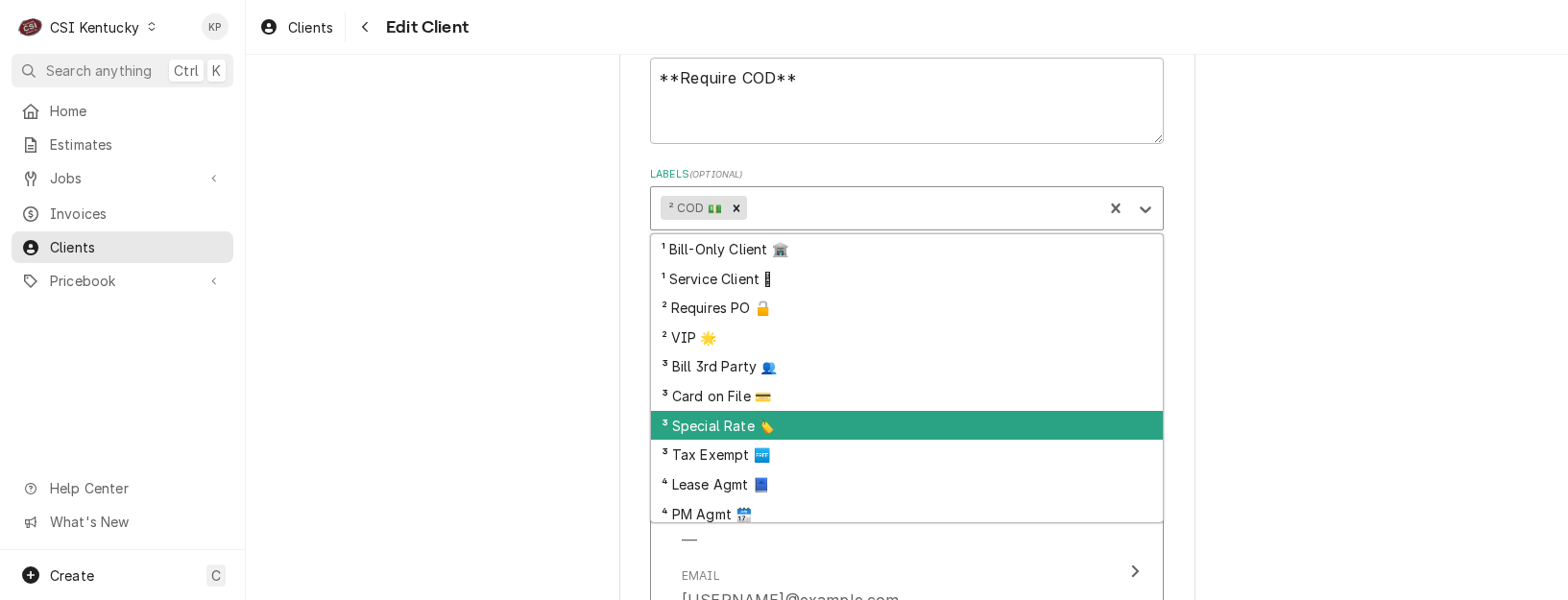 scroll, scrollTop: 36, scrollLeft: 0, axis: vertical 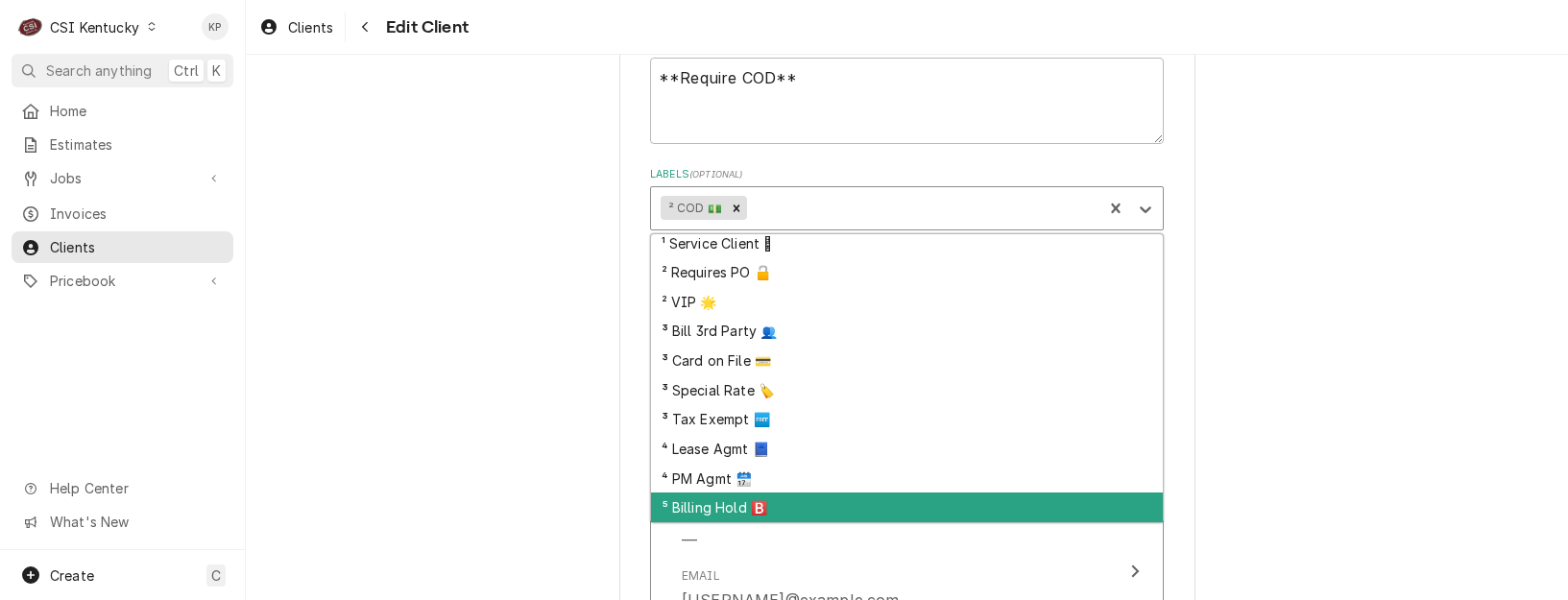 click on "⁵ Billing Hold 🅱️" at bounding box center [906, 507] 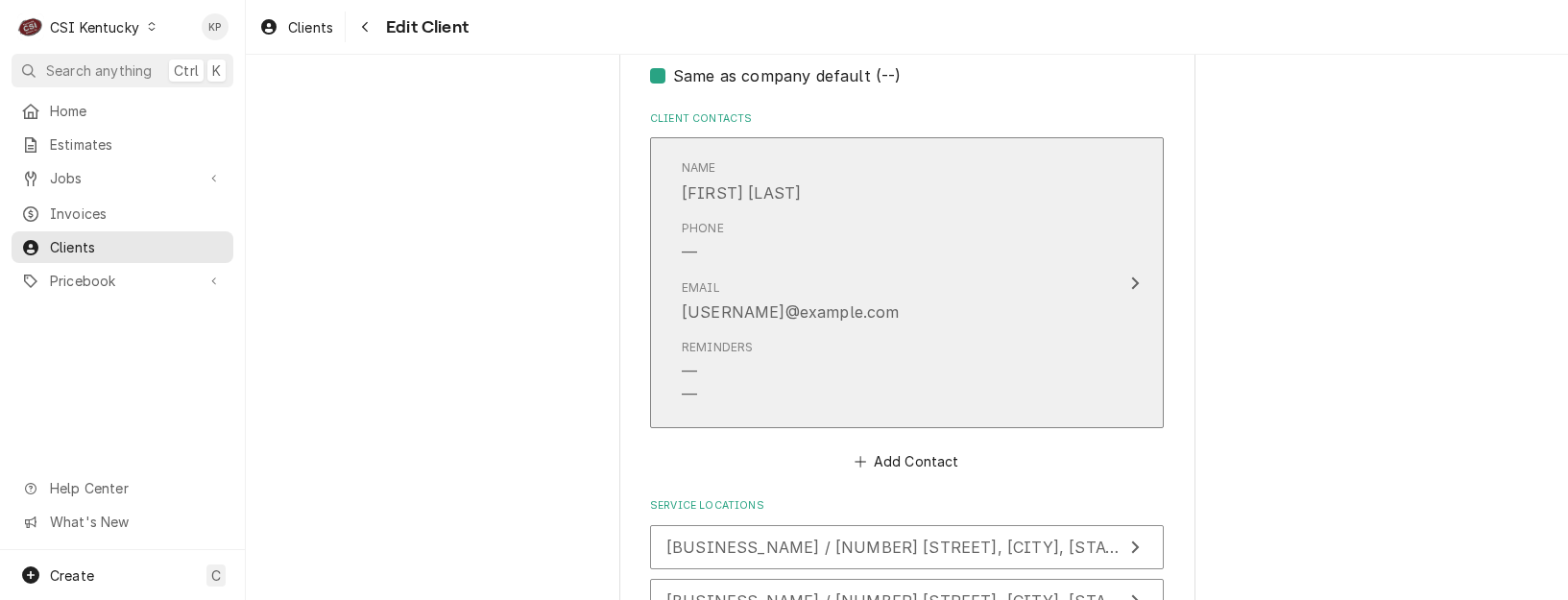 scroll, scrollTop: 1488, scrollLeft: 0, axis: vertical 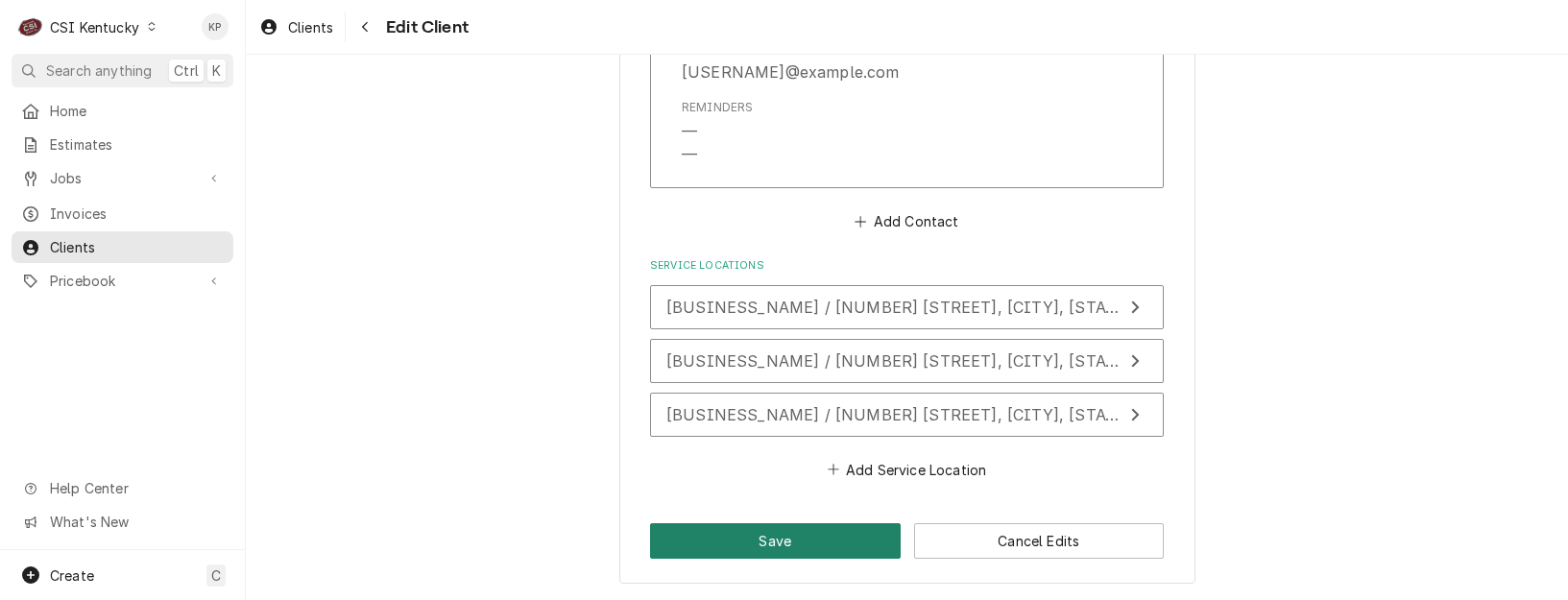 click on "Save" at bounding box center [775, 540] 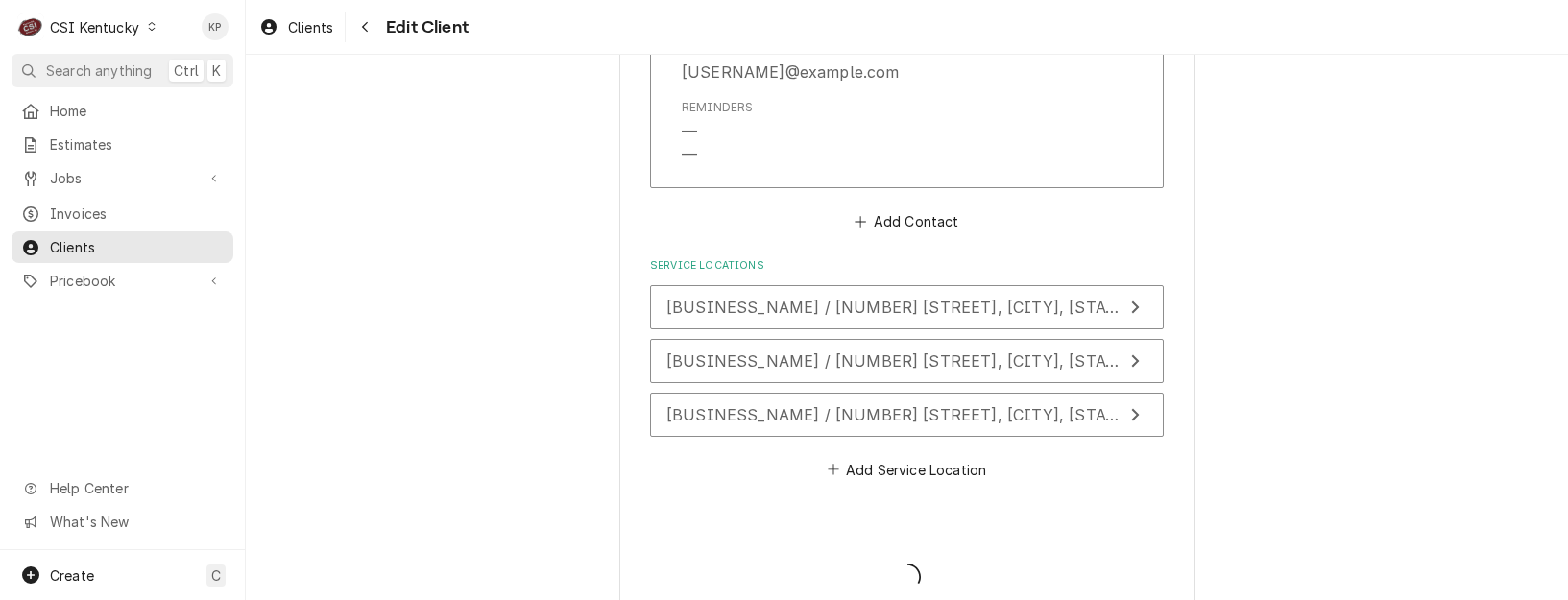 type on "x" 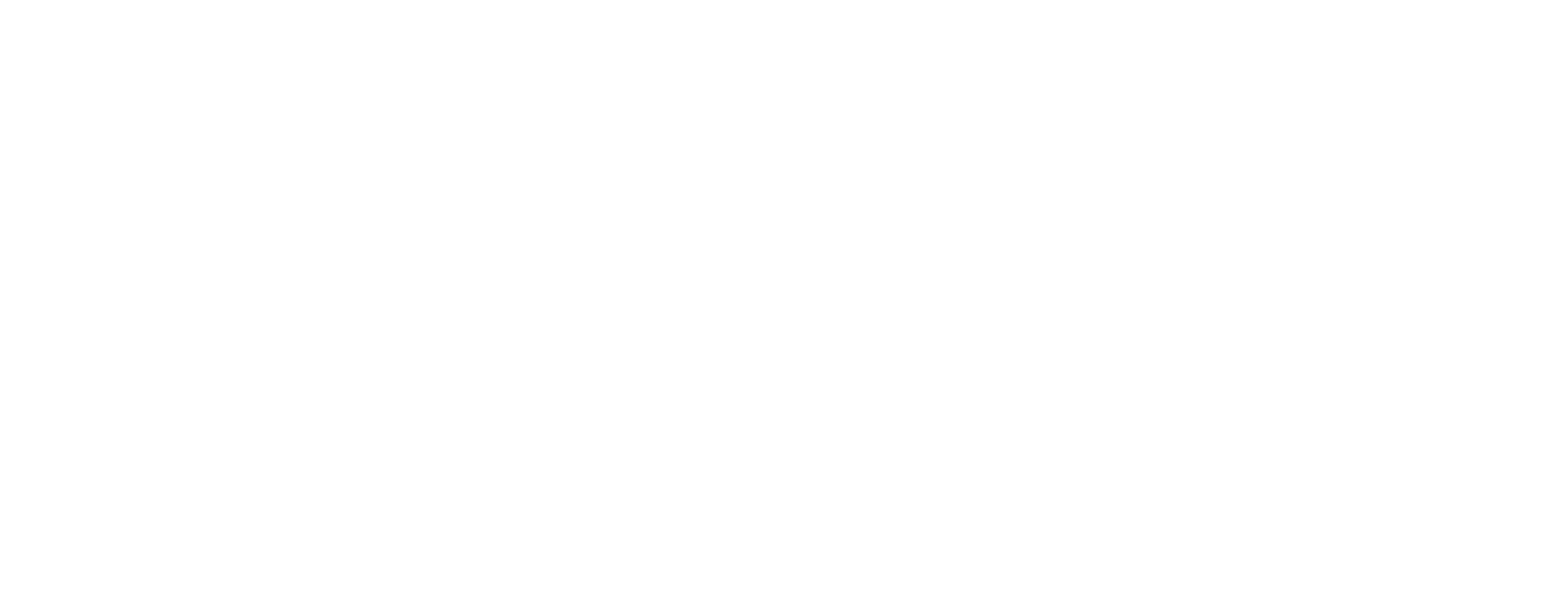 scroll, scrollTop: 0, scrollLeft: 0, axis: both 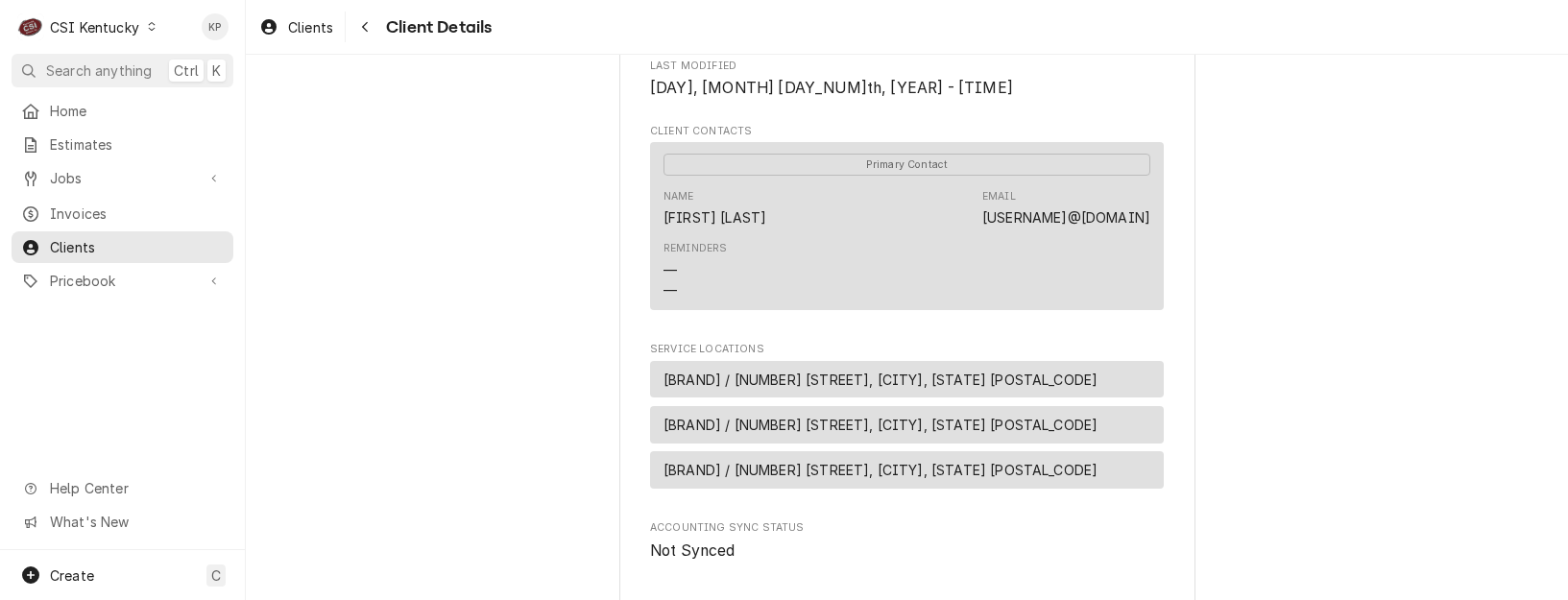 click on "[COMPANY] / [NUMBER] [STREET], [CITY], [STATE] [POSTAL_CODE]" at bounding box center (880, 379) 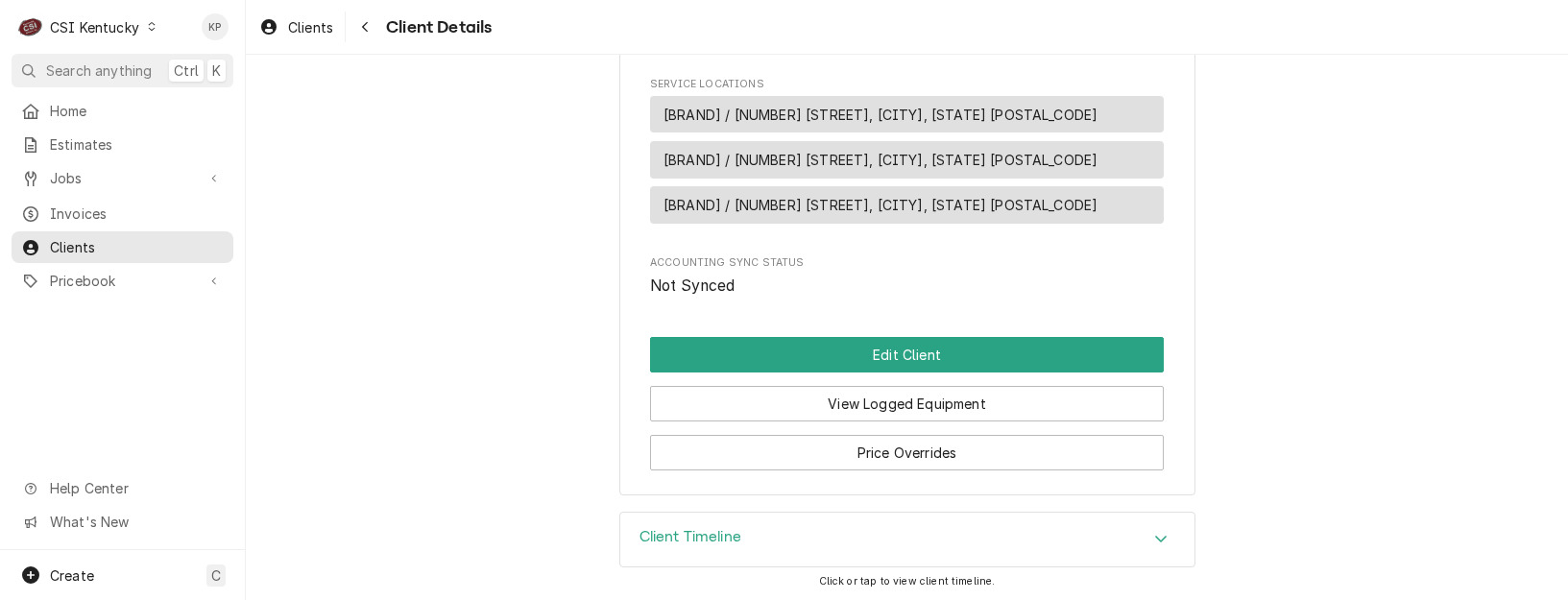 scroll, scrollTop: 940, scrollLeft: 0, axis: vertical 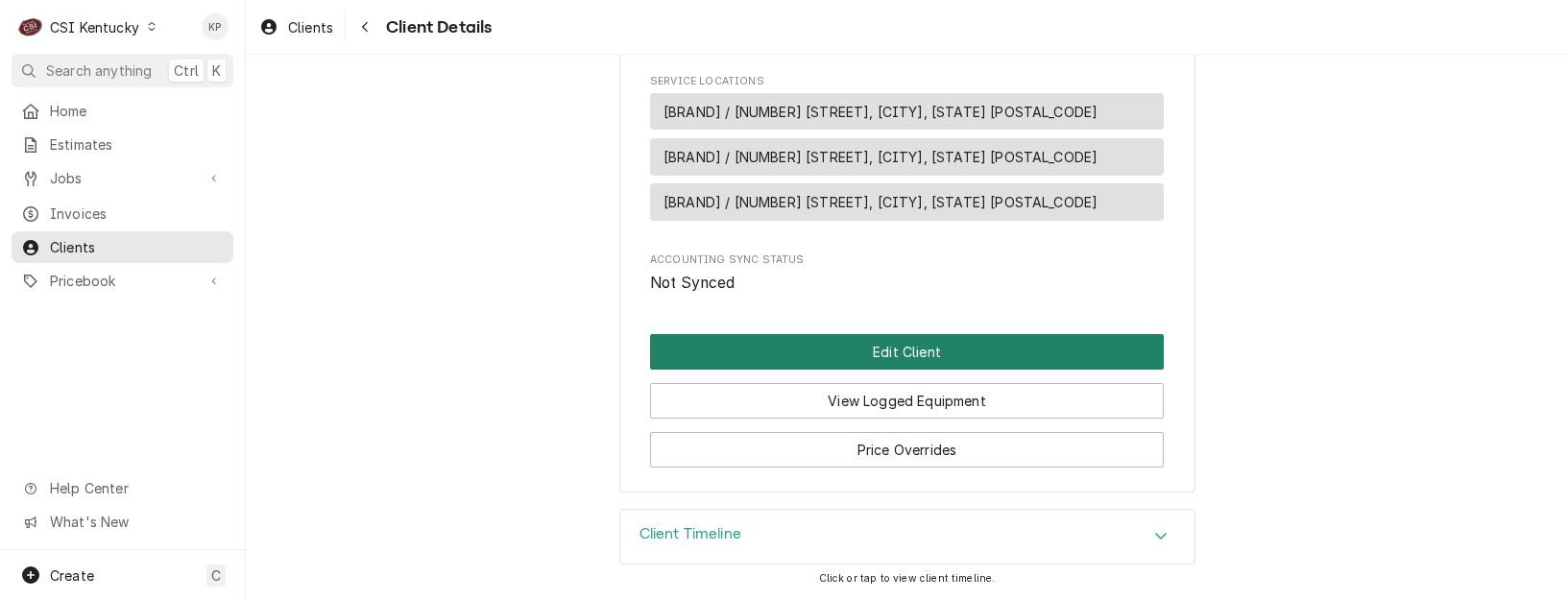 click on "Edit Client" at bounding box center (906, 351) 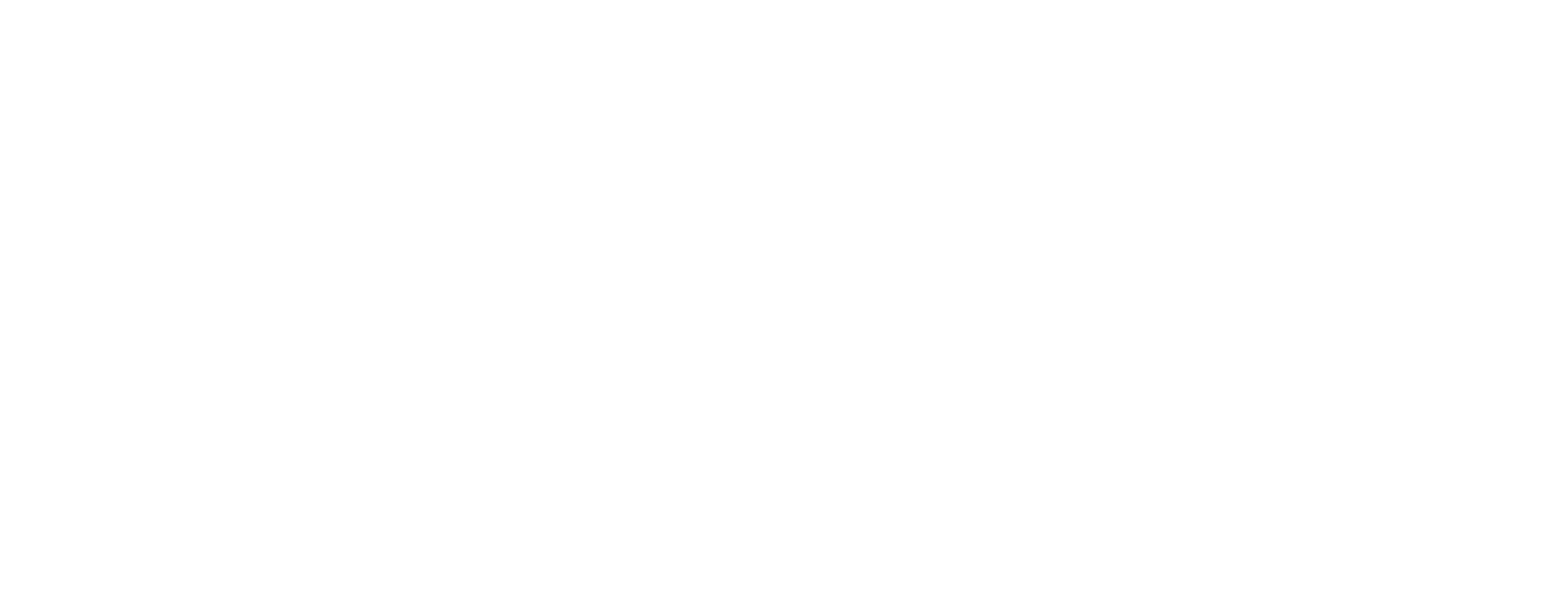 scroll, scrollTop: 0, scrollLeft: 0, axis: both 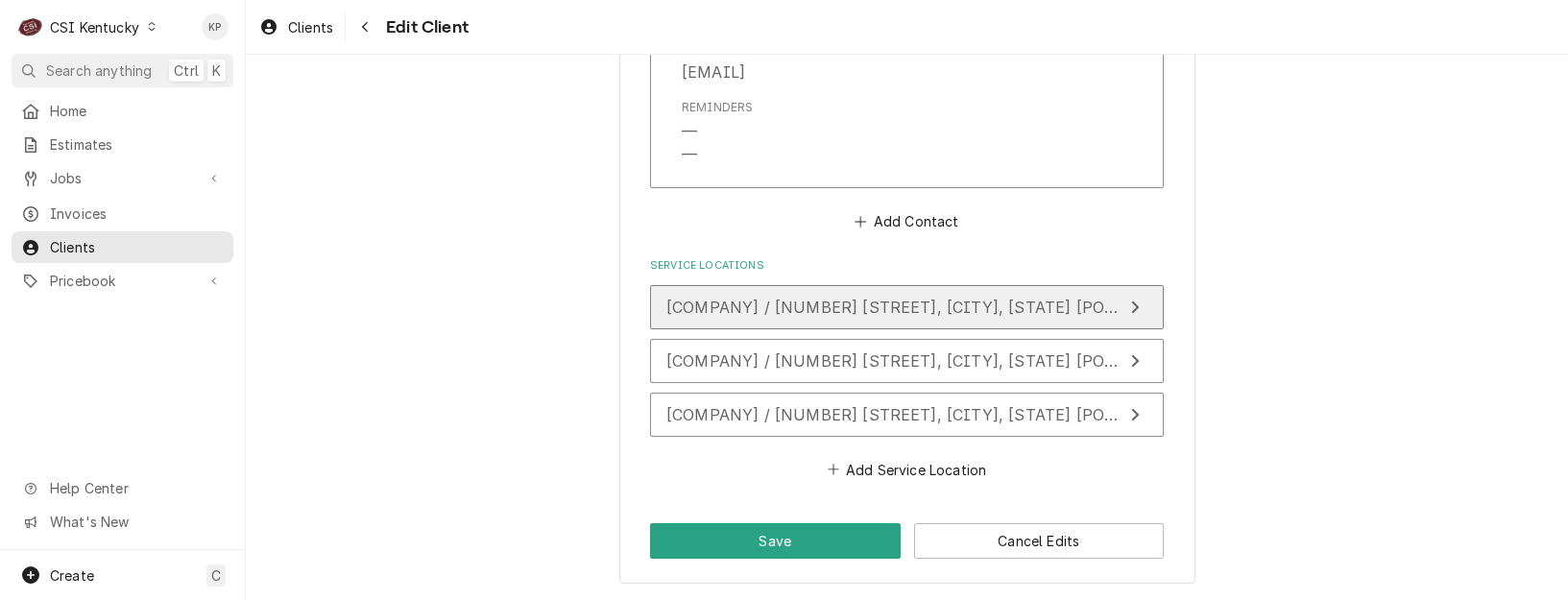 click on "[COMPANY] / [NUMBER] [STREET], [CITY], [STATE] [POSTAL_CODE]" at bounding box center (933, 307) 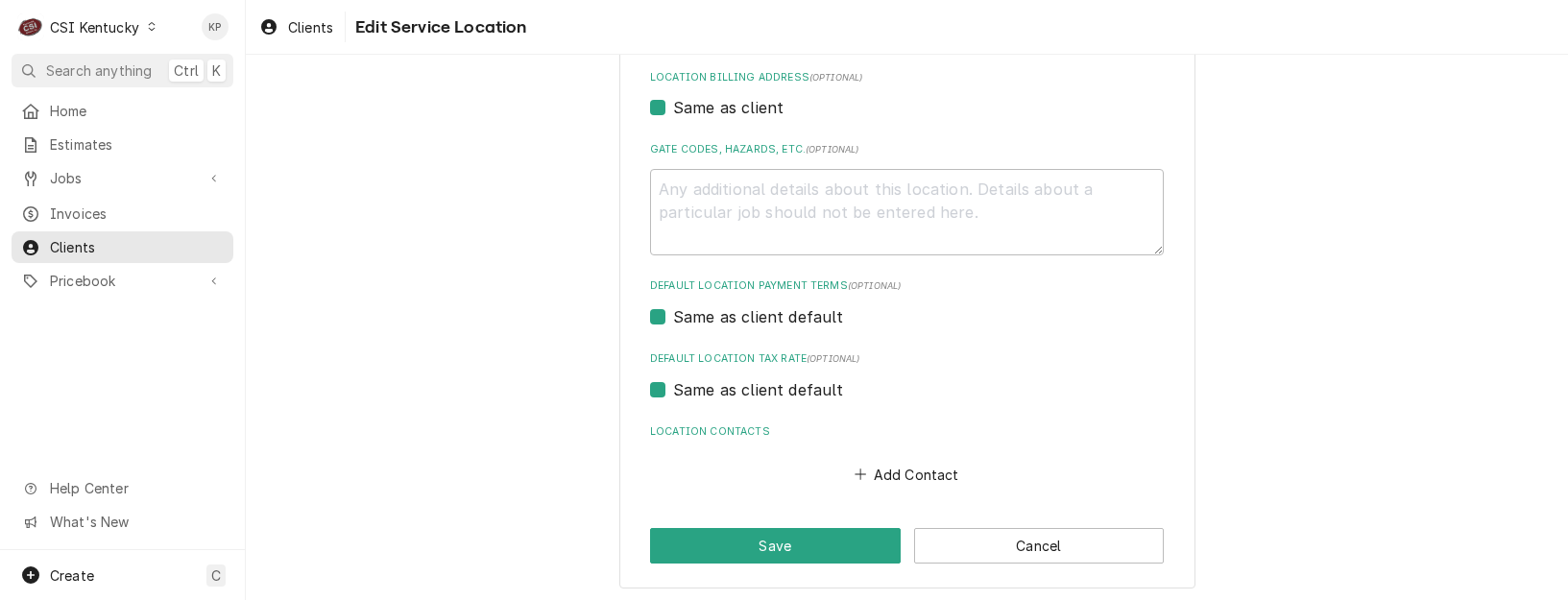 scroll, scrollTop: 581, scrollLeft: 0, axis: vertical 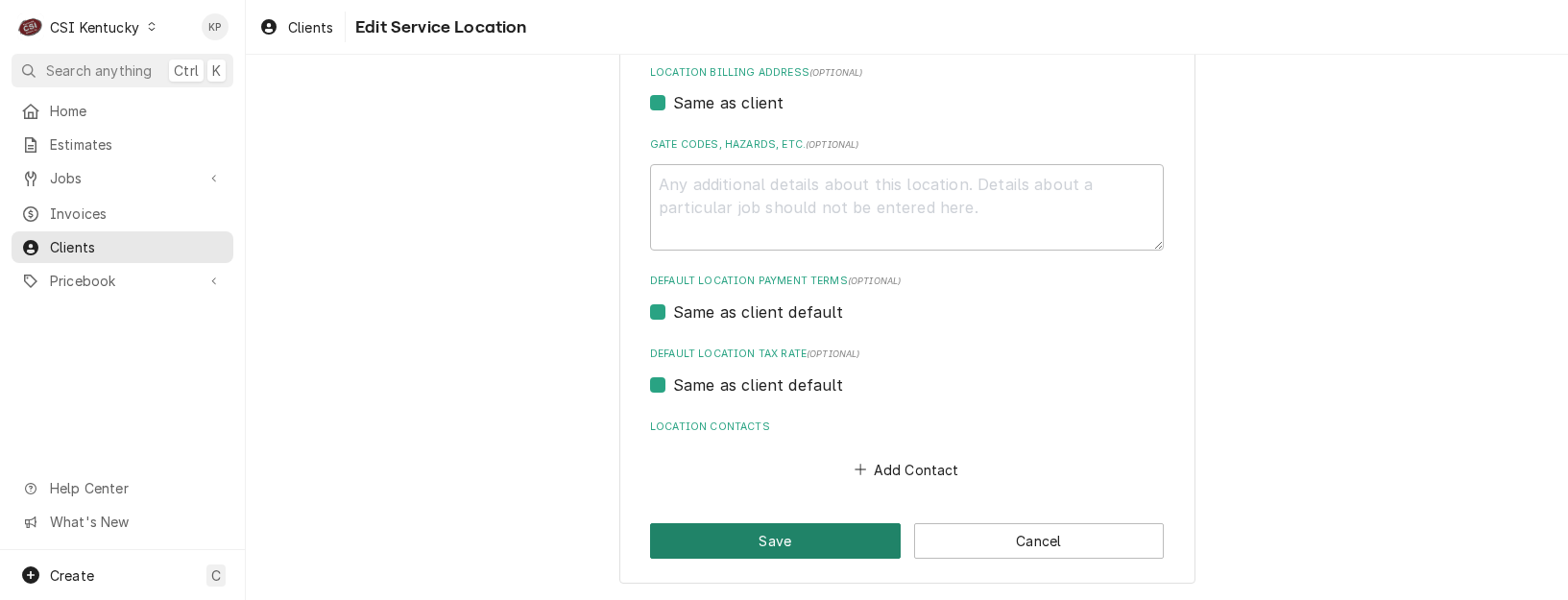 drag, startPoint x: 813, startPoint y: 536, endPoint x: 822, endPoint y: 528, distance: 12.0415946 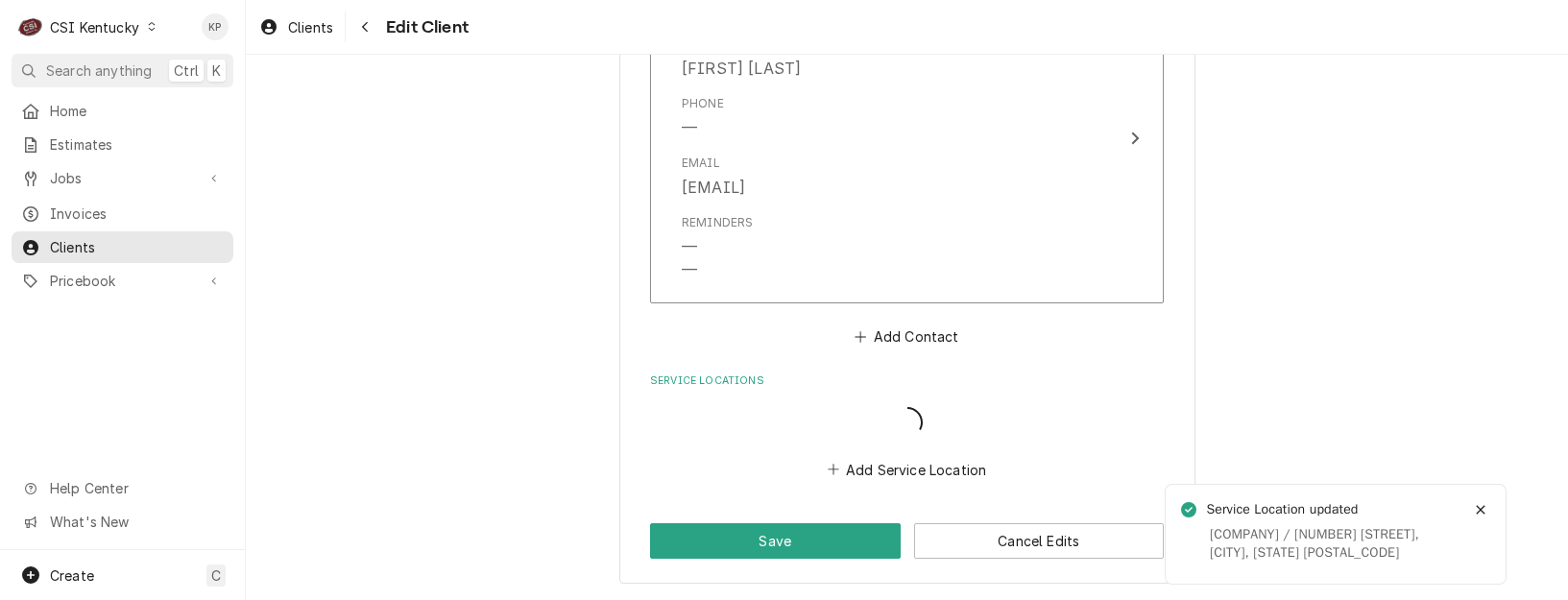 scroll, scrollTop: 1413, scrollLeft: 0, axis: vertical 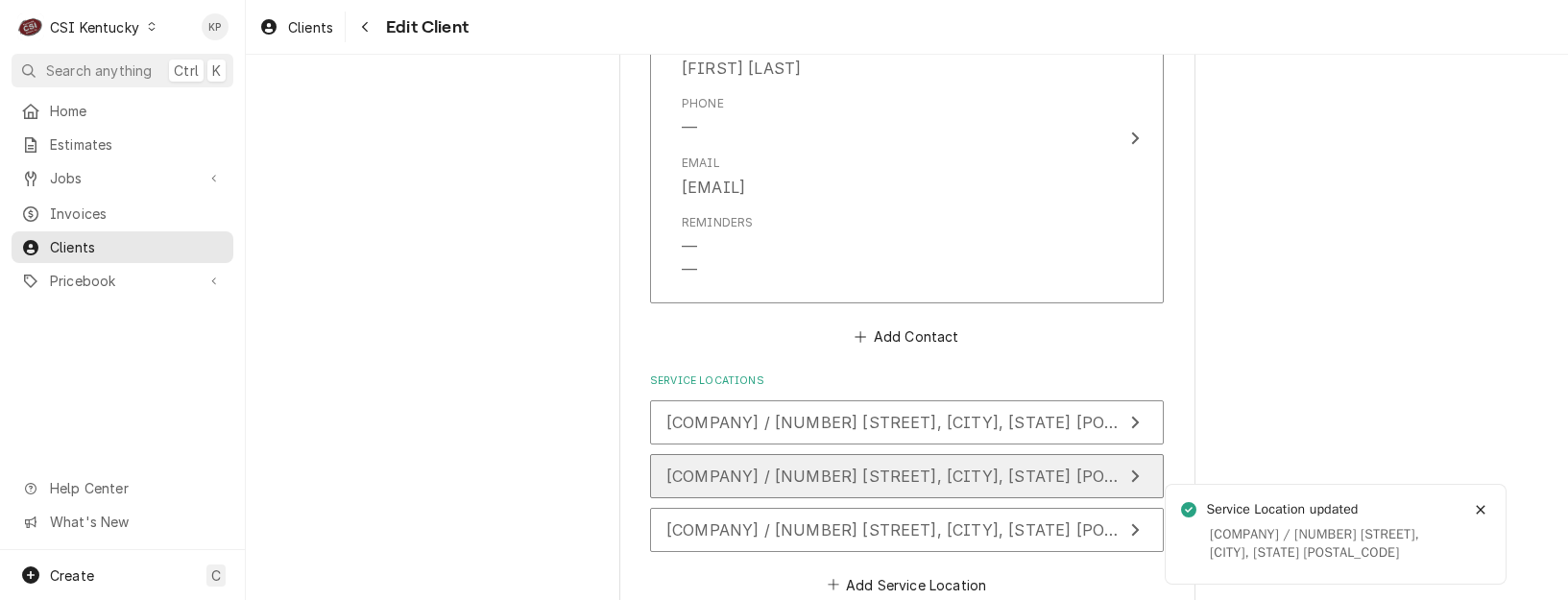 click on "[COMPANY] / [NUMBER] [STREET], [CITY], [STATE] [POSTAL_CODE]" at bounding box center (933, 476) 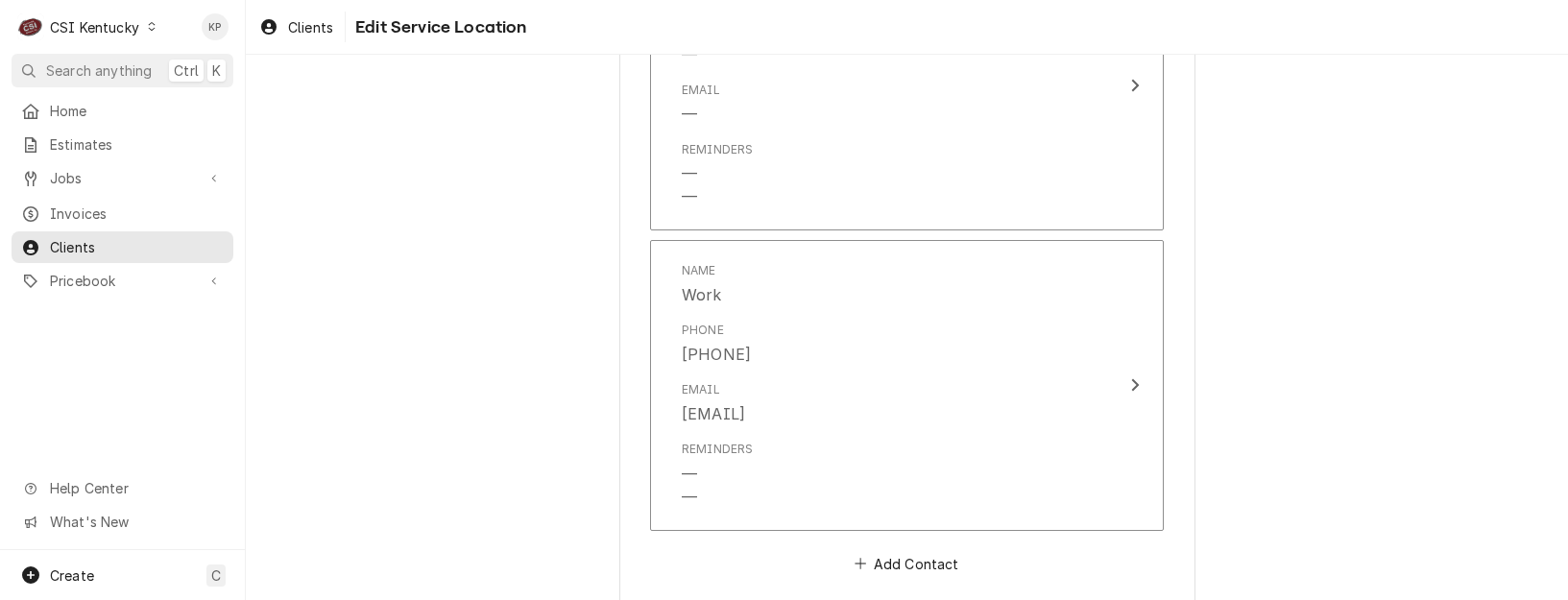 scroll, scrollTop: 1822, scrollLeft: 0, axis: vertical 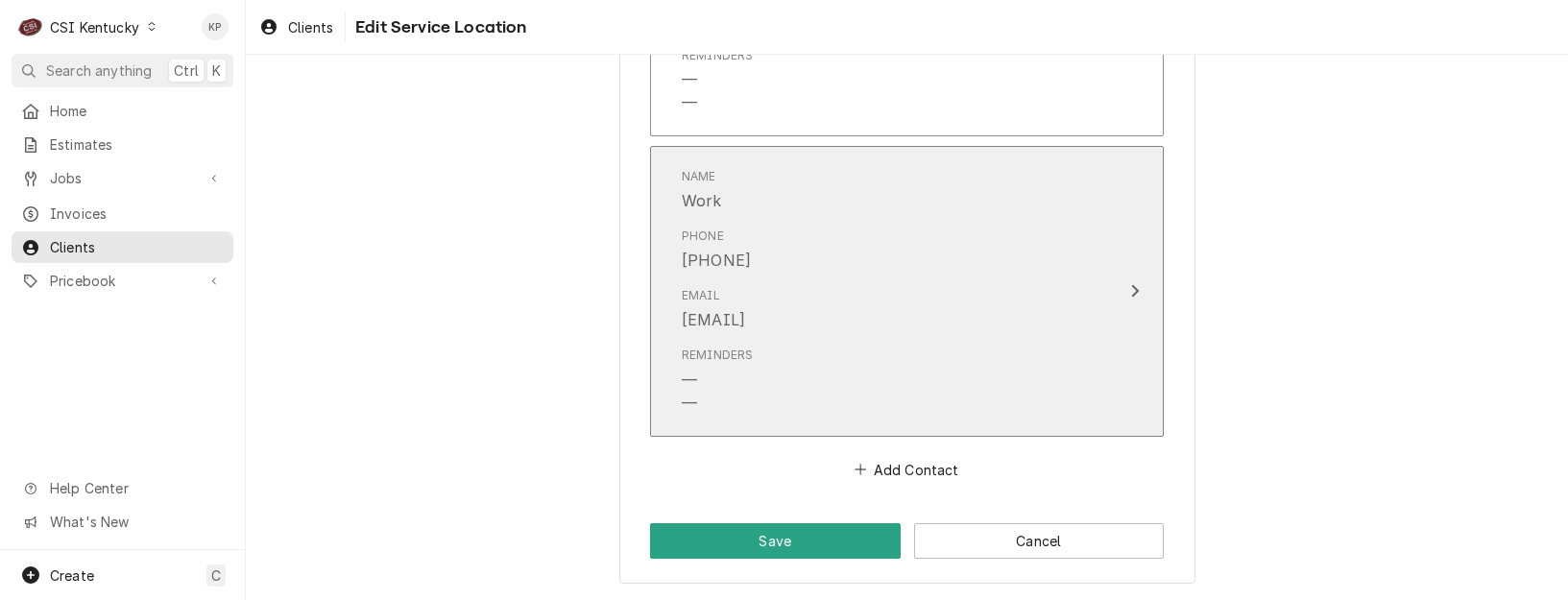 drag, startPoint x: 806, startPoint y: 261, endPoint x: 681, endPoint y: 257, distance: 125.06398 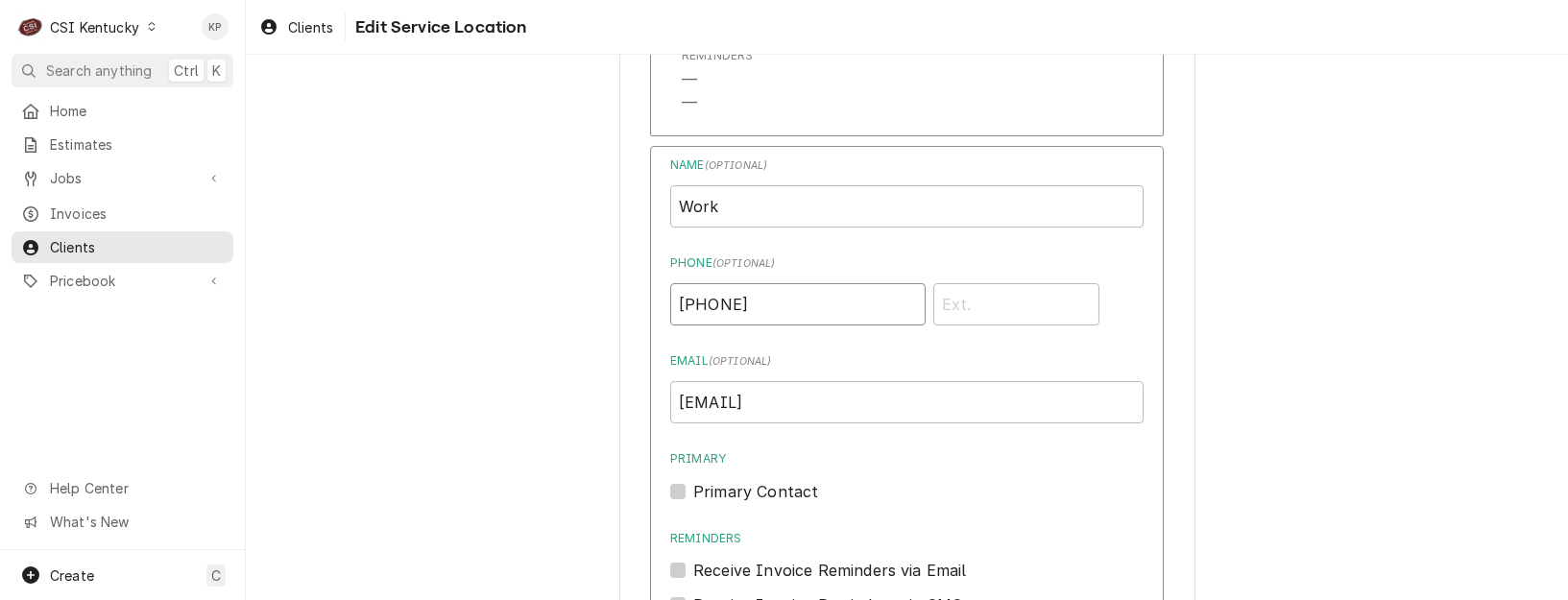 drag, startPoint x: 818, startPoint y: 300, endPoint x: 651, endPoint y: 301, distance: 167.00299 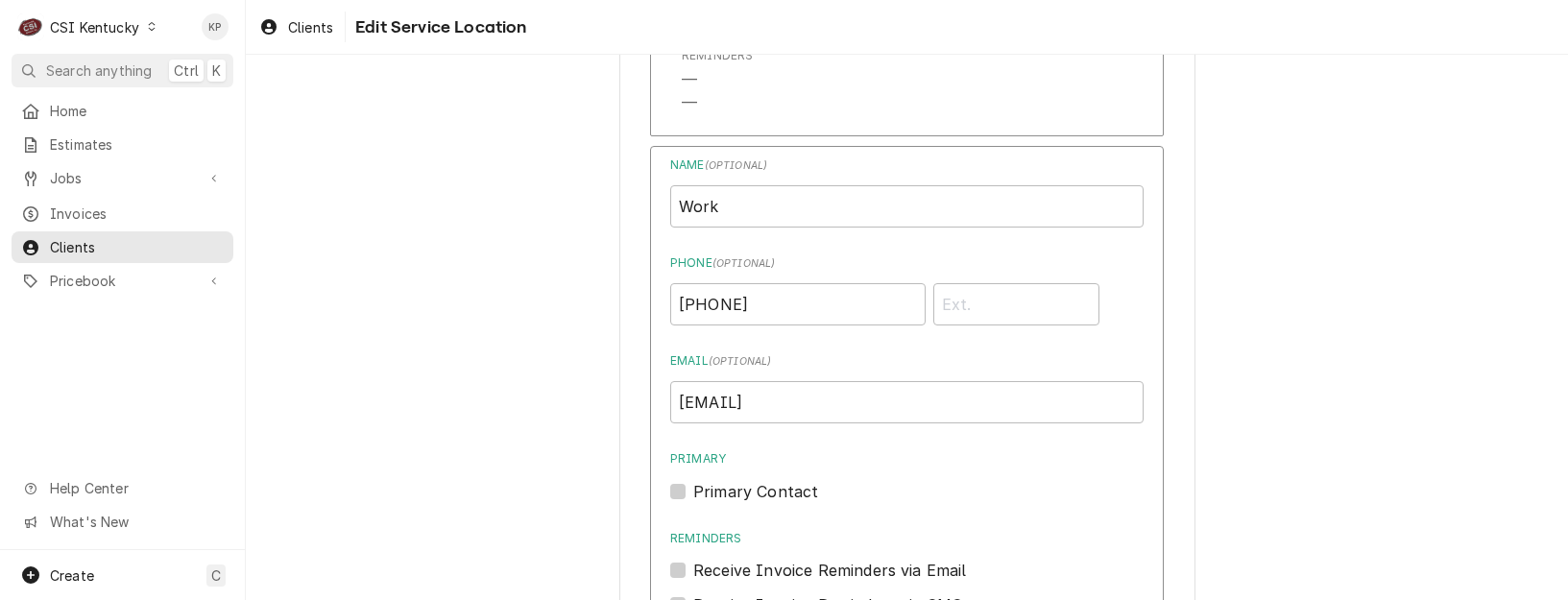 click on "Primary" at bounding box center (906, 459) 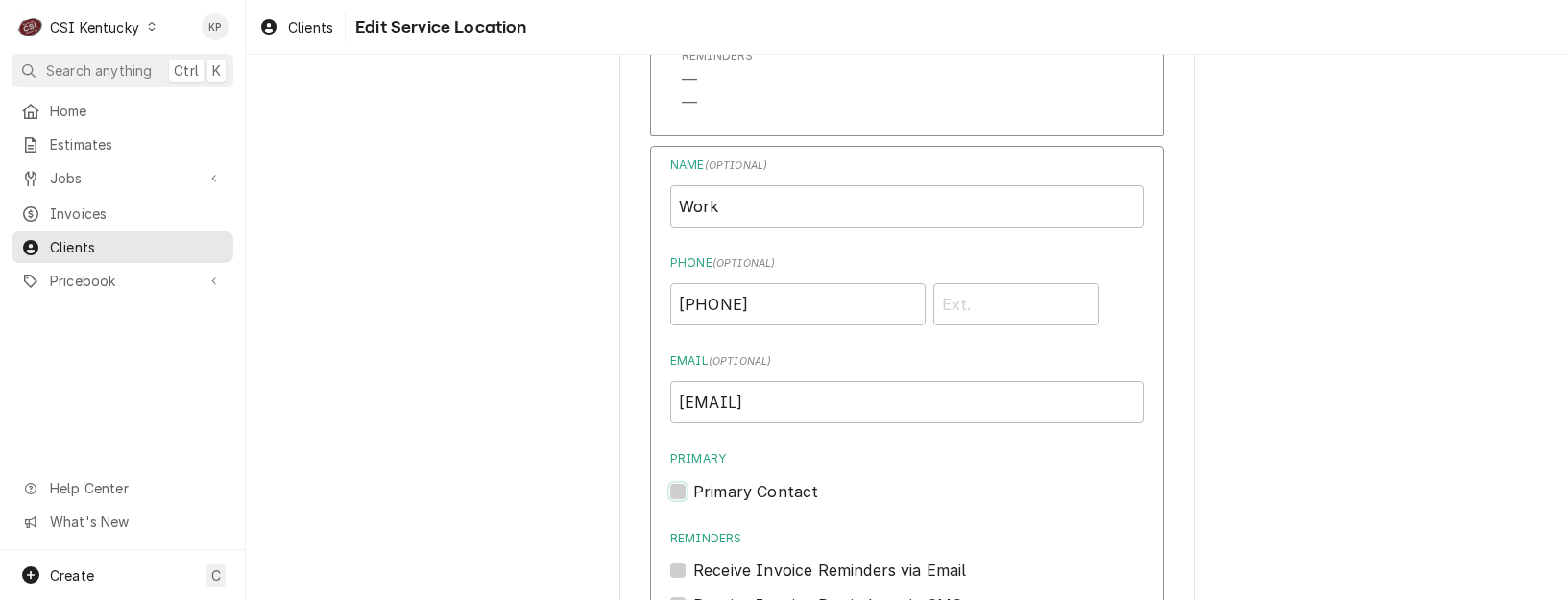 click on "Primary" at bounding box center [929, 501] 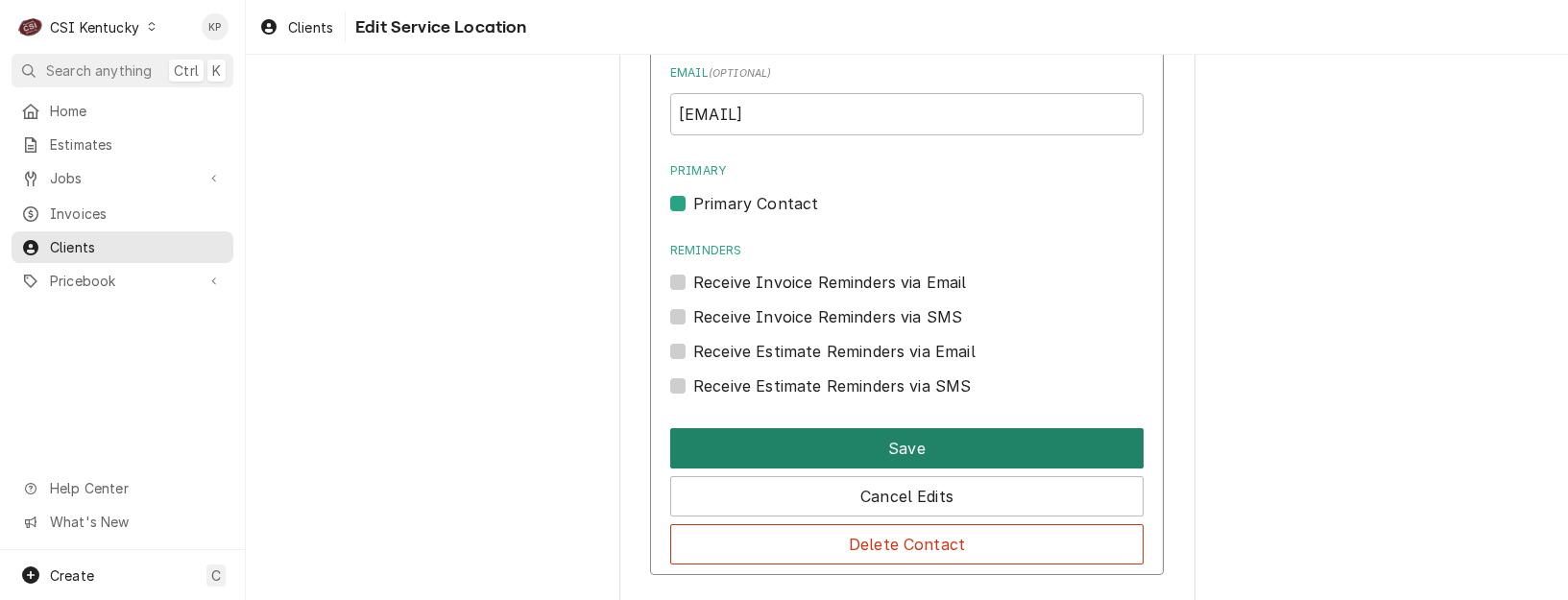 click on "Save" at bounding box center (906, 448) 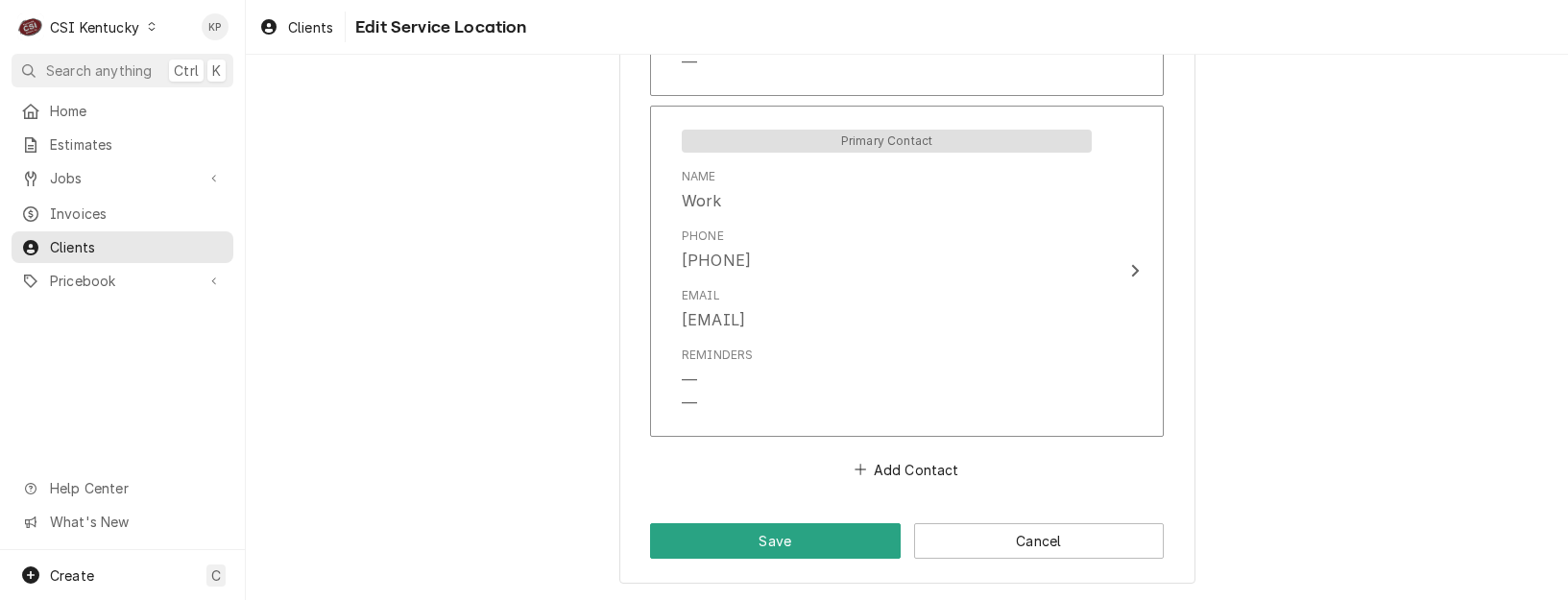 scroll, scrollTop: 1822, scrollLeft: 0, axis: vertical 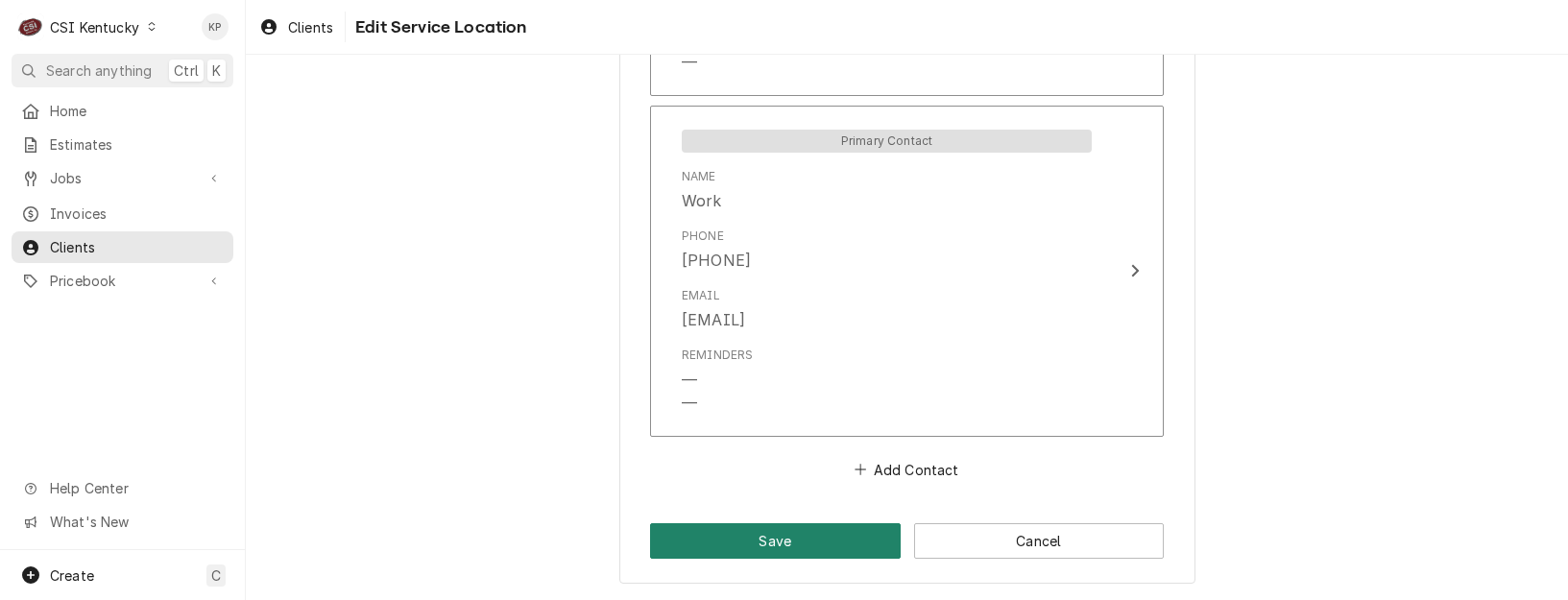click on "Save" at bounding box center [775, 540] 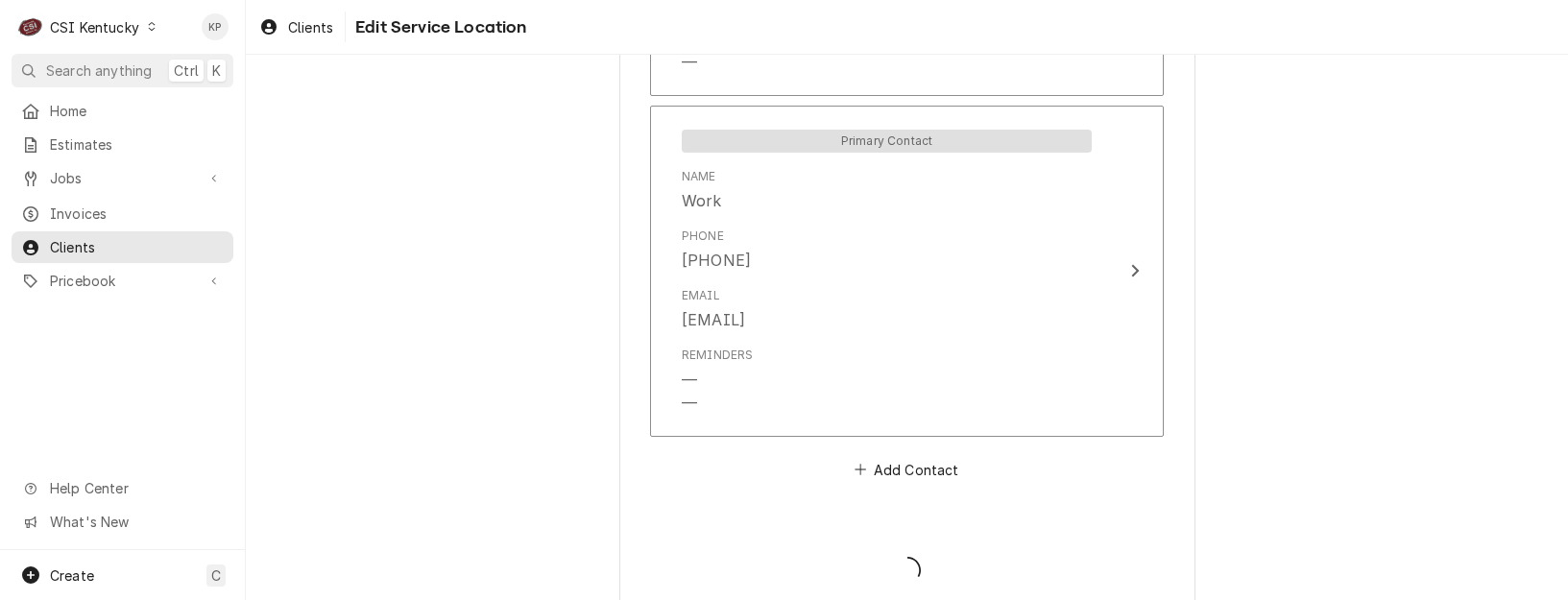 type on "x" 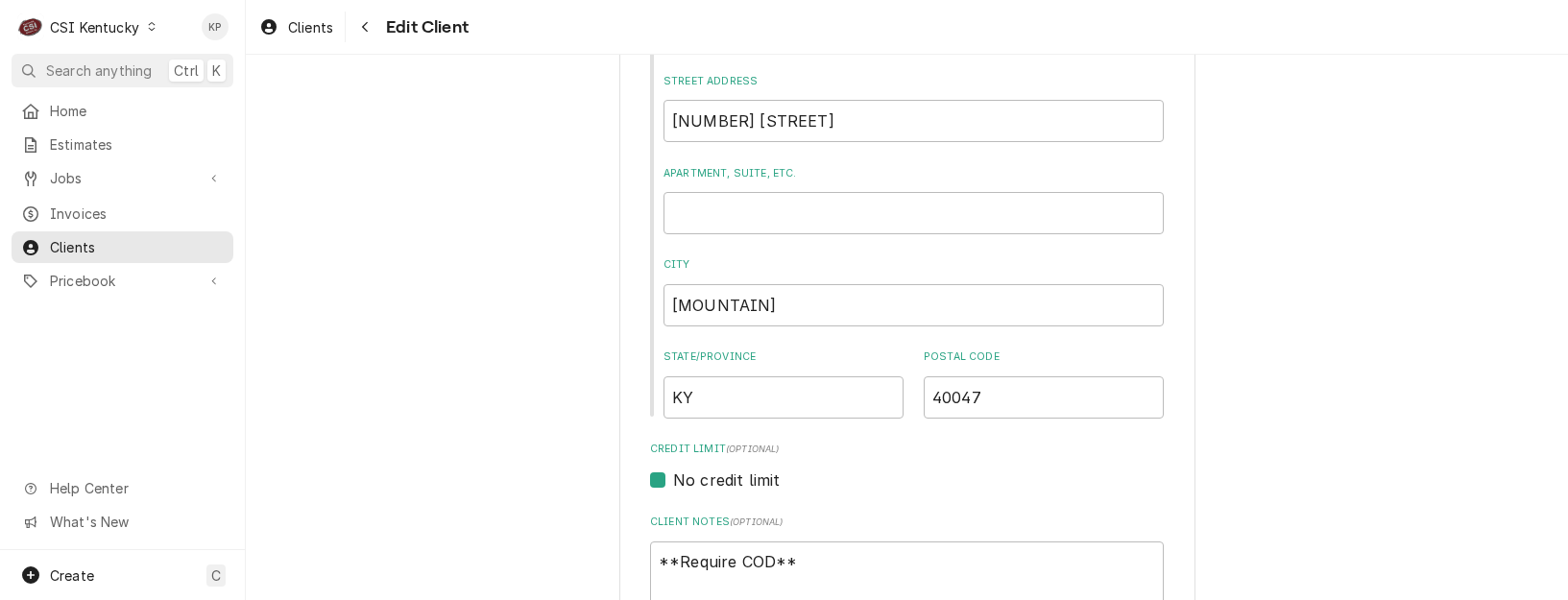 scroll, scrollTop: 430, scrollLeft: 0, axis: vertical 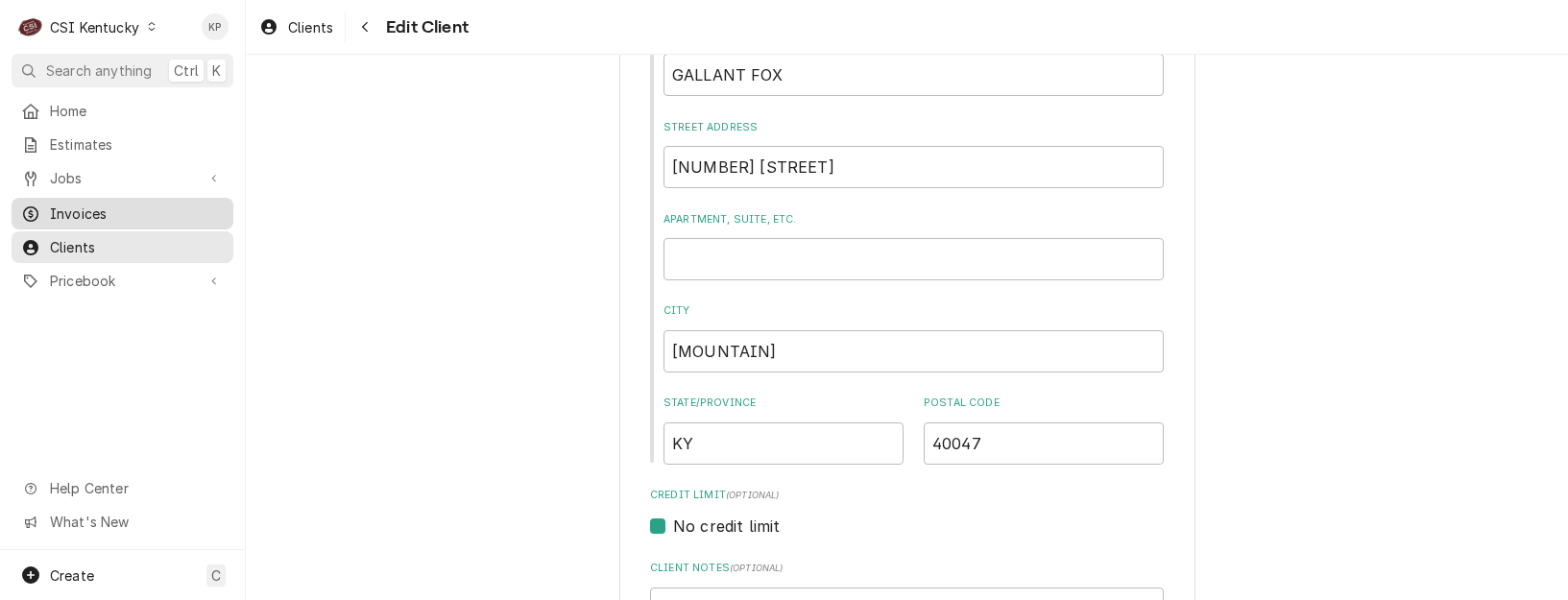 click on "Invoices" at bounding box center [136, 213] 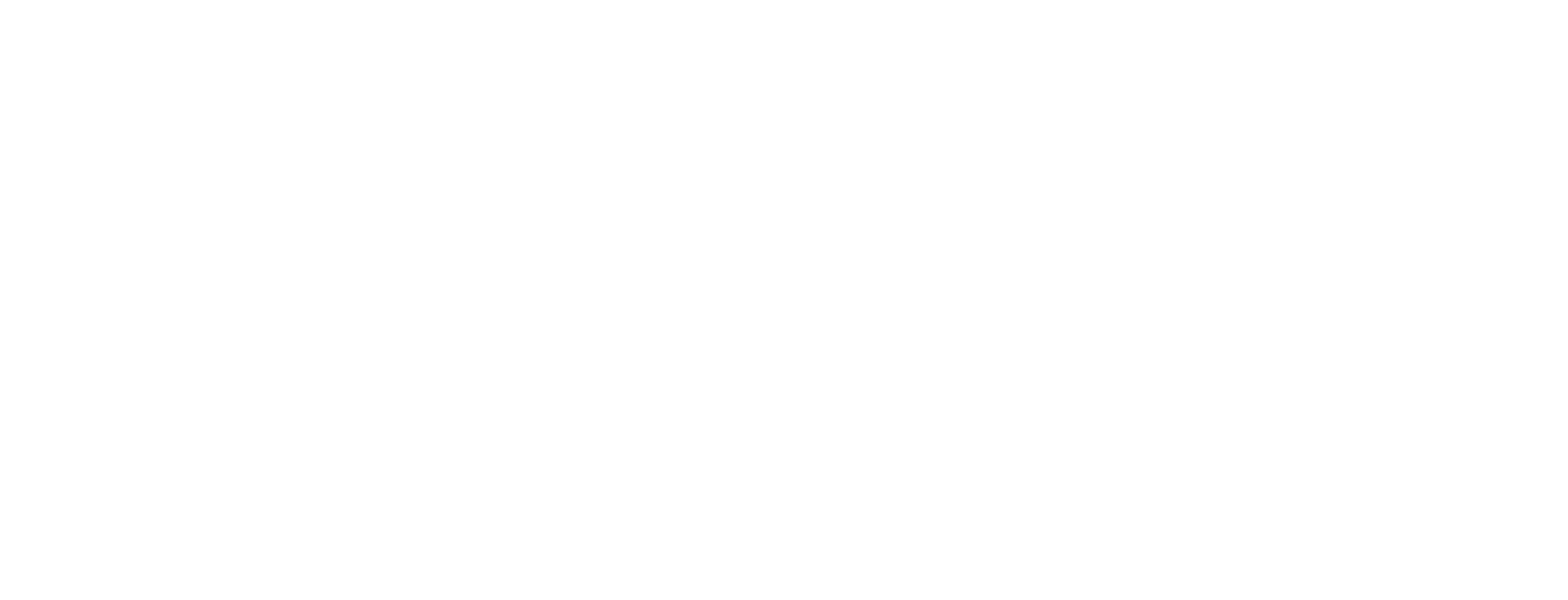 scroll, scrollTop: 0, scrollLeft: 0, axis: both 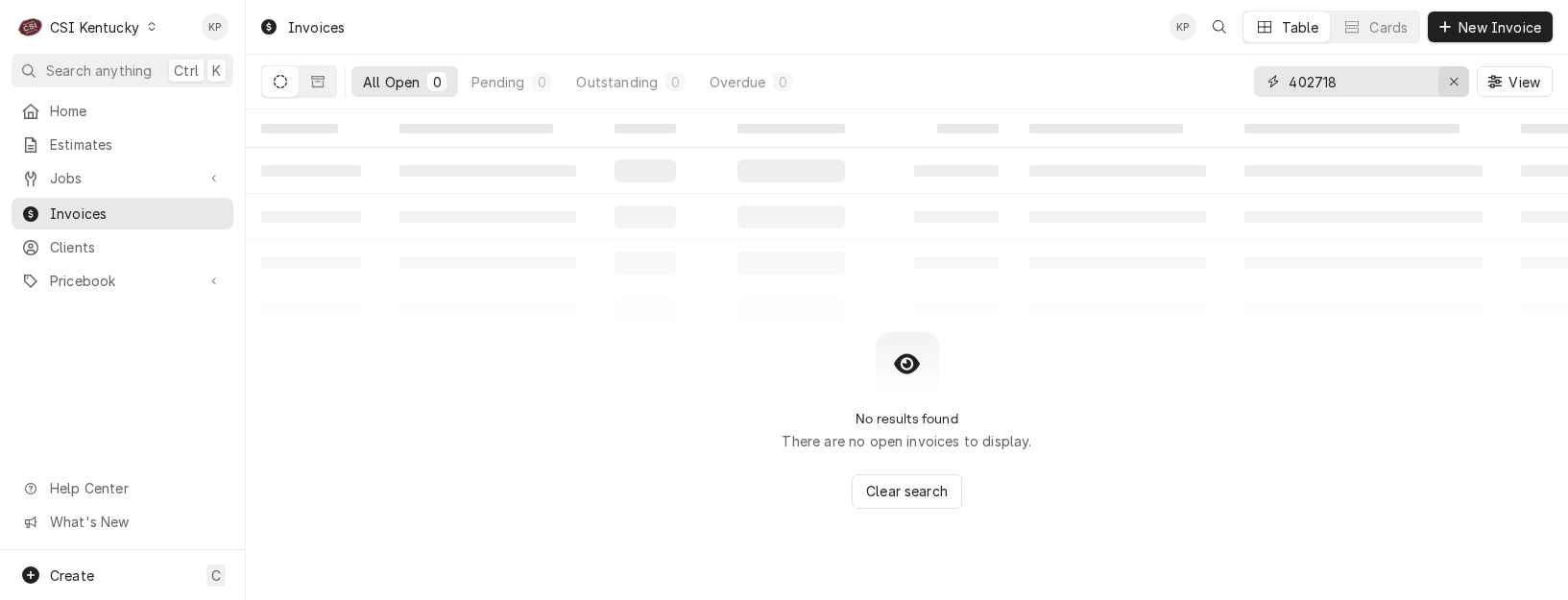 click at bounding box center [1454, 82] 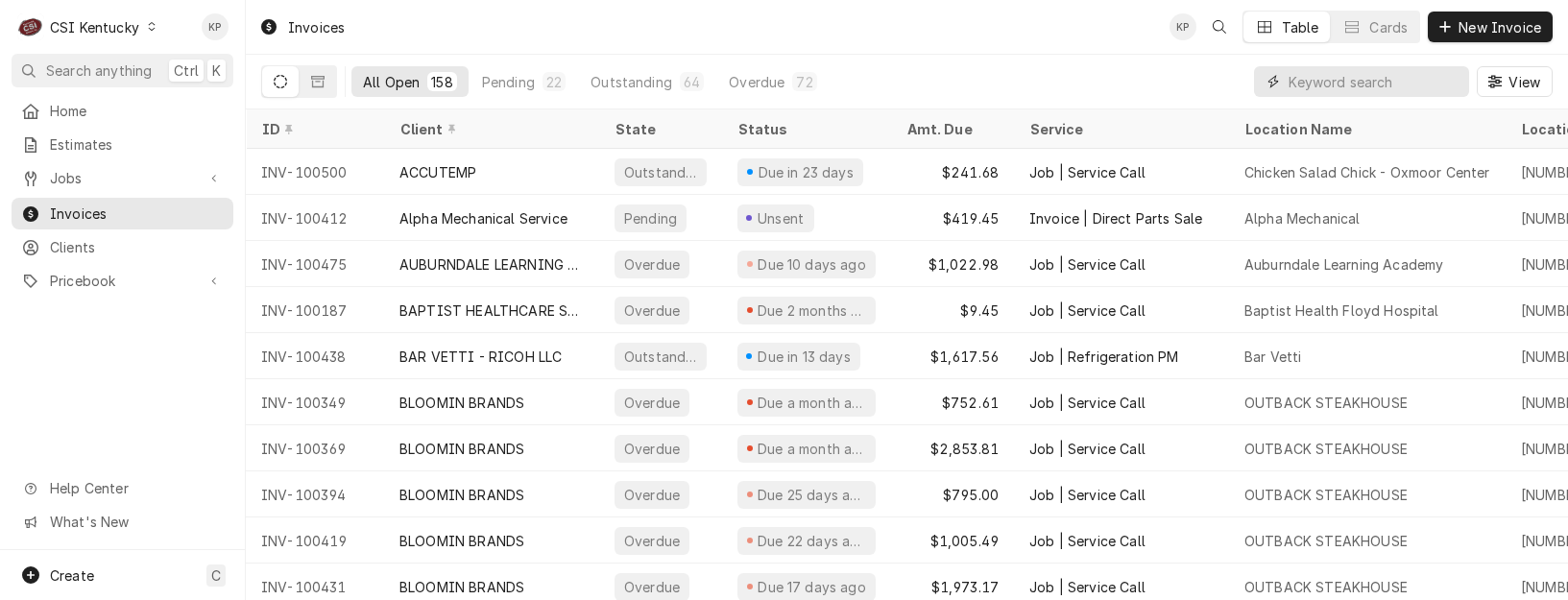 click at bounding box center (1374, 82) 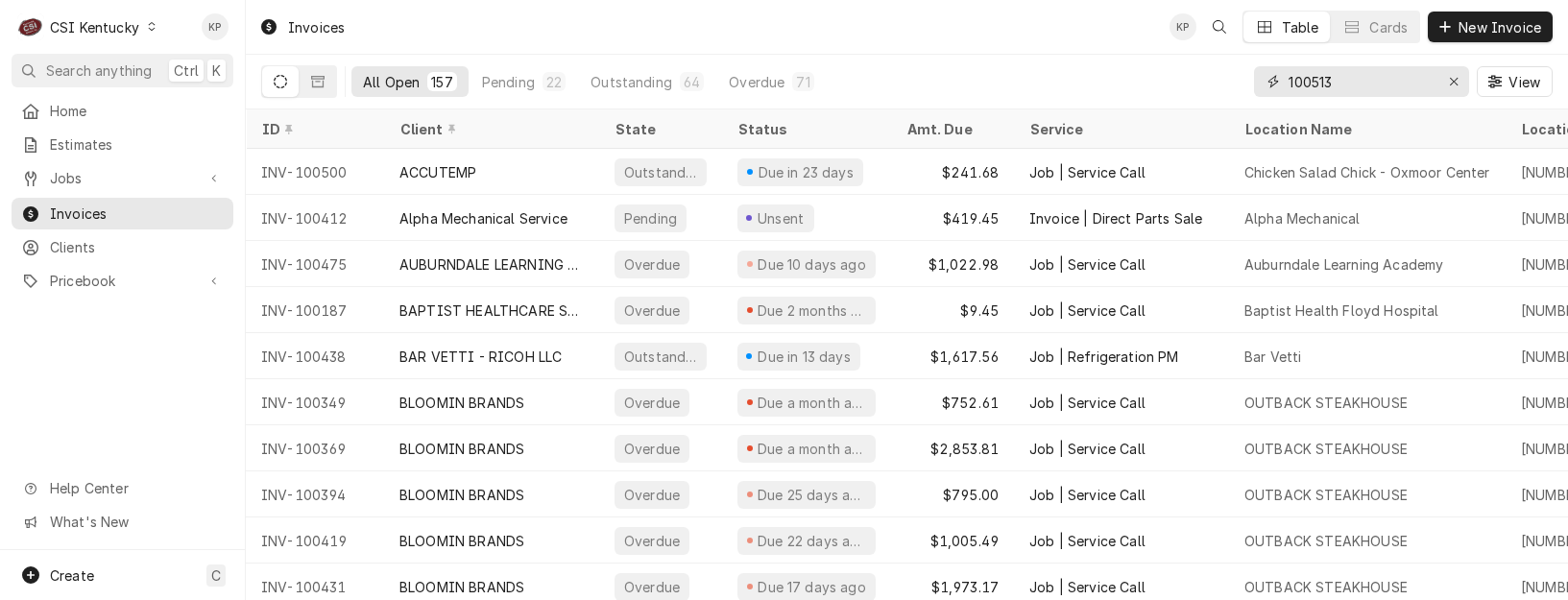 type on "100513" 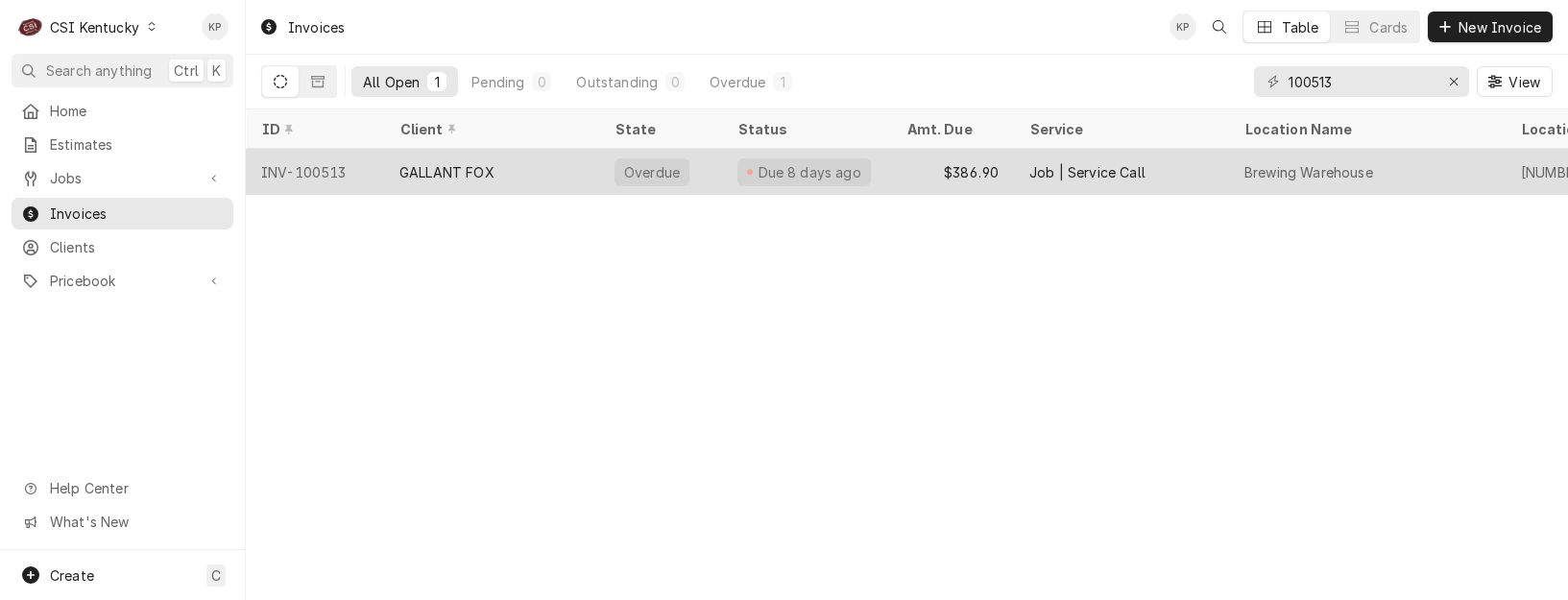 click on "INV-100513" at bounding box center (315, 172) 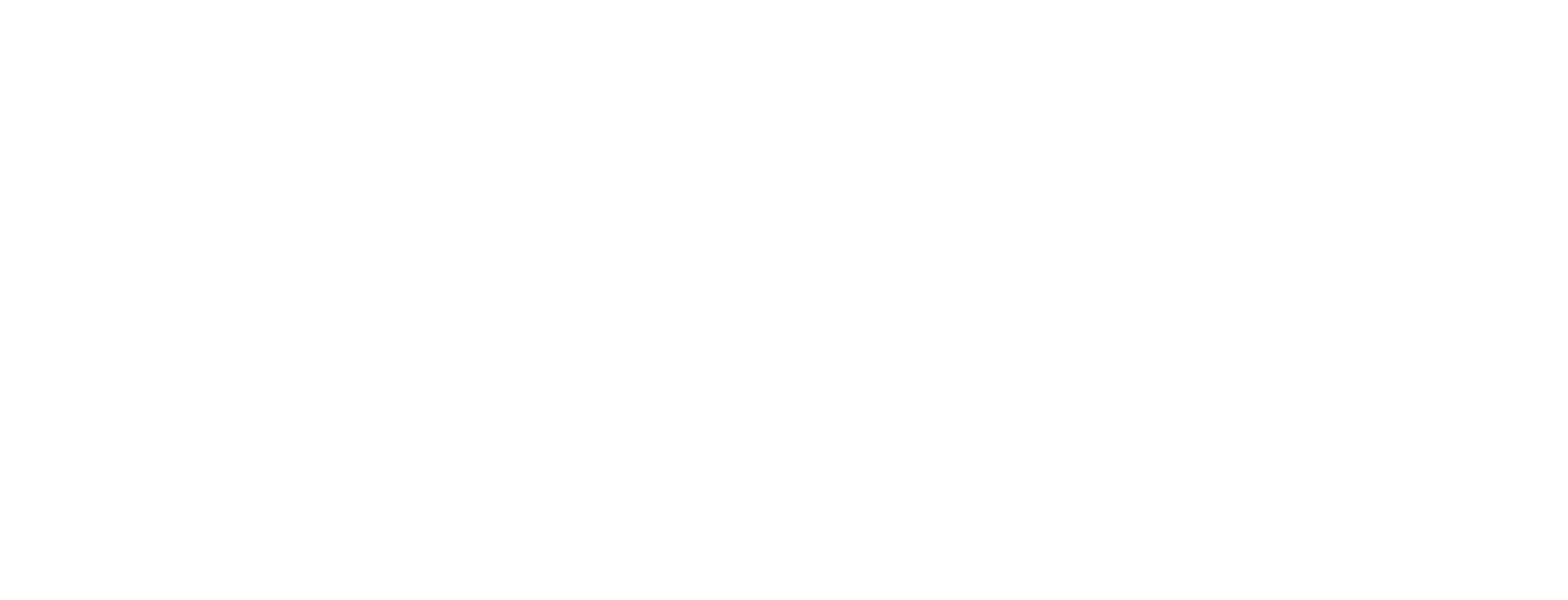 scroll, scrollTop: 0, scrollLeft: 0, axis: both 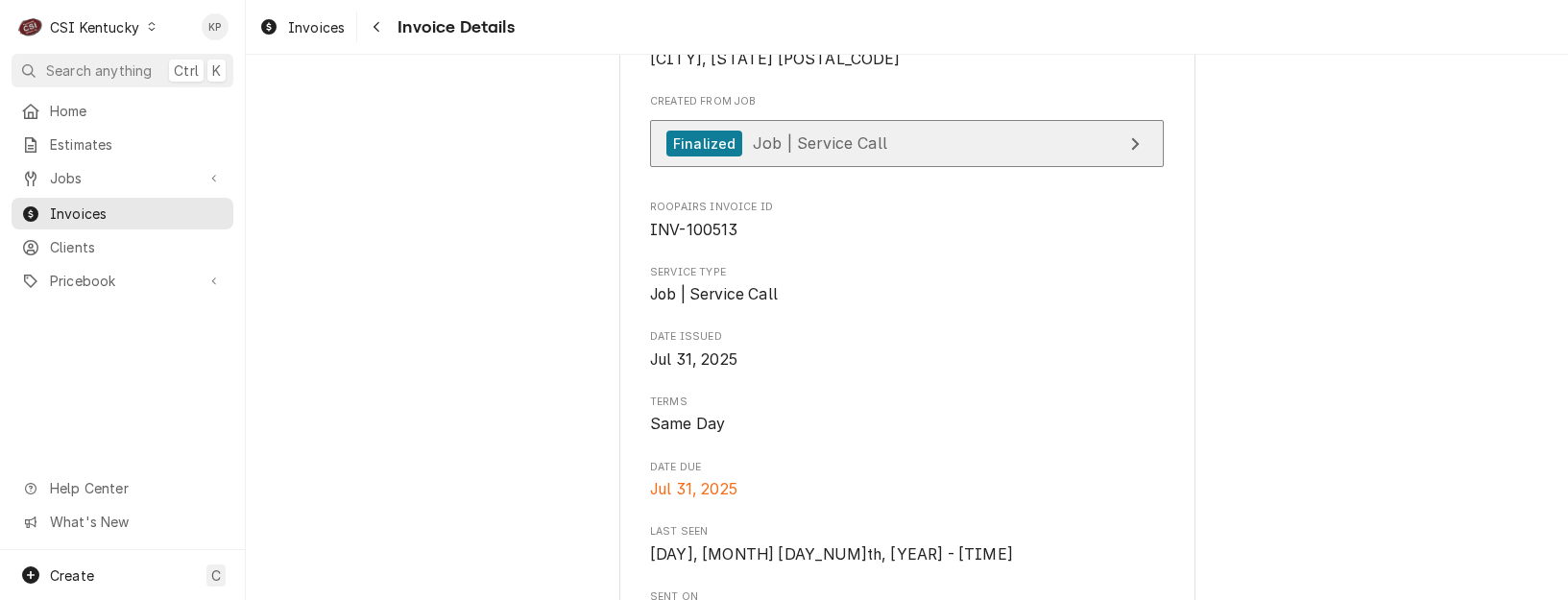 click 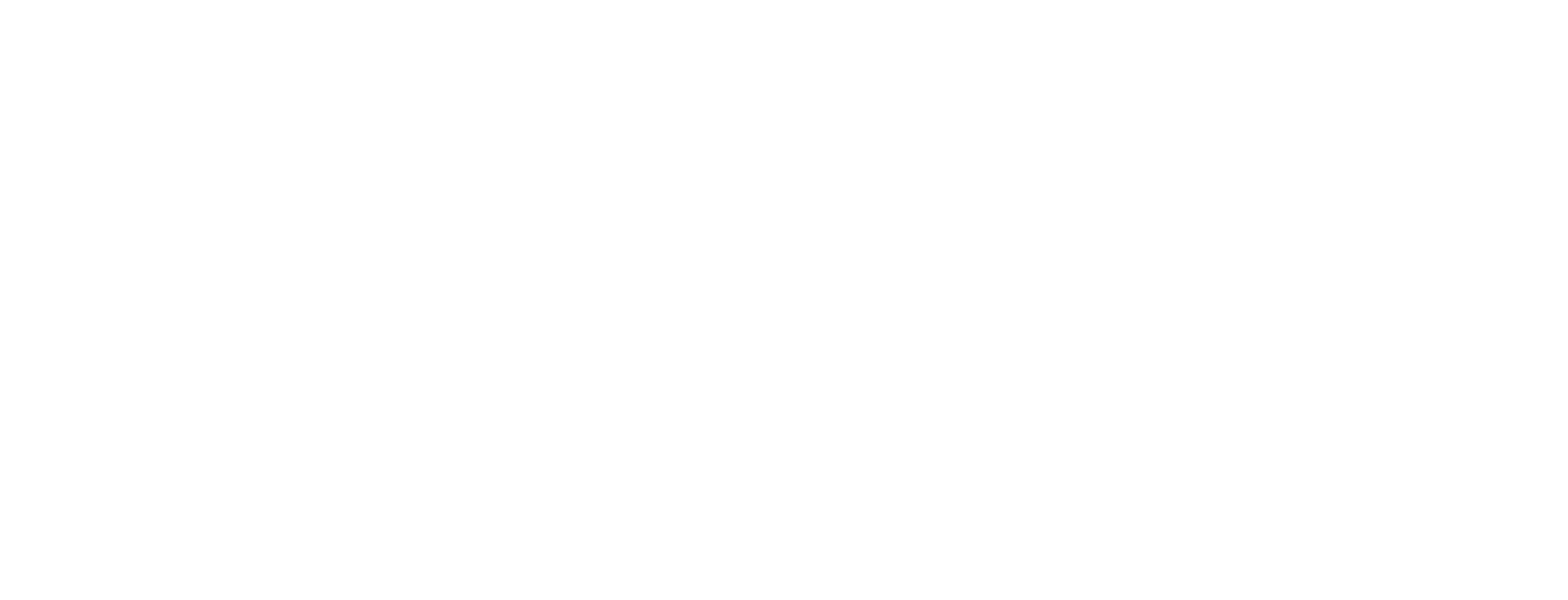scroll, scrollTop: 0, scrollLeft: 0, axis: both 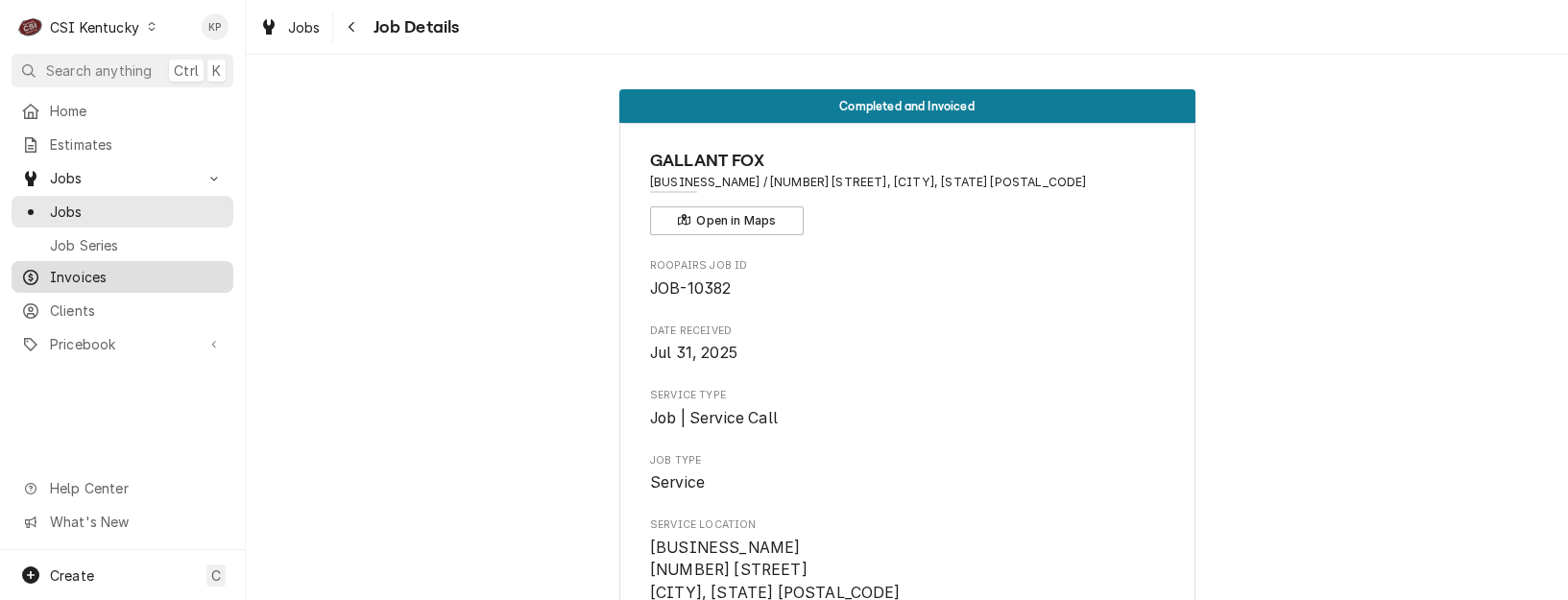 click on "Invoices" at bounding box center [136, 276] 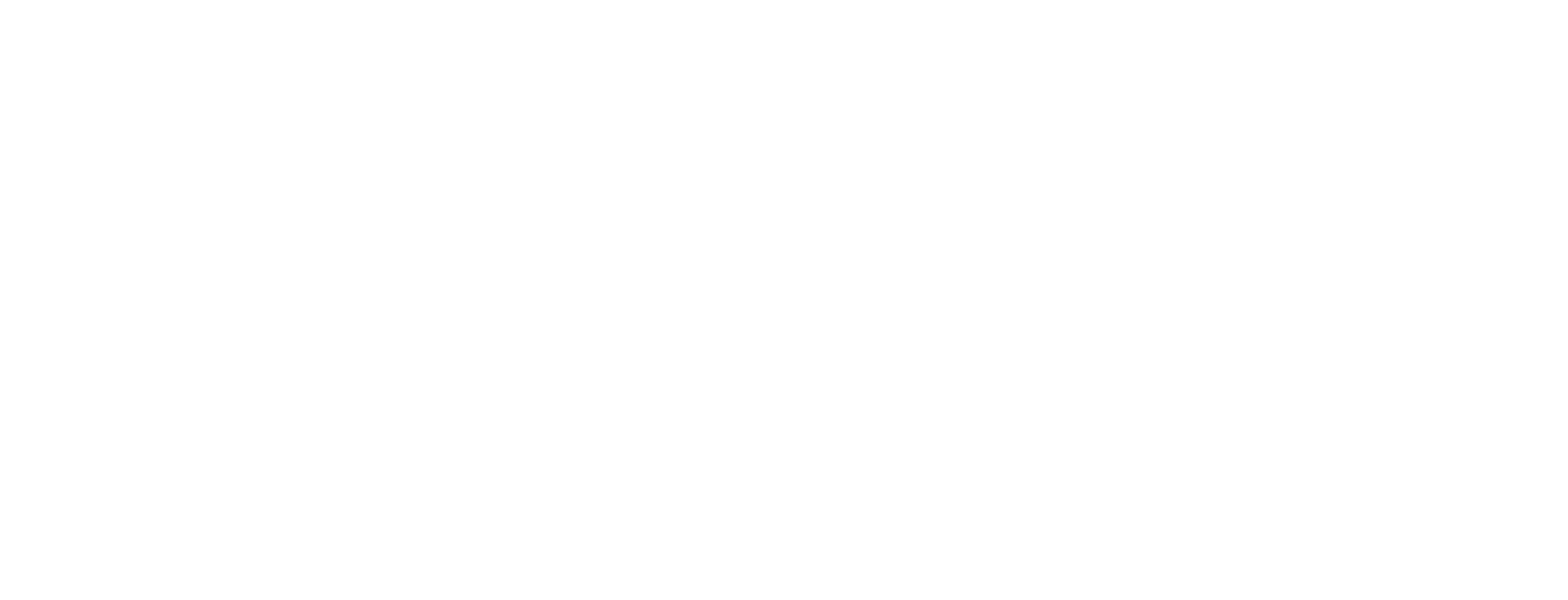 scroll, scrollTop: 0, scrollLeft: 0, axis: both 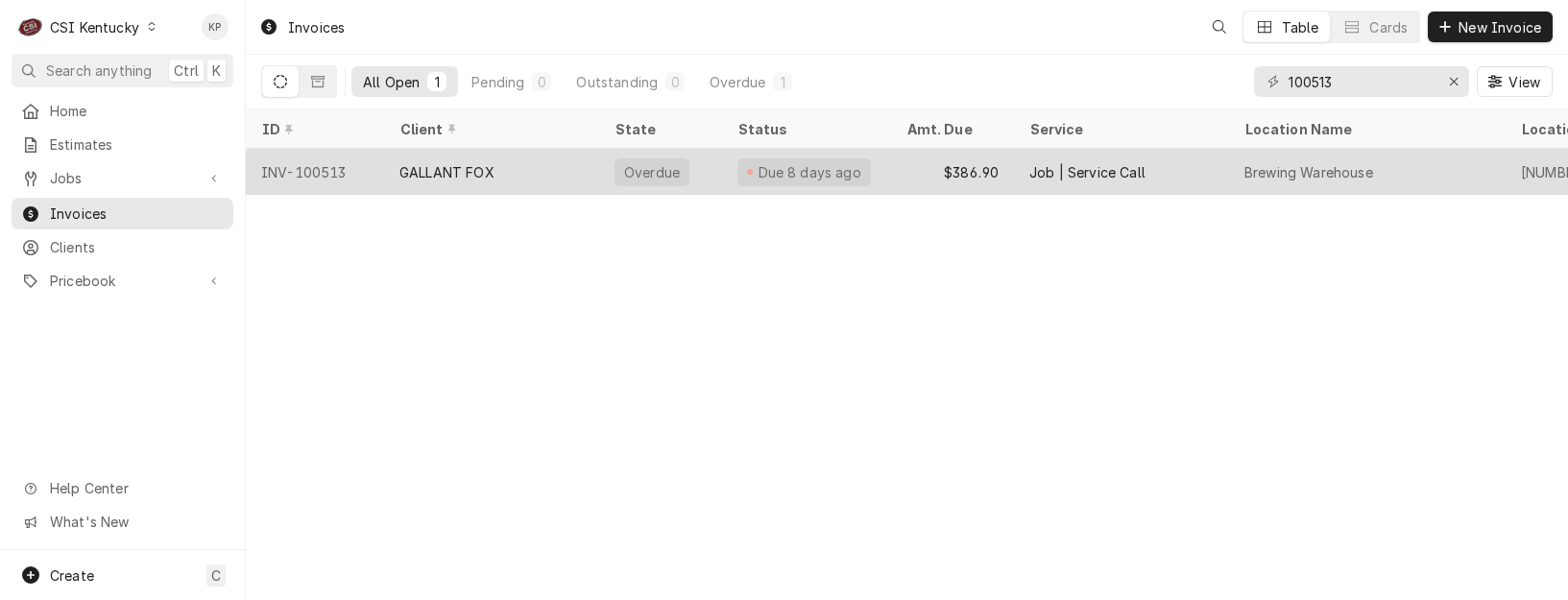 click on "INV-100513" at bounding box center (315, 172) 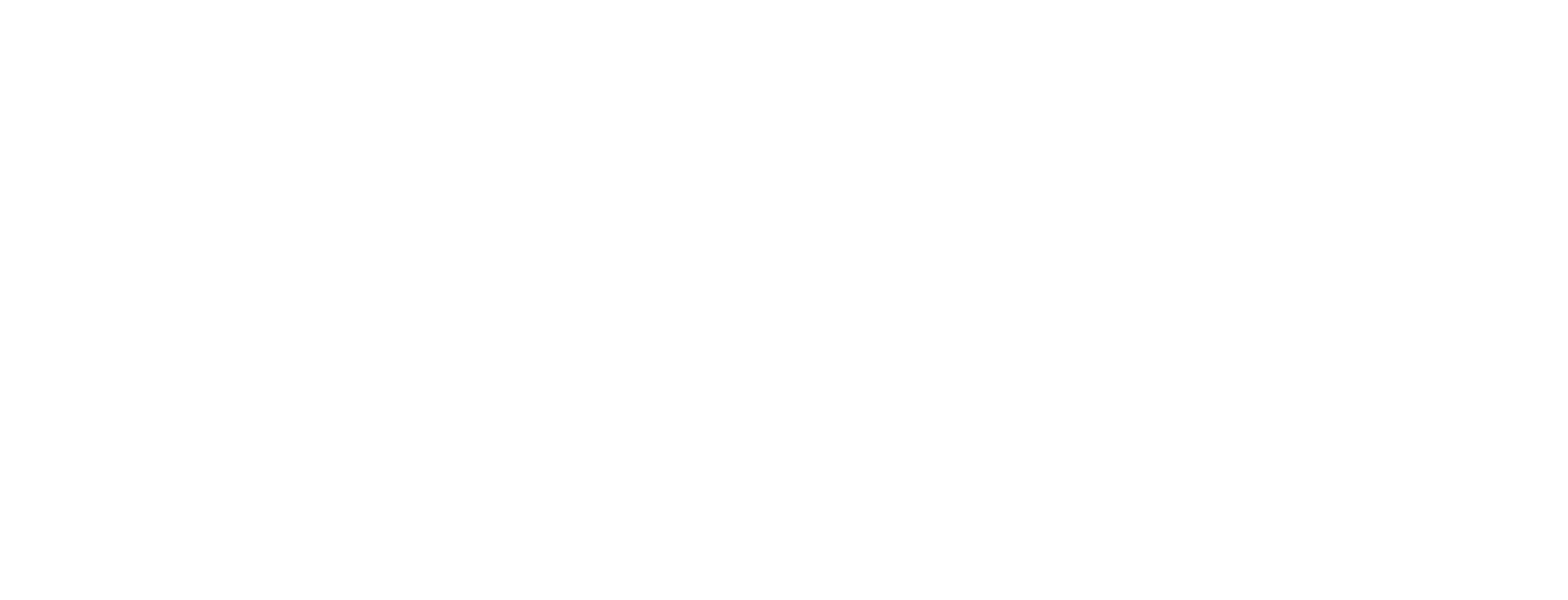scroll, scrollTop: 0, scrollLeft: 0, axis: both 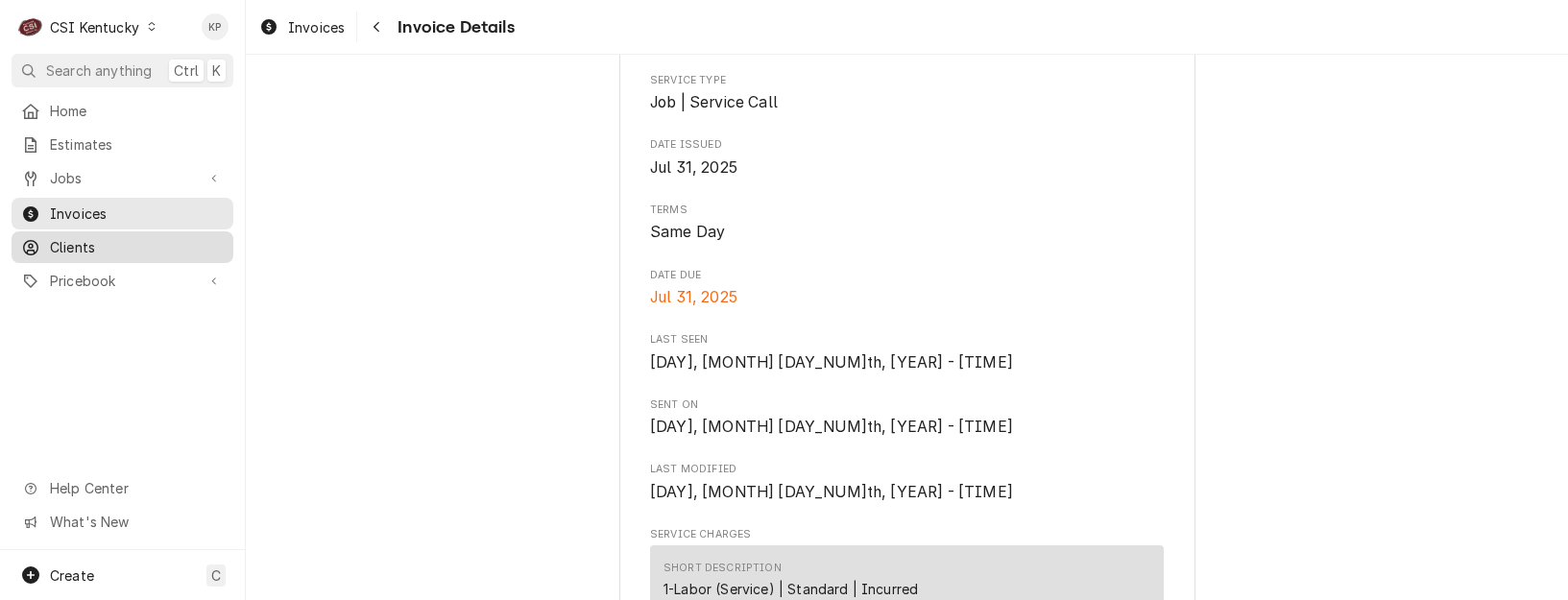 click on "Clients" at bounding box center (136, 247) 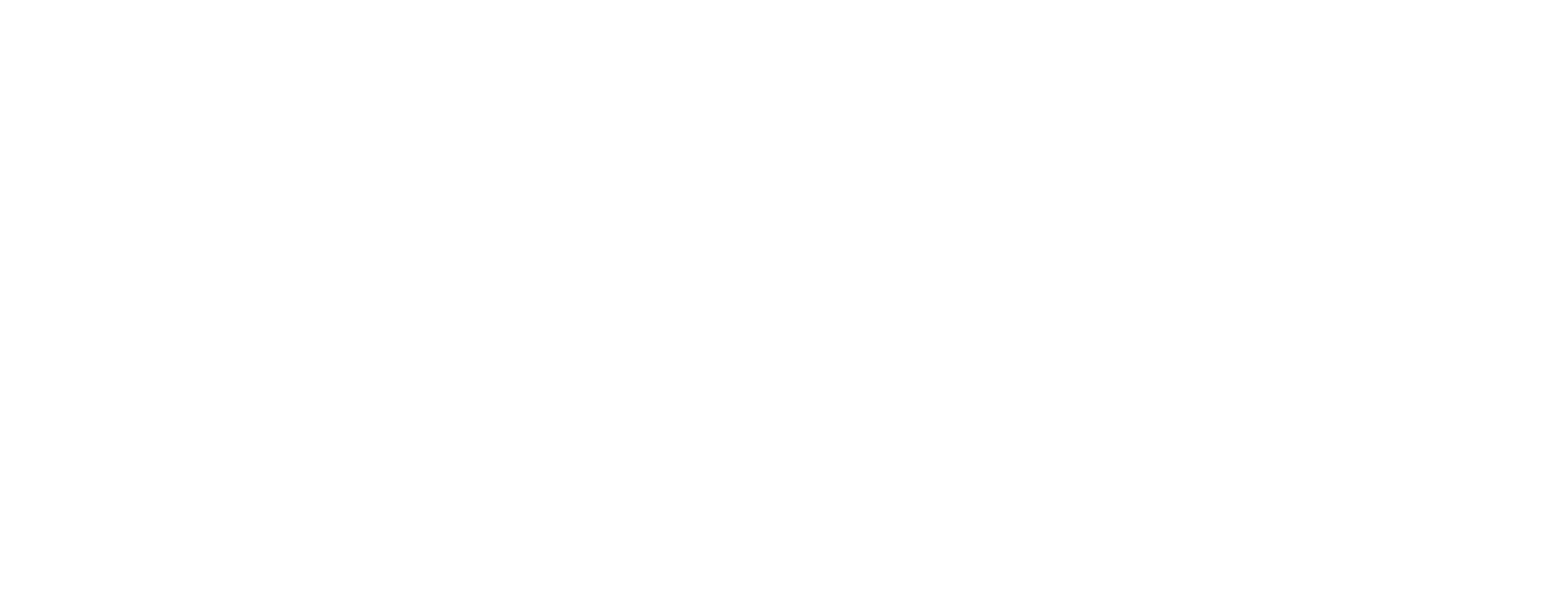 scroll, scrollTop: 0, scrollLeft: 0, axis: both 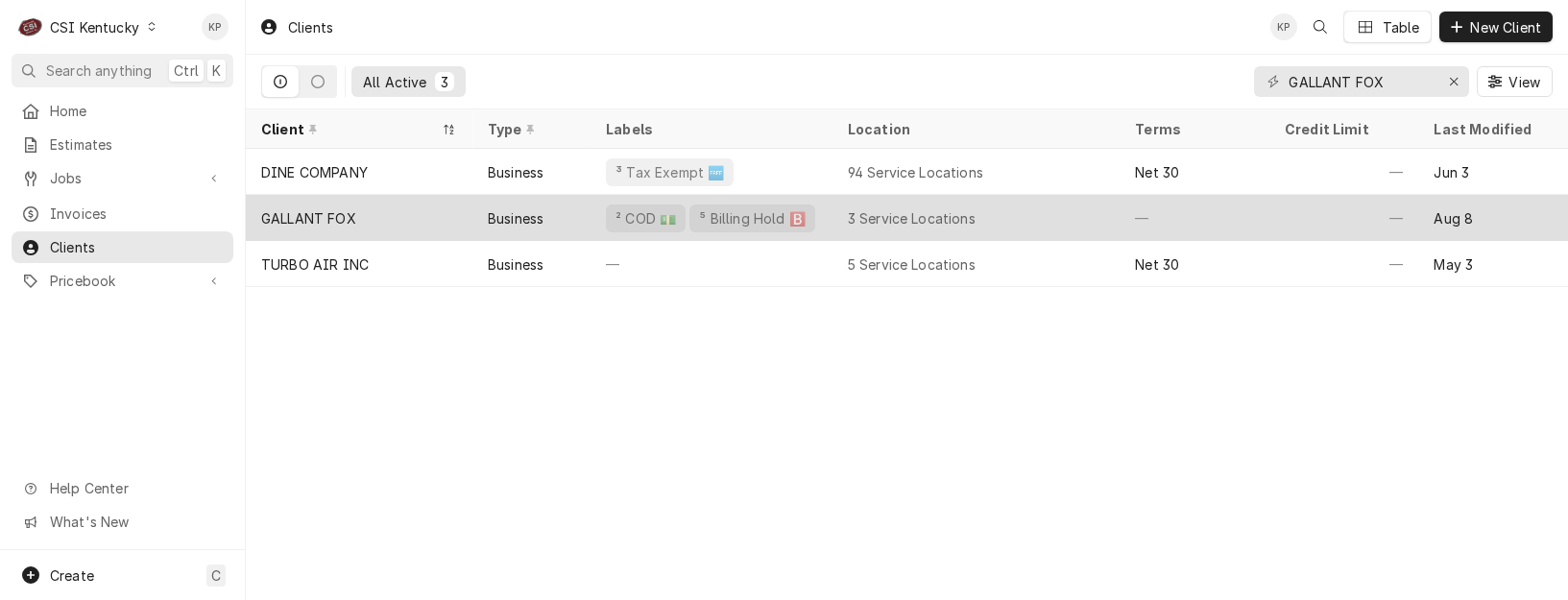 click on "GALLANT FOX" at bounding box center [308, 218] 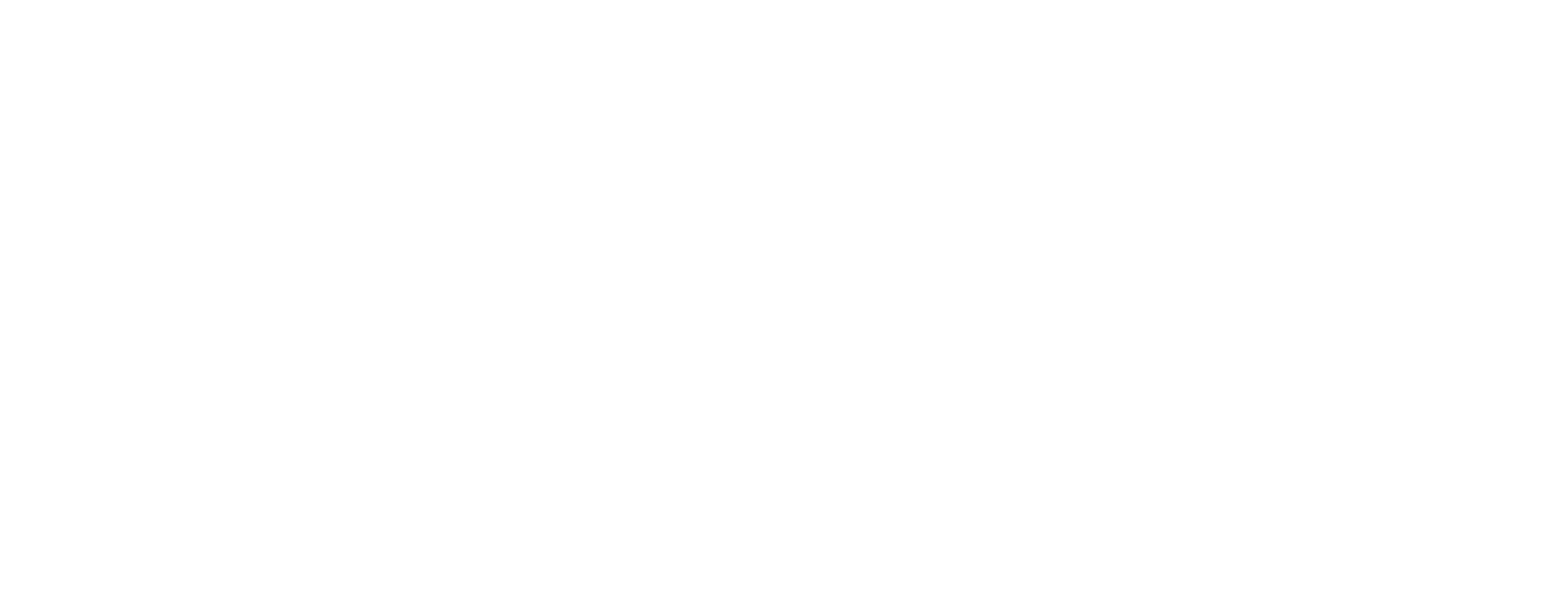 scroll, scrollTop: 0, scrollLeft: 0, axis: both 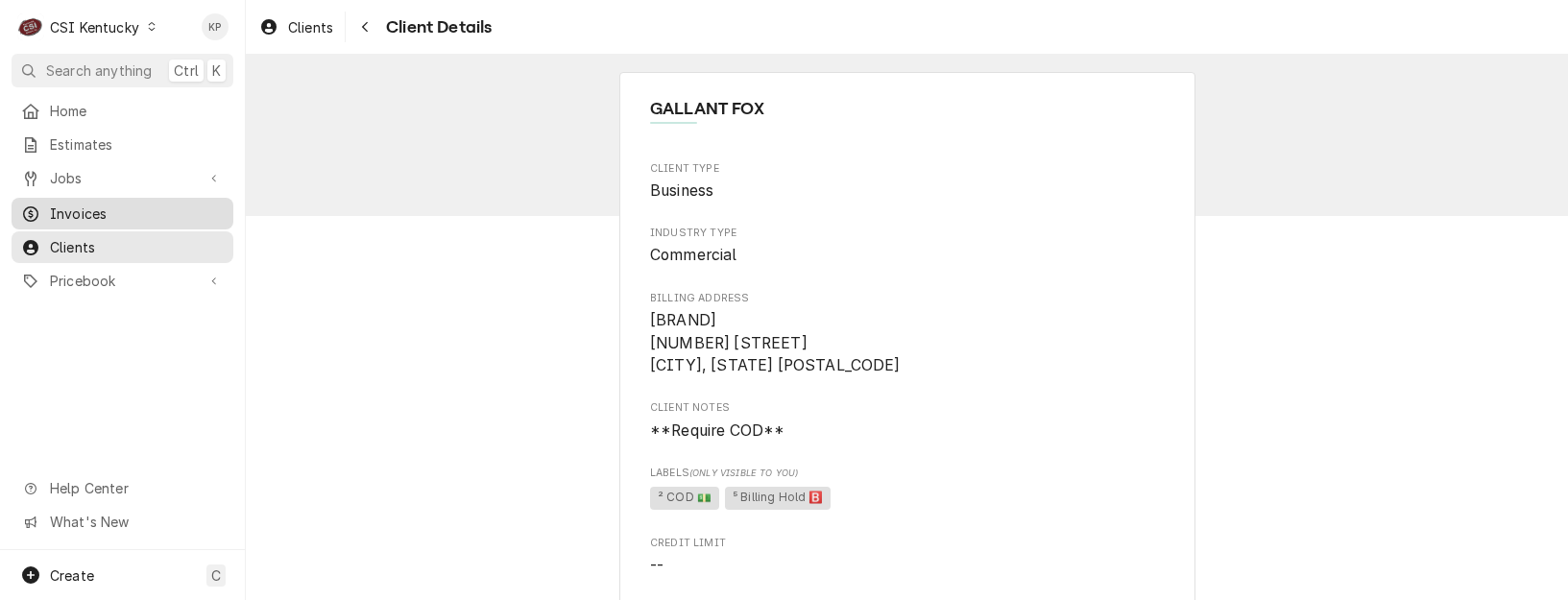 click on "Invoices" at bounding box center [136, 213] 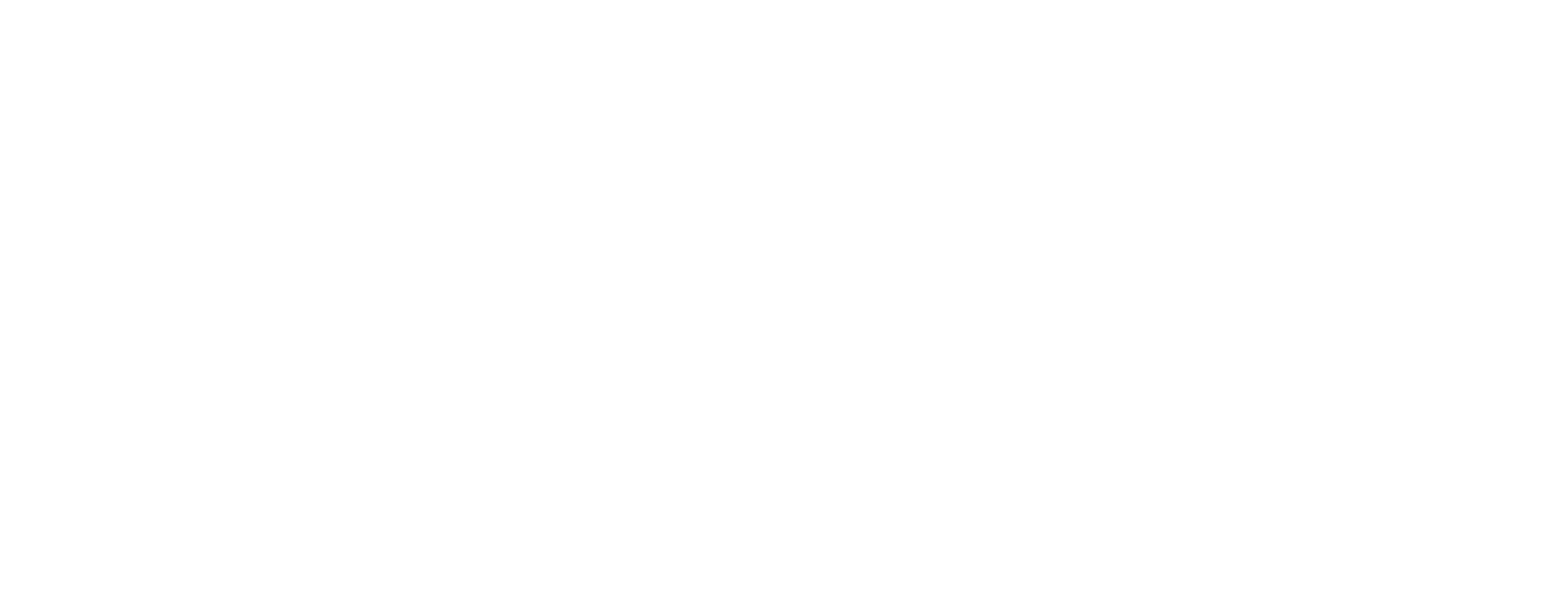 scroll, scrollTop: 0, scrollLeft: 0, axis: both 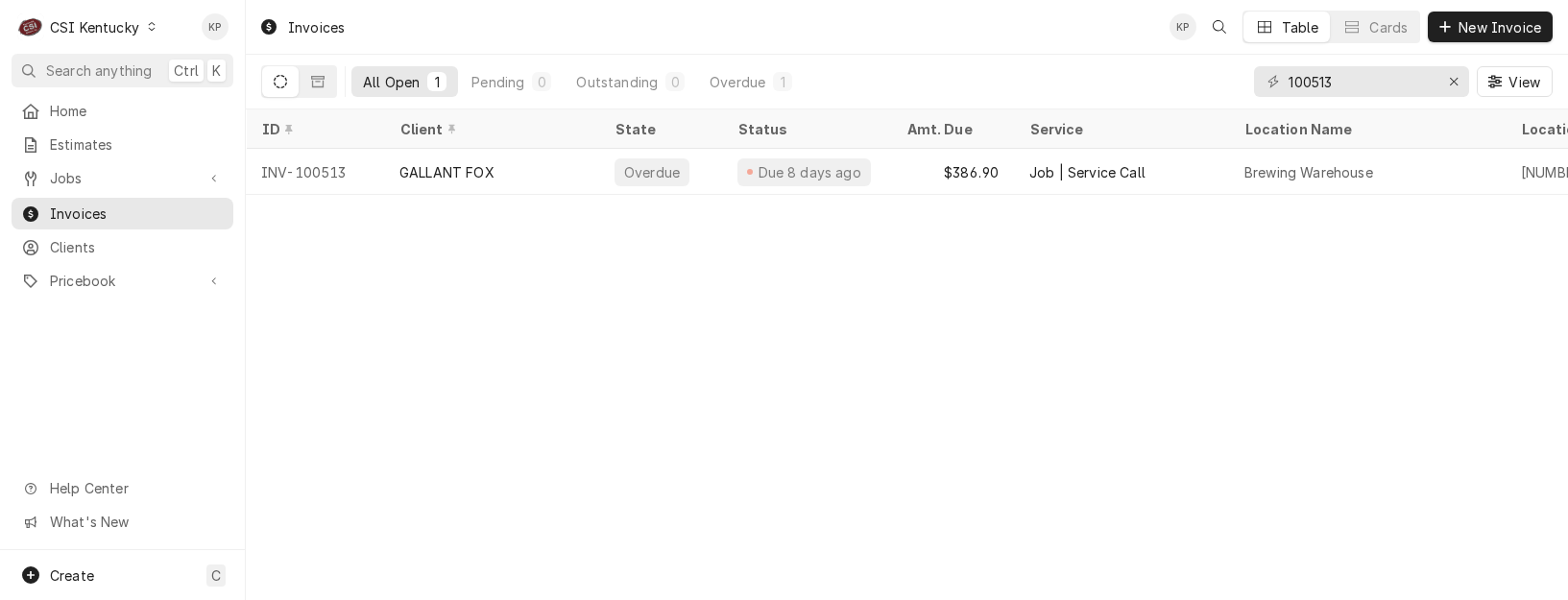 click on "Invoices   KP Table Cards New Invoice All Open 1 Pending 0 Outstanding 0 Overdue 1 100513 View ID Client State Status Amt. Due Service Location Name Location Address Labels Due Date Status Changed Last Modified INV-100513 GALLANT FOX Overdue Due 8 days ago $386.90 Job | Service Call Brewing Warehouse 131 N Spring St, Louisville, KY 40206 — Jul 31   Aug 7   Aug 7" at bounding box center [906, 300] 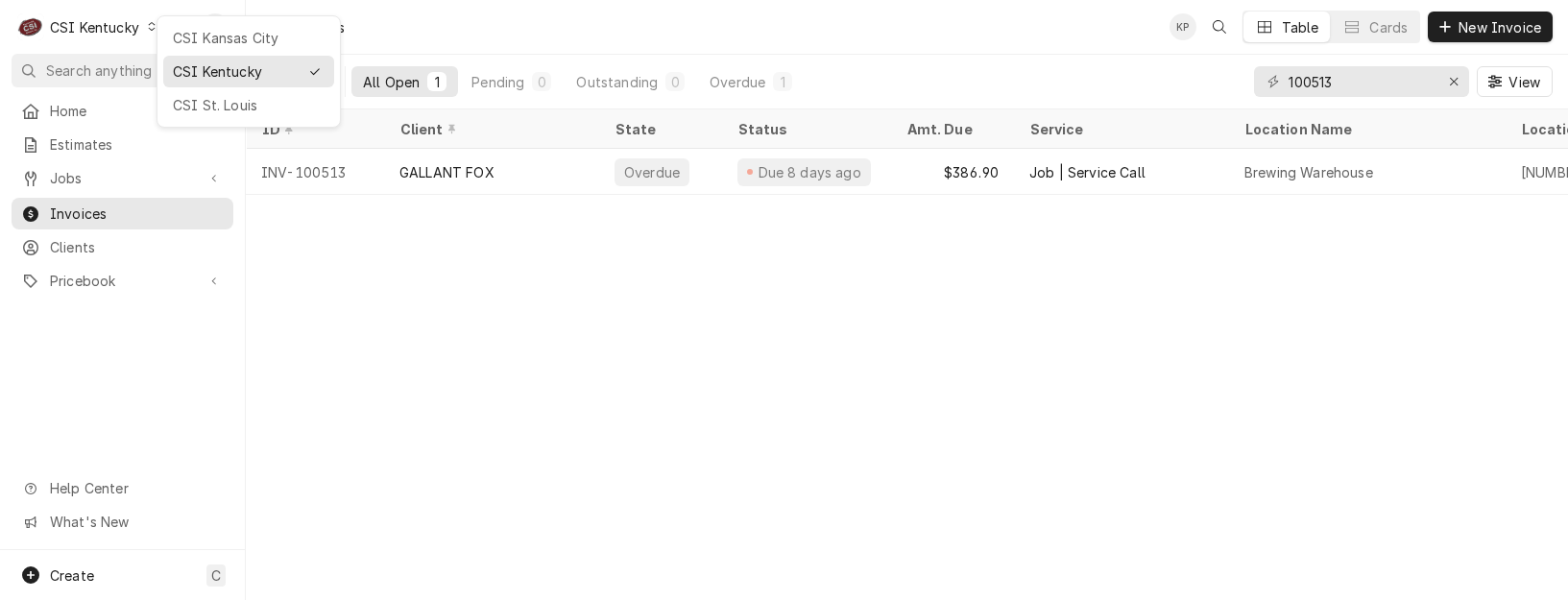 click on "C CSI Kentucky KP Search anything Ctrl K Home Estimates Jobs Jobs Job Series Invoices Clients Pricebook Services Parts & Materials Miscellaneous Discounts Tax Rates Help Center What's New Create C Invoices   KP Table Cards New Invoice All Open 1 Pending 0 Outstanding 0 Overdue 1 100513 View ID Client State Status Amt. Due Service Location Name Location Address Labels Due Date Status Changed Last Modified INV-100513 GALLANT FOX Overdue Due 8 days ago $386.90 Job | Service Call Brewing Warehouse 131 N Spring St, Louisville, KY 40206 — Jul 31   Aug 7   Aug 7
CSI Kansas City CSI Kentucky CSI St. Louis" at bounding box center (784, 300) 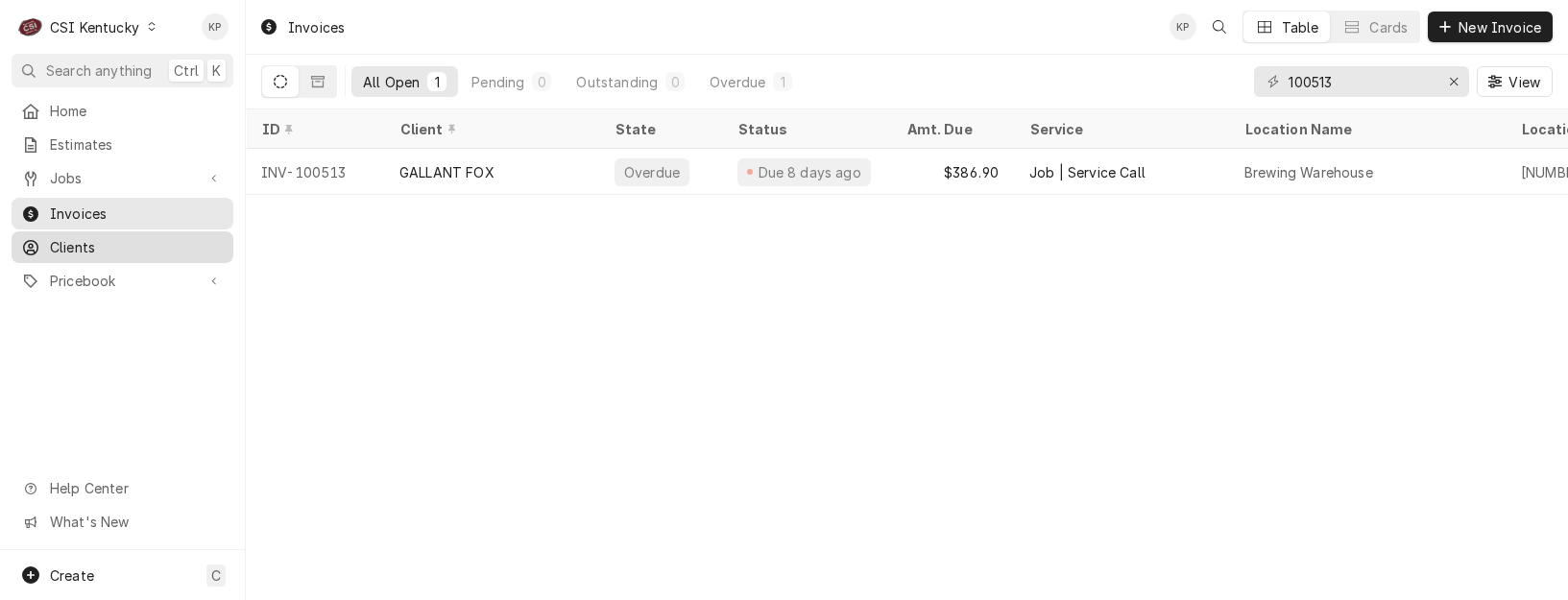click on "Clients" at bounding box center [136, 247] 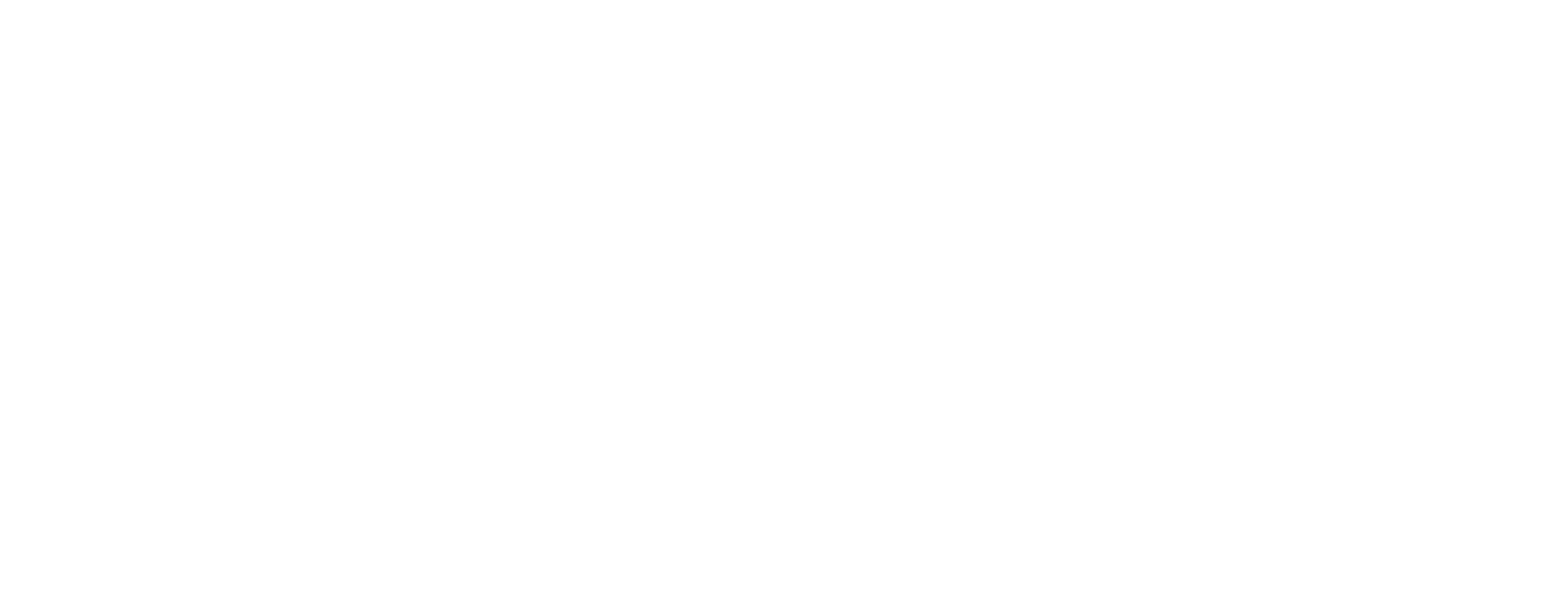 scroll, scrollTop: 0, scrollLeft: 0, axis: both 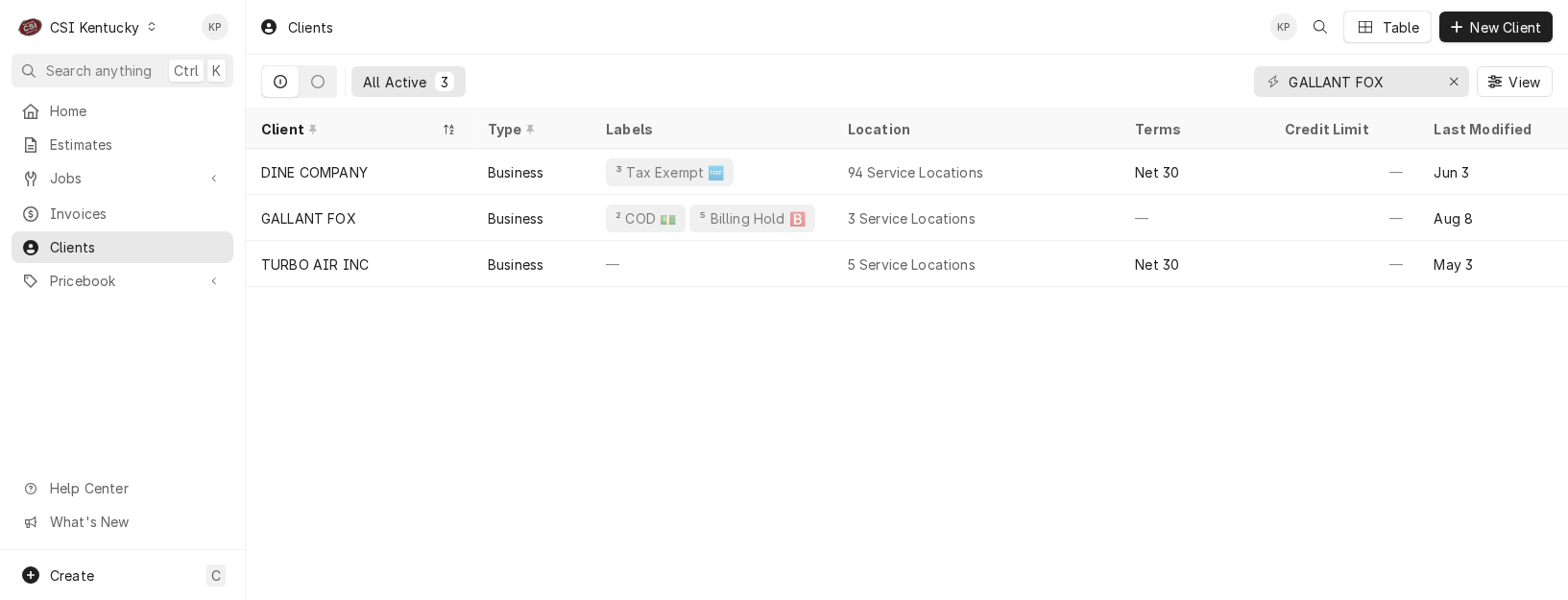 click 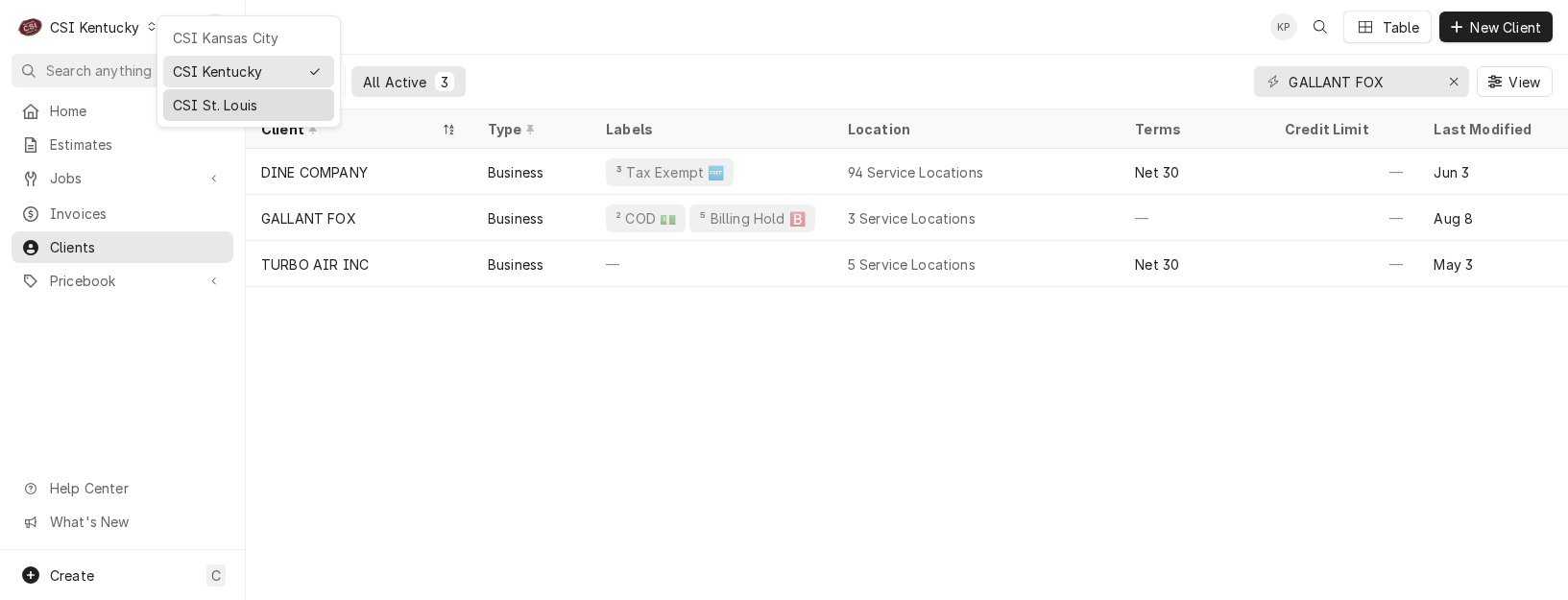 click on "CSI St. Louis" at bounding box center (249, 105) 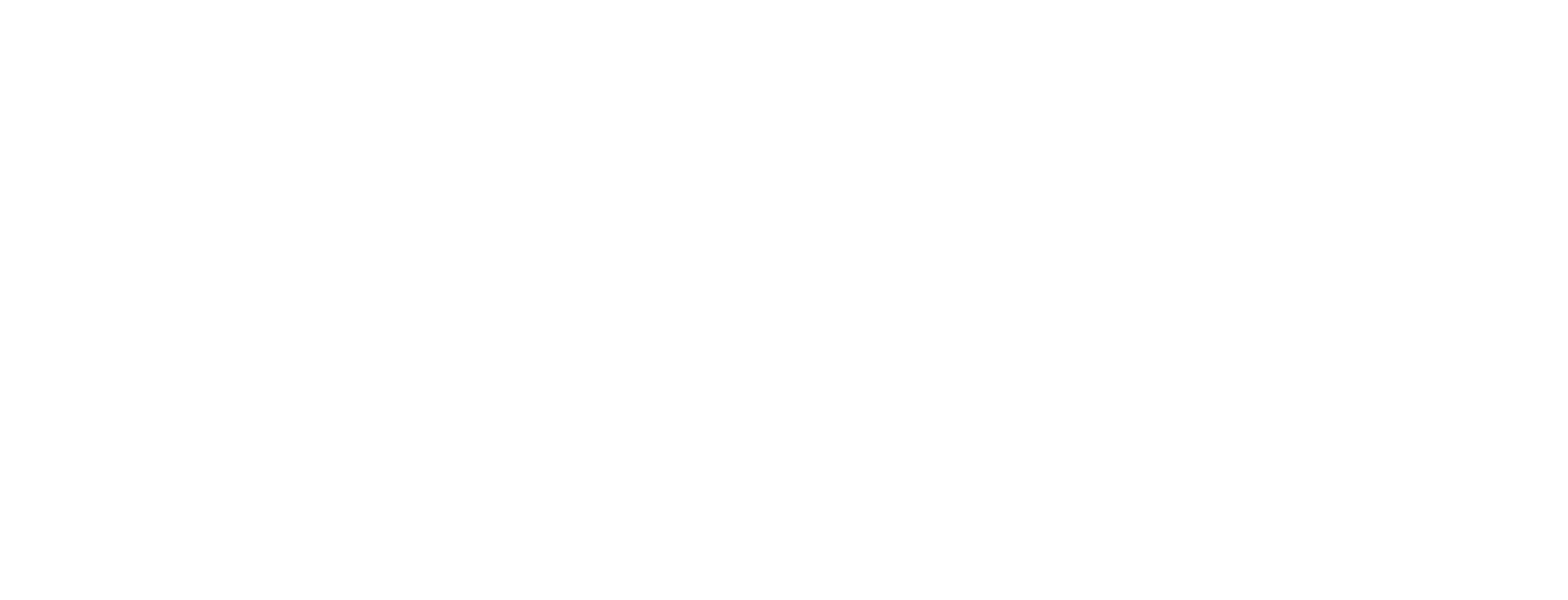 scroll, scrollTop: 0, scrollLeft: 0, axis: both 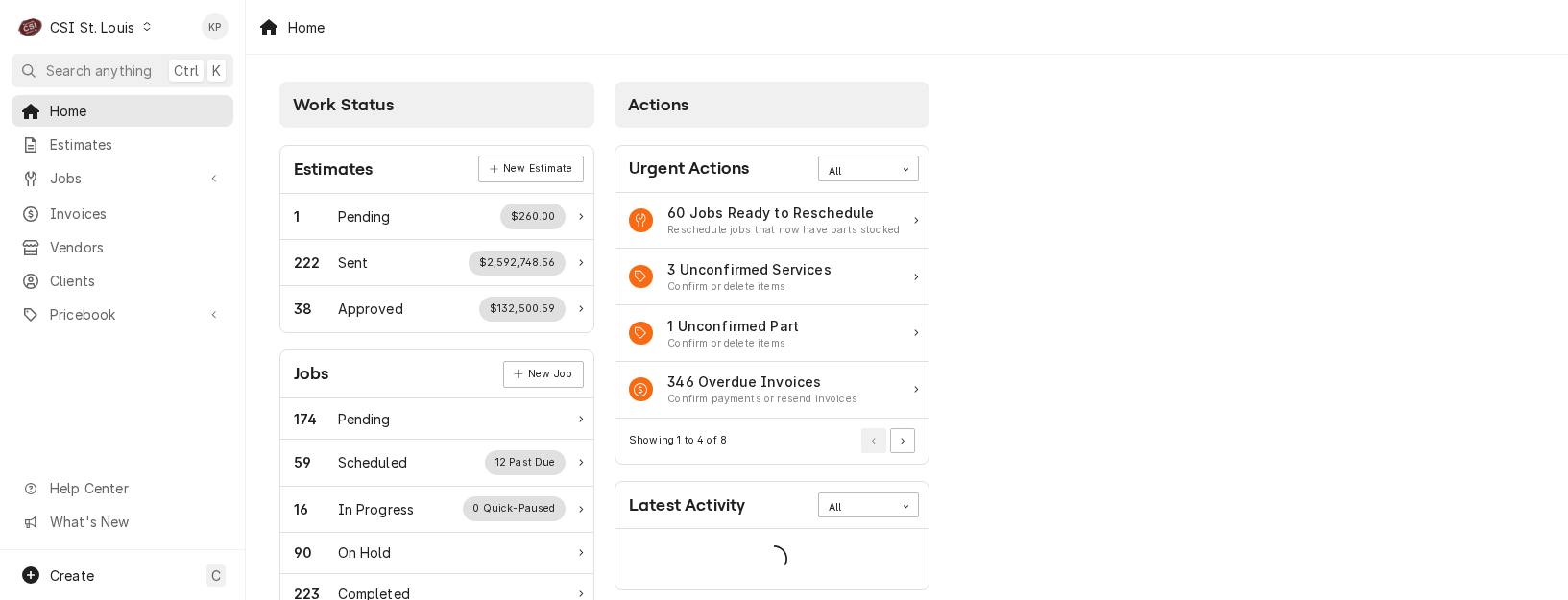 click on "Invoices" at bounding box center (136, 213) 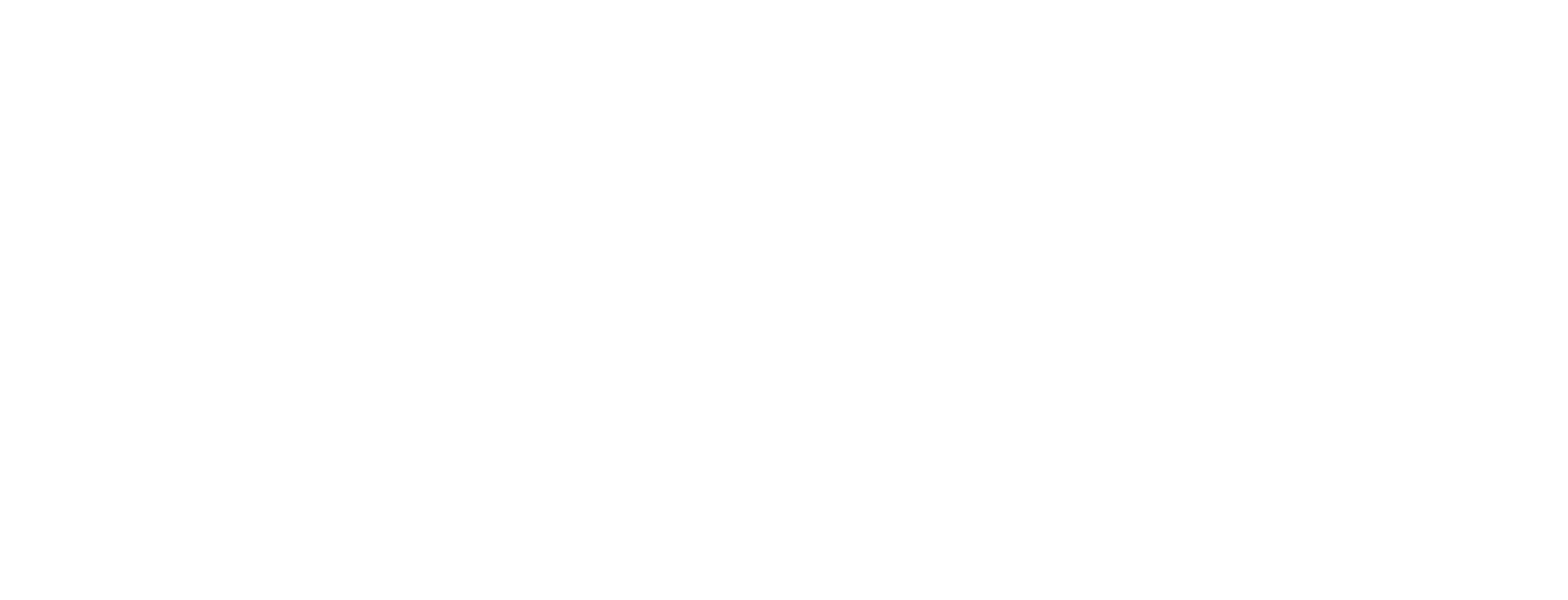 scroll, scrollTop: 0, scrollLeft: 0, axis: both 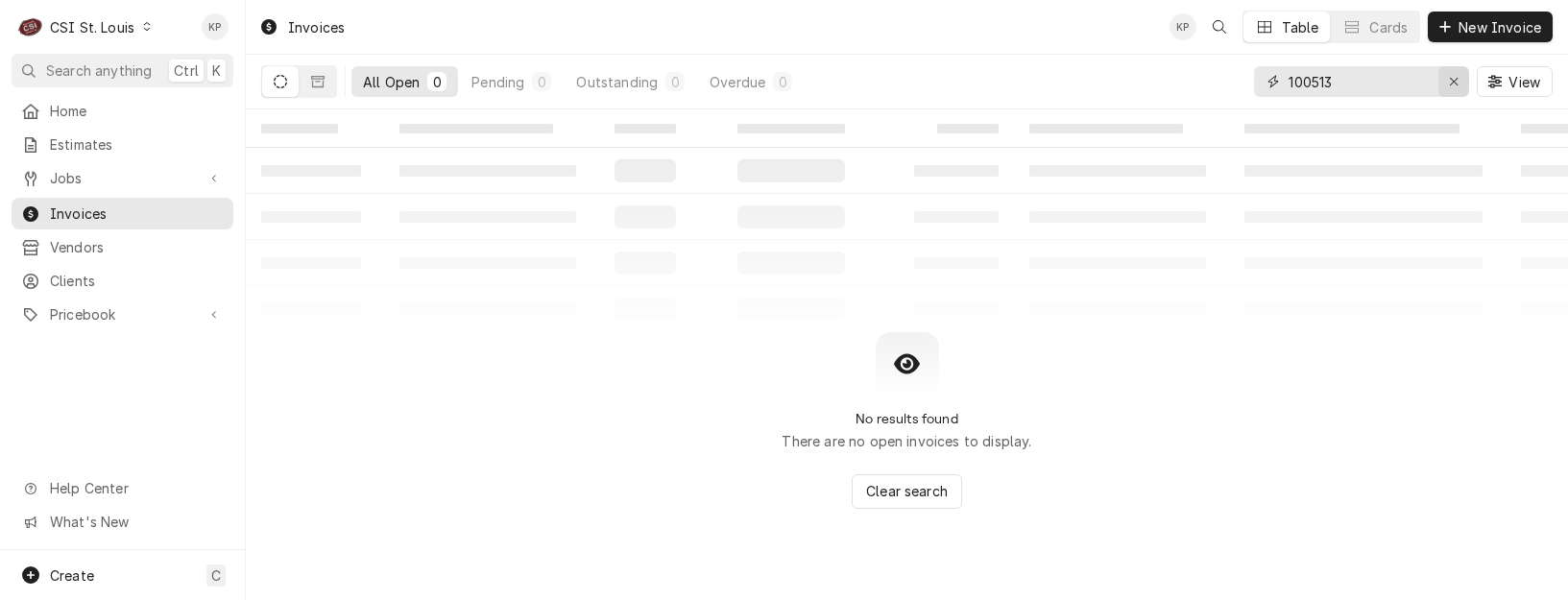 click 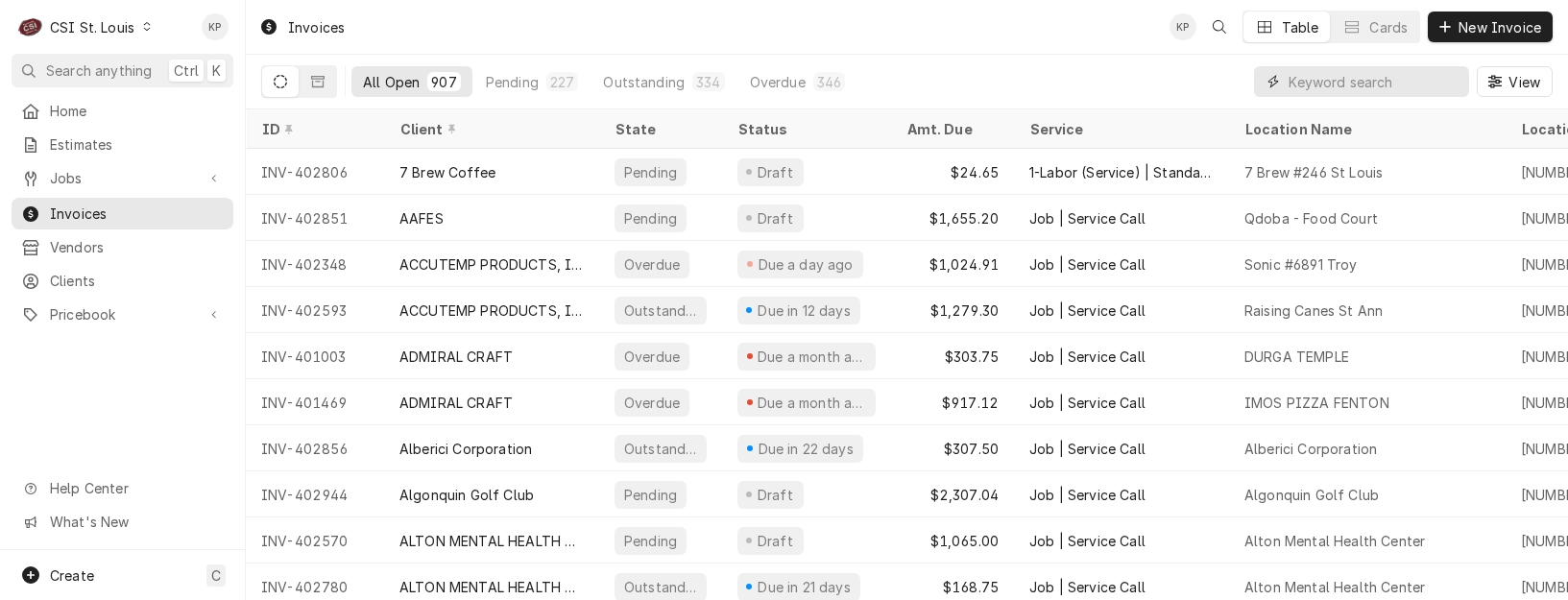click at bounding box center [1374, 82] 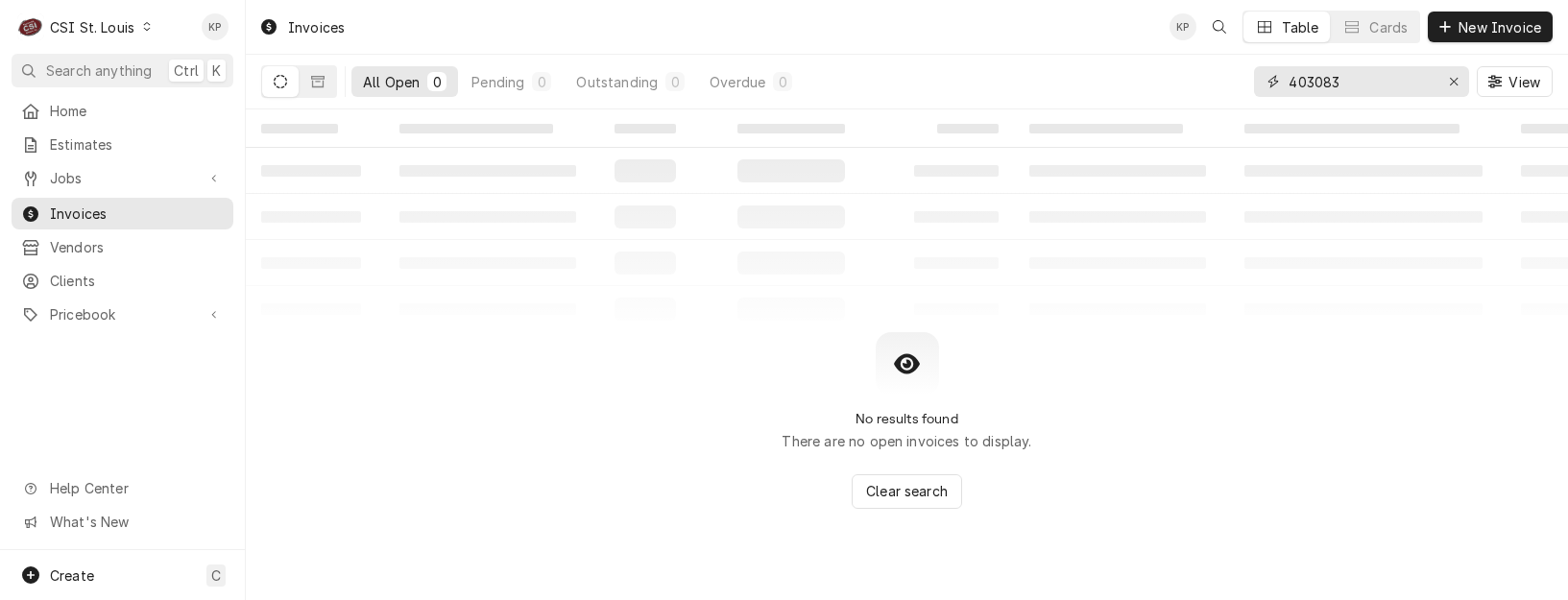 type on "403083" 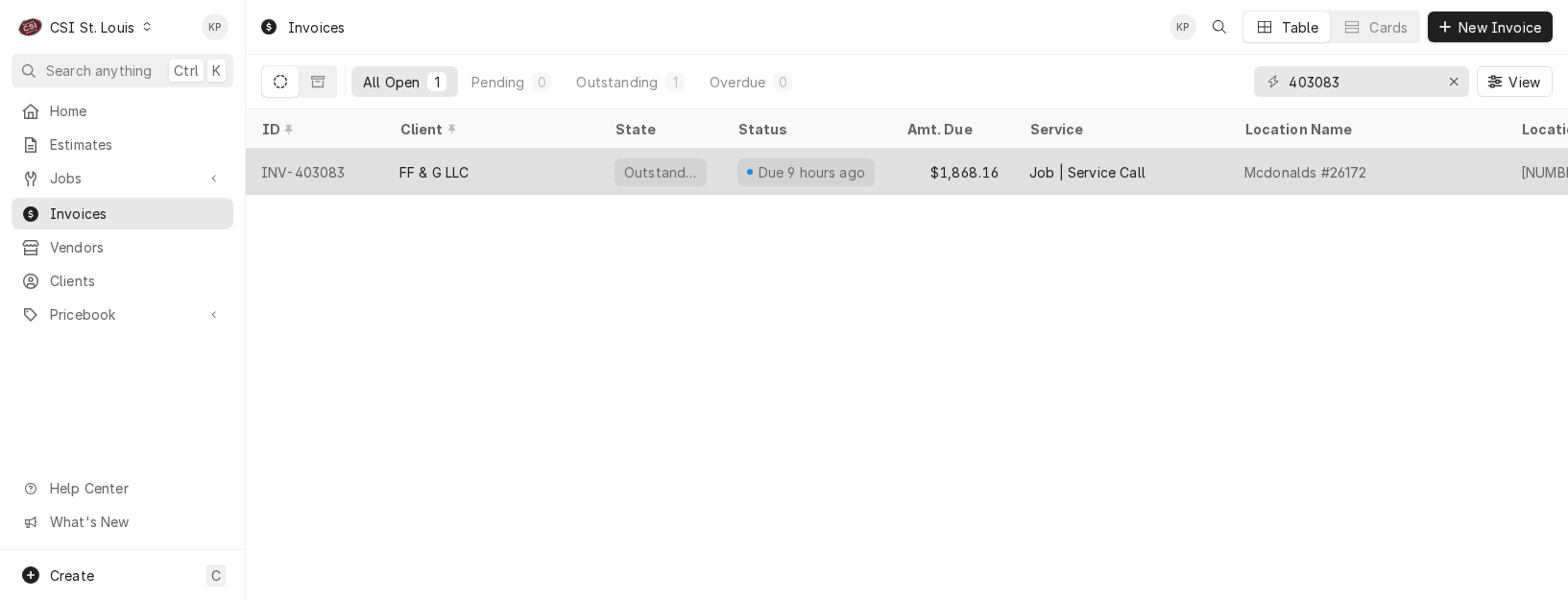 click on "INV-403083" at bounding box center (315, 172) 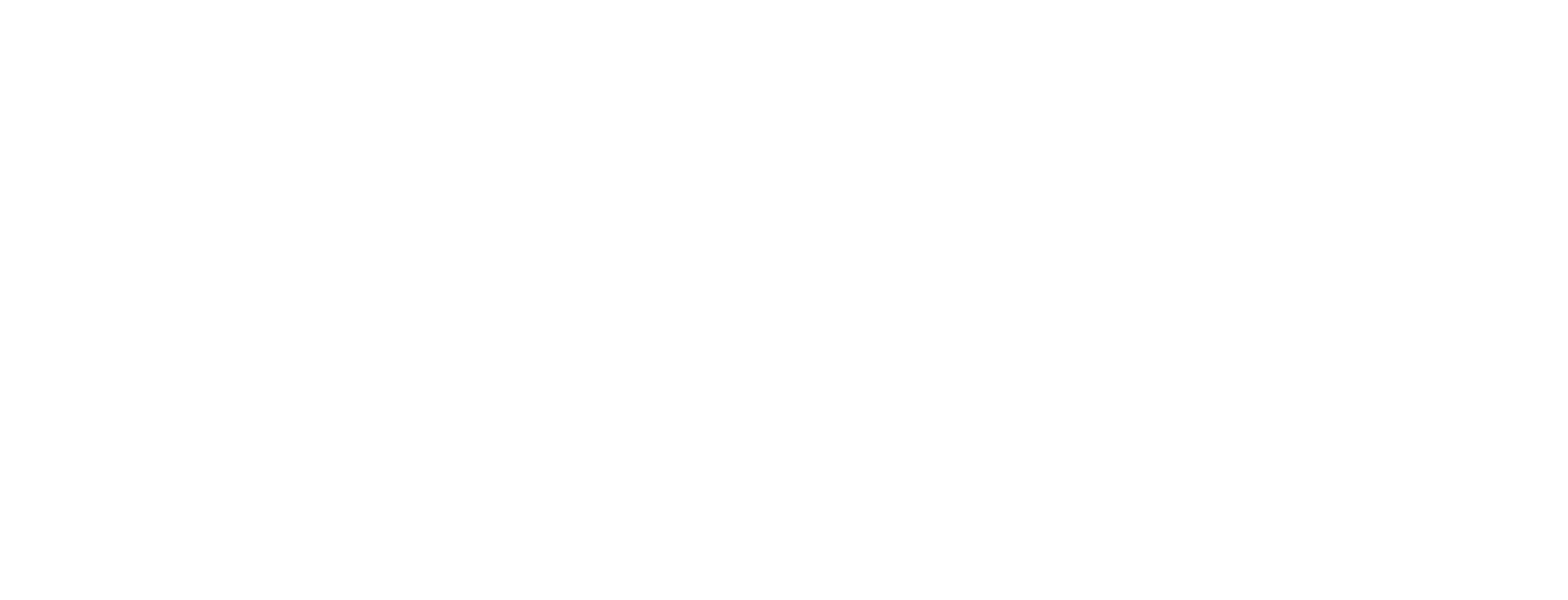 scroll, scrollTop: 0, scrollLeft: 0, axis: both 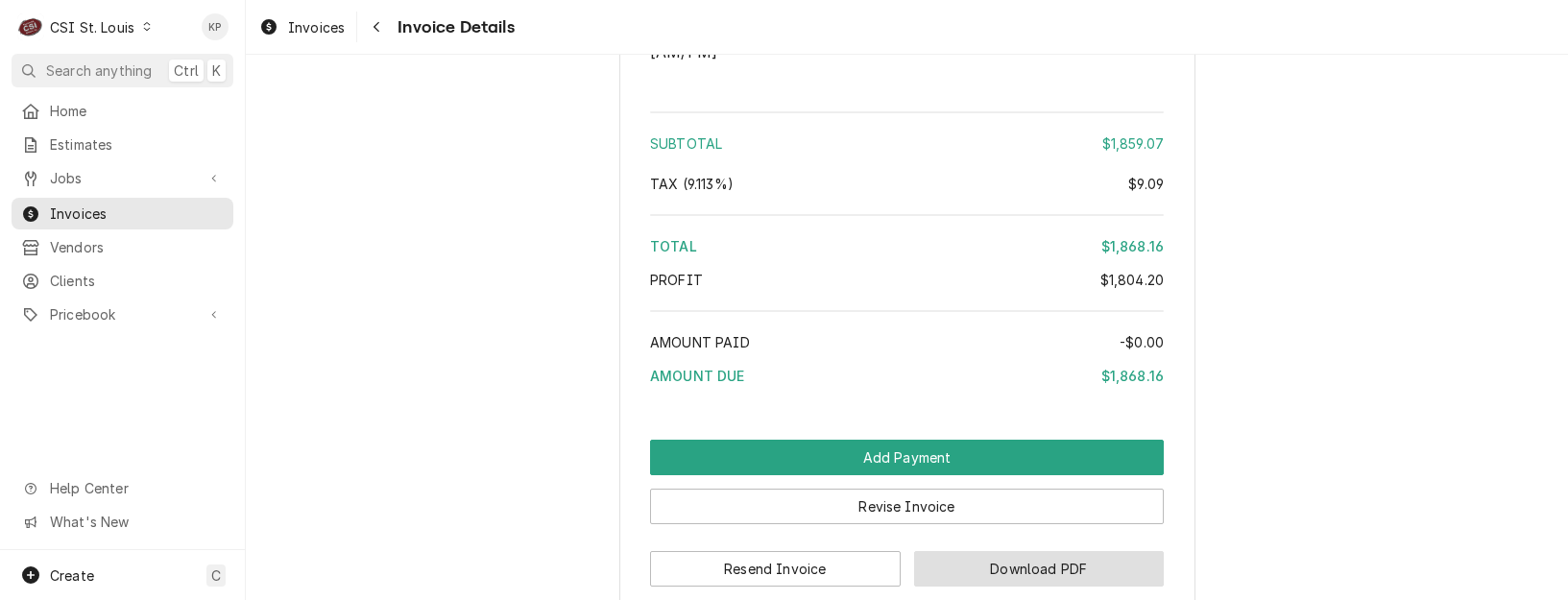 click on "Download PDF" at bounding box center (1039, 568) 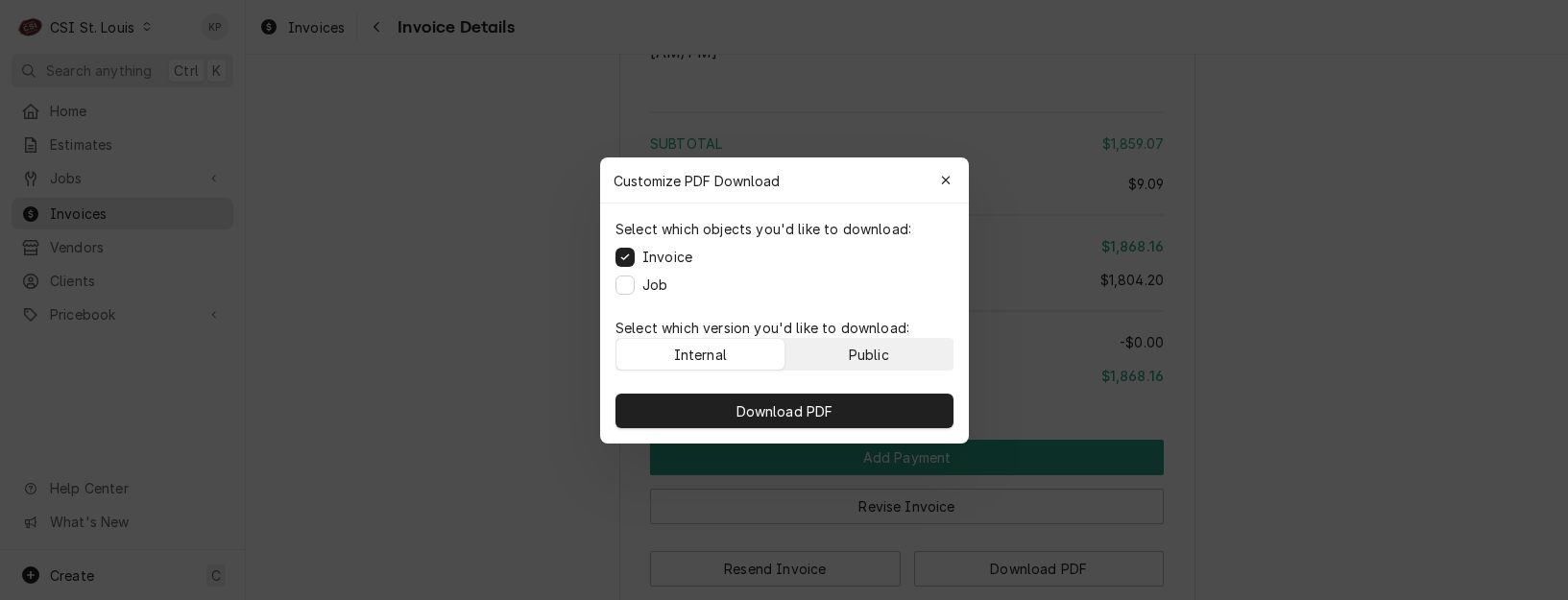 click on "Public" at bounding box center (868, 353) 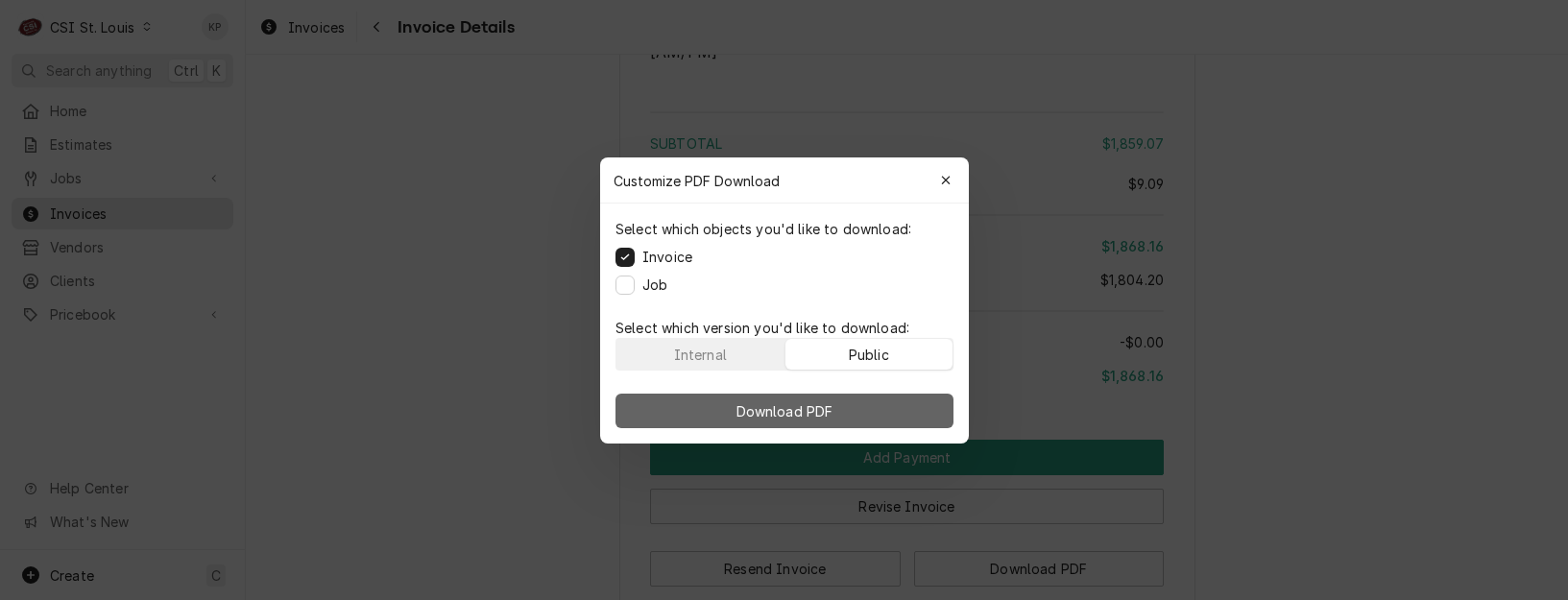 click on "Download PDF" at bounding box center (784, 411) 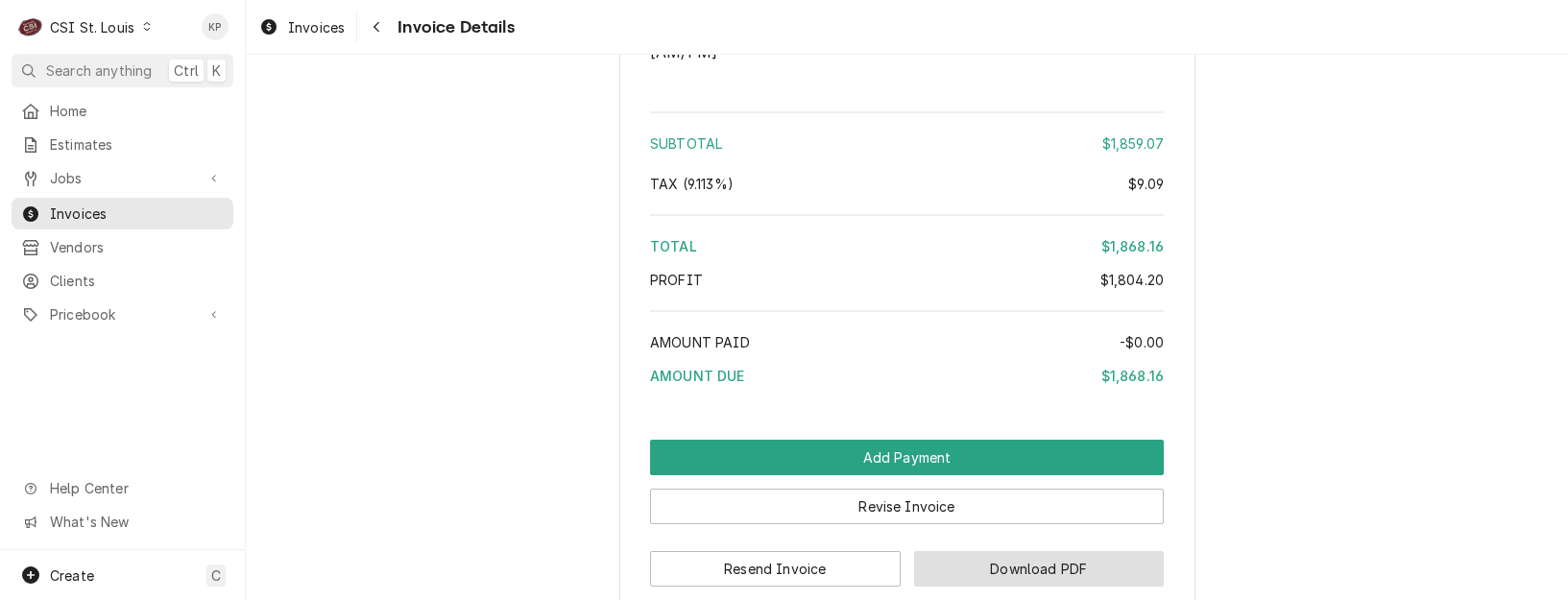 click on "Download PDF" at bounding box center (1039, 568) 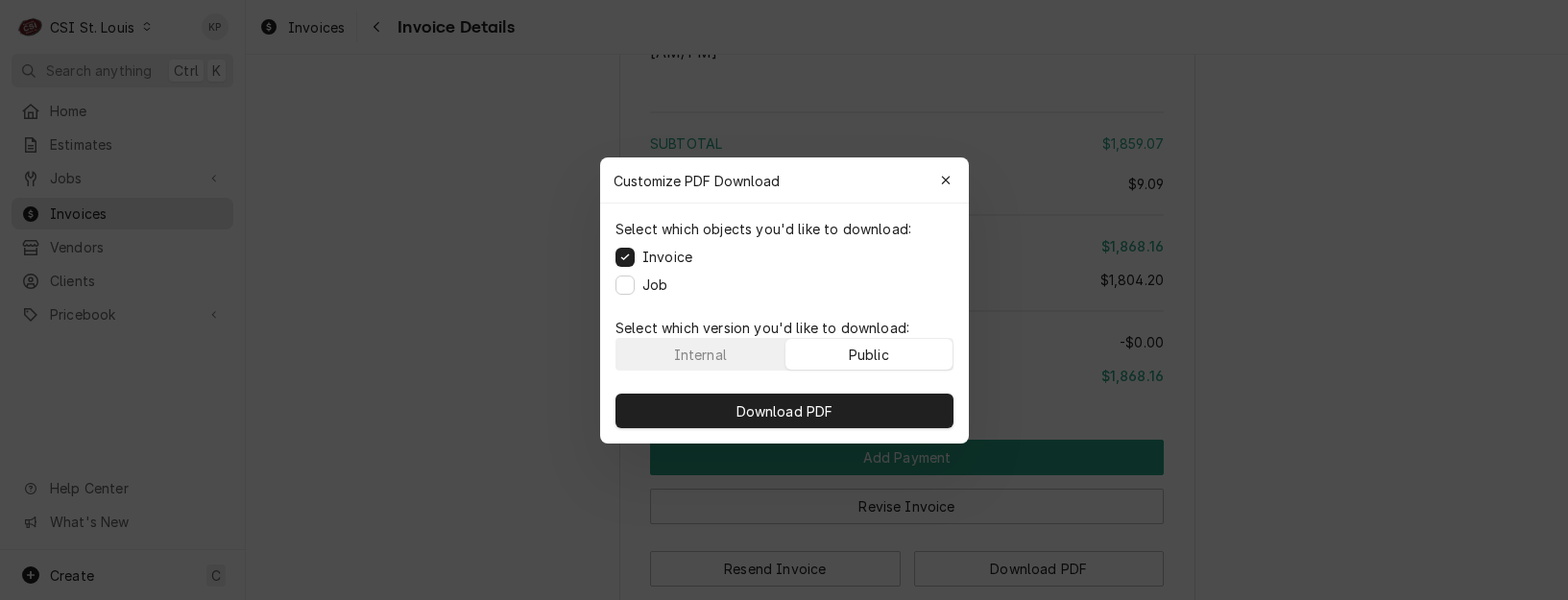 click on "Public" at bounding box center [868, 353] 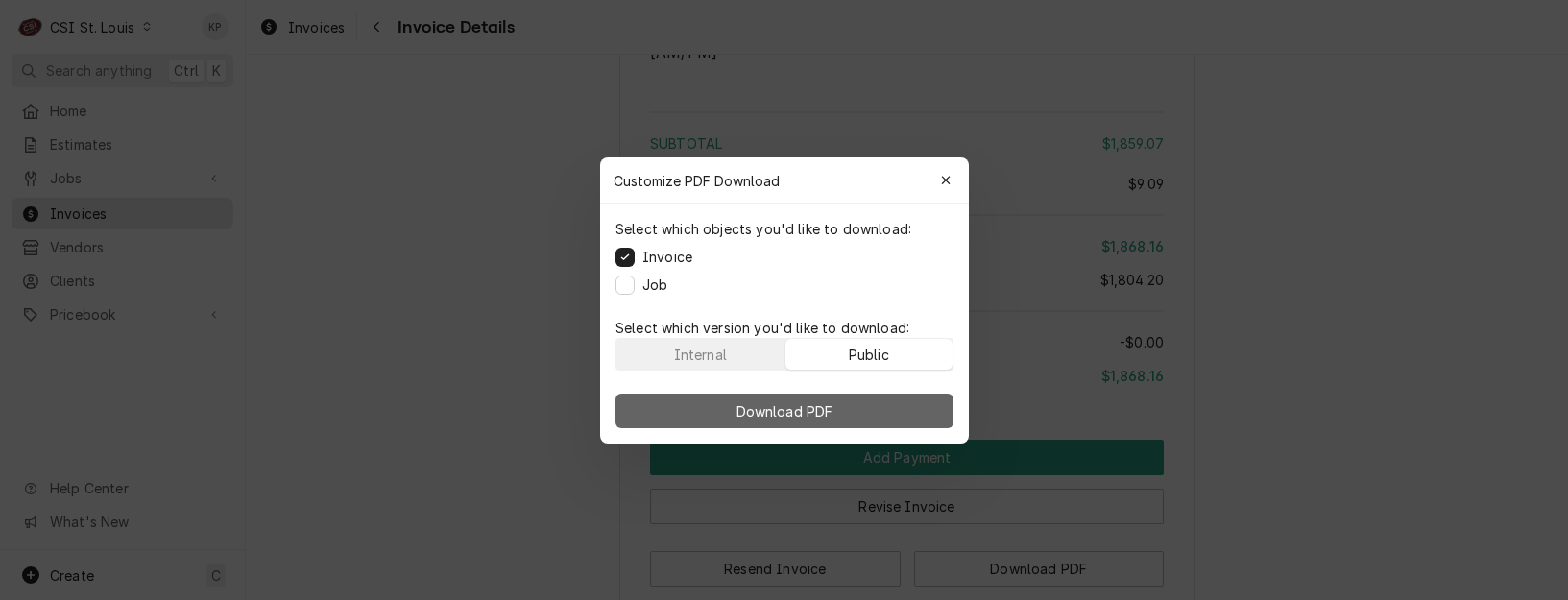 click on "Download PDF" at bounding box center (784, 411) 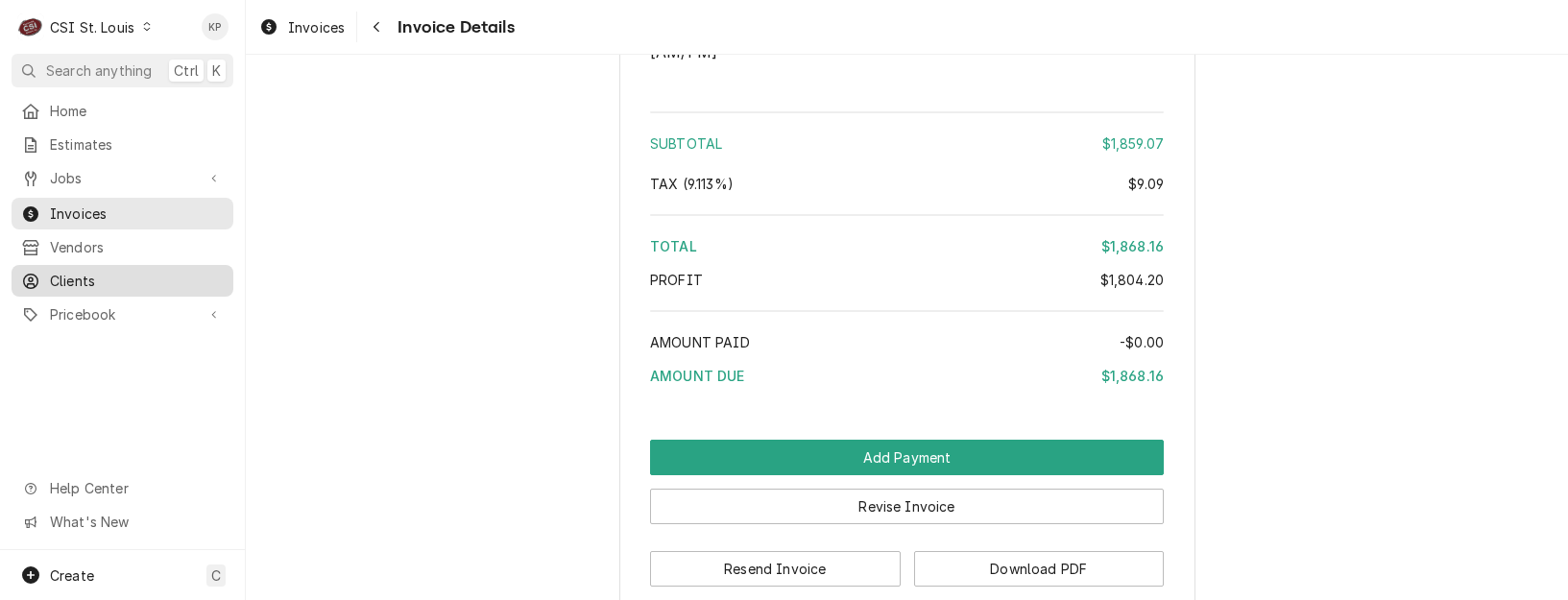 drag, startPoint x: 75, startPoint y: 269, endPoint x: 84, endPoint y: 265, distance: 9.848858 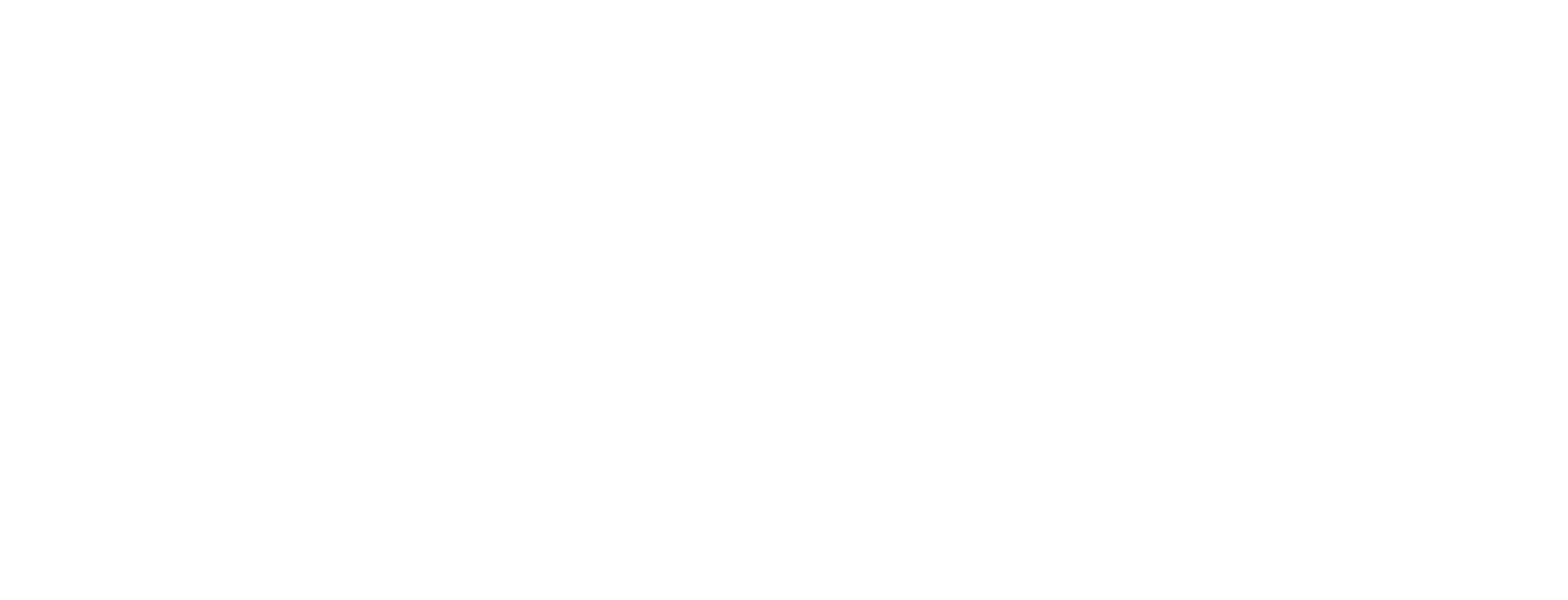 scroll, scrollTop: 0, scrollLeft: 0, axis: both 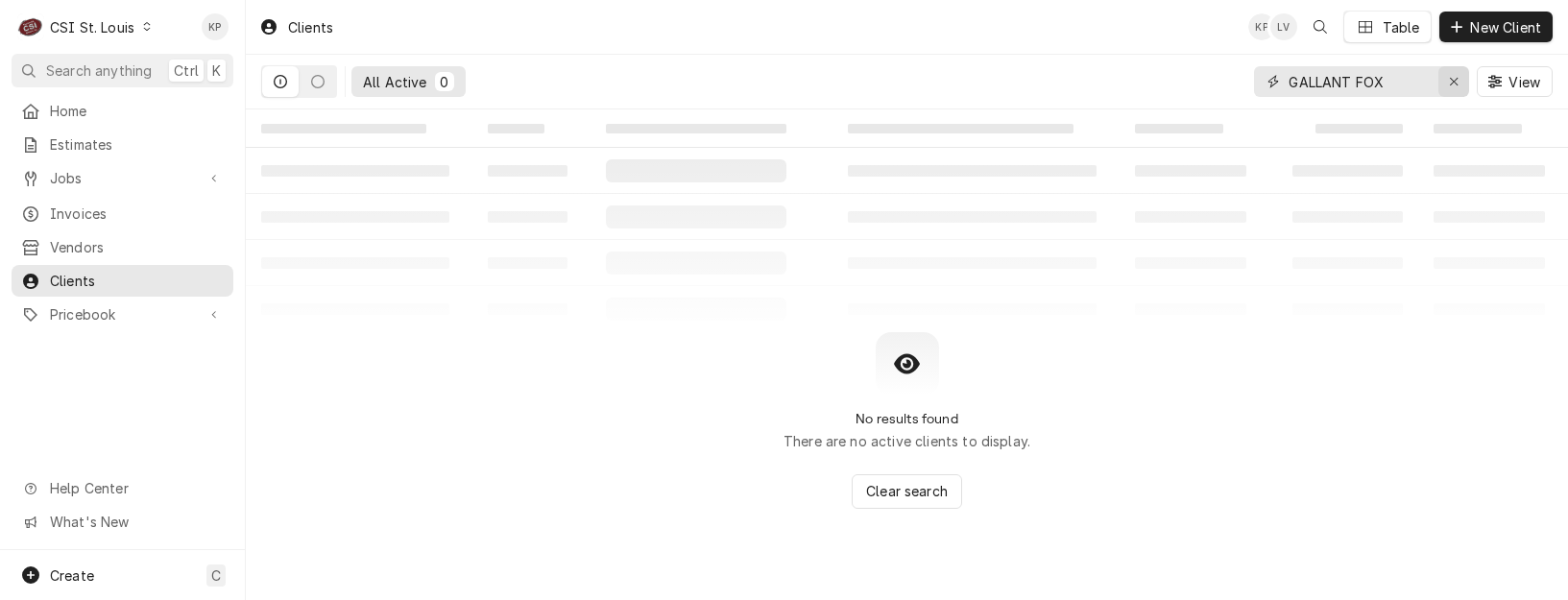 click 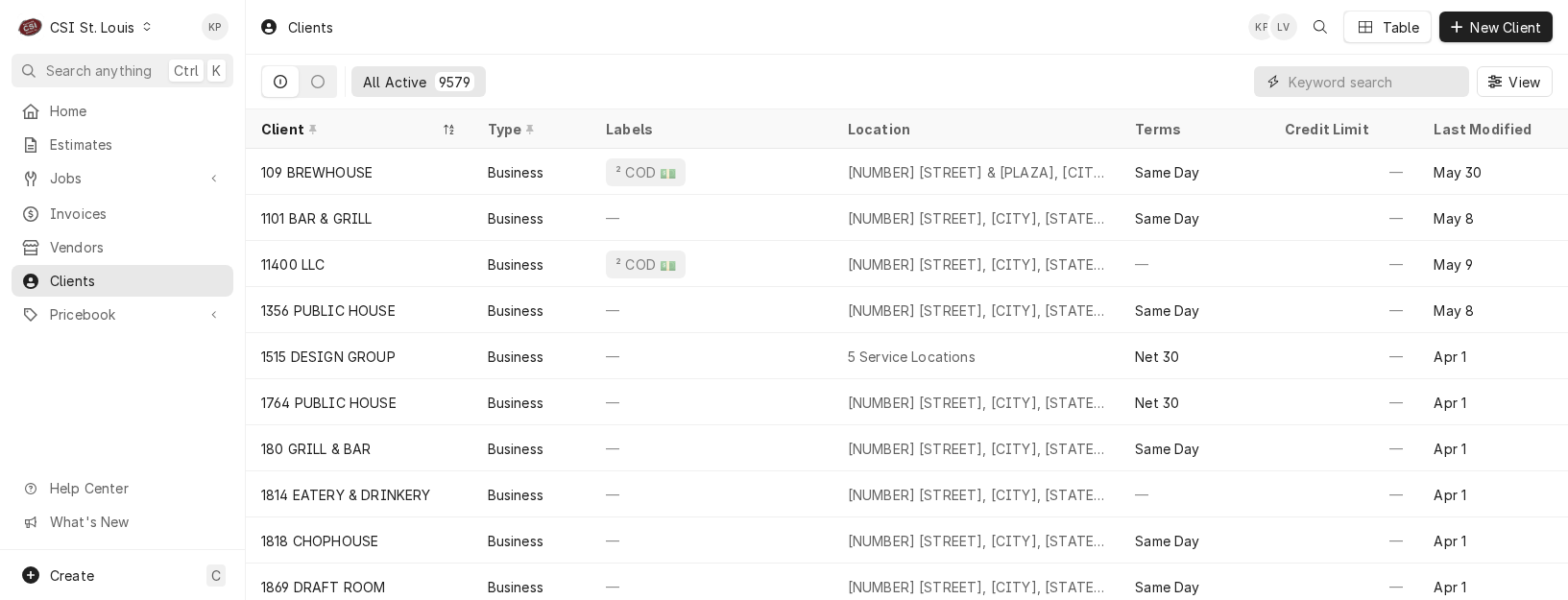 click at bounding box center (1374, 82) 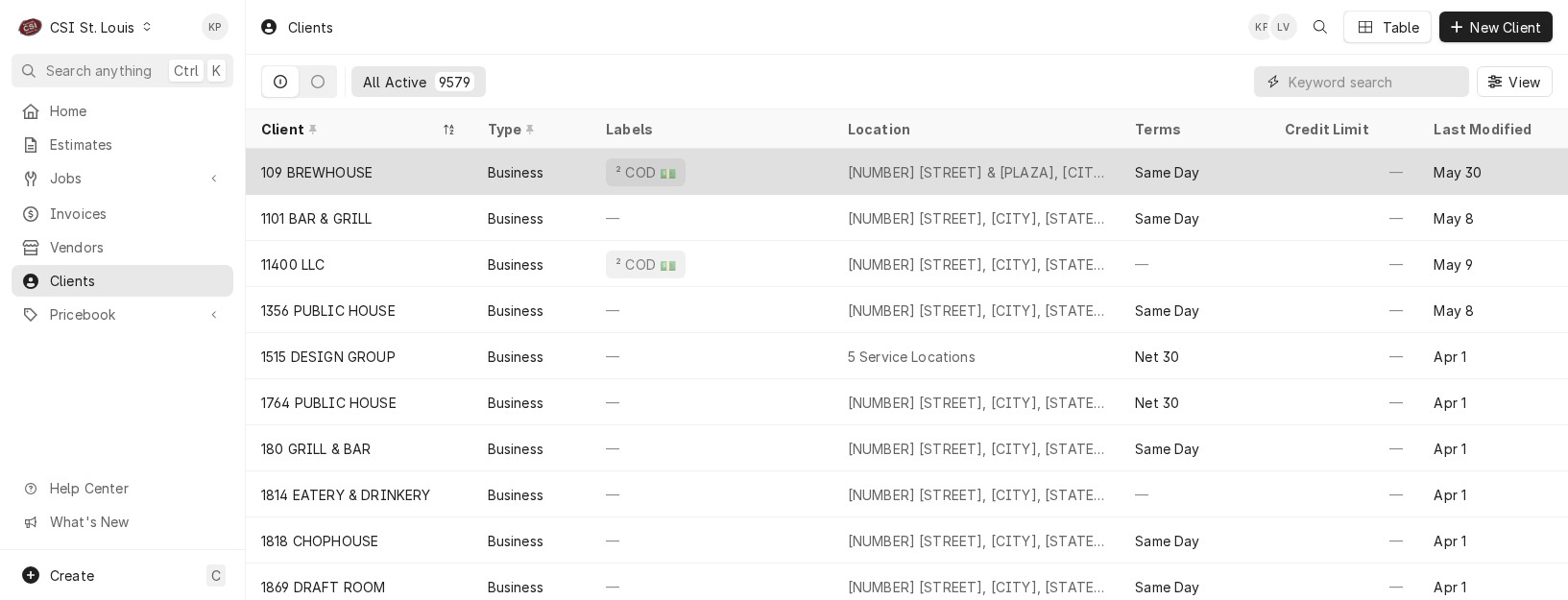 paste on "F.G. SCHAEFER CO." 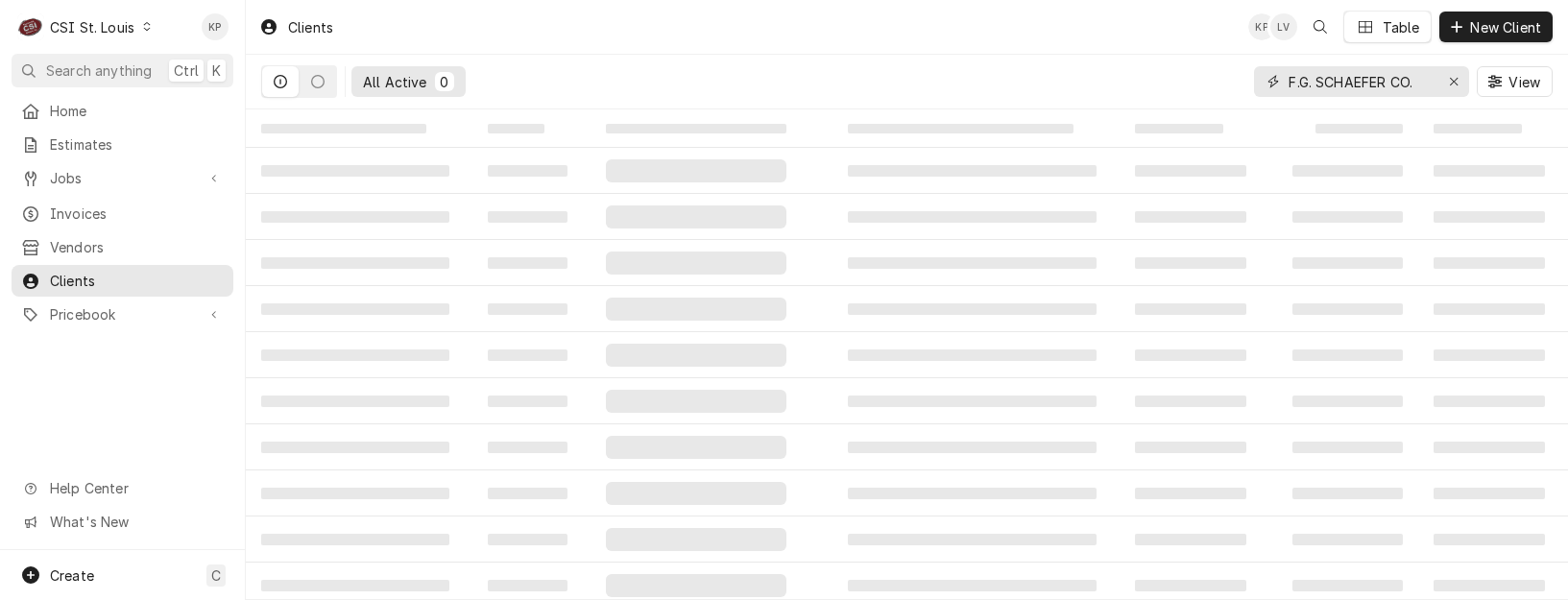 type on "F.G. SCHAEFER CO." 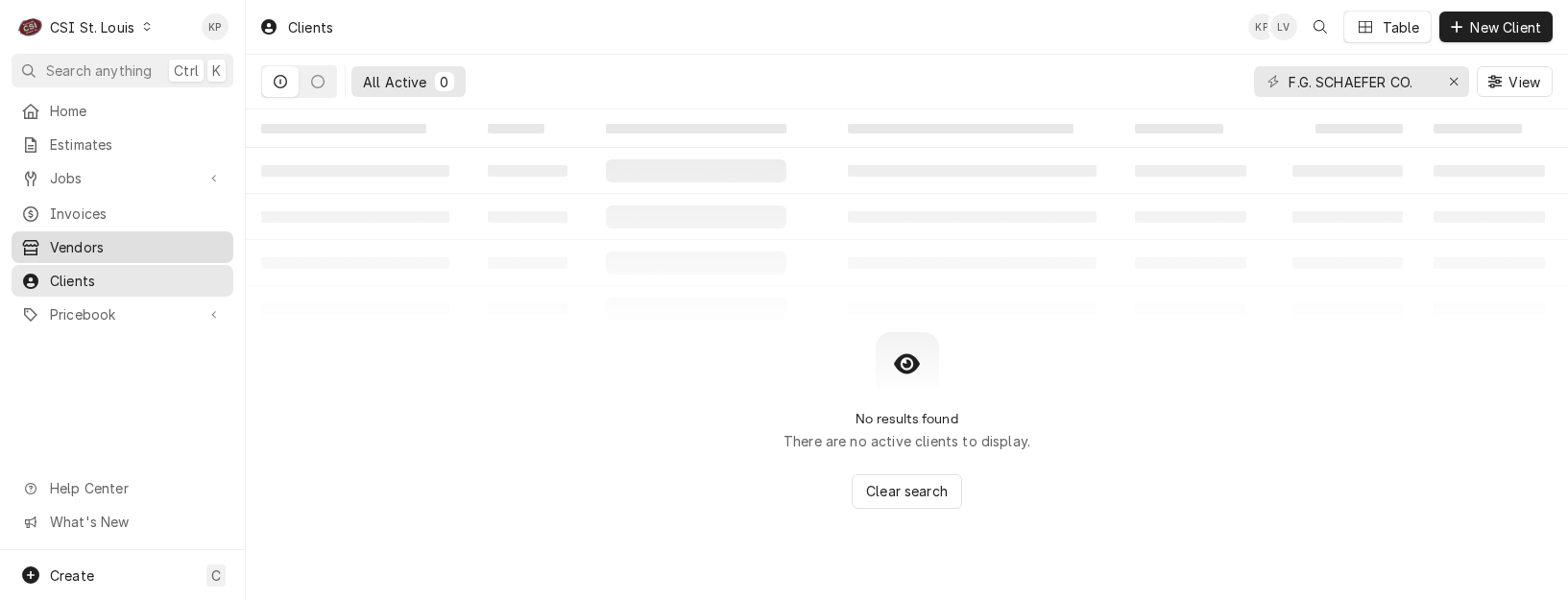 drag, startPoint x: 86, startPoint y: 272, endPoint x: 160, endPoint y: 253, distance: 76.40026 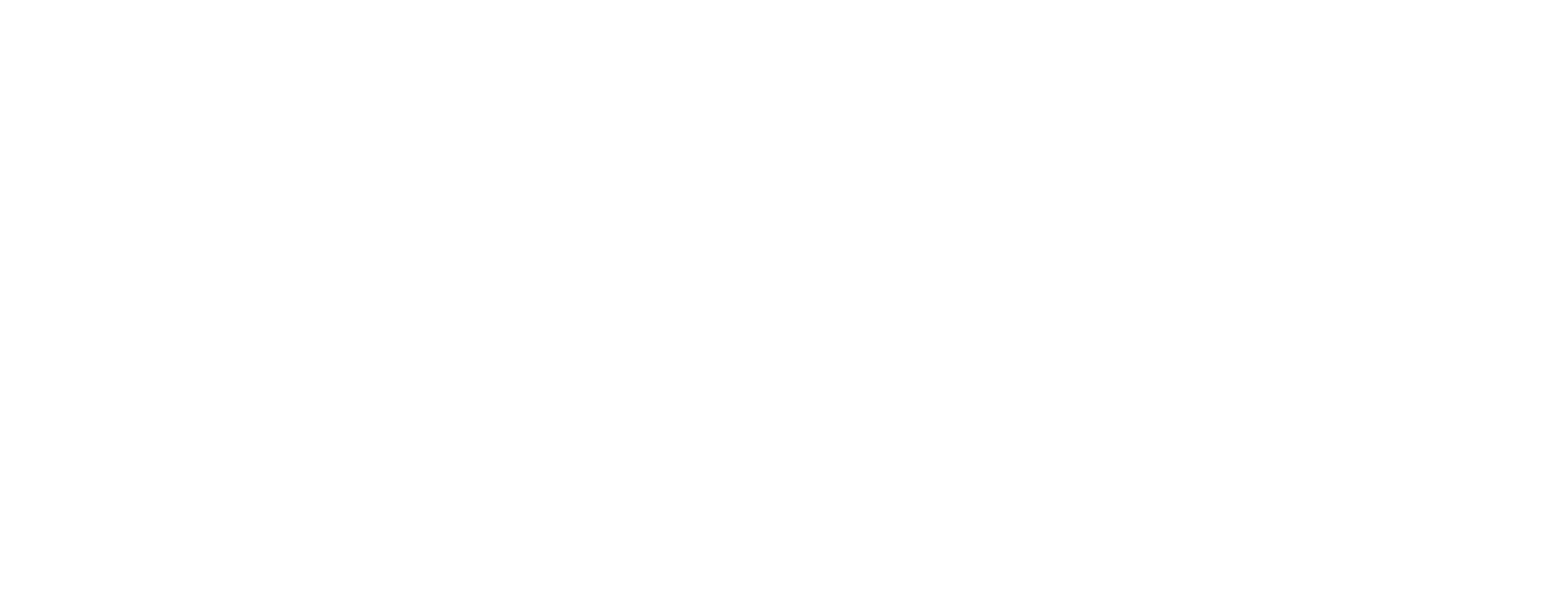 scroll, scrollTop: 0, scrollLeft: 0, axis: both 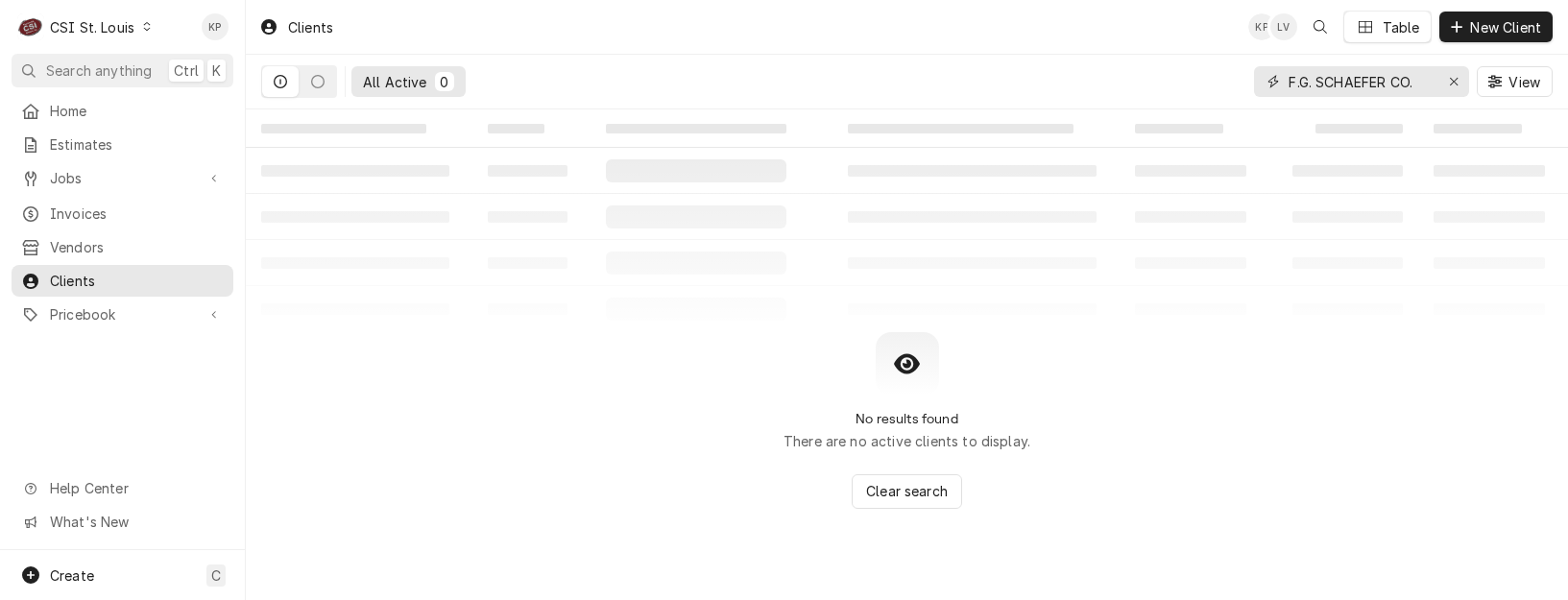 click on "F.G. SCHAEFER CO." at bounding box center [1361, 82] 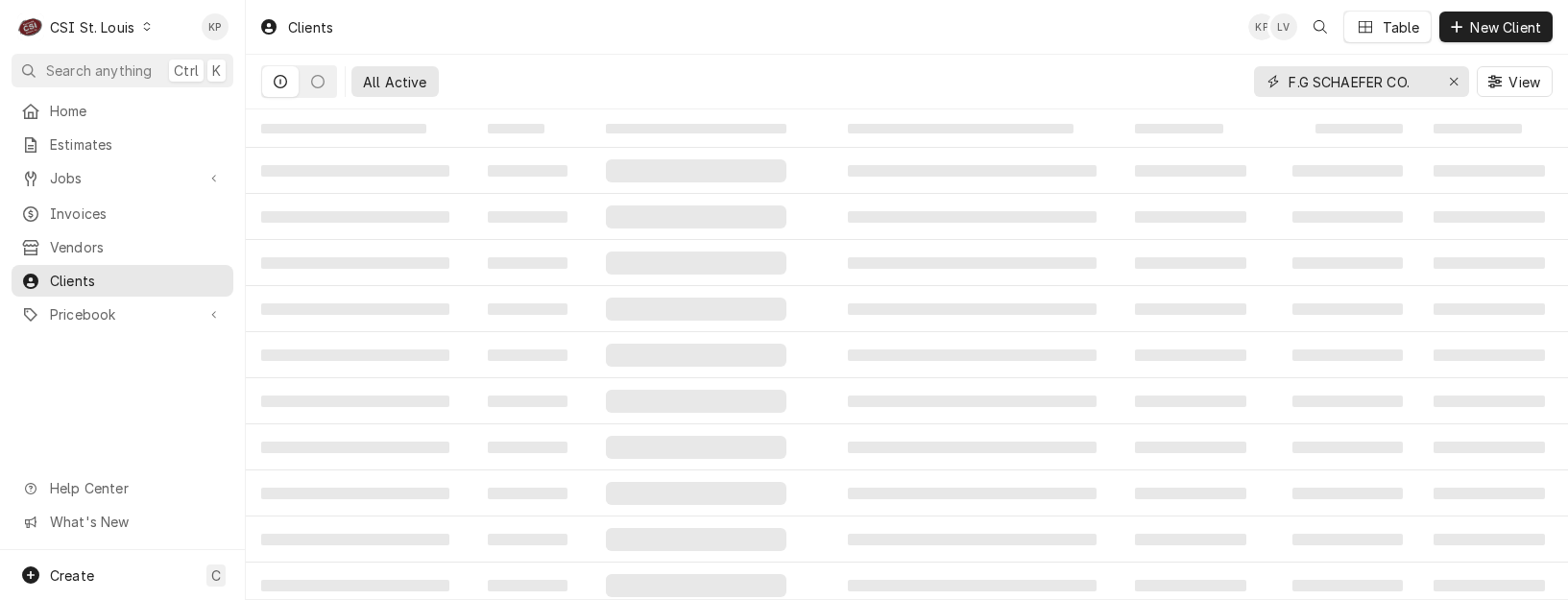 click on "F.G SCHAEFER CO." at bounding box center [1361, 82] 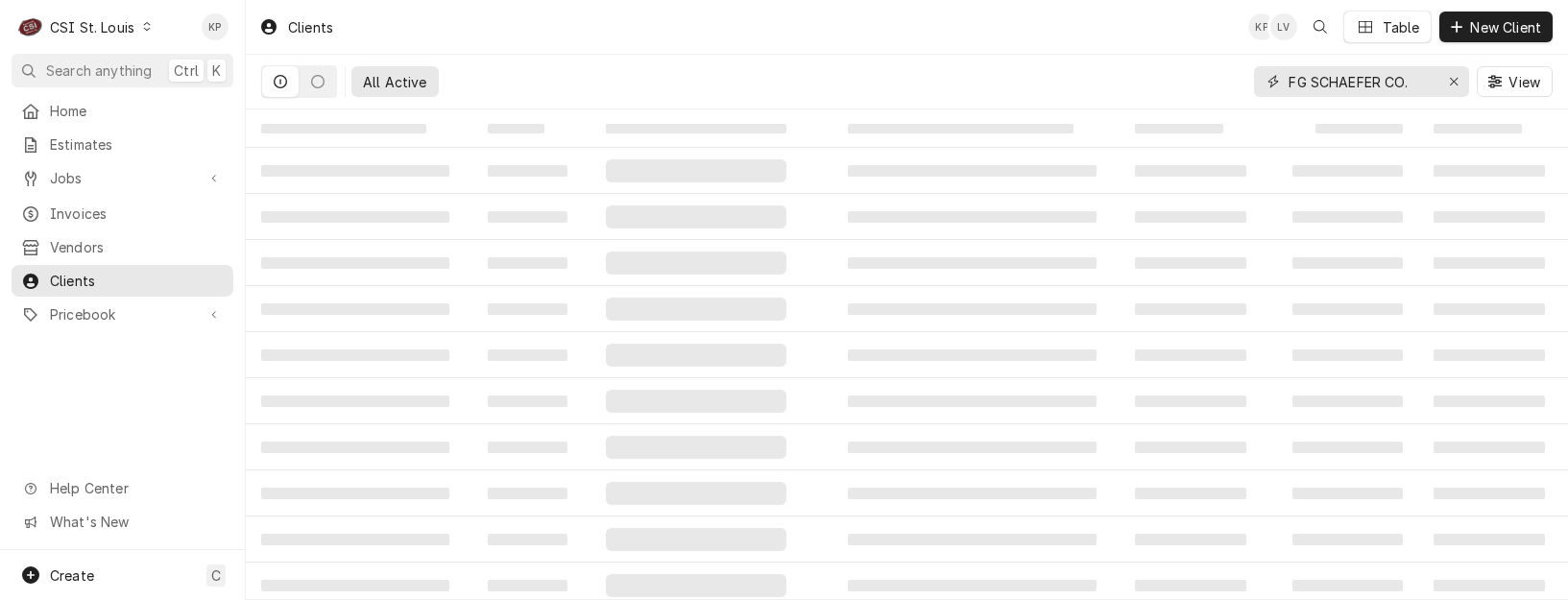 drag, startPoint x: 1411, startPoint y: 82, endPoint x: 1133, endPoint y: 61, distance: 278.79204 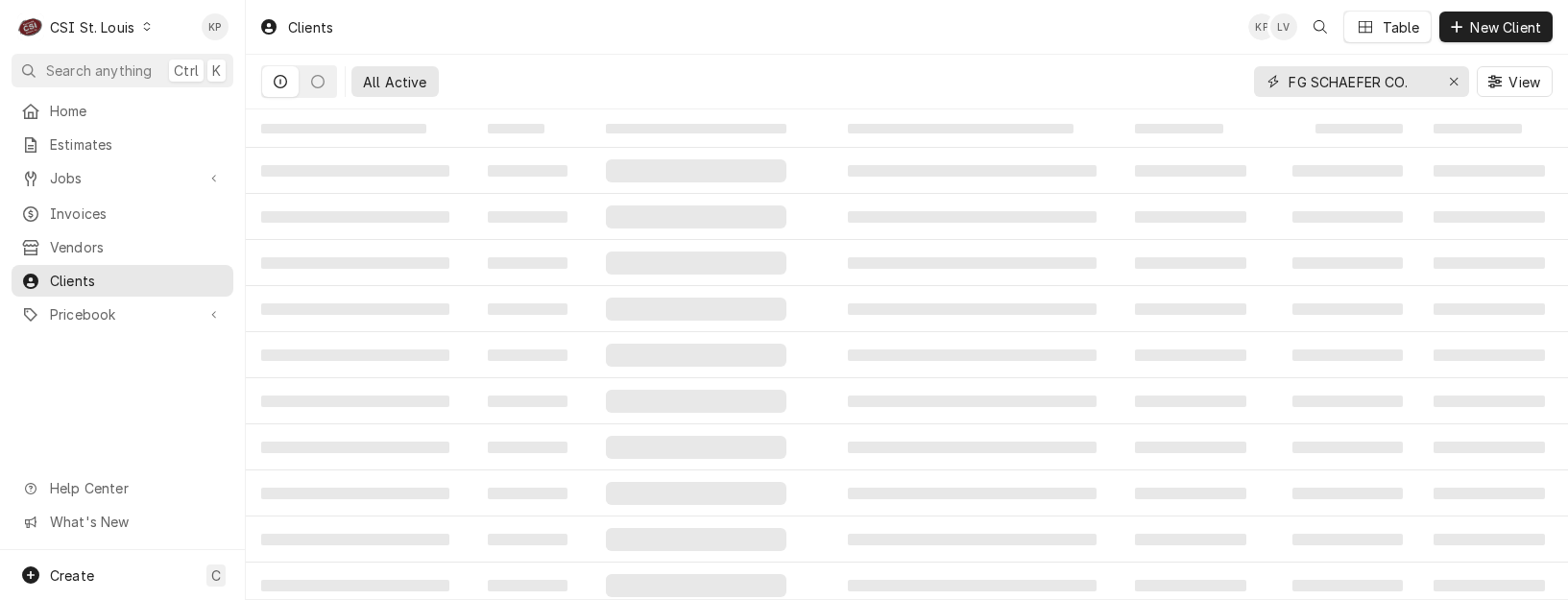 click on "All Active FG SCHAEFER CO. View" at bounding box center [906, 82] 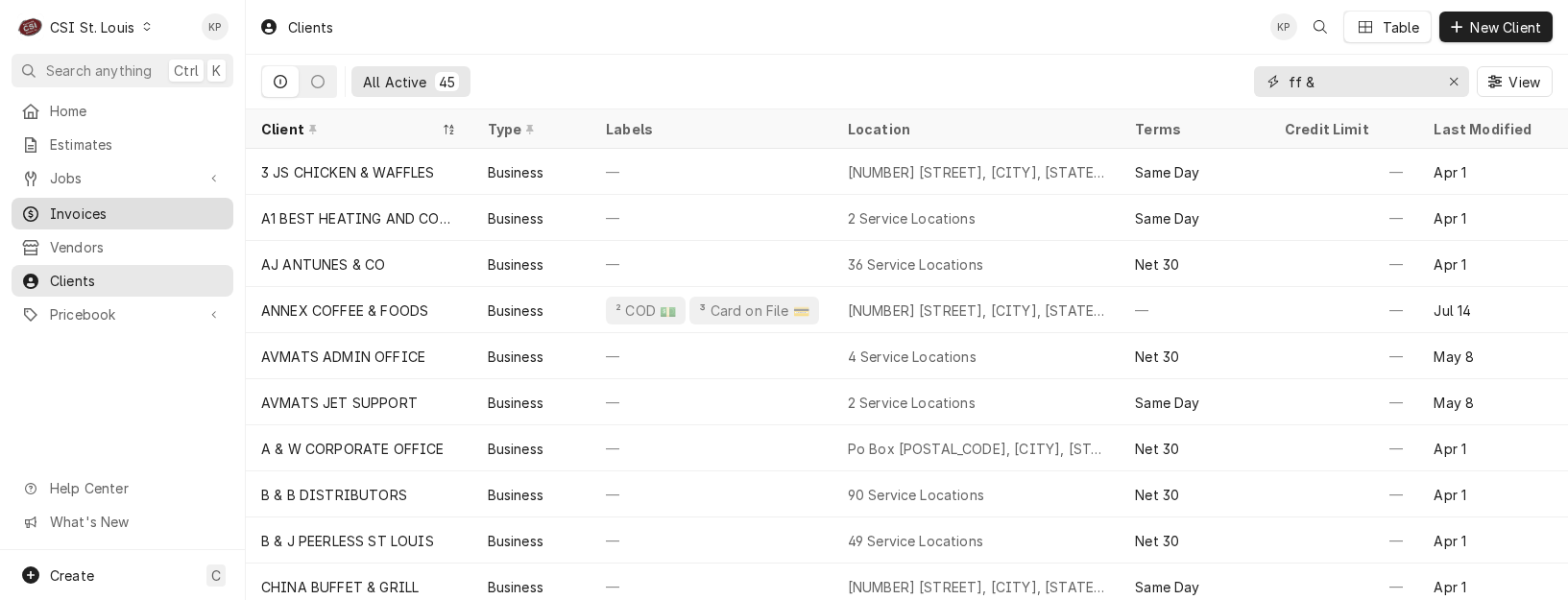 type on "ff &" 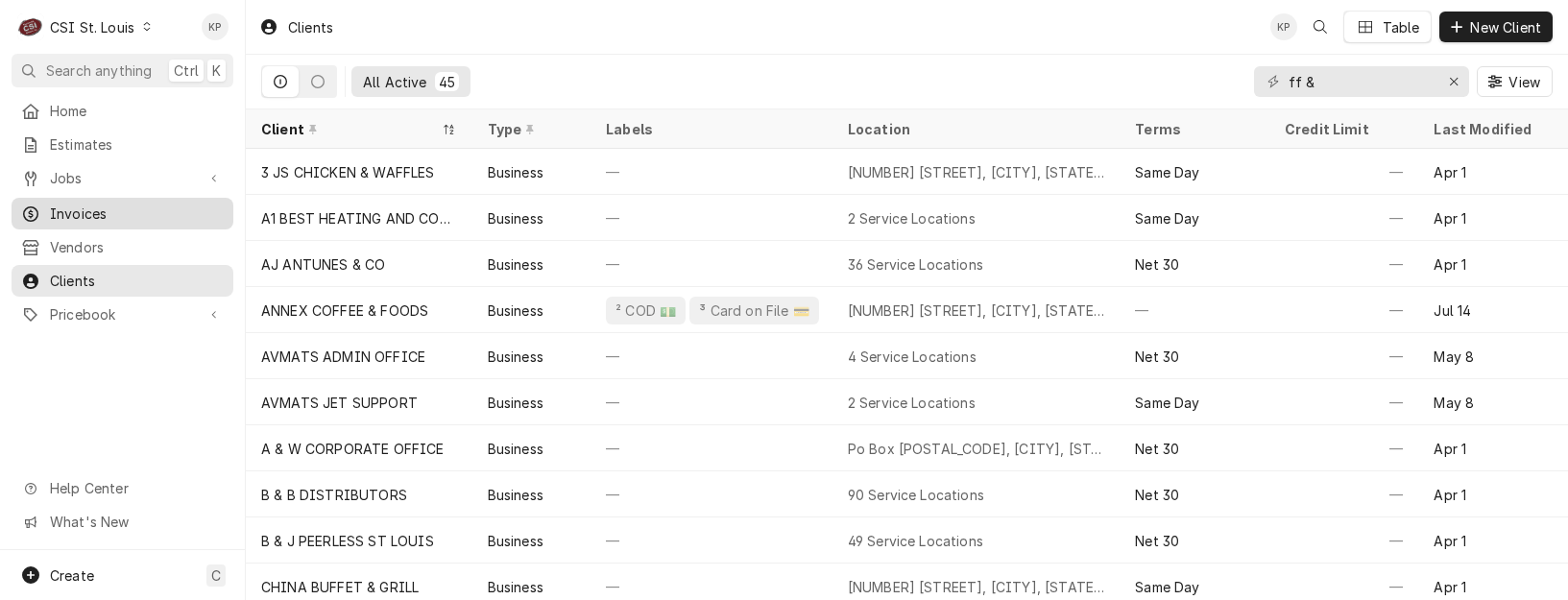 drag, startPoint x: 73, startPoint y: 208, endPoint x: 91, endPoint y: 203, distance: 18.681542 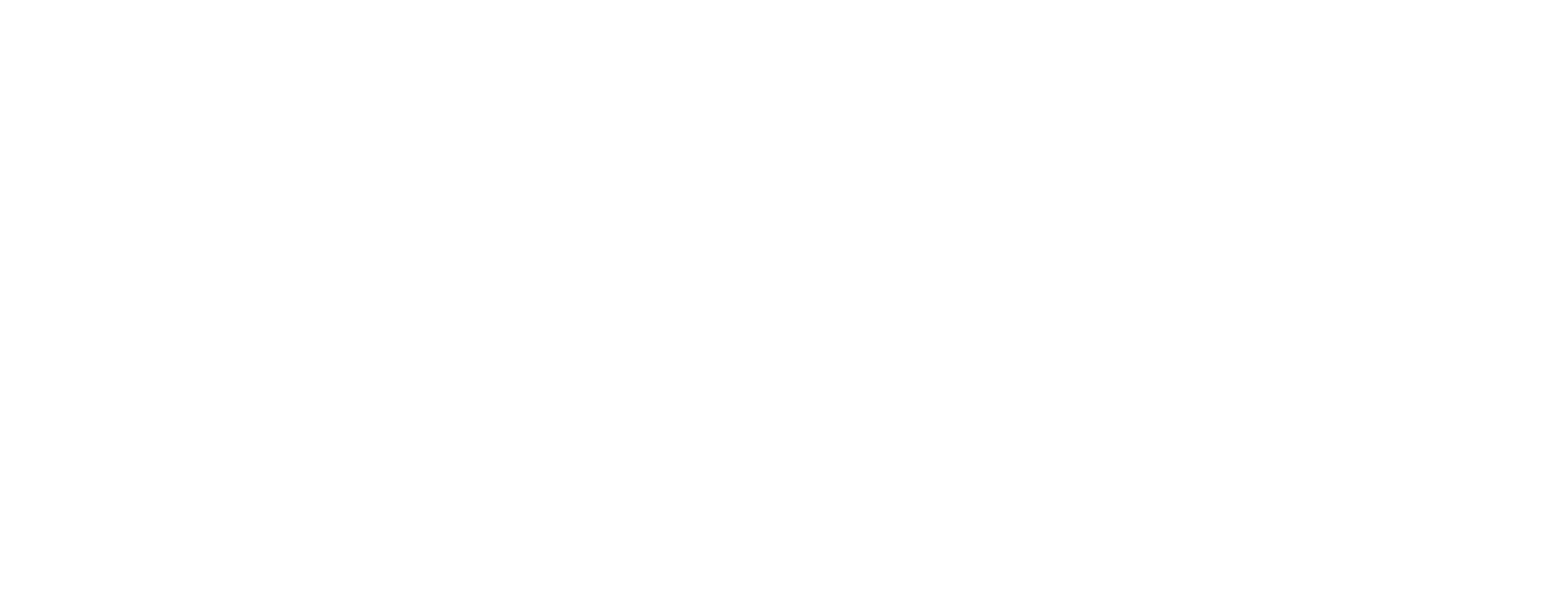 scroll, scrollTop: 0, scrollLeft: 0, axis: both 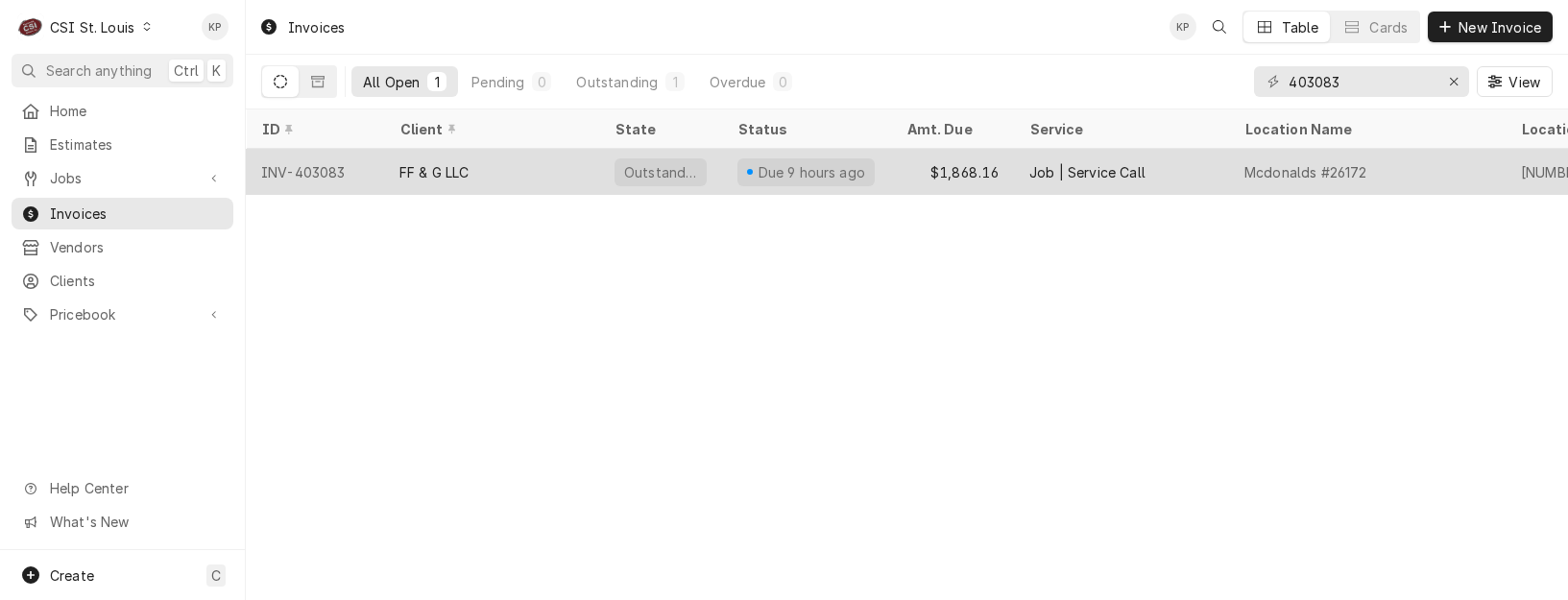 click on "FF & G LLC" at bounding box center (492, 172) 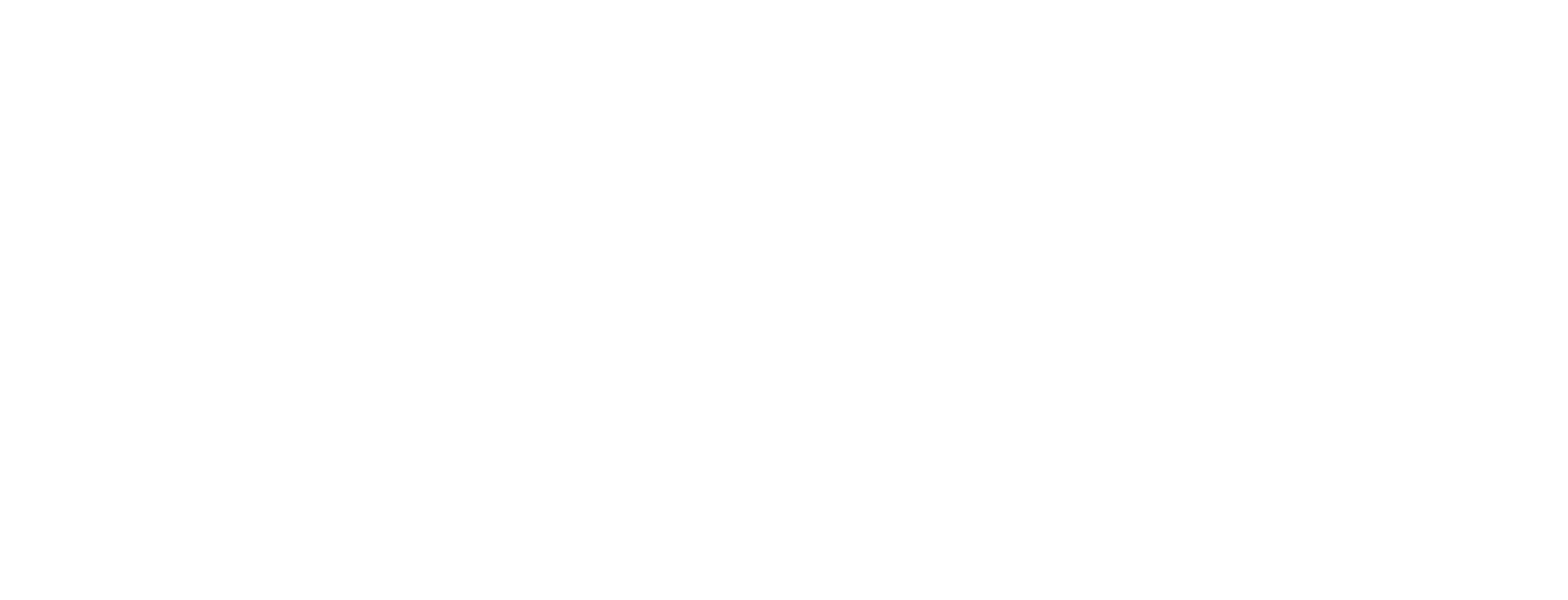 scroll, scrollTop: 0, scrollLeft: 0, axis: both 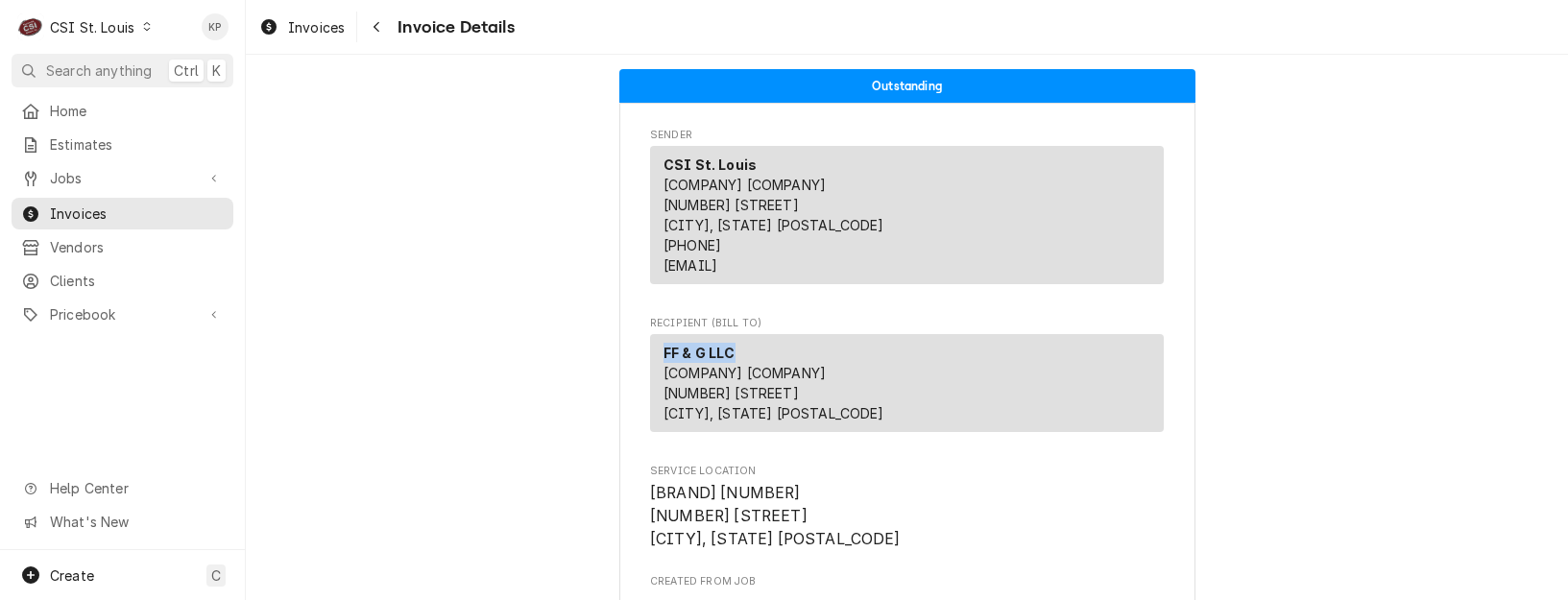 drag, startPoint x: 734, startPoint y: 351, endPoint x: 652, endPoint y: 352, distance: 82.0061 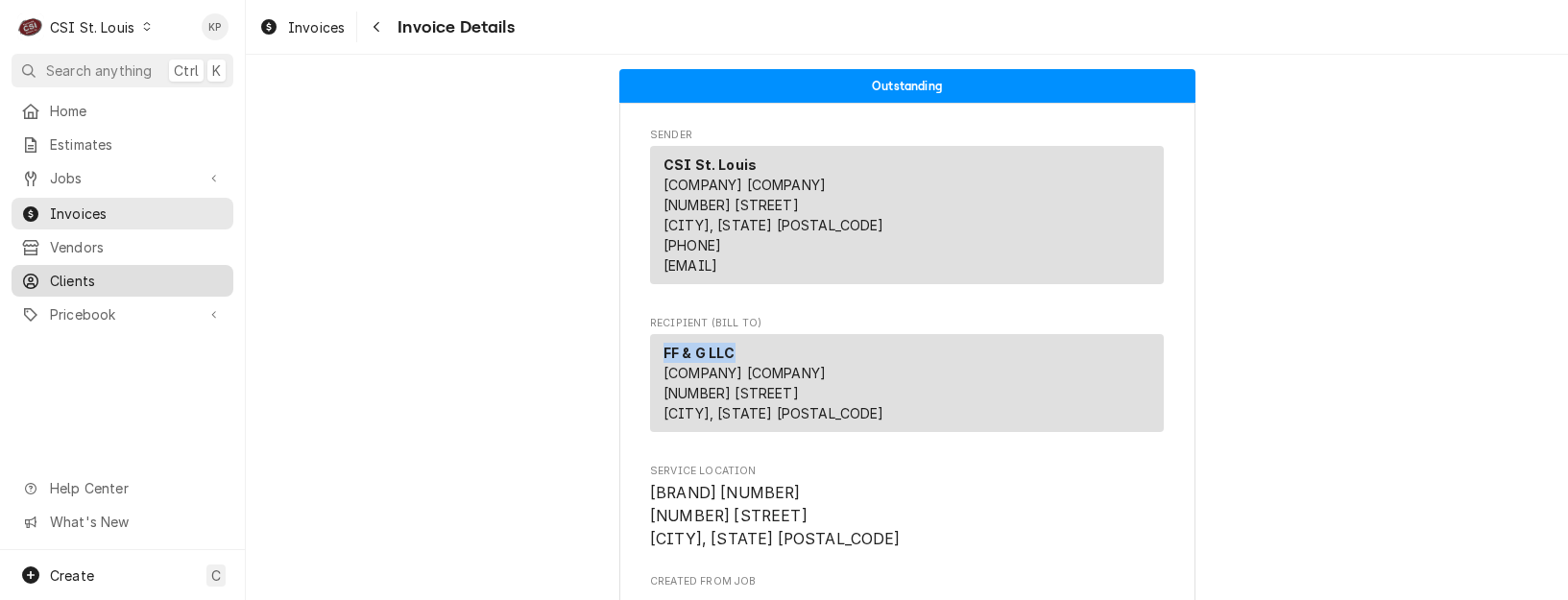drag, startPoint x: 81, startPoint y: 276, endPoint x: 444, endPoint y: 263, distance: 363.23271 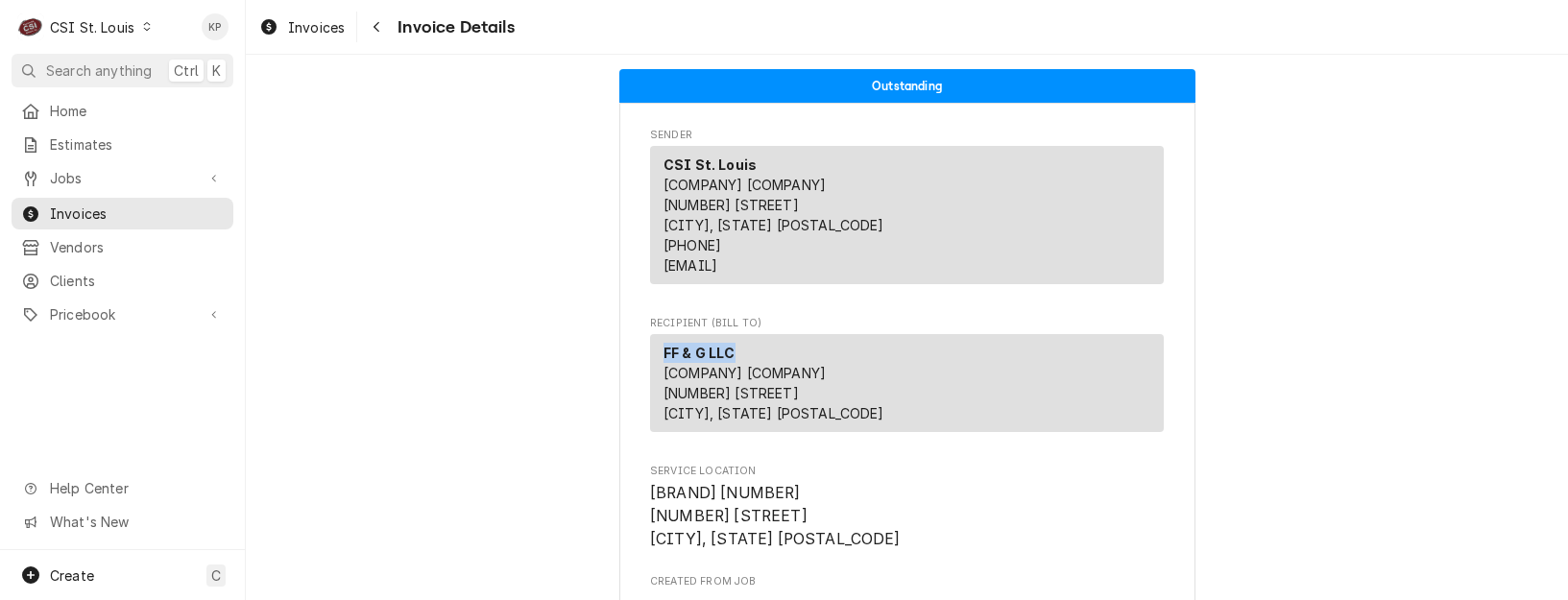 click on "Clients" at bounding box center (136, 280) 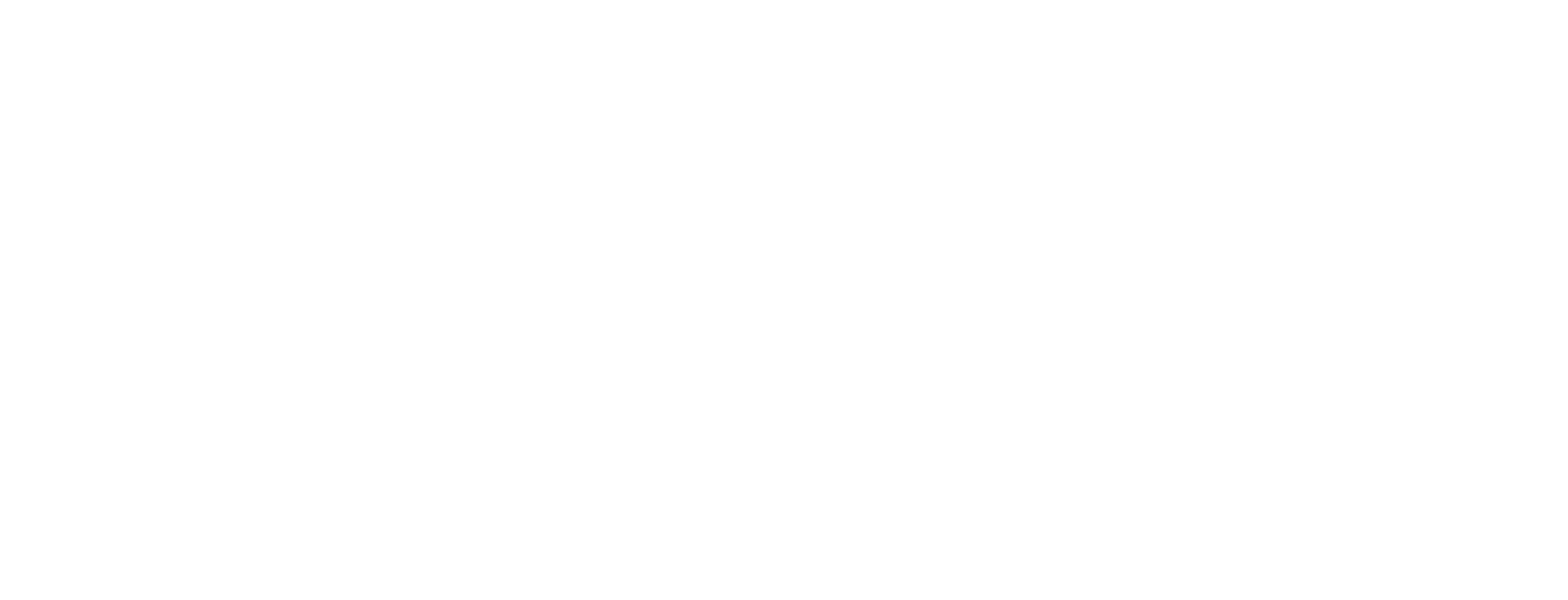 scroll, scrollTop: 0, scrollLeft: 0, axis: both 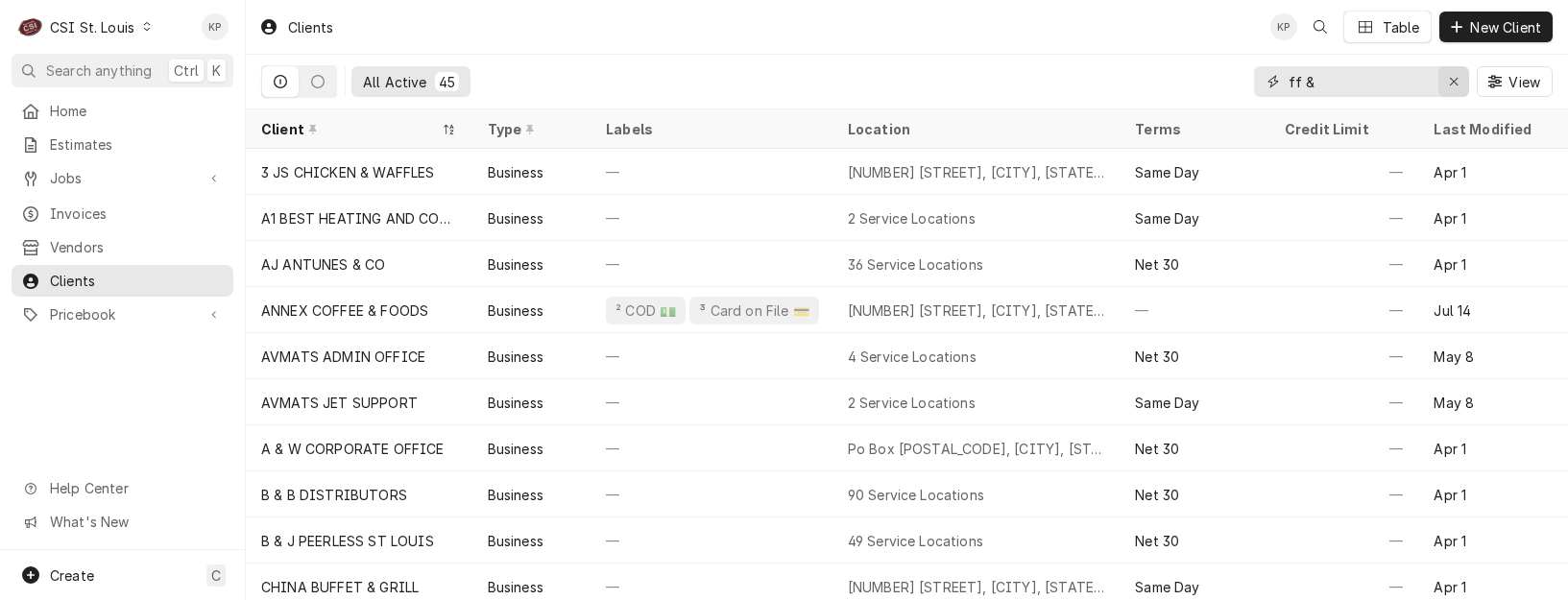 click 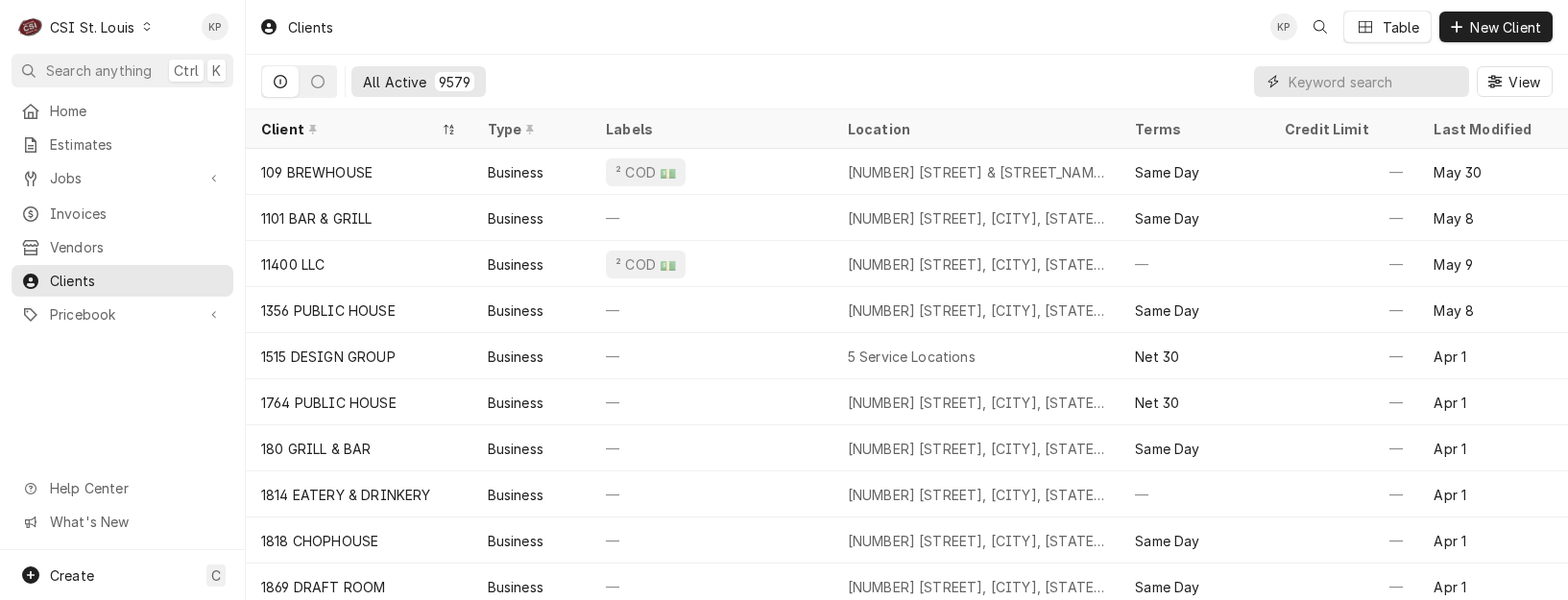 paste on "FF & G LLC" 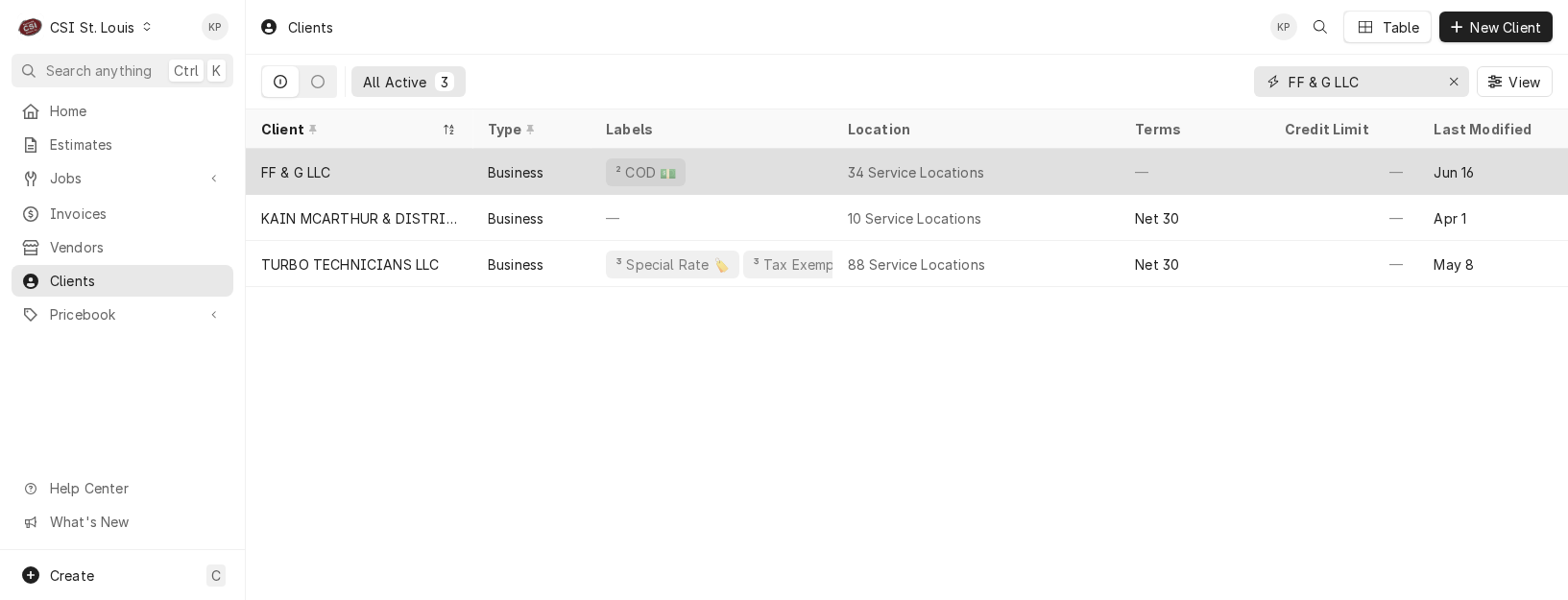 type on "FF & G LLC" 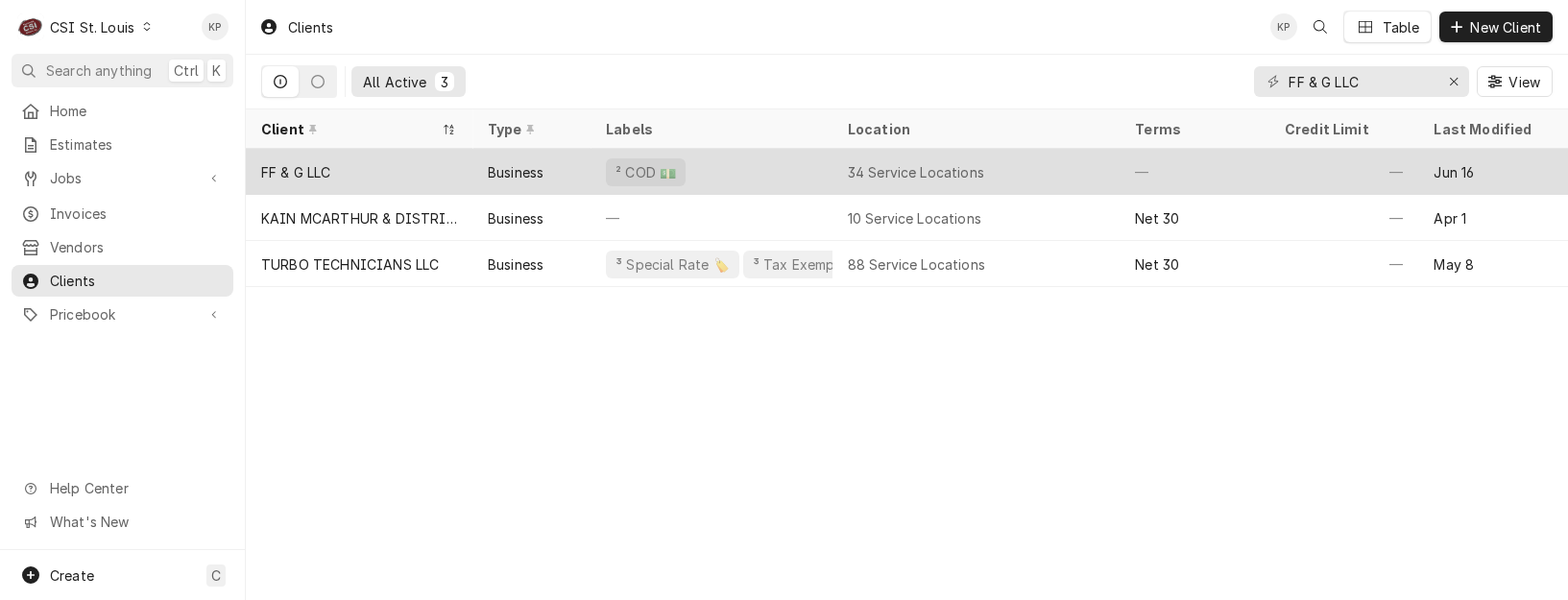 click on "FF & G LLC" at bounding box center (296, 172) 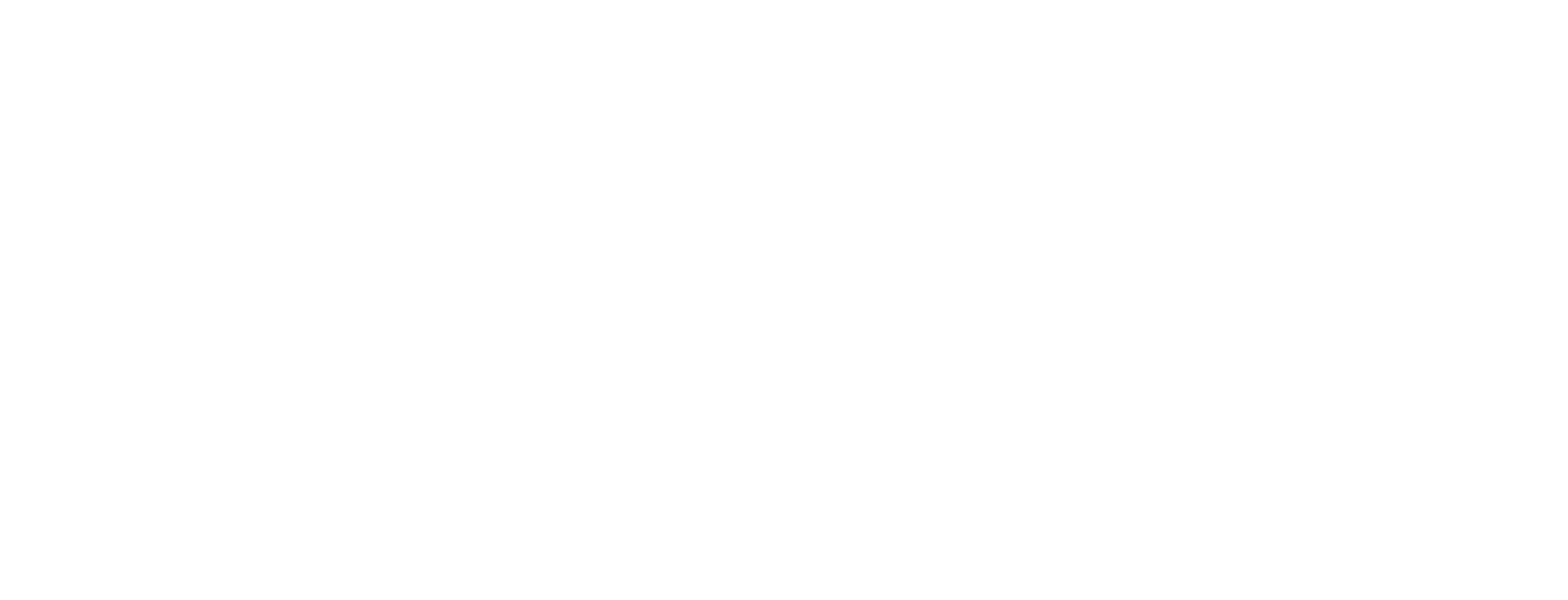 scroll, scrollTop: 0, scrollLeft: 0, axis: both 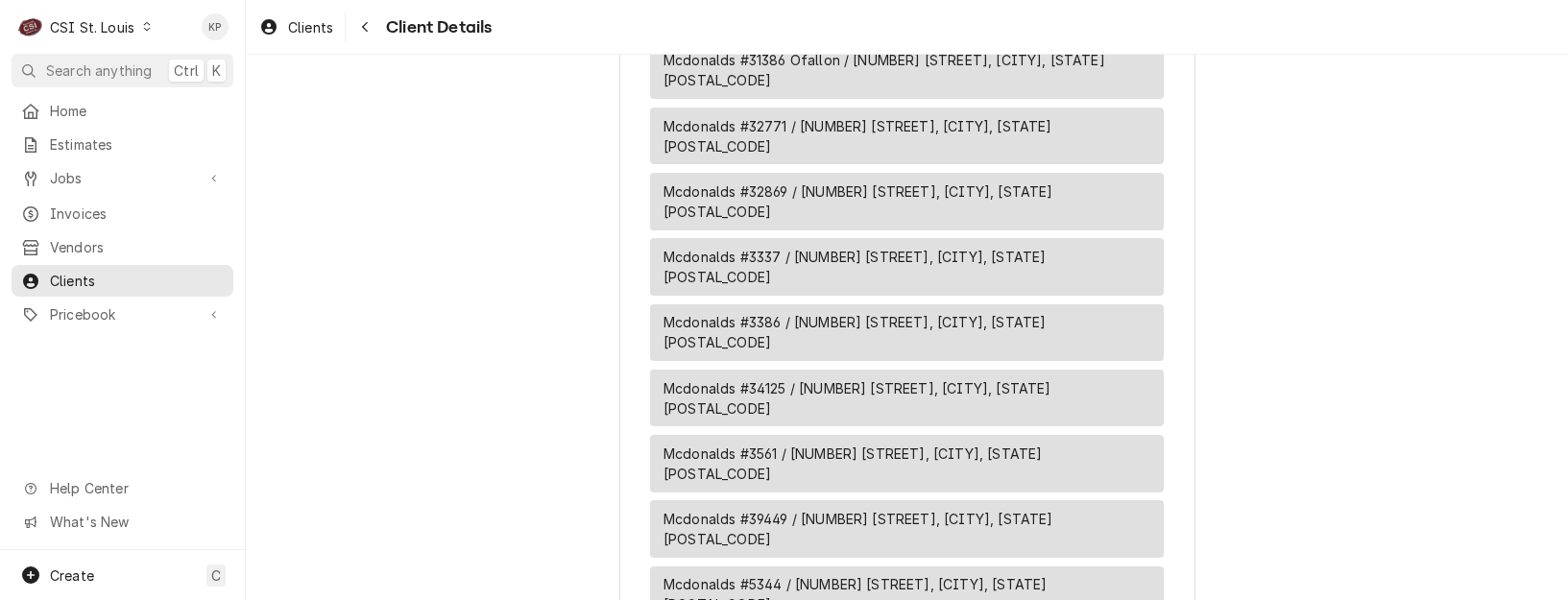 click on "Edit Client" at bounding box center [906, 1127] 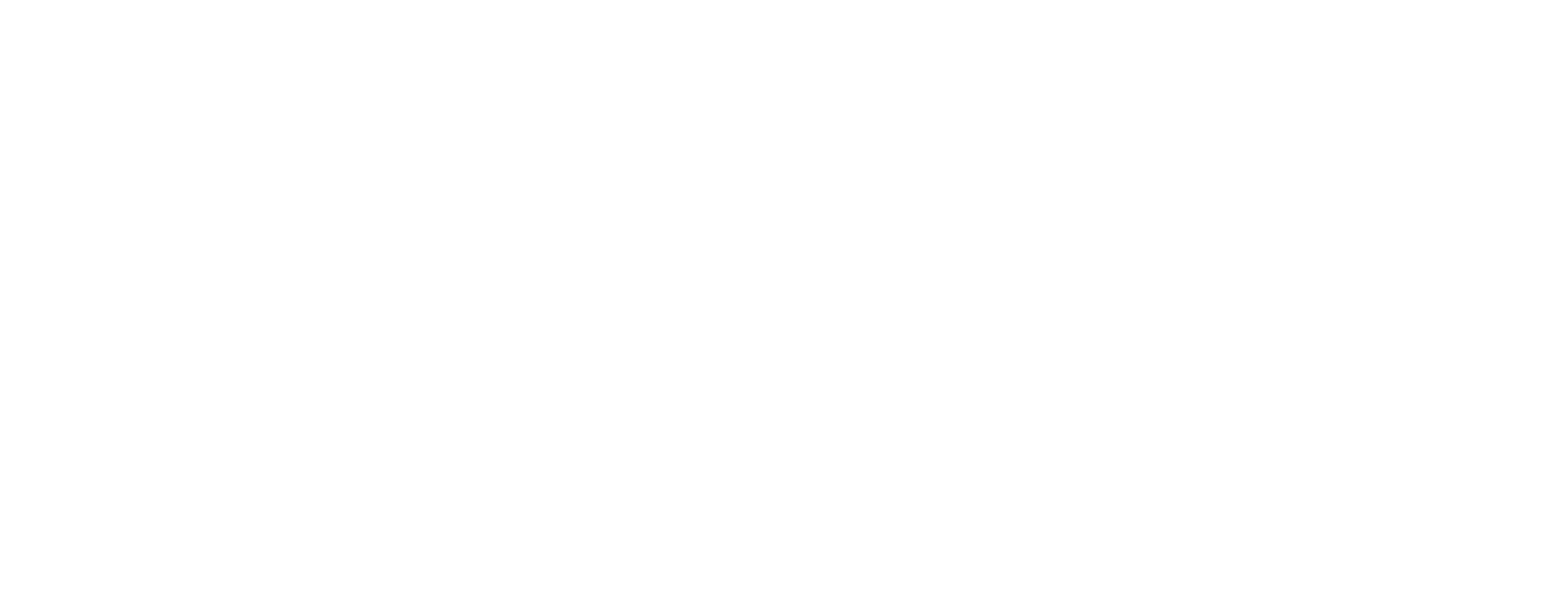 scroll, scrollTop: 0, scrollLeft: 0, axis: both 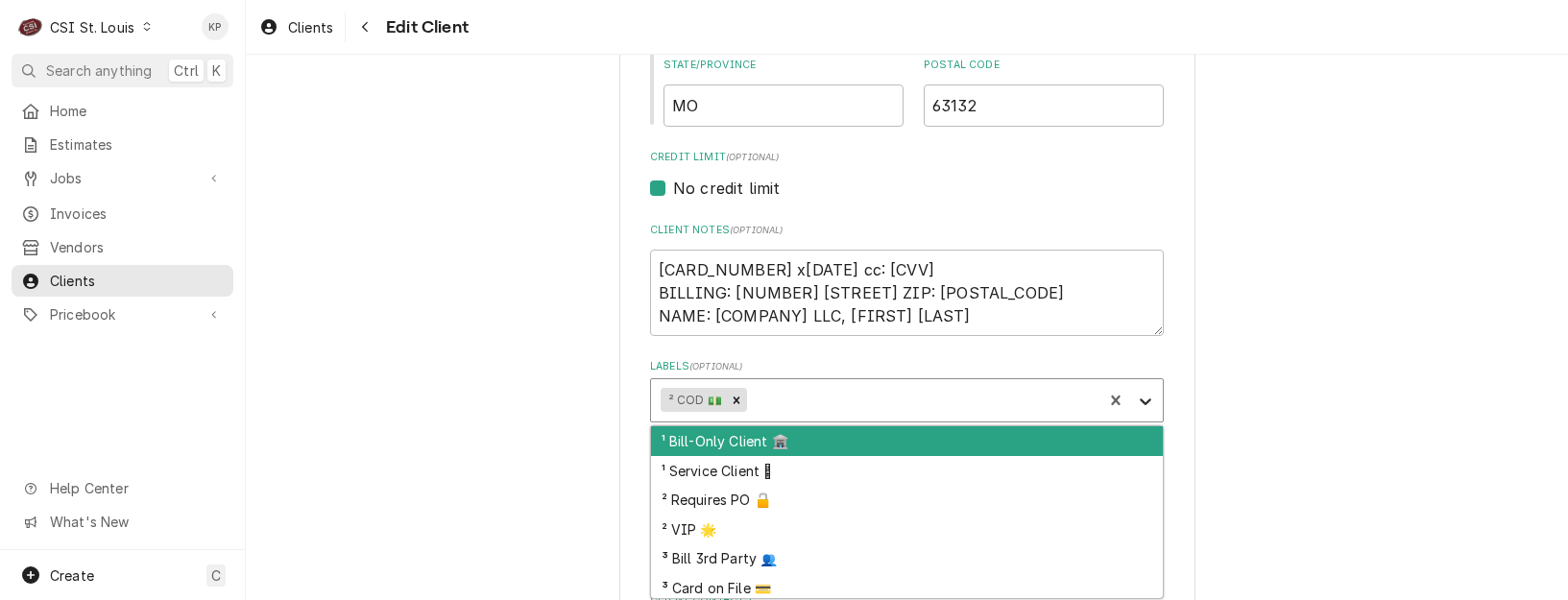 click 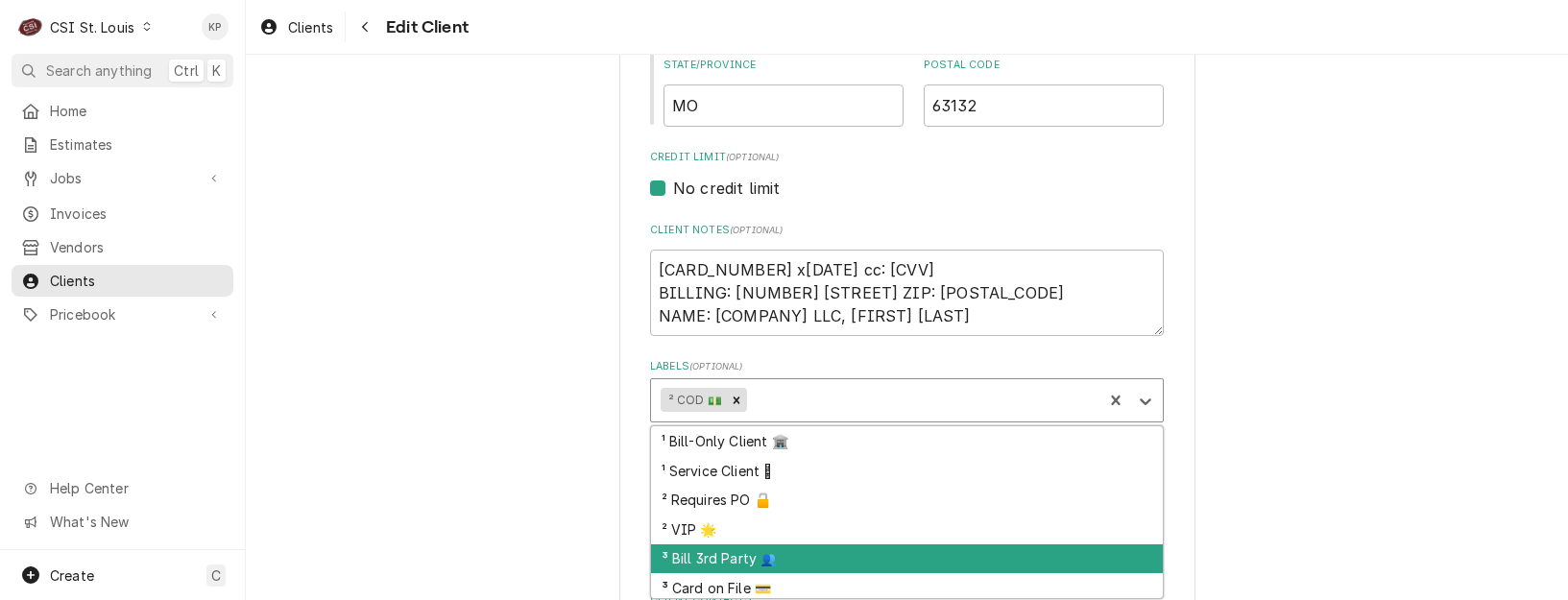 scroll, scrollTop: 152, scrollLeft: 0, axis: vertical 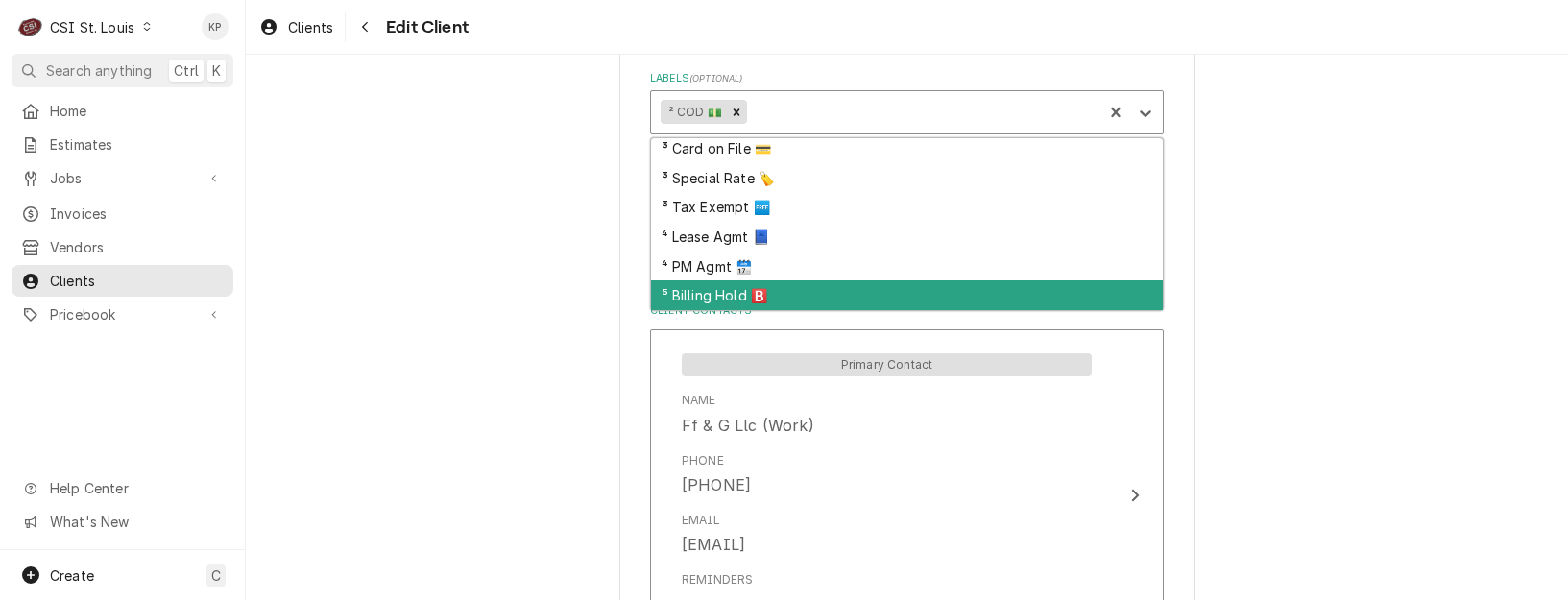 click on "⁵ Billing Hold 🅱️" at bounding box center [906, 295] 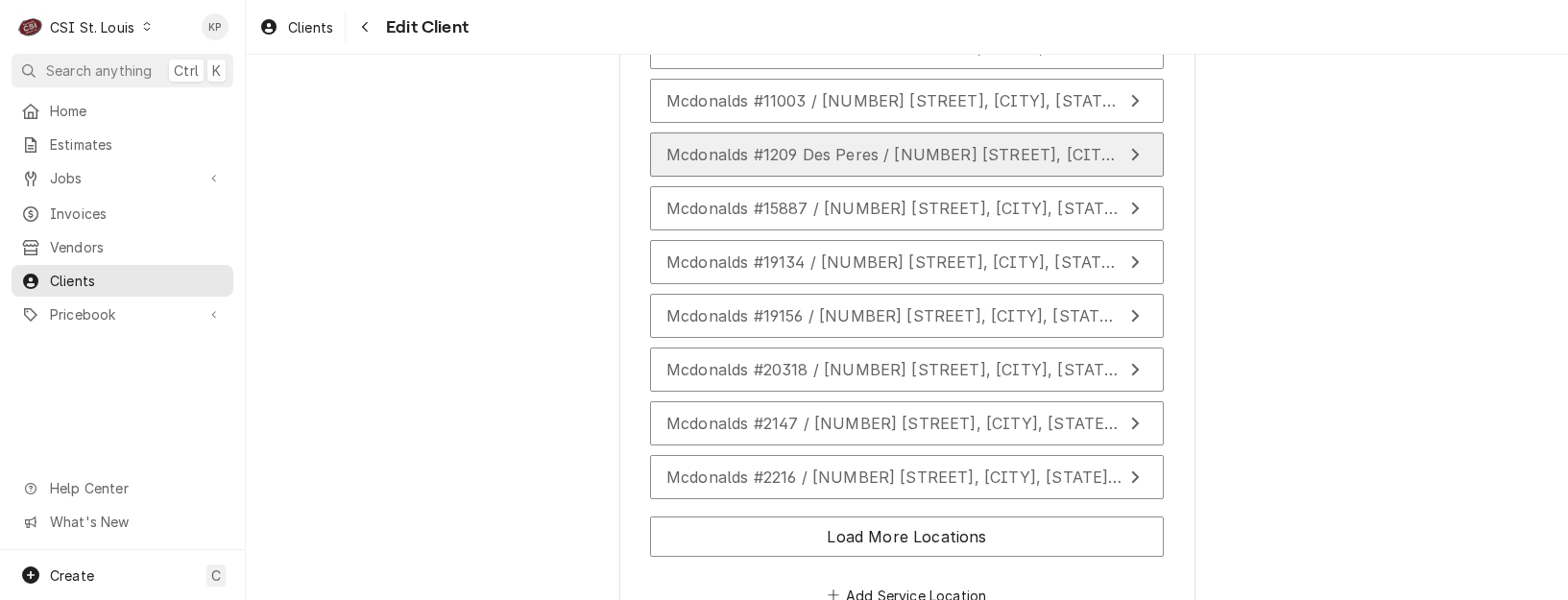 scroll, scrollTop: 1968, scrollLeft: 0, axis: vertical 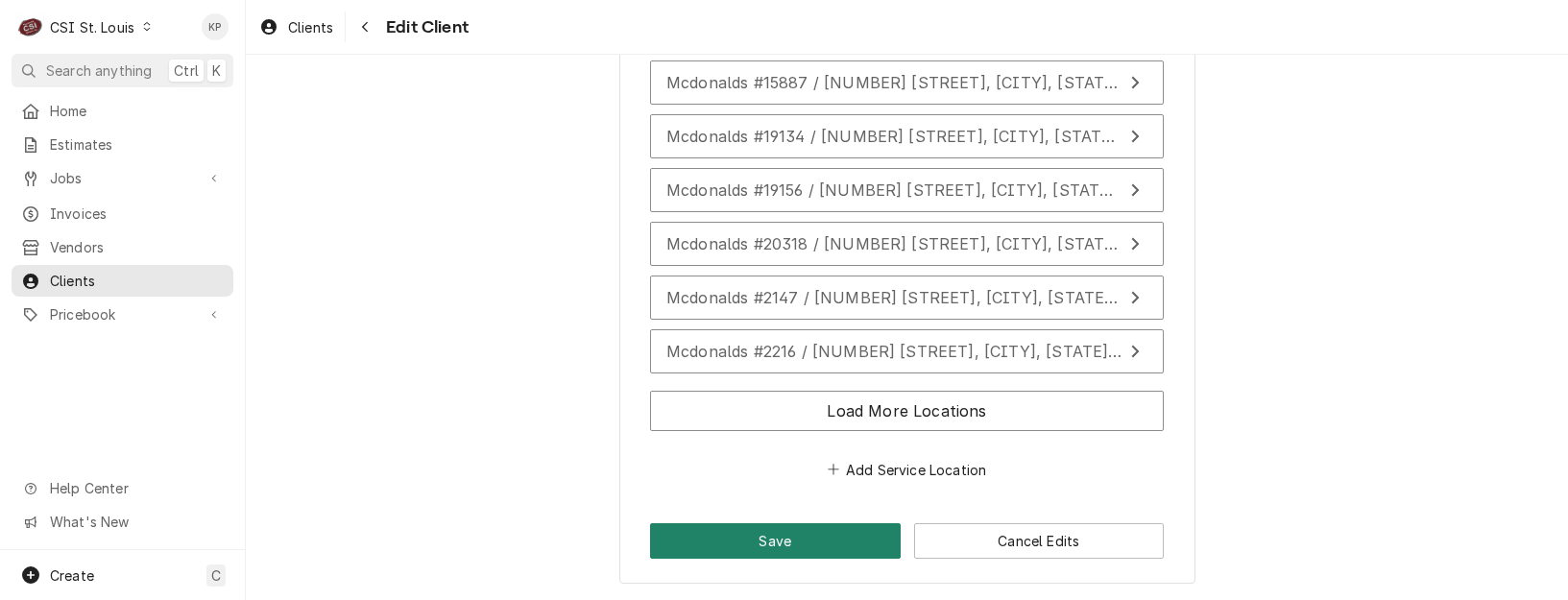 click on "Save" at bounding box center (775, 540) 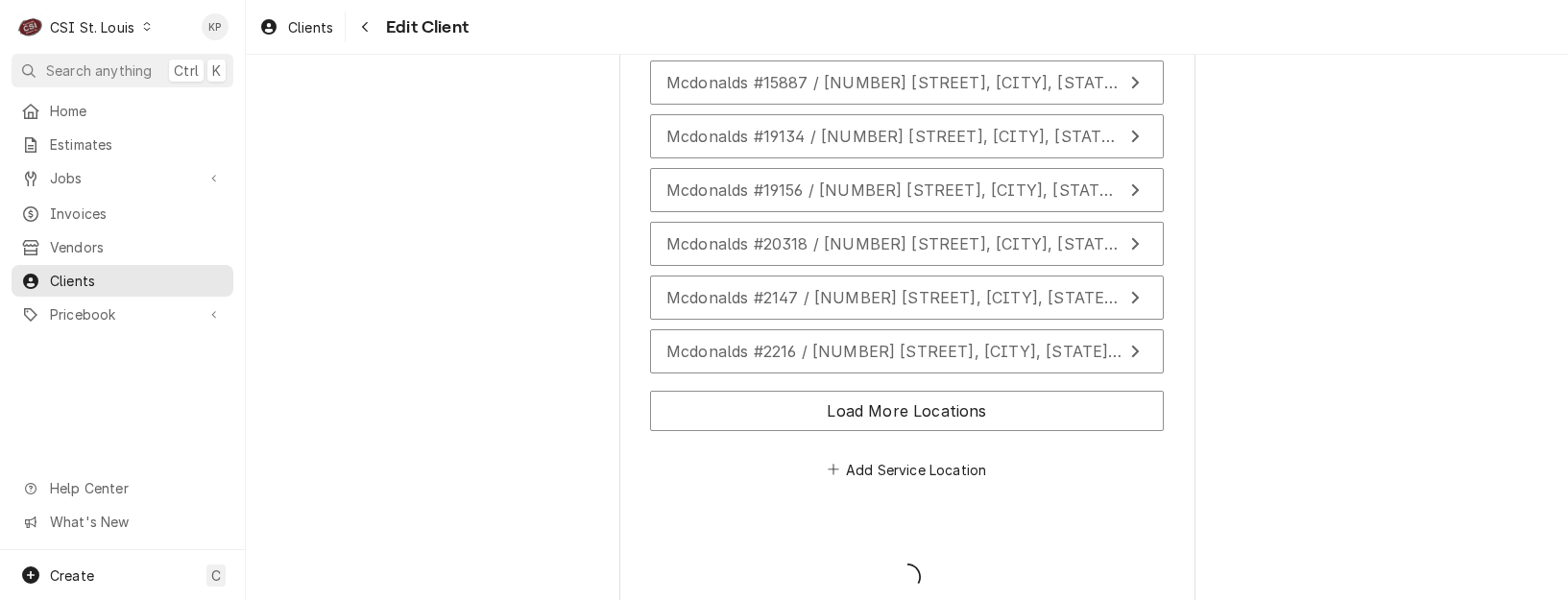 type on "x" 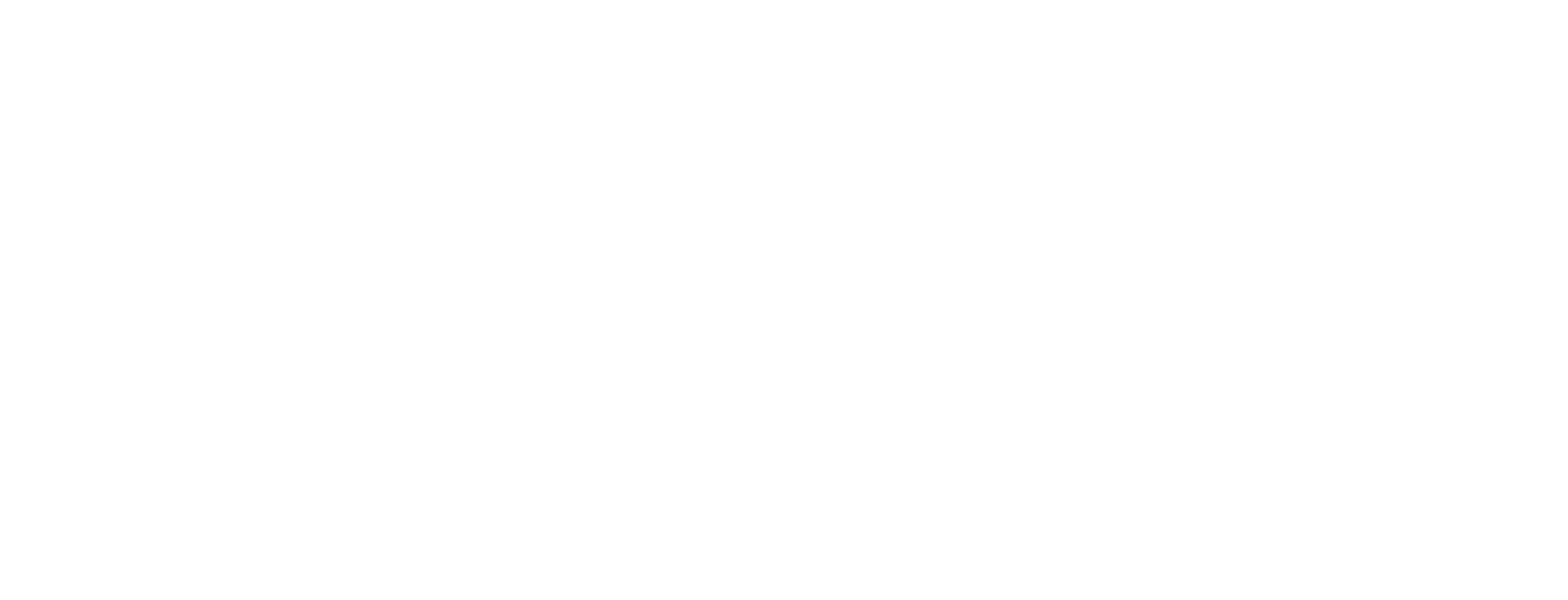 scroll, scrollTop: 0, scrollLeft: 0, axis: both 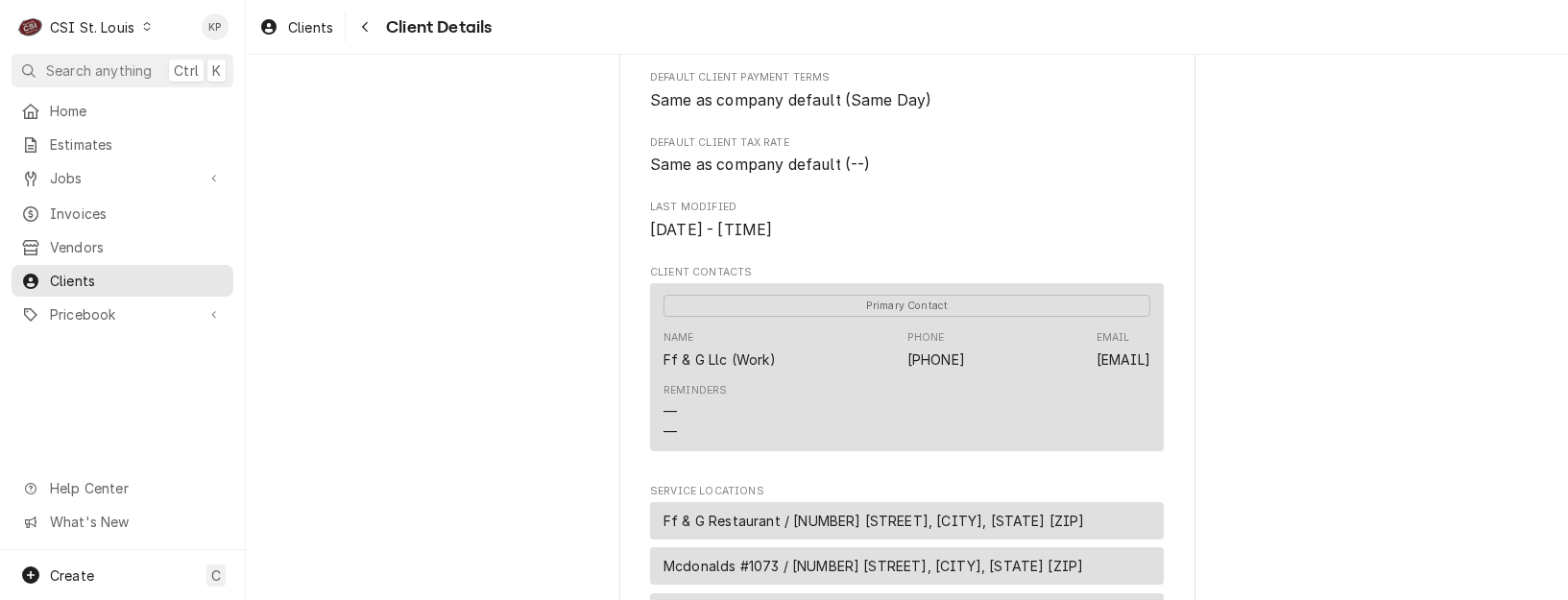 click on "Reminders — —" at bounding box center [906, 412] 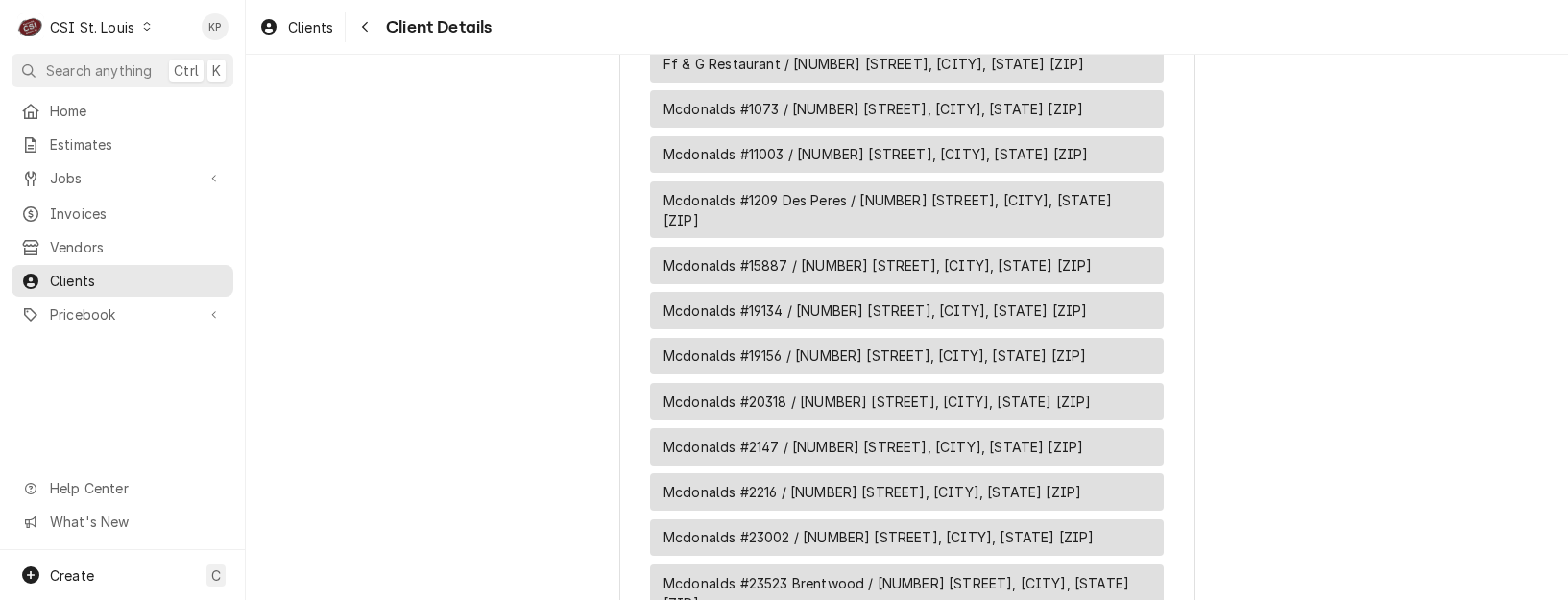 scroll, scrollTop: 1152, scrollLeft: 0, axis: vertical 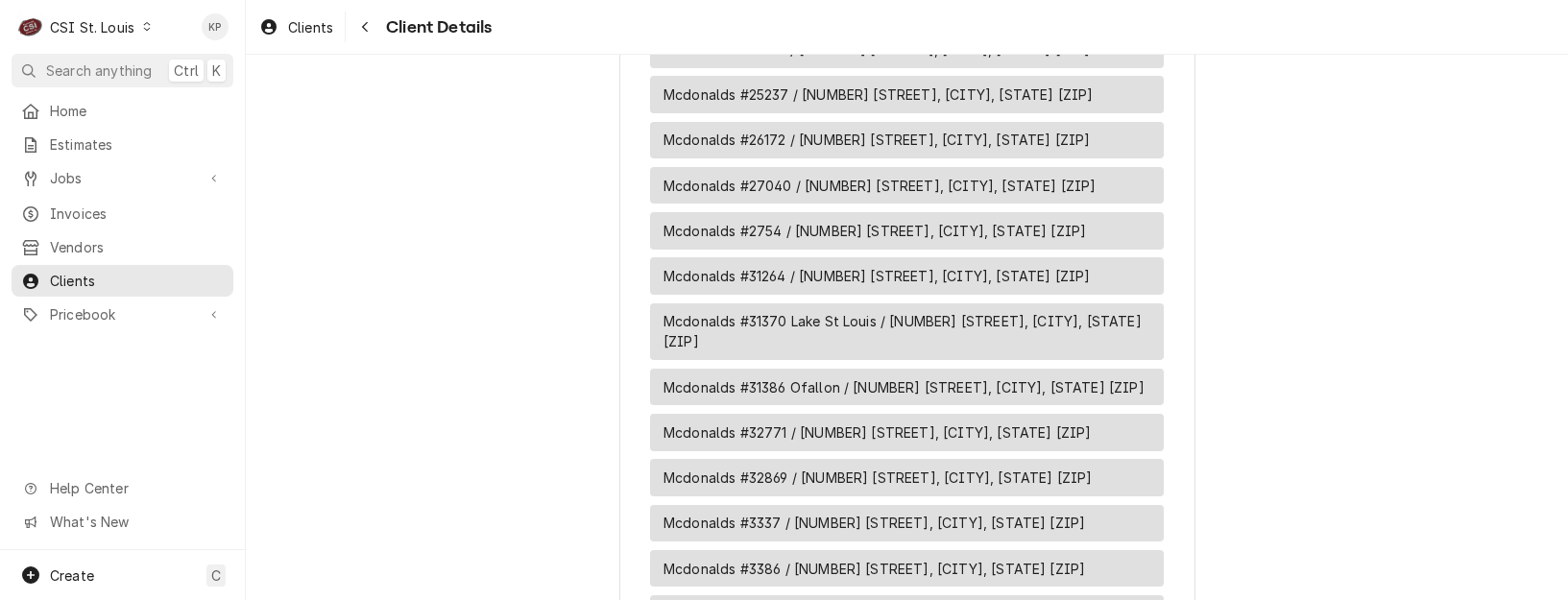 click on "Mcdonalds #26172 / [NUMBER] [STREET], [CITY], [STATE] [ZIP]" at bounding box center [877, 139] 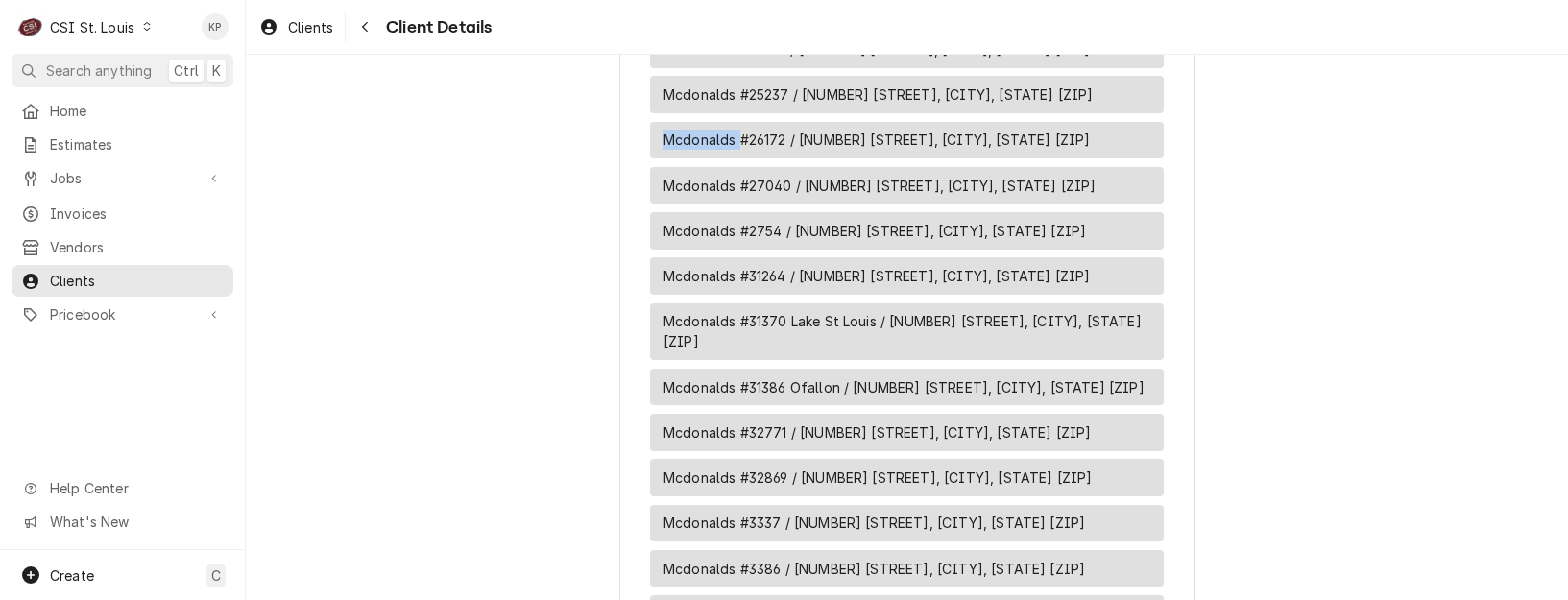 click on "Mcdonalds #26172 / 3296 Rider Trail South, Earth City, MO 63045" at bounding box center (877, 139) 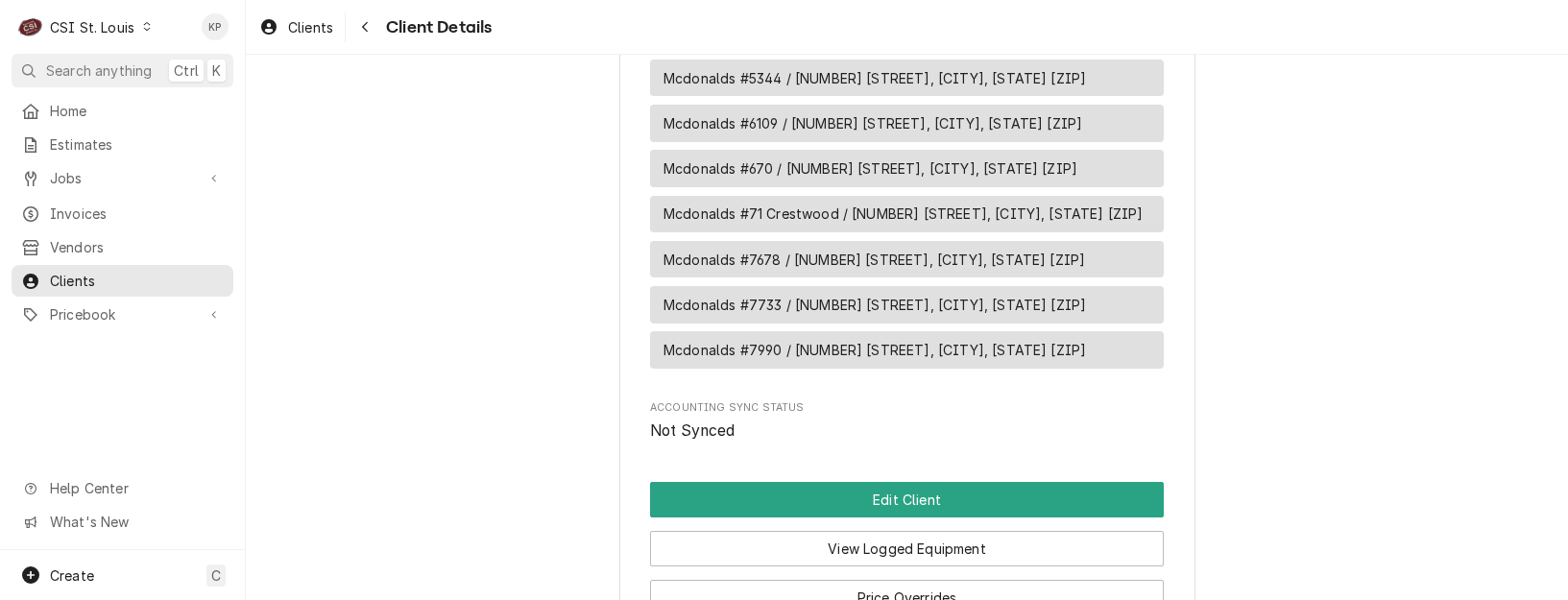 scroll, scrollTop: 2400, scrollLeft: 0, axis: vertical 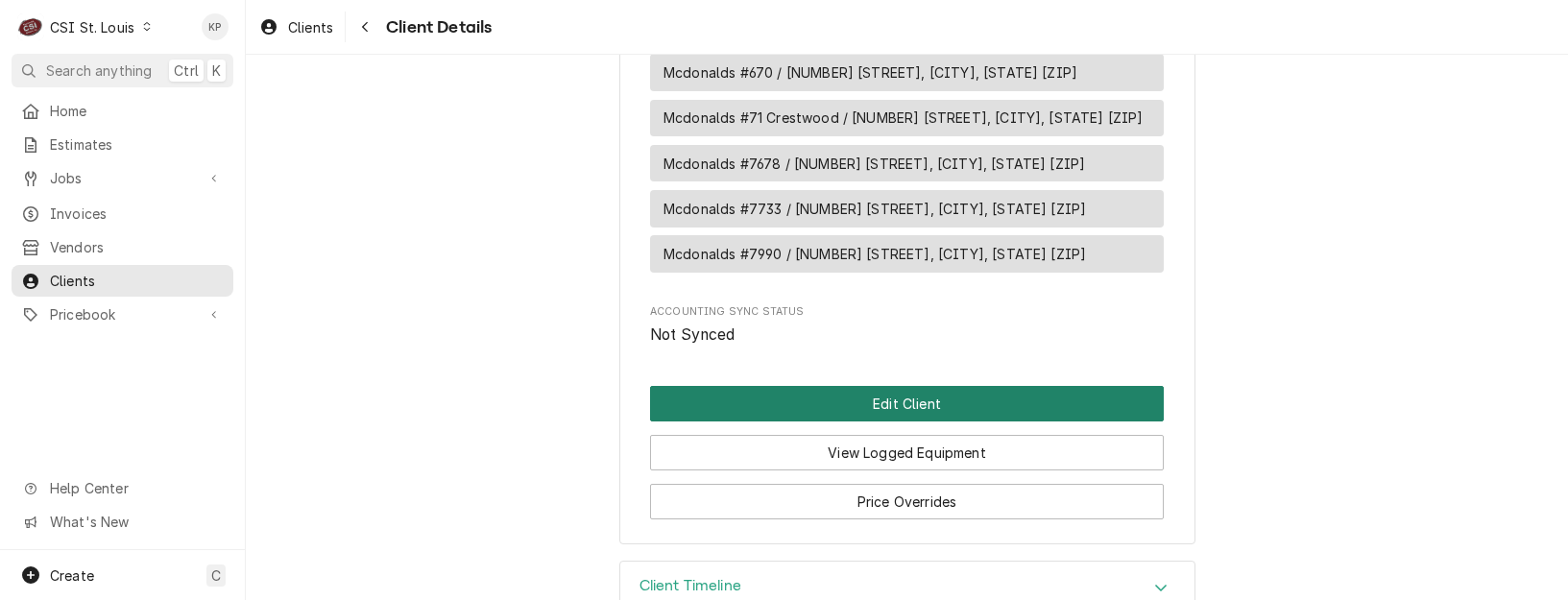 click on "Edit Client" at bounding box center [906, 403] 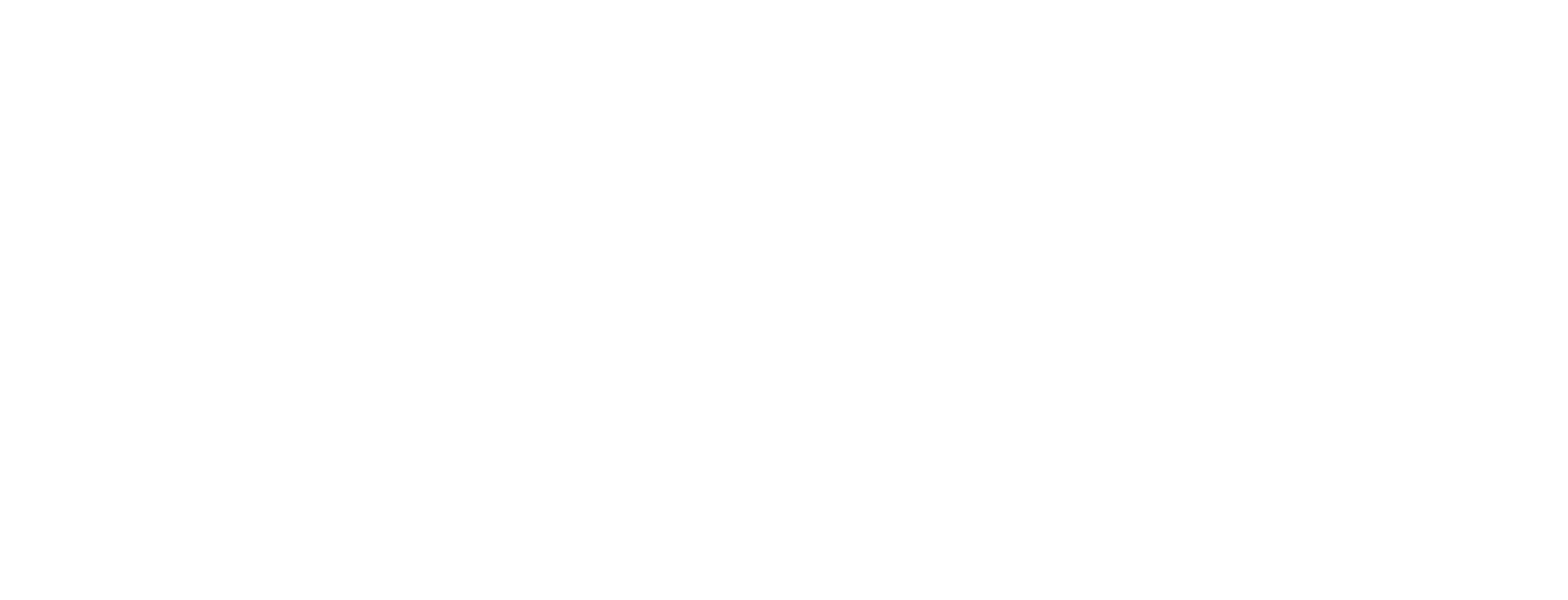 scroll, scrollTop: 0, scrollLeft: 0, axis: both 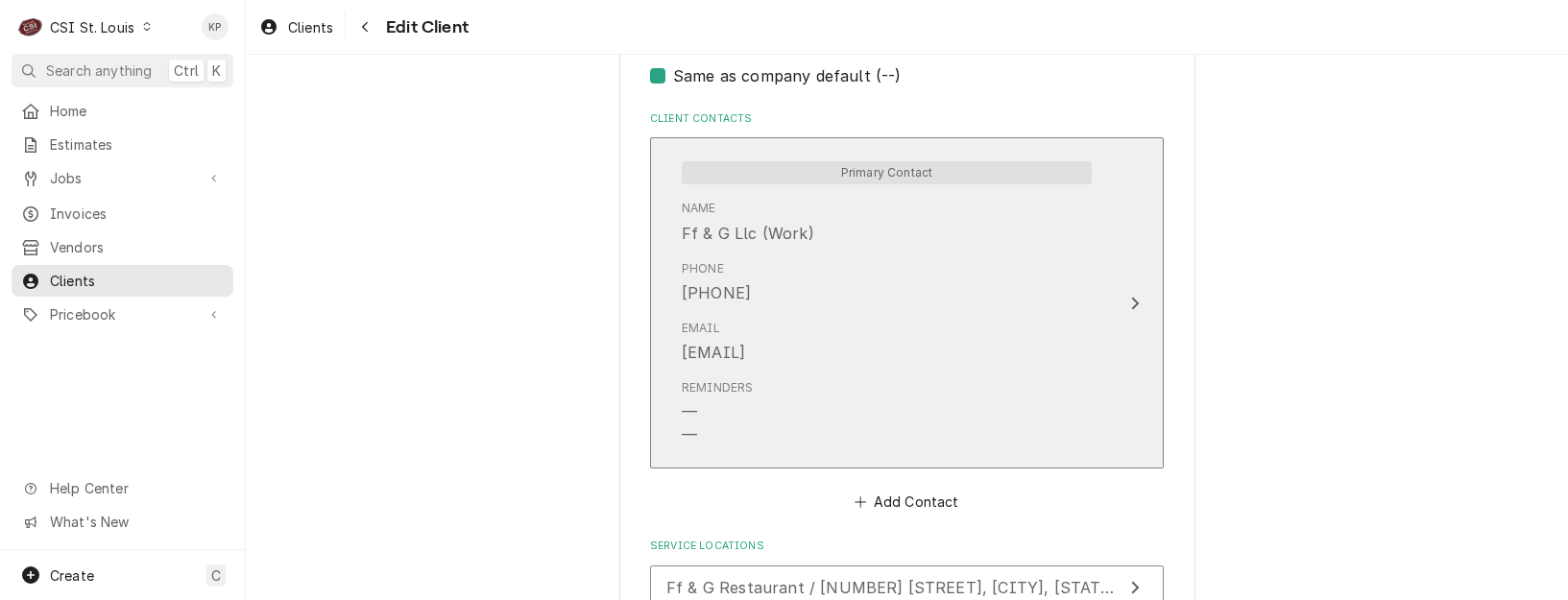 click on "Email [EMAIL]" at bounding box center [886, 342] 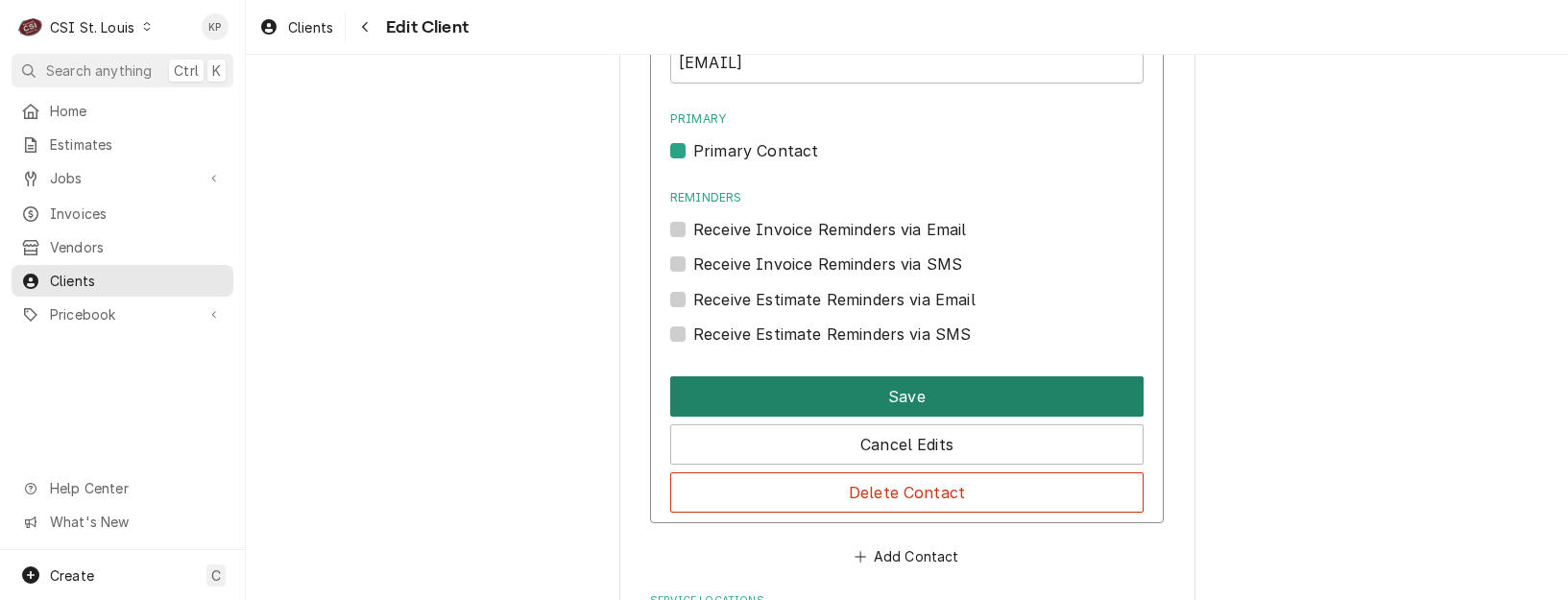 scroll, scrollTop: 1632, scrollLeft: 0, axis: vertical 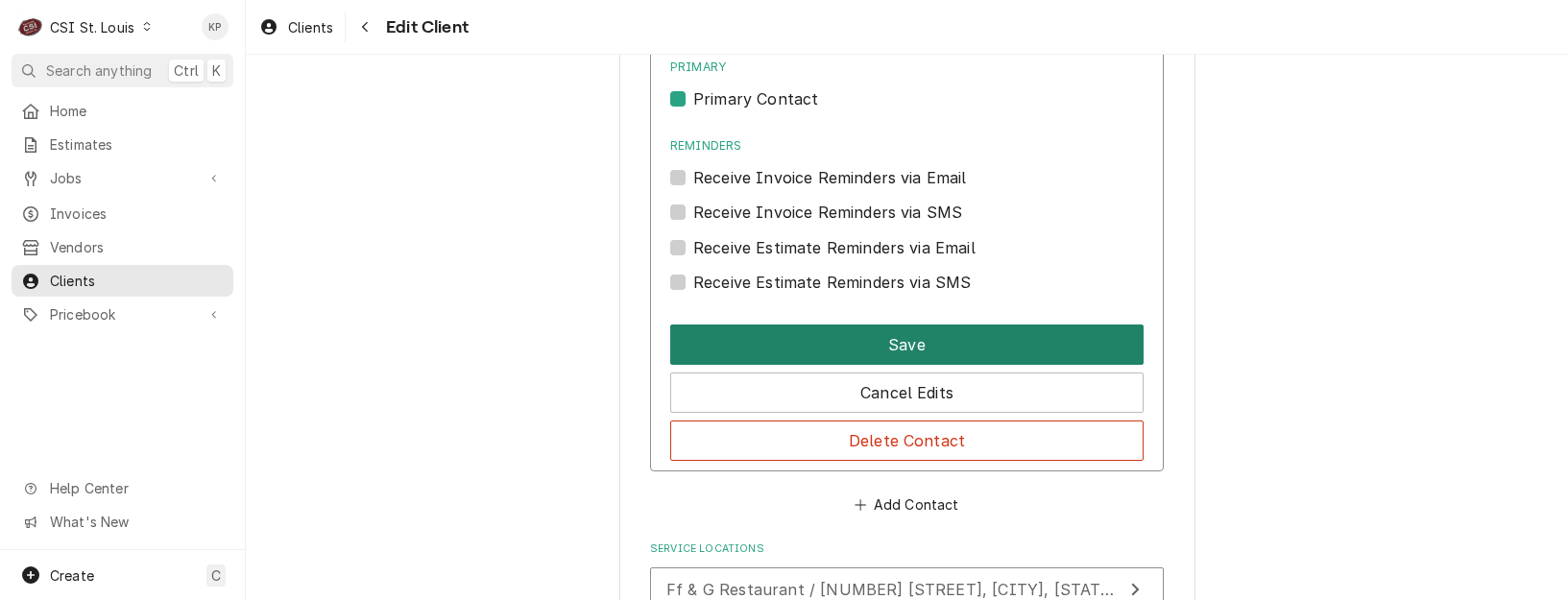 click on "Save" at bounding box center (906, 345) 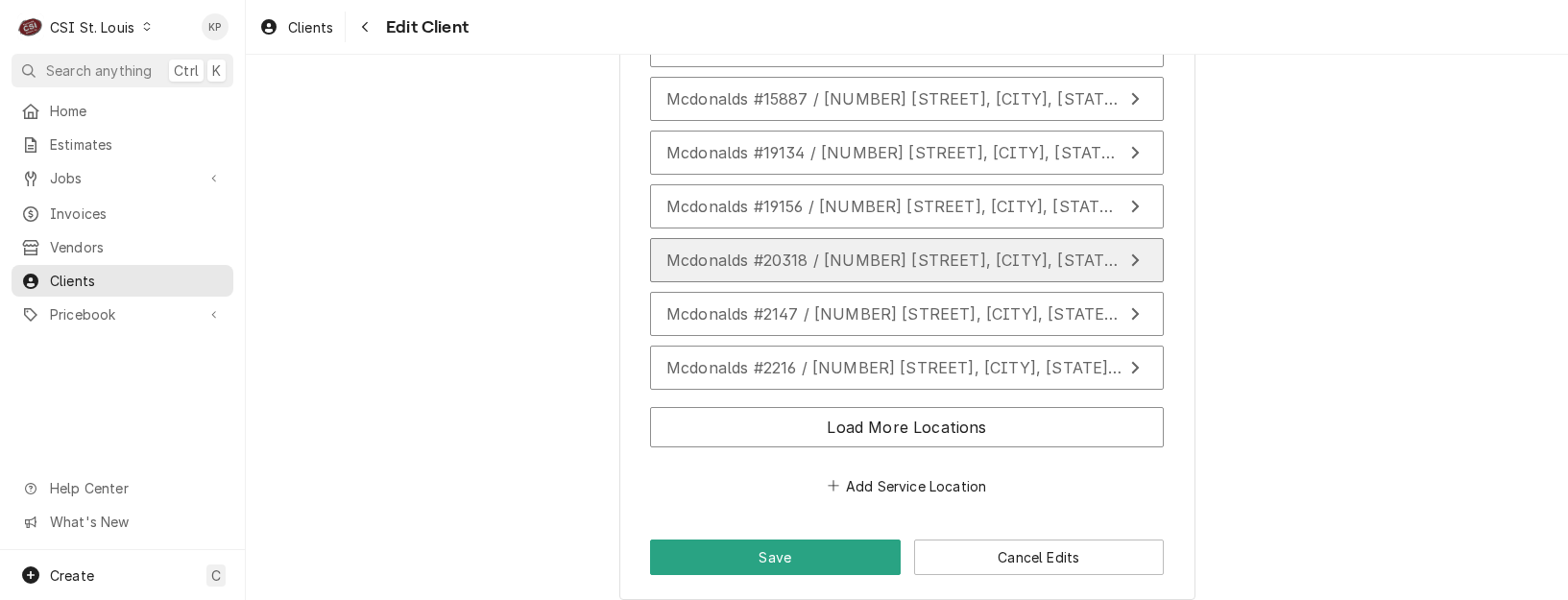 scroll, scrollTop: 1968, scrollLeft: 0, axis: vertical 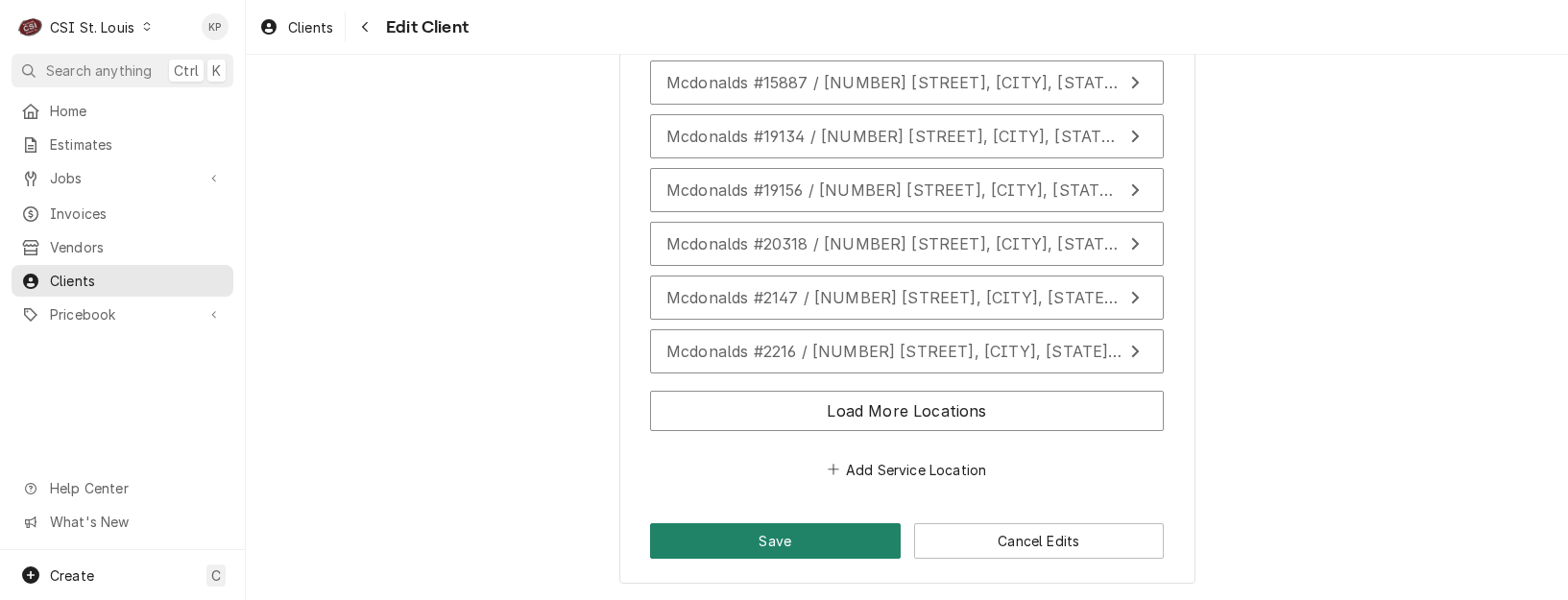 click on "Save" at bounding box center [775, 540] 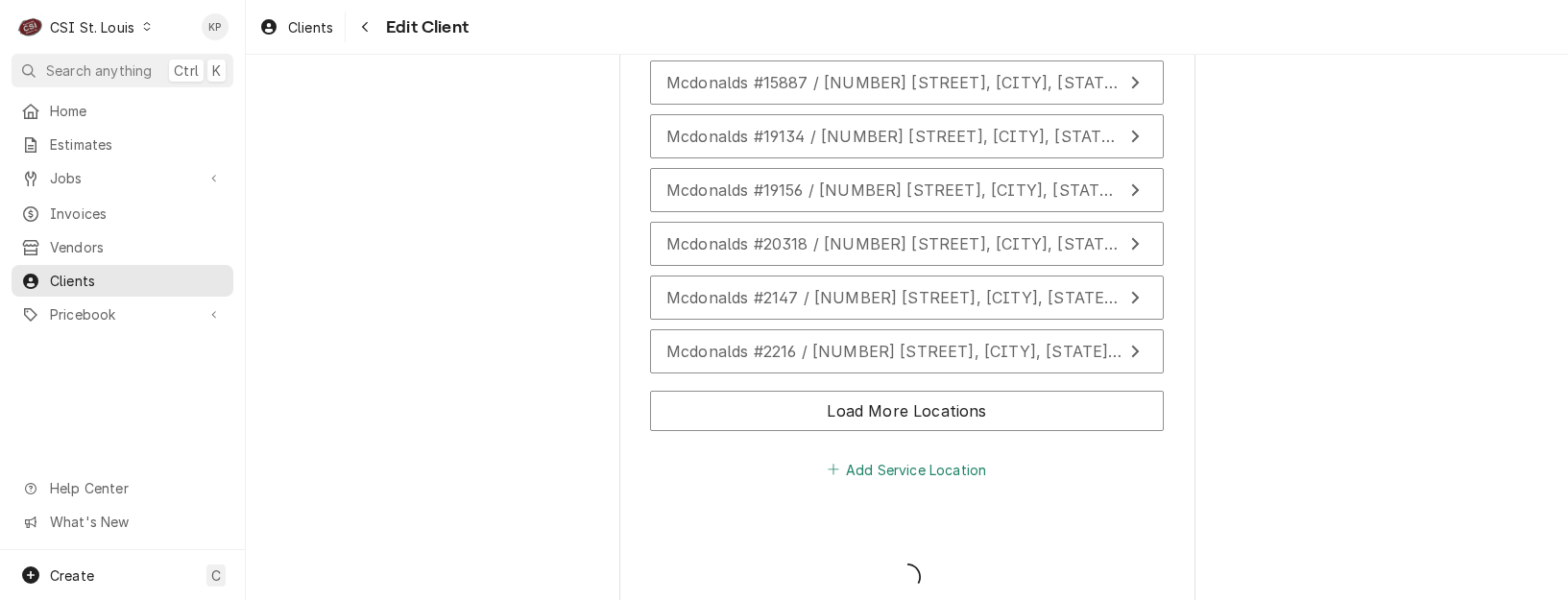type on "x" 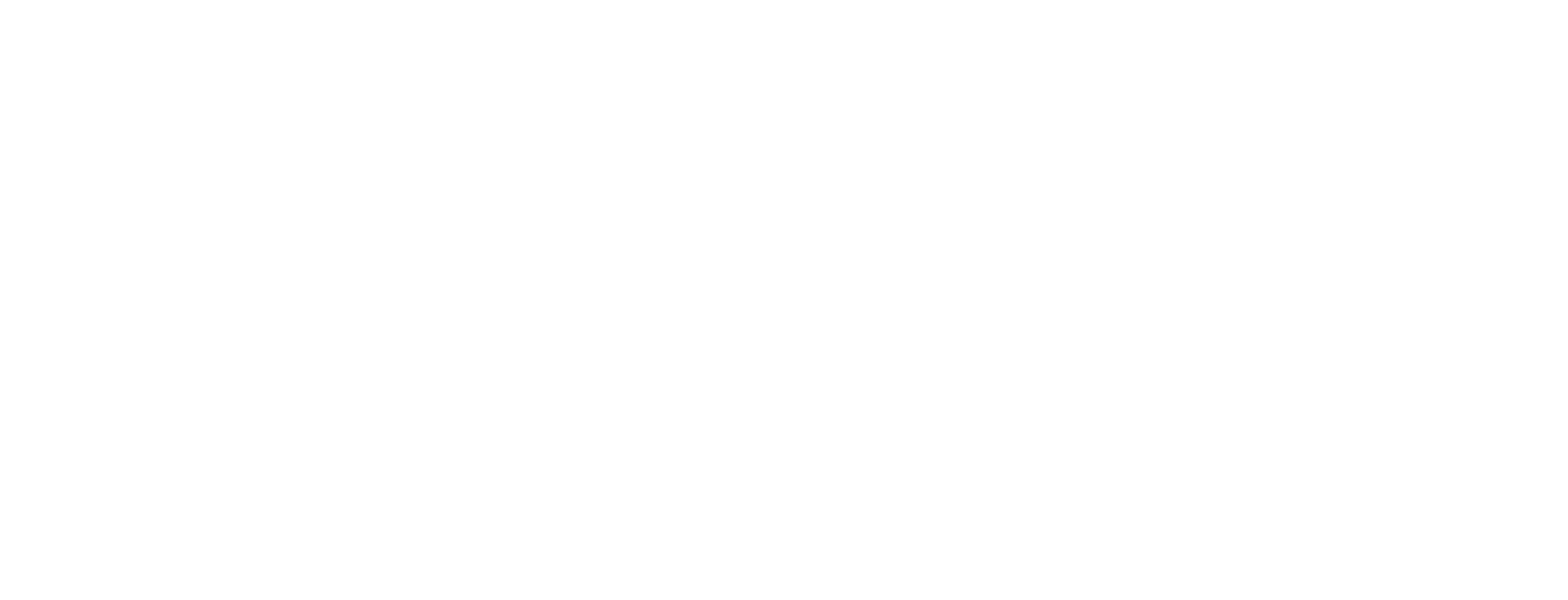 scroll, scrollTop: 0, scrollLeft: 0, axis: both 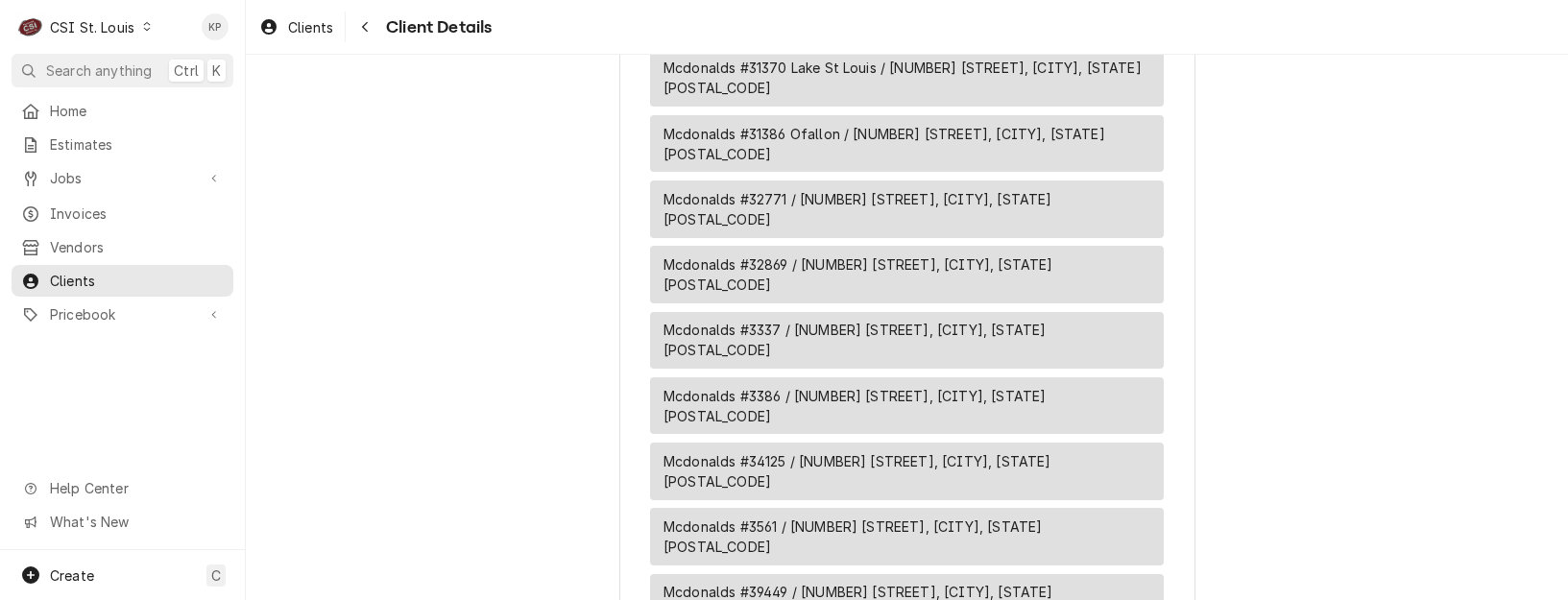 click on "Edit Client" at bounding box center (906, 1200) 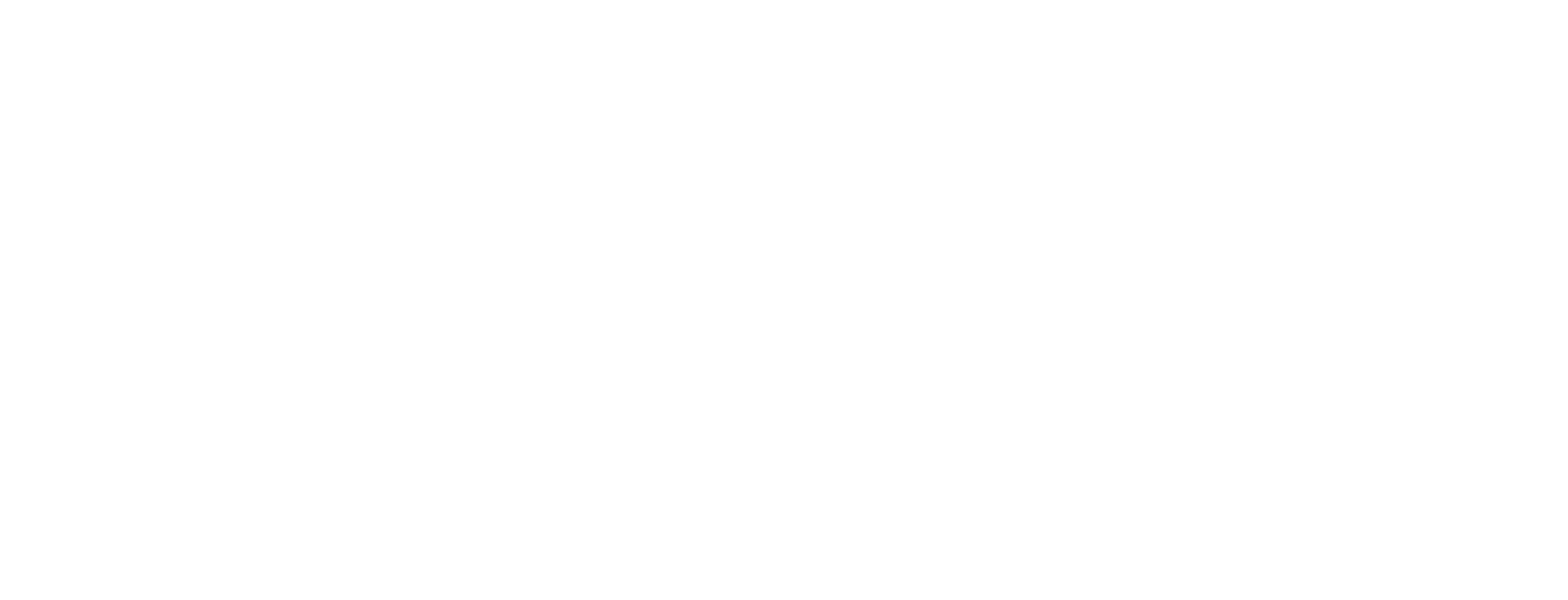 scroll, scrollTop: 0, scrollLeft: 0, axis: both 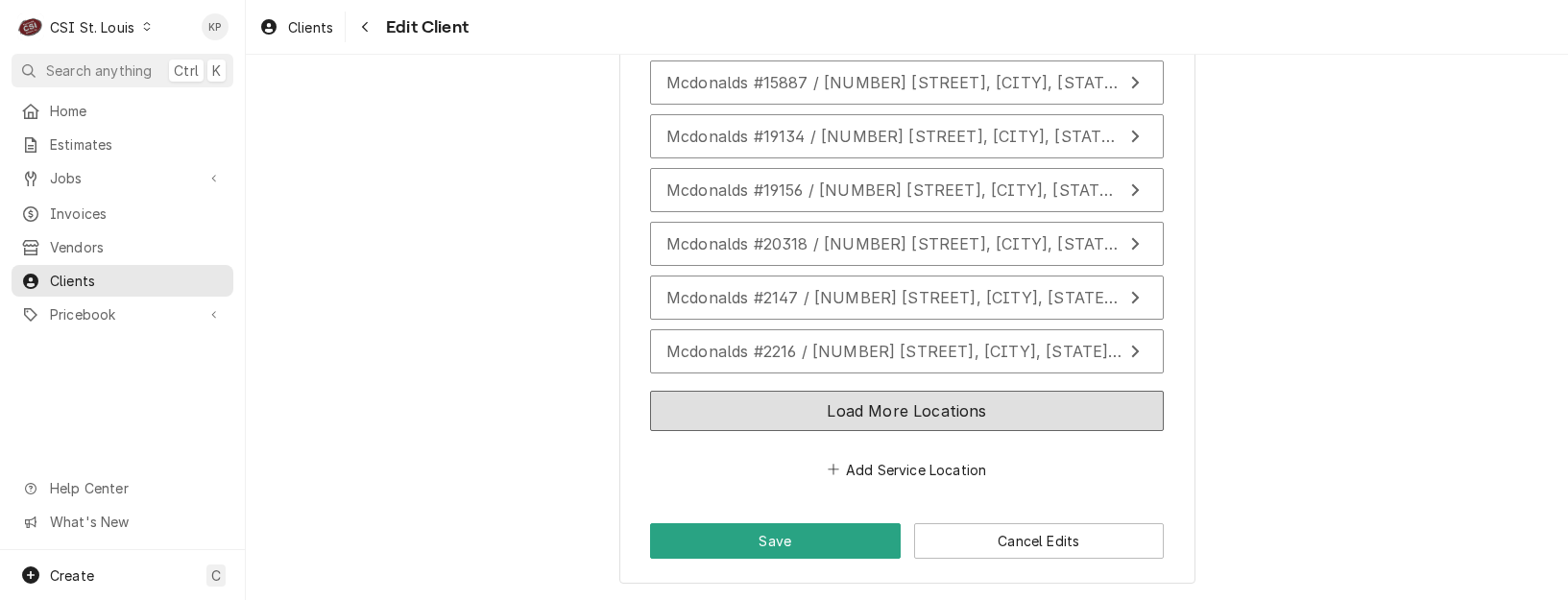 click on "Load More Locations" at bounding box center (906, 411) 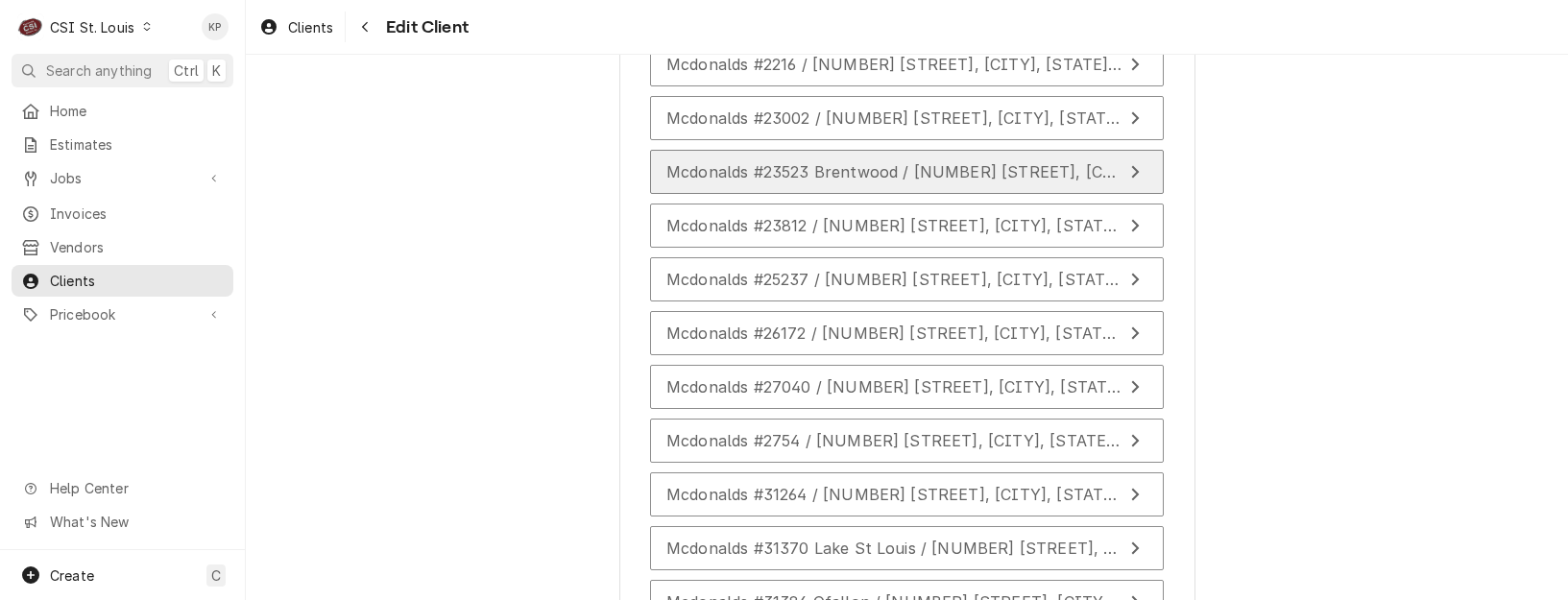 scroll, scrollTop: 2256, scrollLeft: 0, axis: vertical 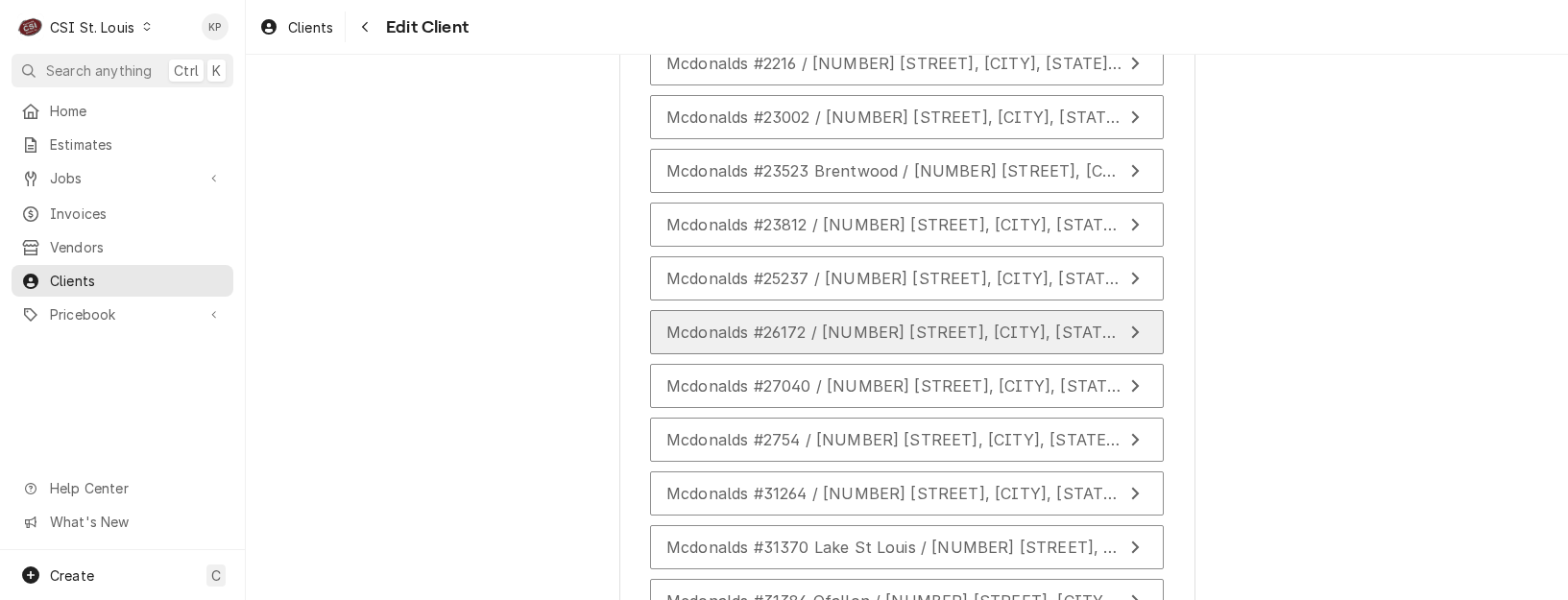 click on "Mcdonalds #26172 / [NUMBER] [STREET], [CITY], [STATE] [POSTAL_CODE]" at bounding box center (956, 332) 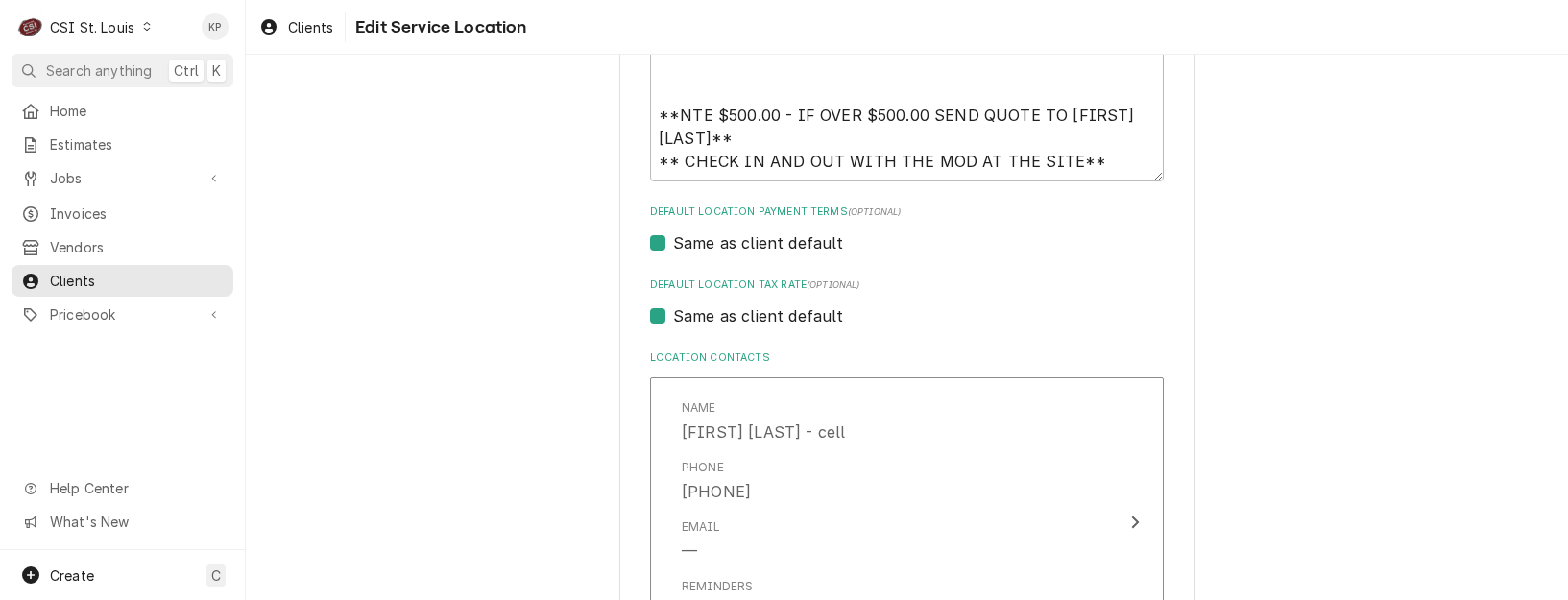 scroll, scrollTop: 768, scrollLeft: 0, axis: vertical 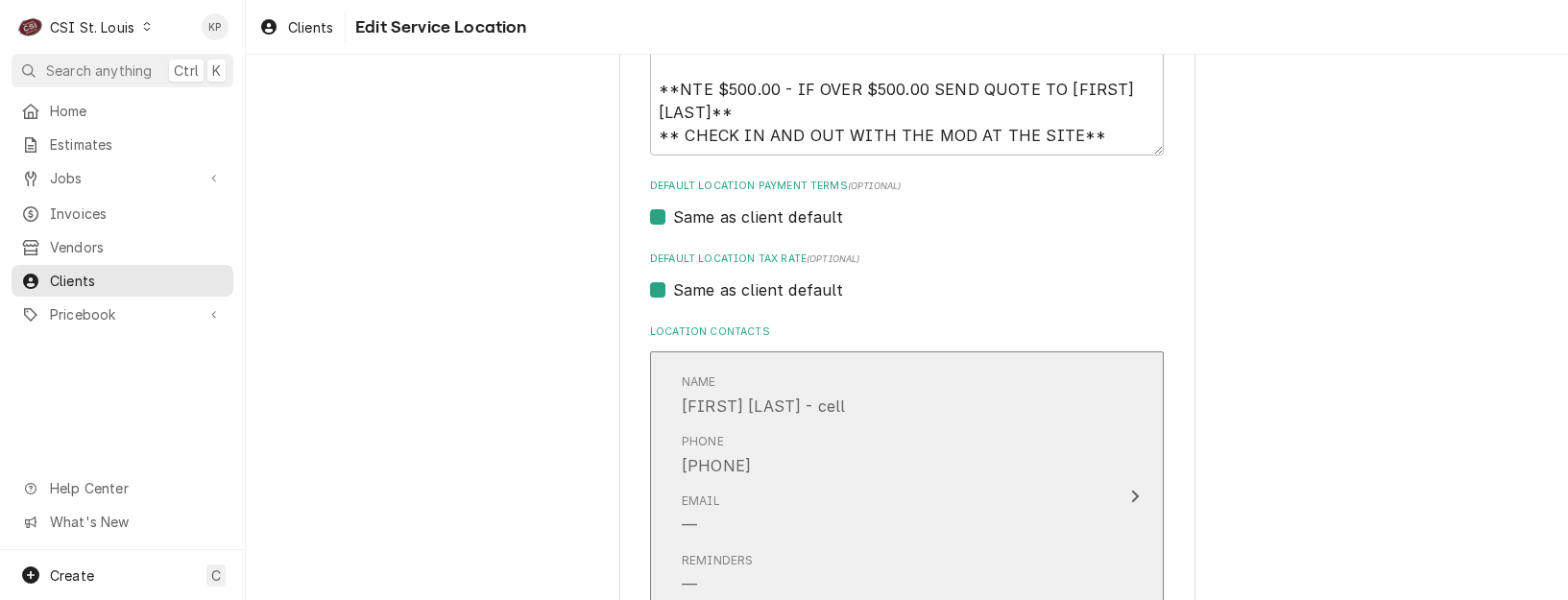click on "Name Chris Smith - cell" at bounding box center [886, 396] 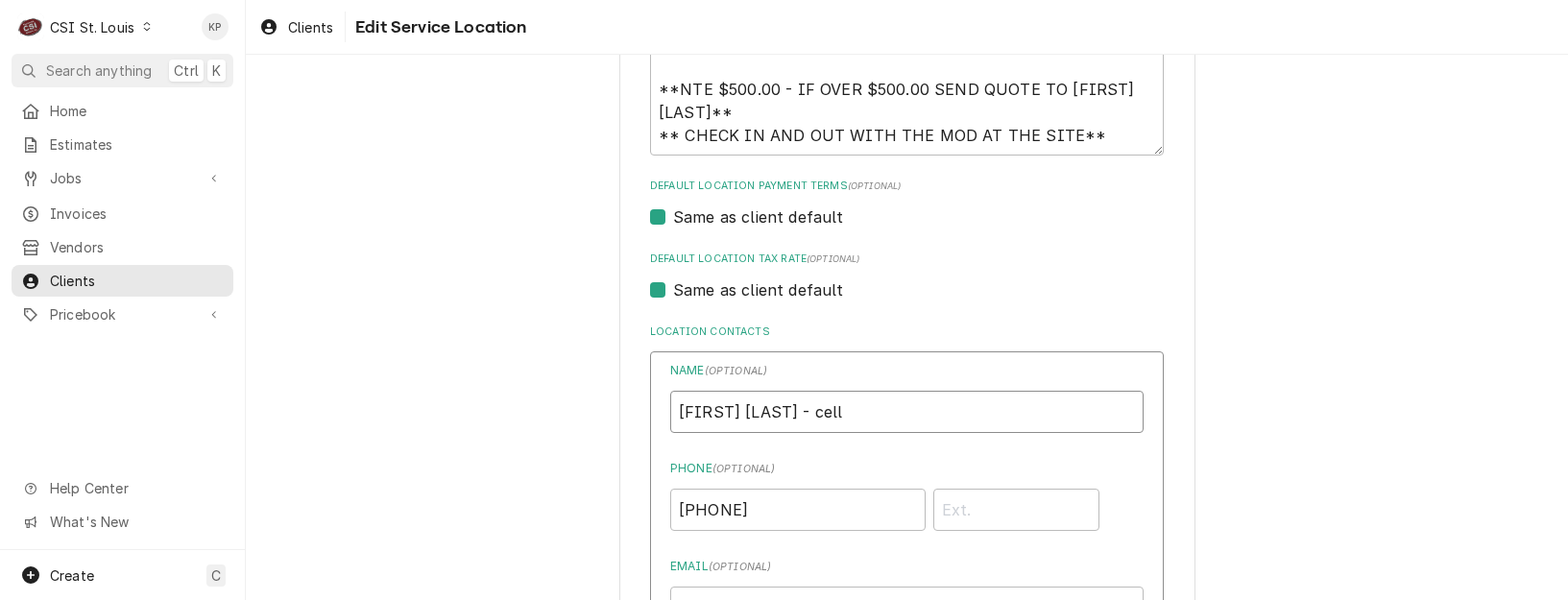 click on "Use the fields below to edit this service location: Location Name  ( optional ) Mcdonalds #26172 Location Address Street Address 3296 Rider Trail South Apartment, Suite, etc. City Earth City State/Province MO Postal Code 63045 Location Billing Address  (optional) Same as client Gate Codes, Hazards, etc.  ( optional ) CC exp 8/28
**NTE $500.00 - IF OVER $500.00 SEND QUOTE TO SONYA DAVIS**
** CHECK IN AND OUT WITH THE MOD AT THE SITE** Default Location Payment Terms  (optional) Same as client default Default Location Tax Rate  (optional) Same as client default Location Contacts Name  ( optional ) Chris Smith - cell Phone  ( optional ) (636) 215-1561 Email  ( optional ) Primary Primary Contact Reminders Receive Invoice Reminders via Email Receive Invoice Reminders via SMS Receive Estimate Reminders via Email Receive Estimate Reminders via SMS Save Cancel Edits Delete Contact Primary Contact Name Mod Phone (314) 291-9120 Email — Reminders — — Name Sonya Davis Phone (314) 270-9624 x111 Email Reminders —" at bounding box center [907, 590] 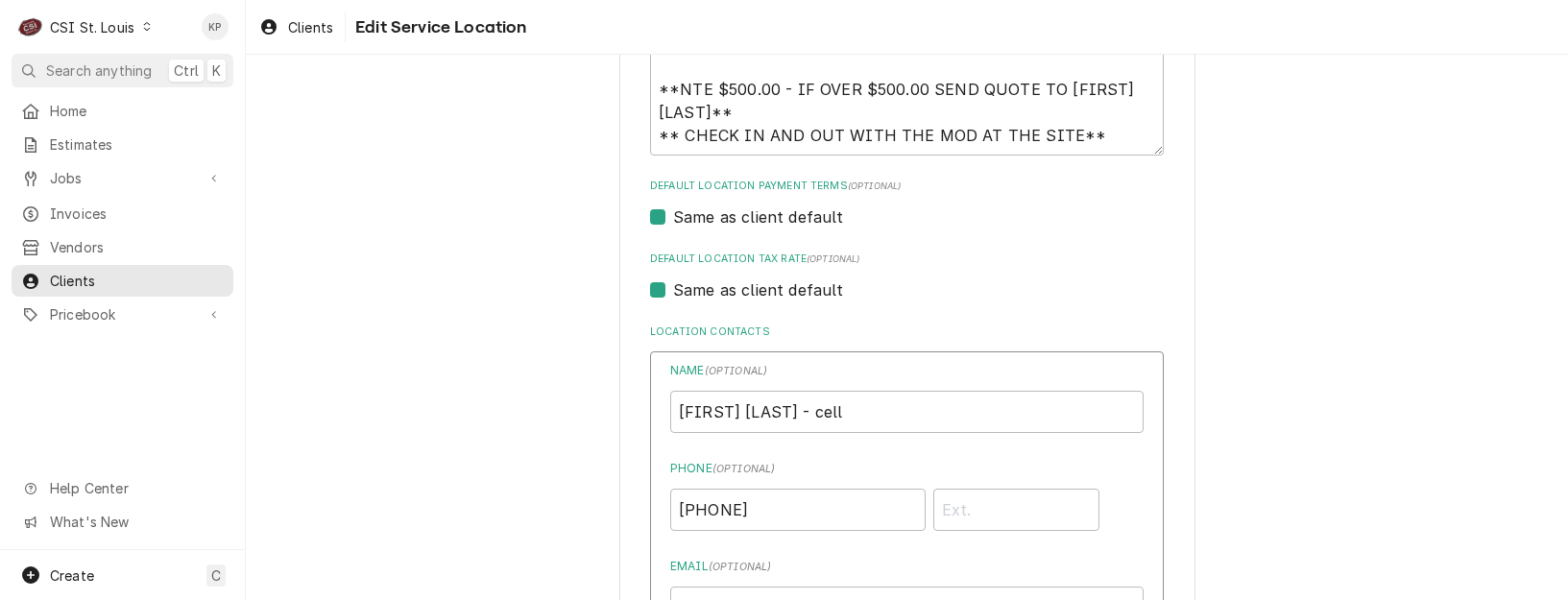 drag, startPoint x: 697, startPoint y: 408, endPoint x: 845, endPoint y: 371, distance: 152.55491 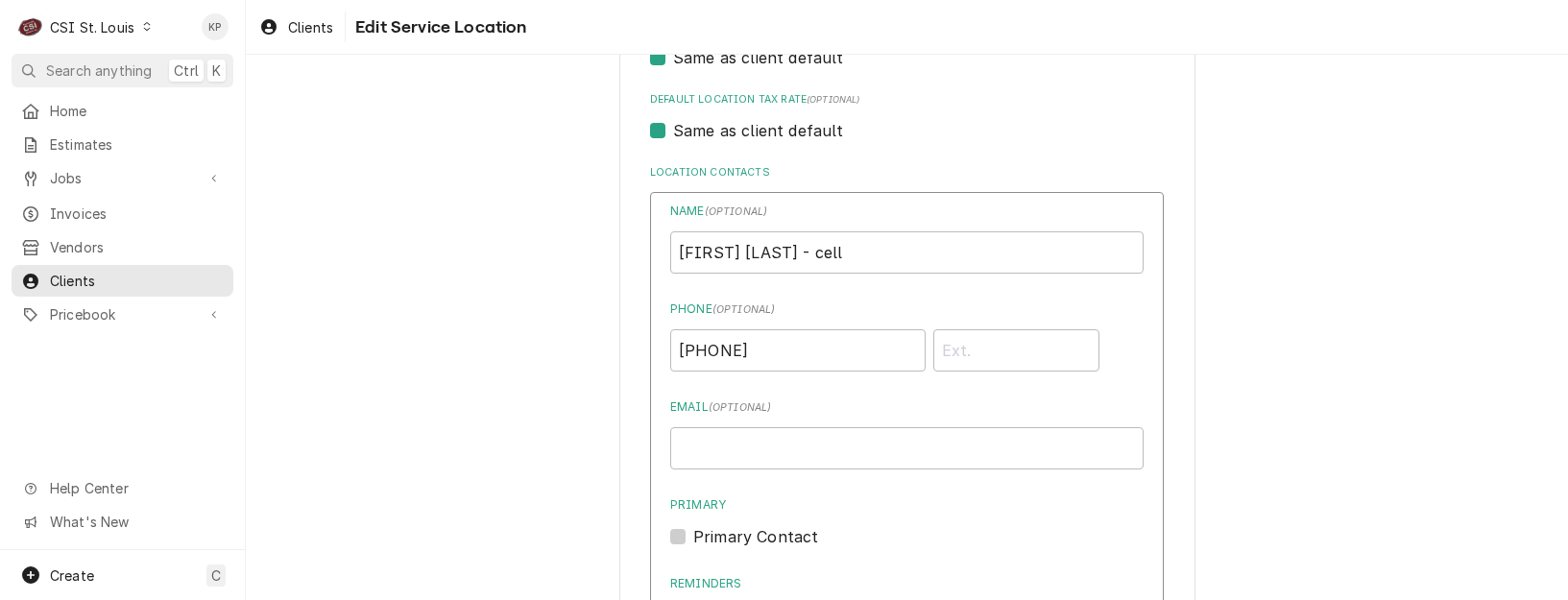 scroll, scrollTop: 960, scrollLeft: 0, axis: vertical 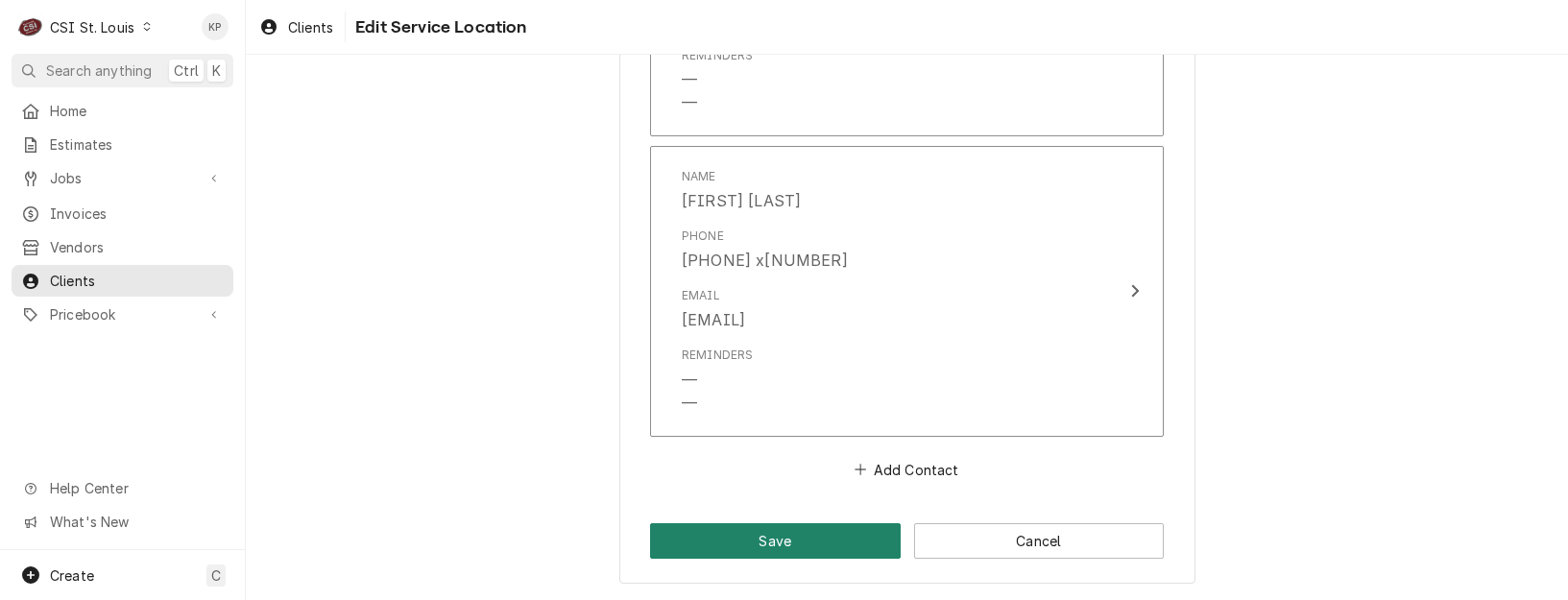 click on "Save" at bounding box center (775, 540) 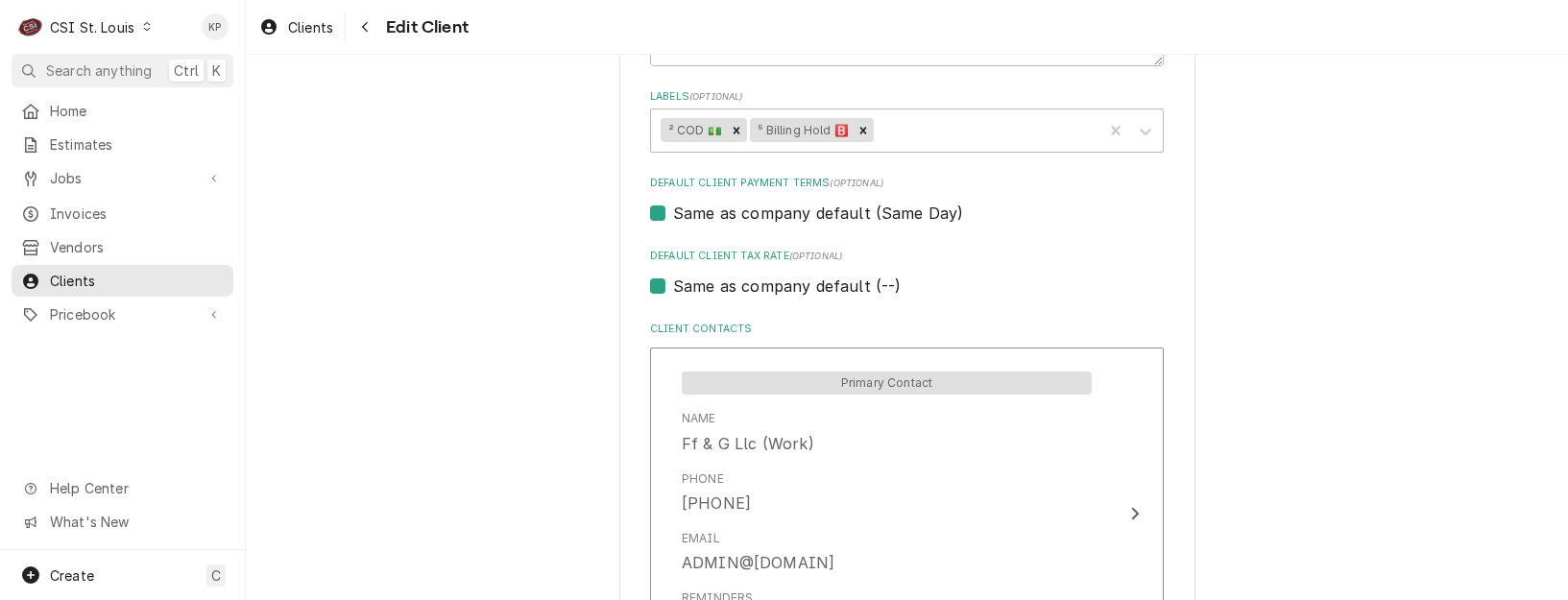scroll, scrollTop: 837, scrollLeft: 0, axis: vertical 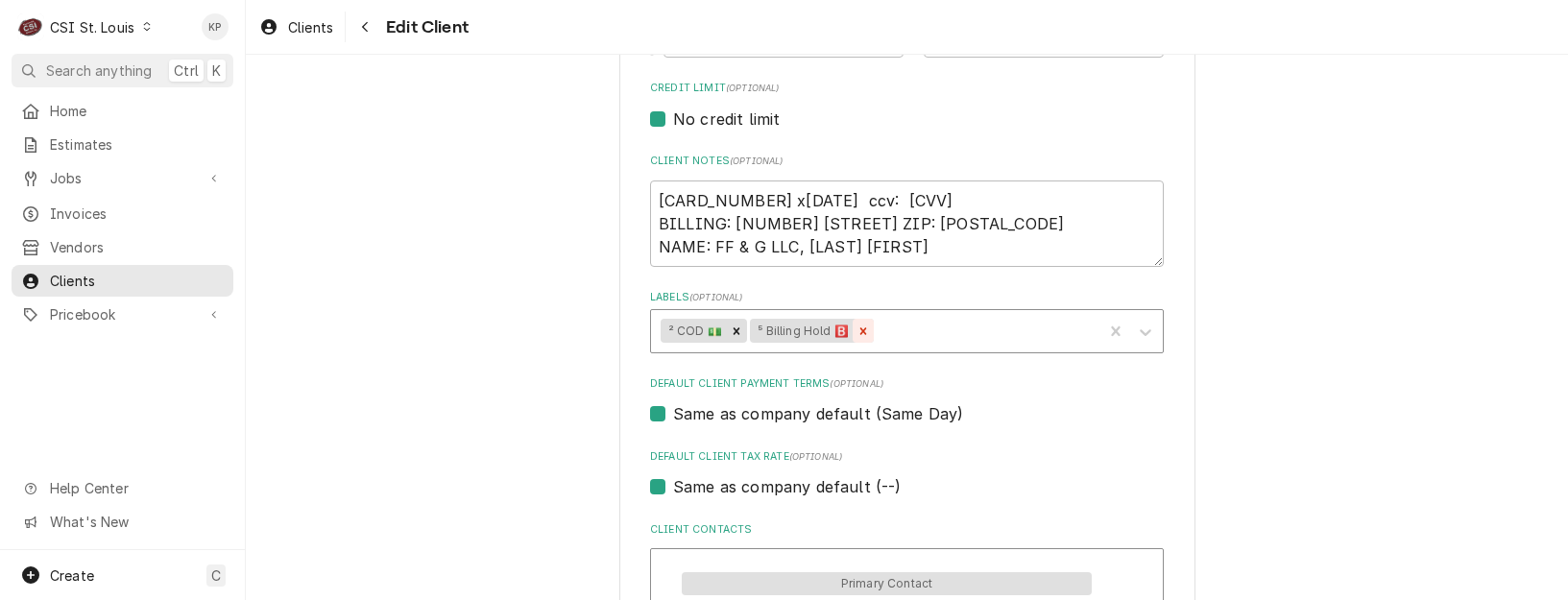 click 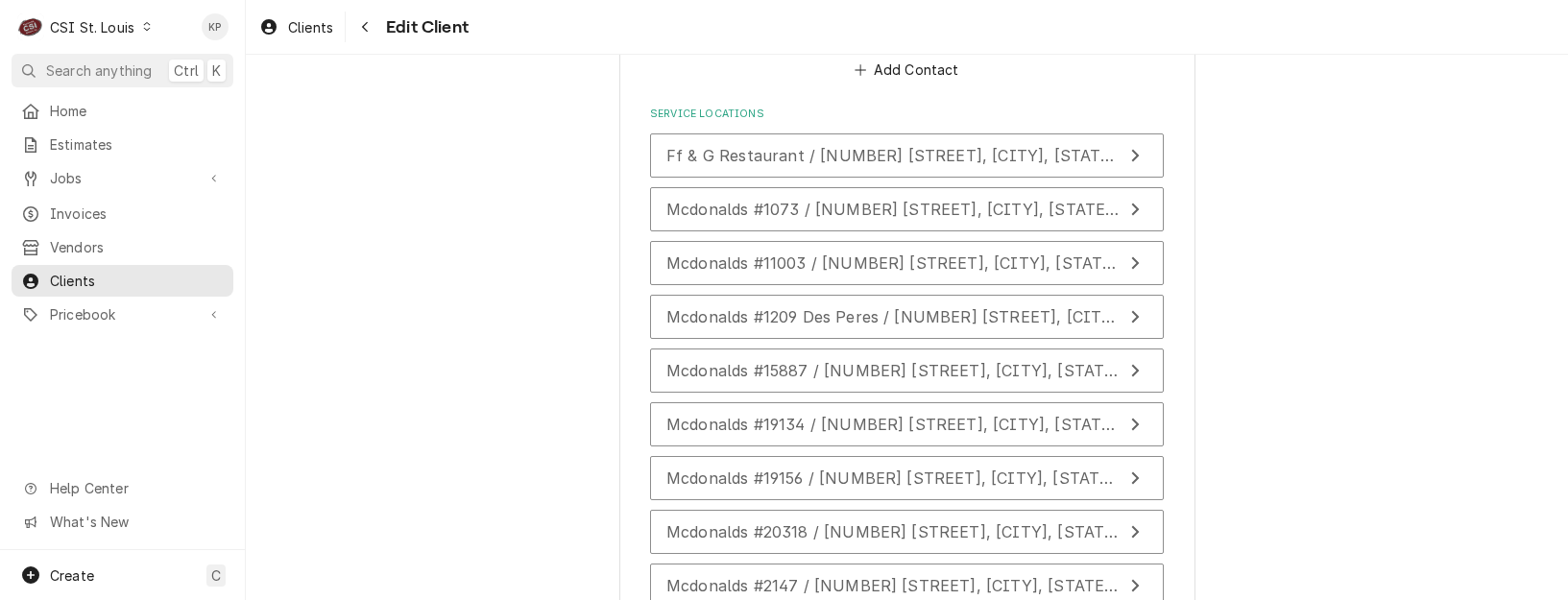 scroll, scrollTop: 1968, scrollLeft: 0, axis: vertical 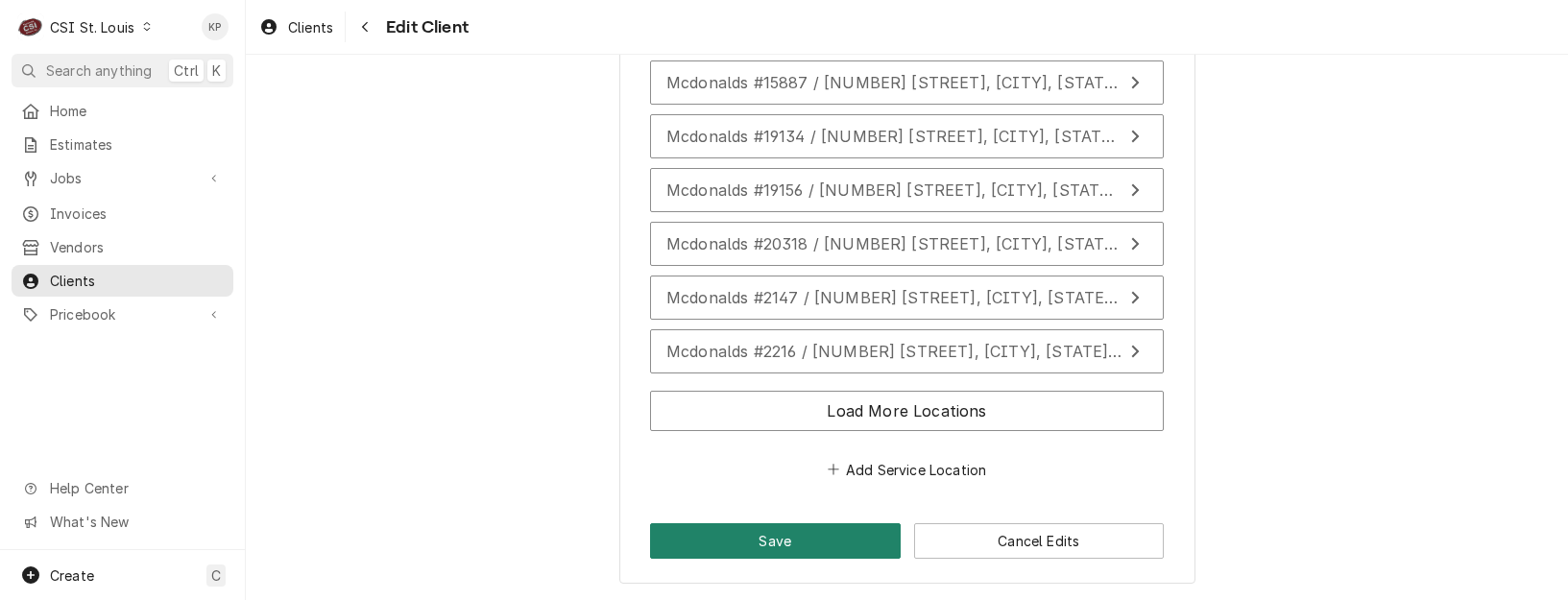 click on "Save" at bounding box center [775, 540] 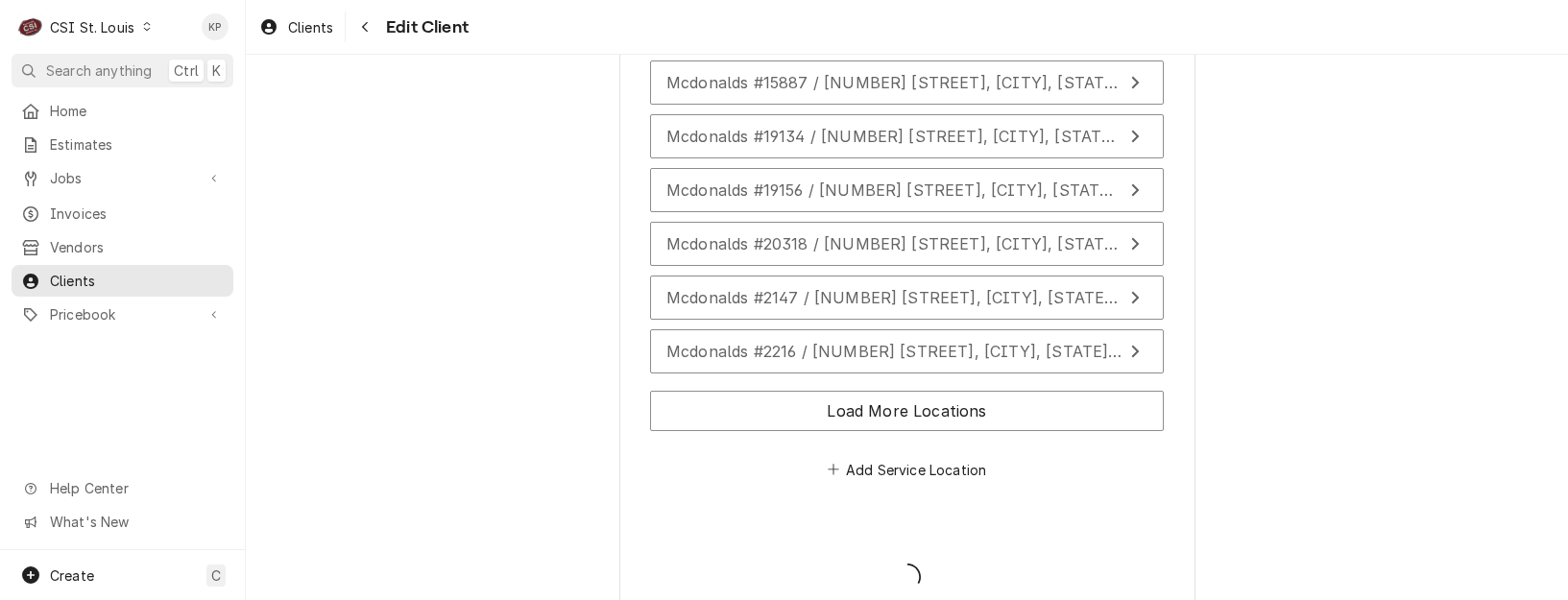 type on "x" 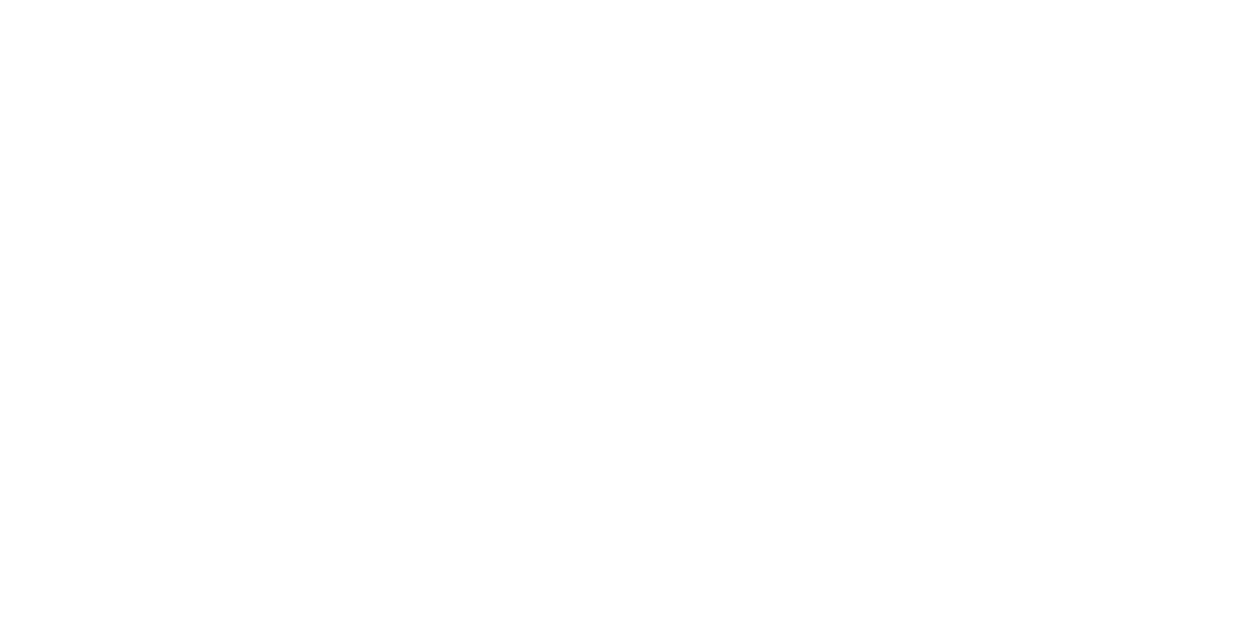 scroll, scrollTop: 0, scrollLeft: 0, axis: both 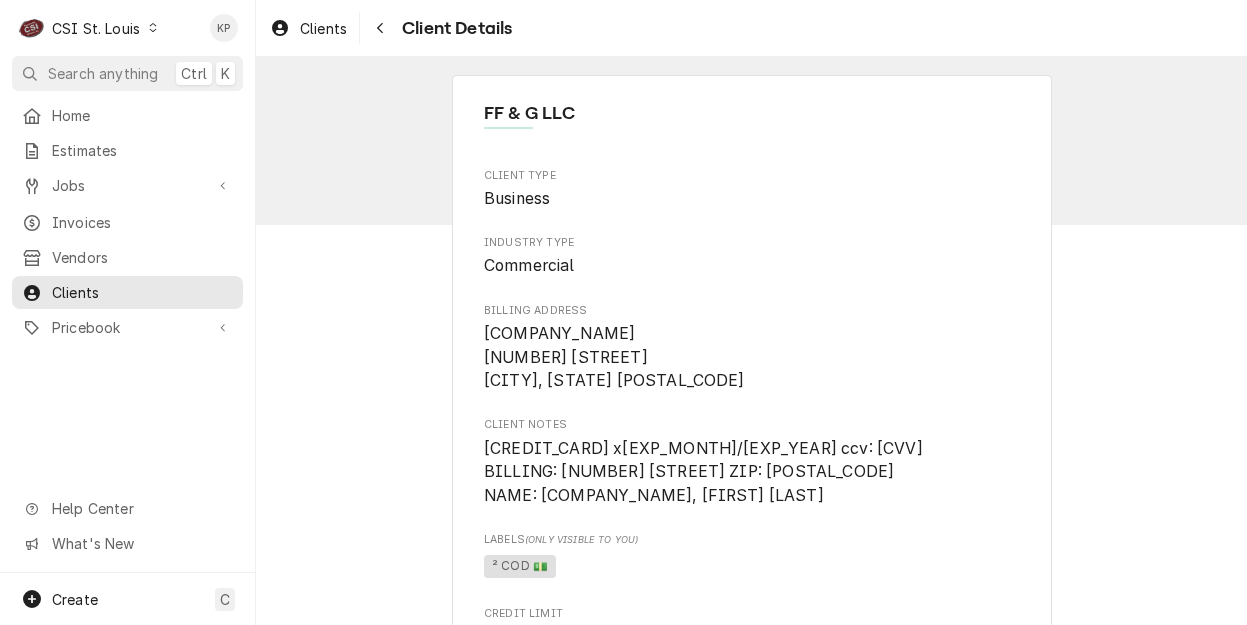 drag, startPoint x: 682, startPoint y: 380, endPoint x: 667, endPoint y: 395, distance: 21.213203 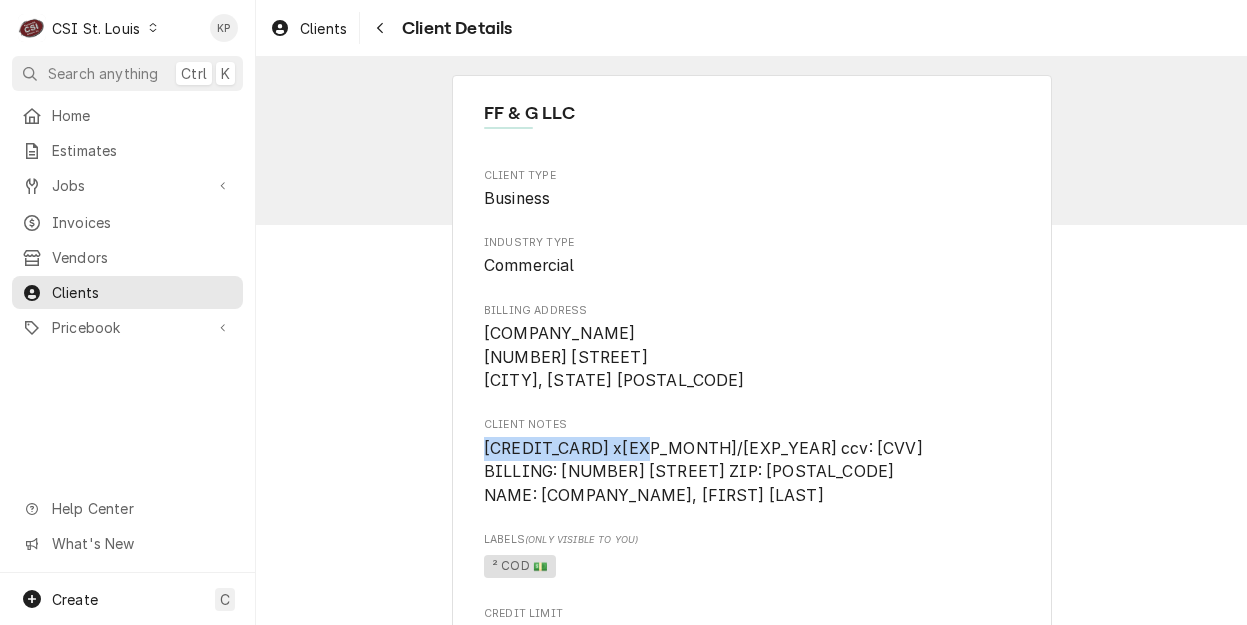 drag, startPoint x: 630, startPoint y: 446, endPoint x: 478, endPoint y: 447, distance: 152.0033 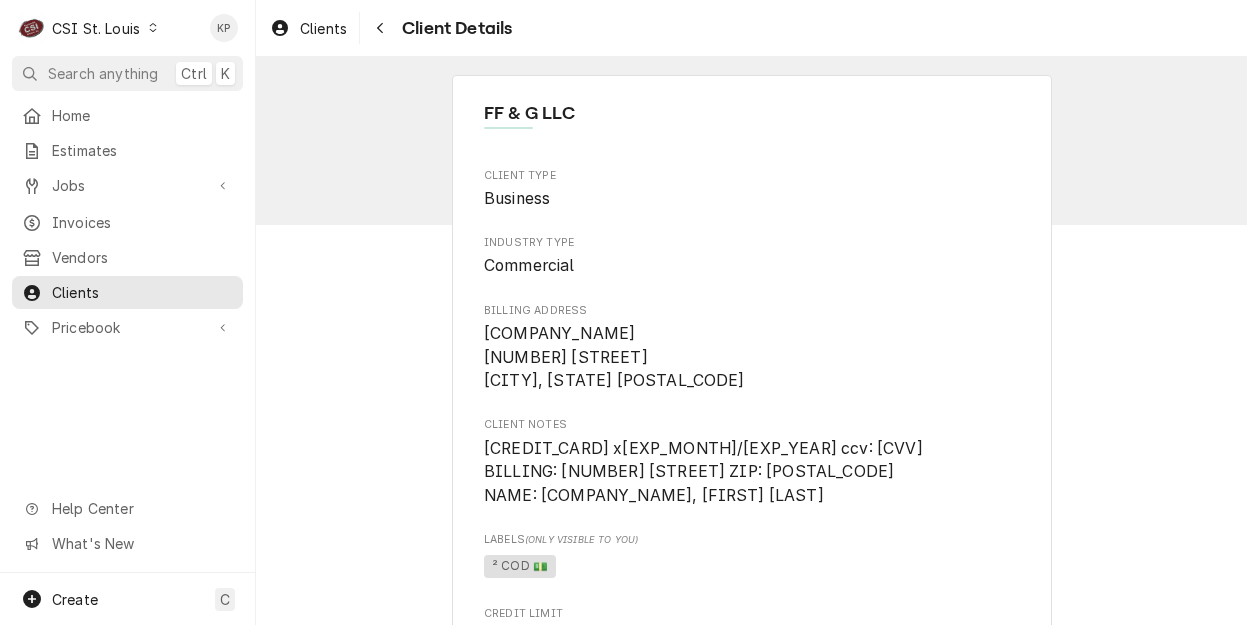 click on "Client Notes" at bounding box center (751, 425) 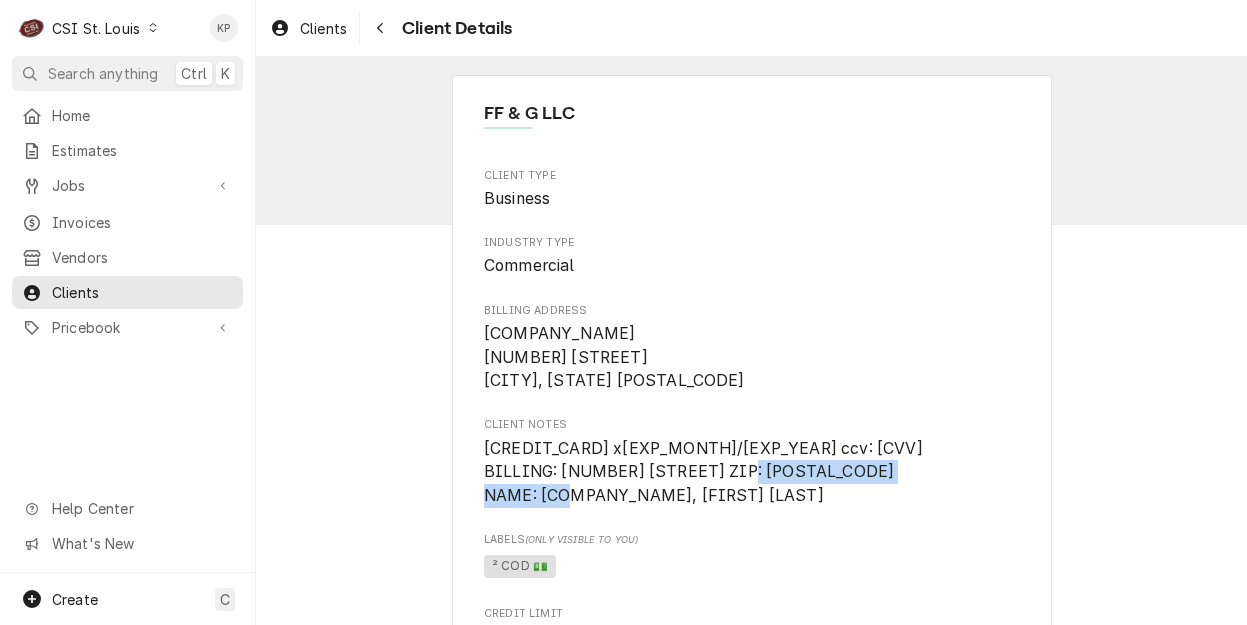 drag, startPoint x: 533, startPoint y: 494, endPoint x: 765, endPoint y: 498, distance: 232.03448 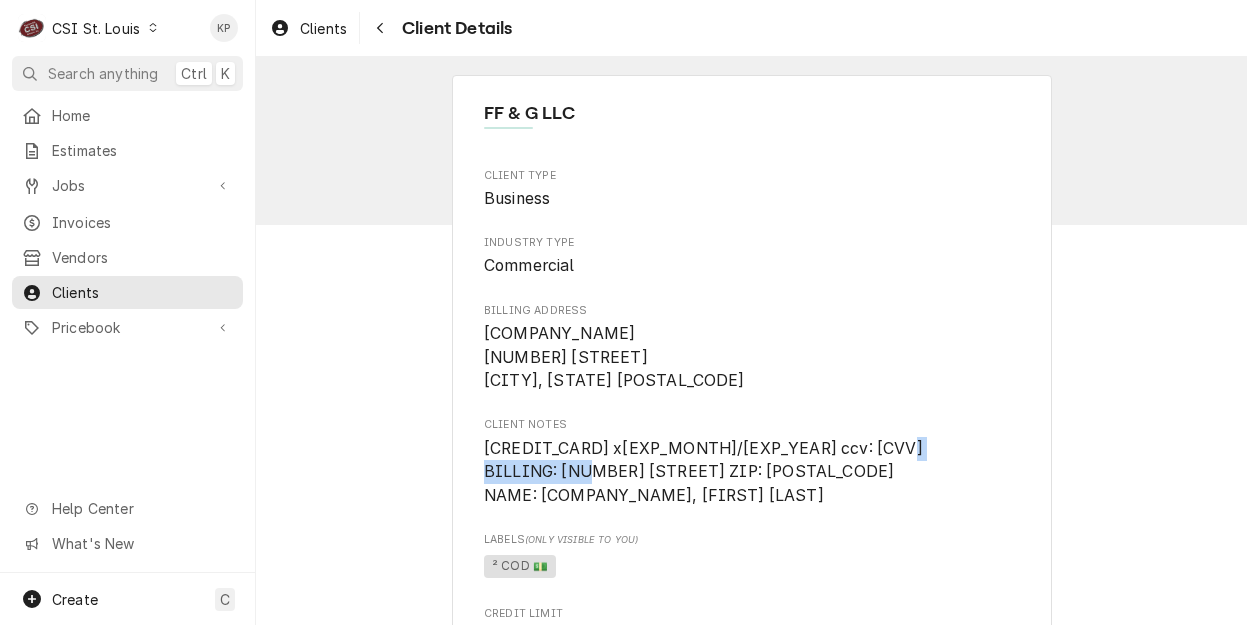 drag, startPoint x: 554, startPoint y: 476, endPoint x: 685, endPoint y: 481, distance: 131.09538 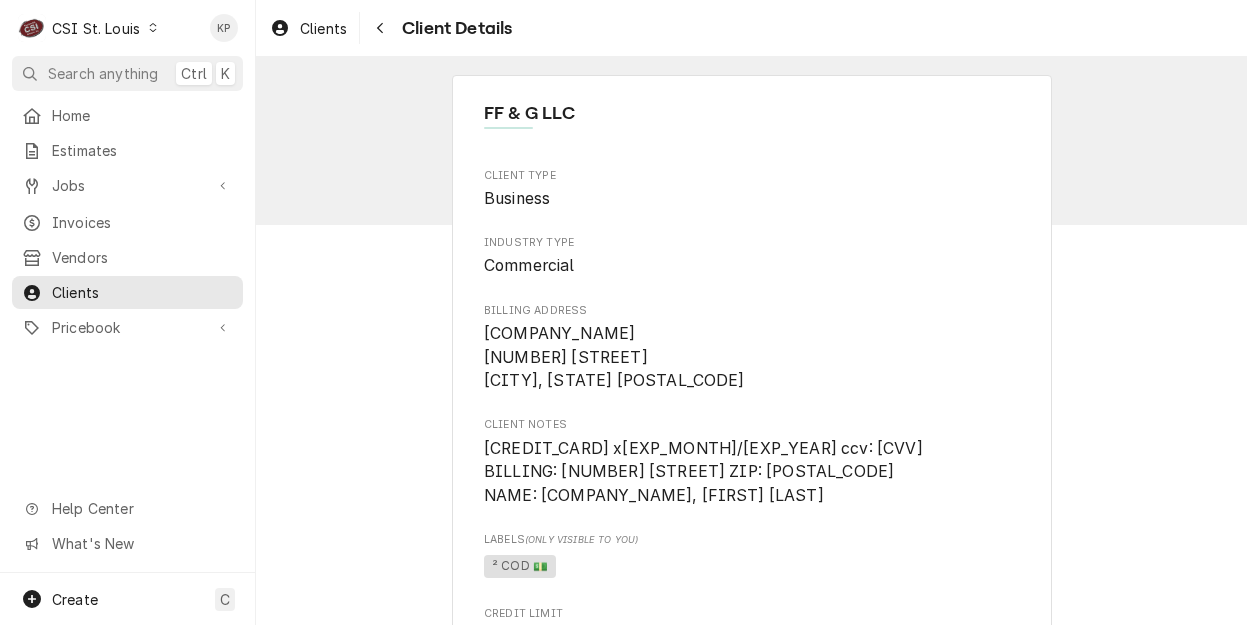 click on "3767 439 899 81387  x4/29  ccv:  8495
BILLING: 1300 BAUR BLVD ZIP: 63132
NAME: FF & G LLC, NOLAND J RUIZ" at bounding box center (751, 472) 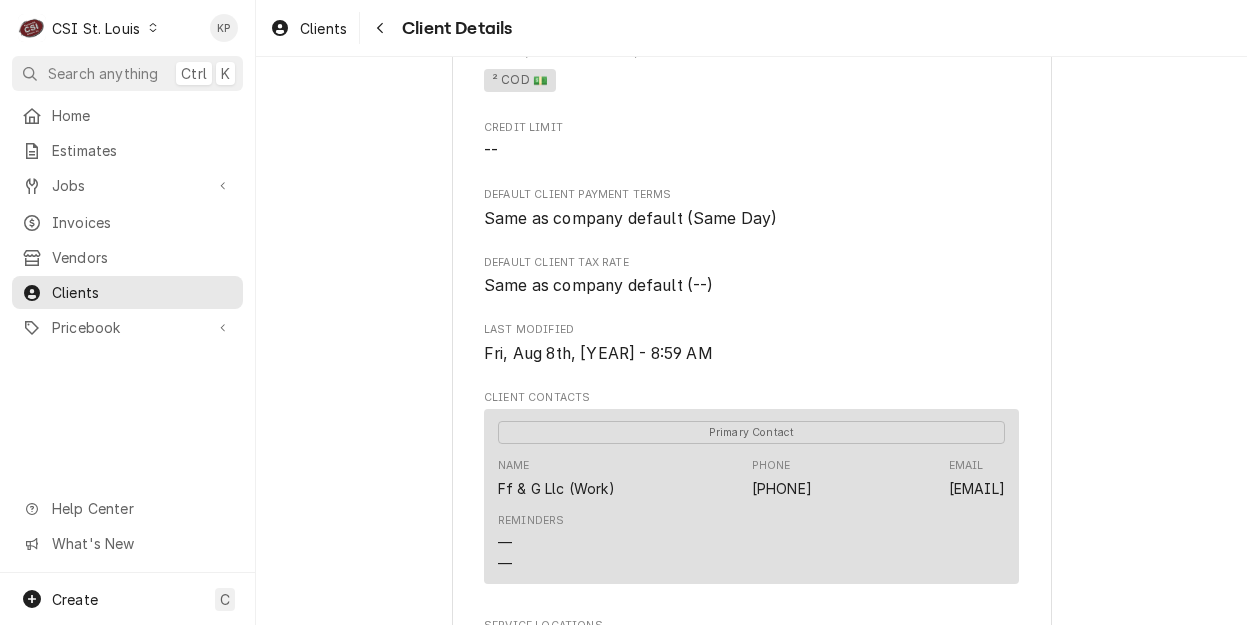 scroll, scrollTop: 600, scrollLeft: 0, axis: vertical 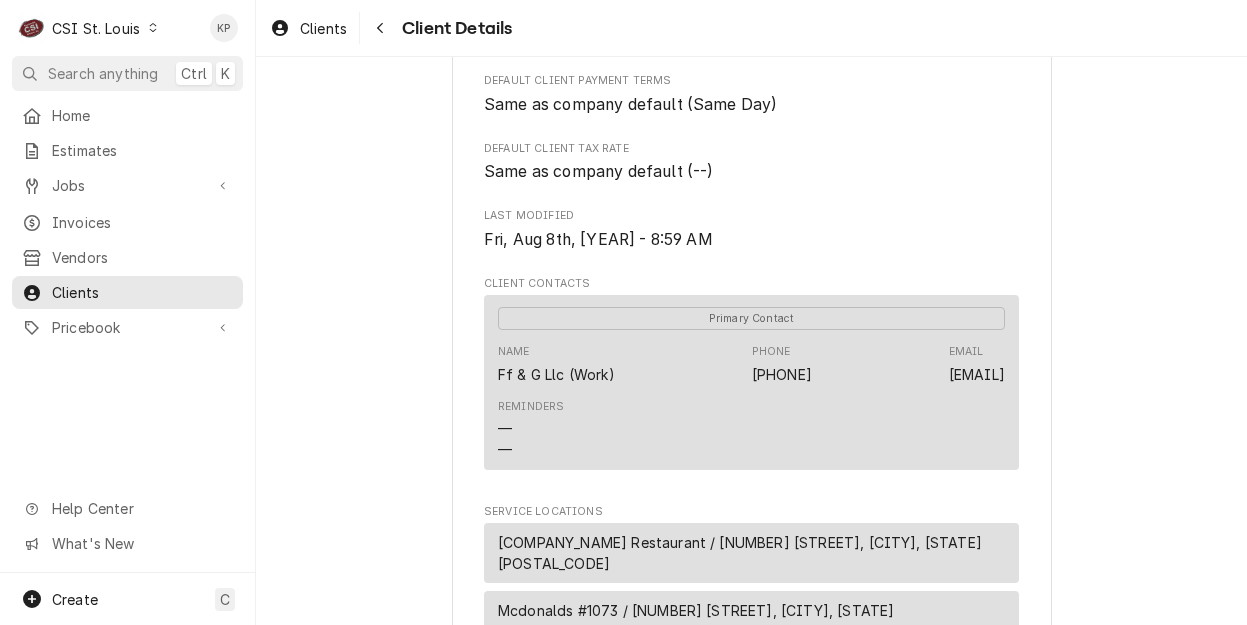 drag, startPoint x: 1000, startPoint y: 370, endPoint x: 804, endPoint y: 381, distance: 196.30843 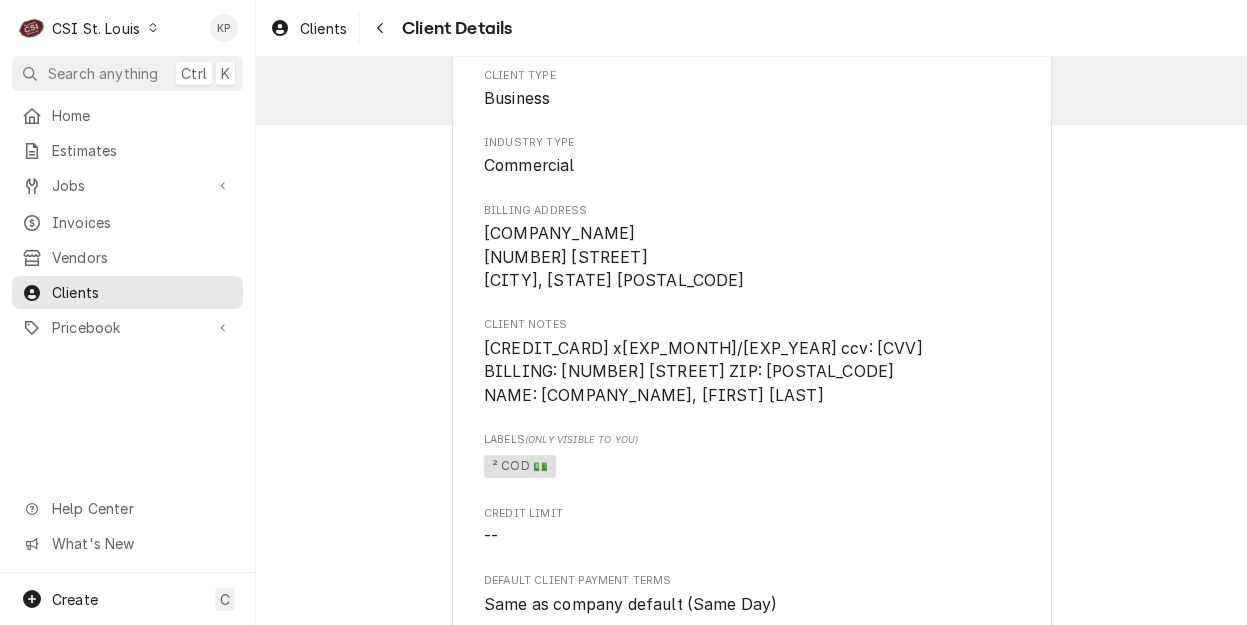 scroll, scrollTop: 0, scrollLeft: 0, axis: both 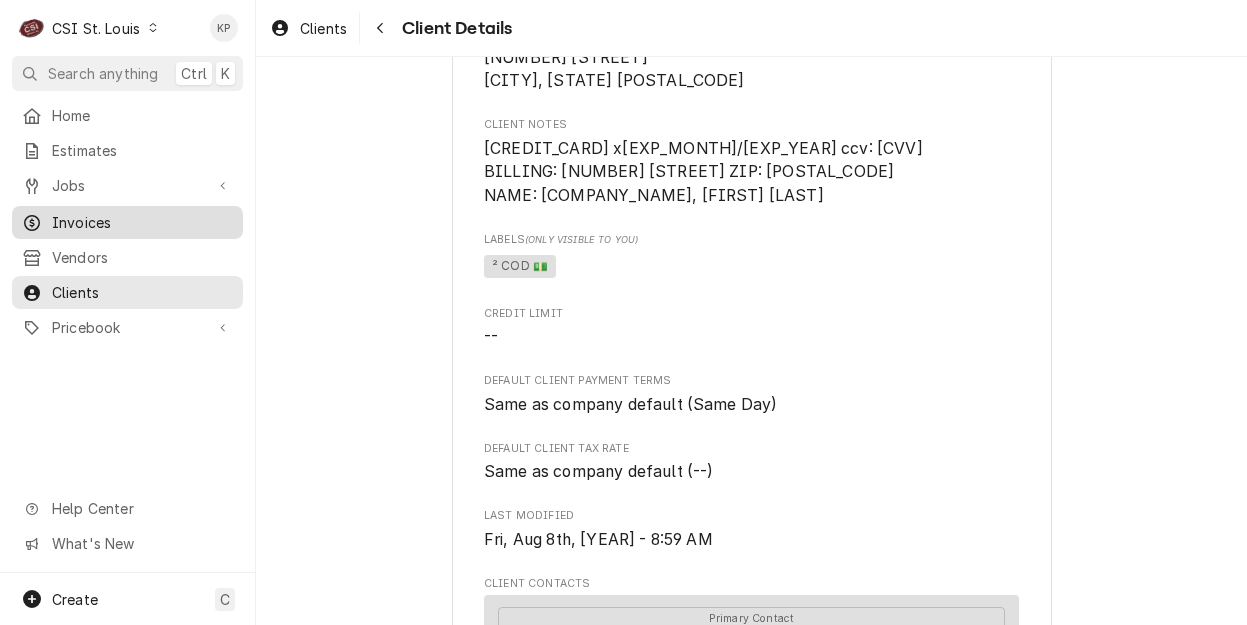 click on "Invoices" at bounding box center (142, 222) 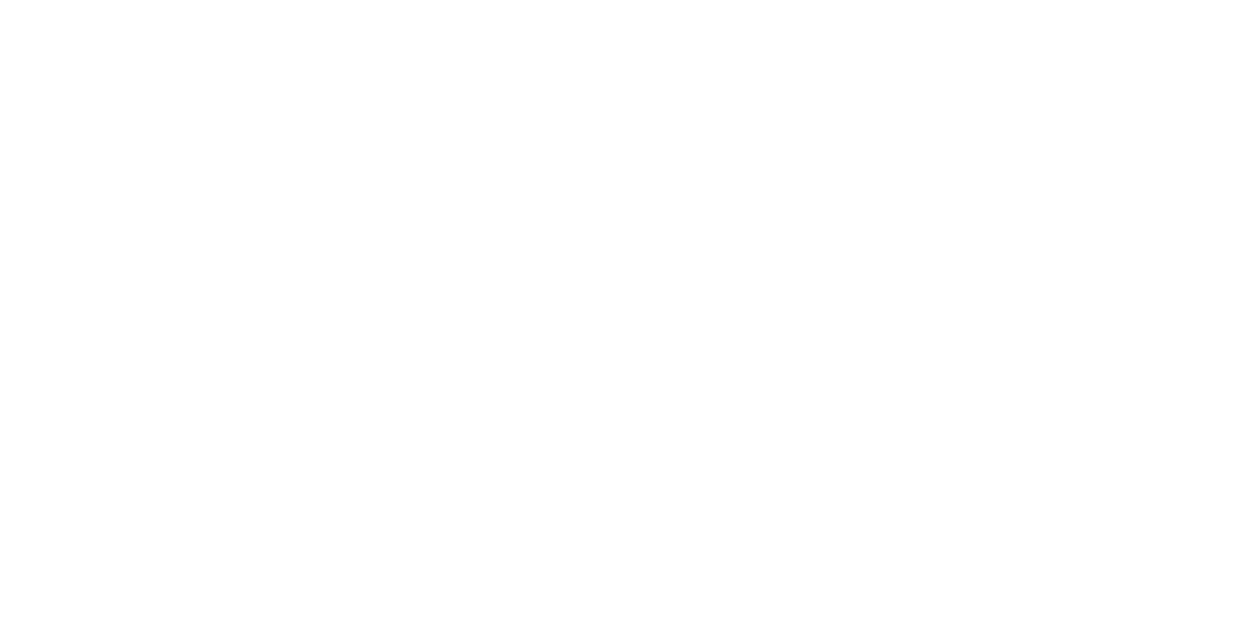 scroll, scrollTop: 0, scrollLeft: 0, axis: both 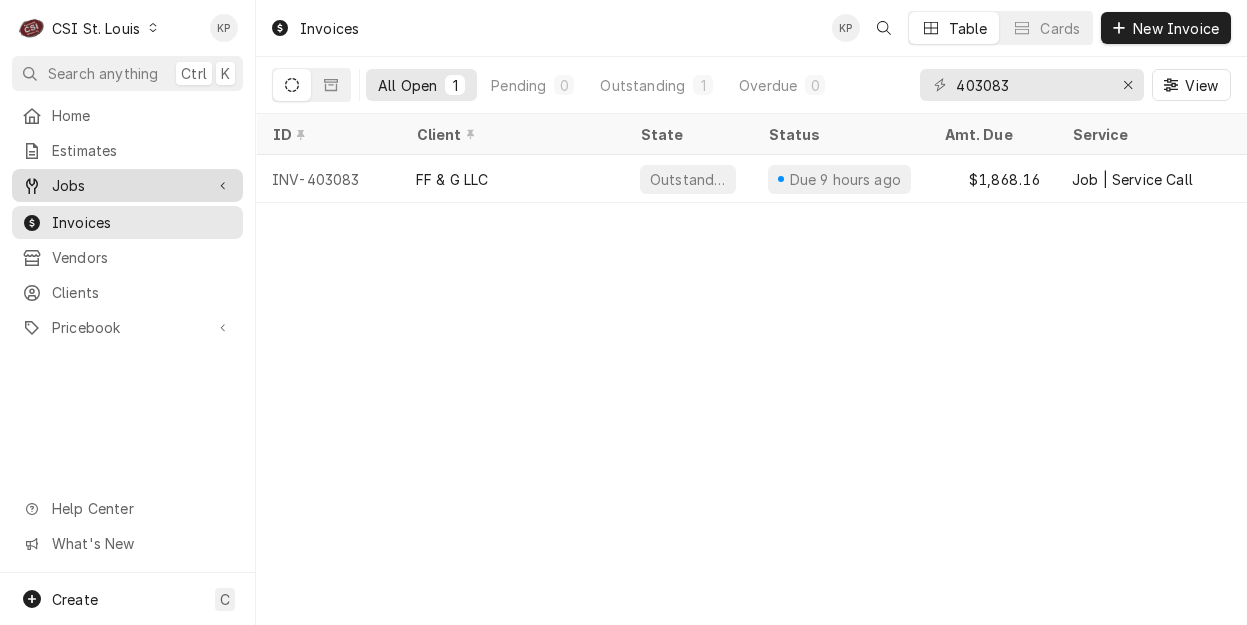 click on "Jobs" at bounding box center (127, 185) 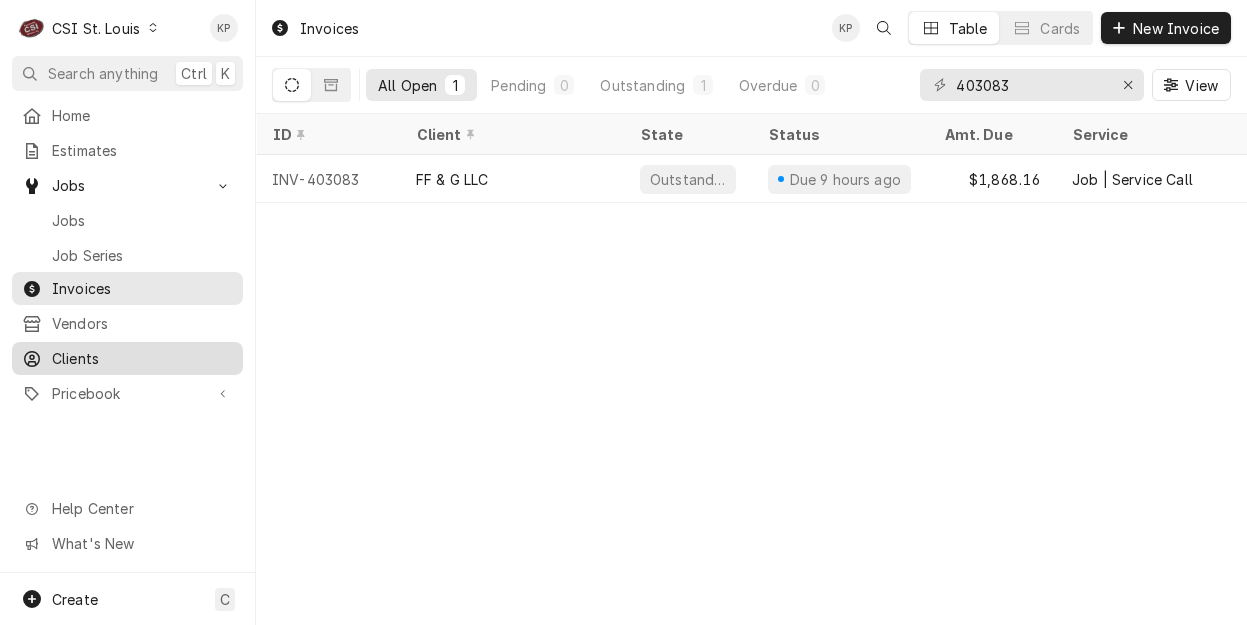 click on "Clients" at bounding box center [142, 358] 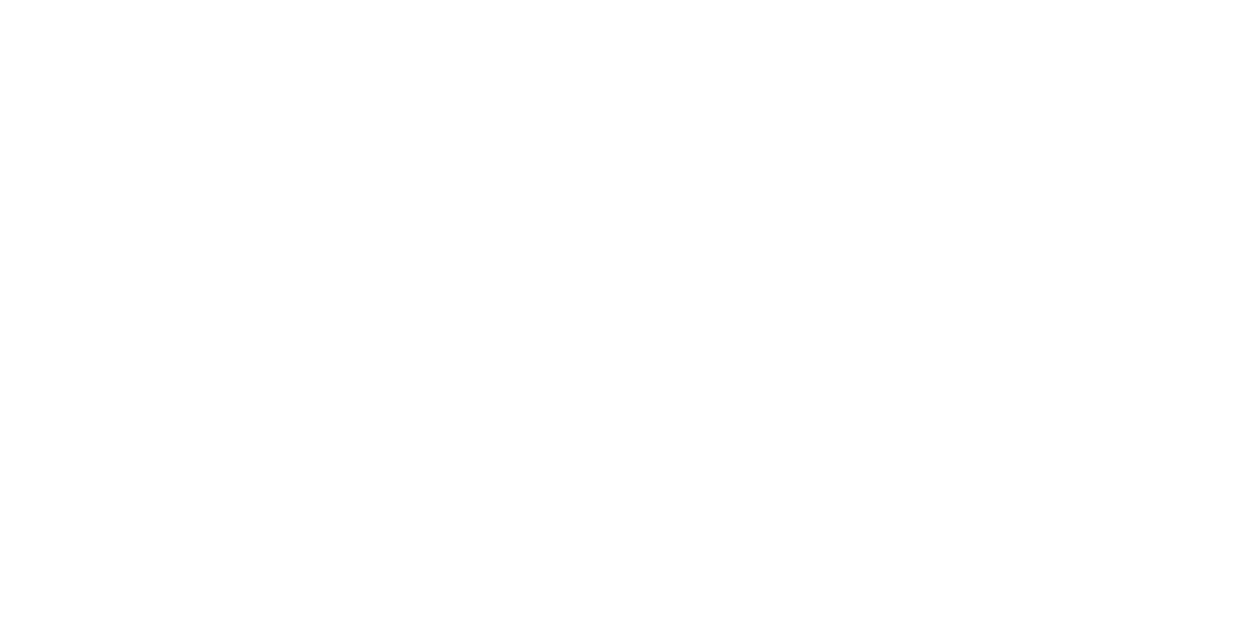 scroll, scrollTop: 0, scrollLeft: 0, axis: both 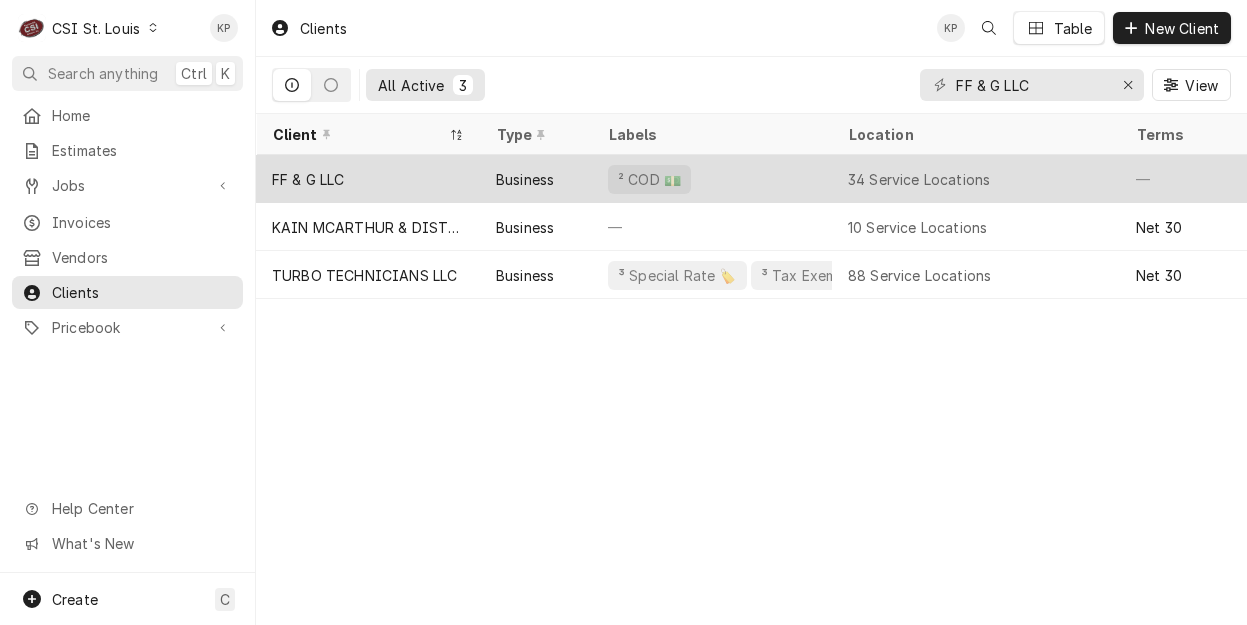 click on "FF & G LLC" at bounding box center (368, 179) 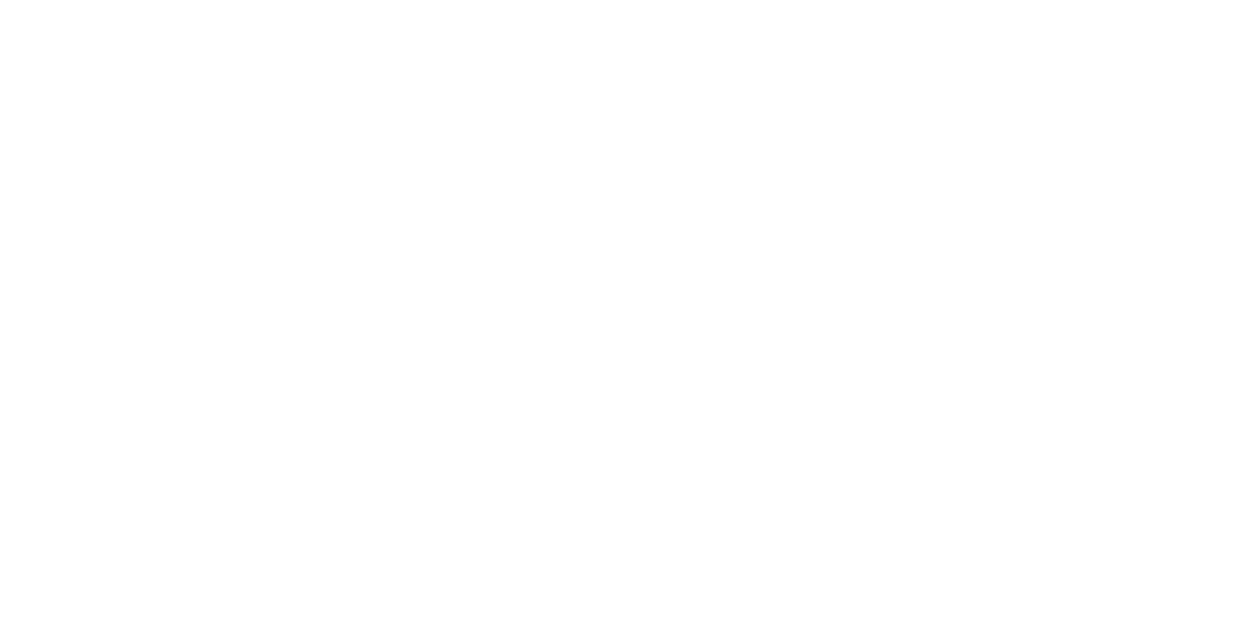 scroll, scrollTop: 0, scrollLeft: 0, axis: both 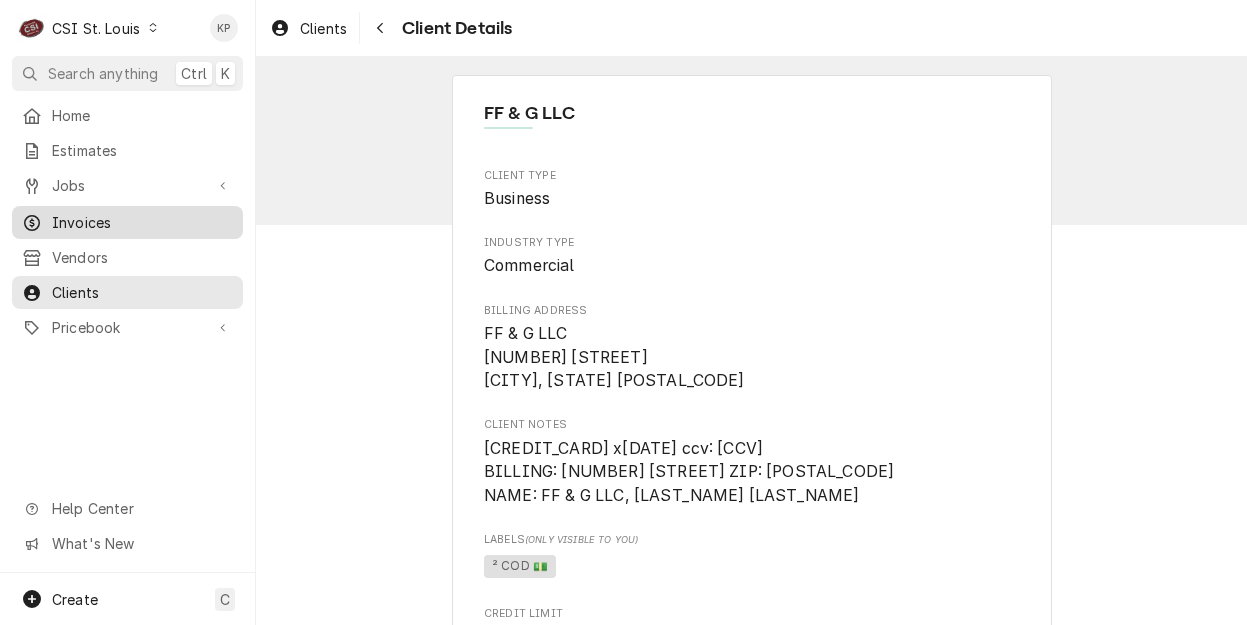 click on "Invoices" at bounding box center (142, 222) 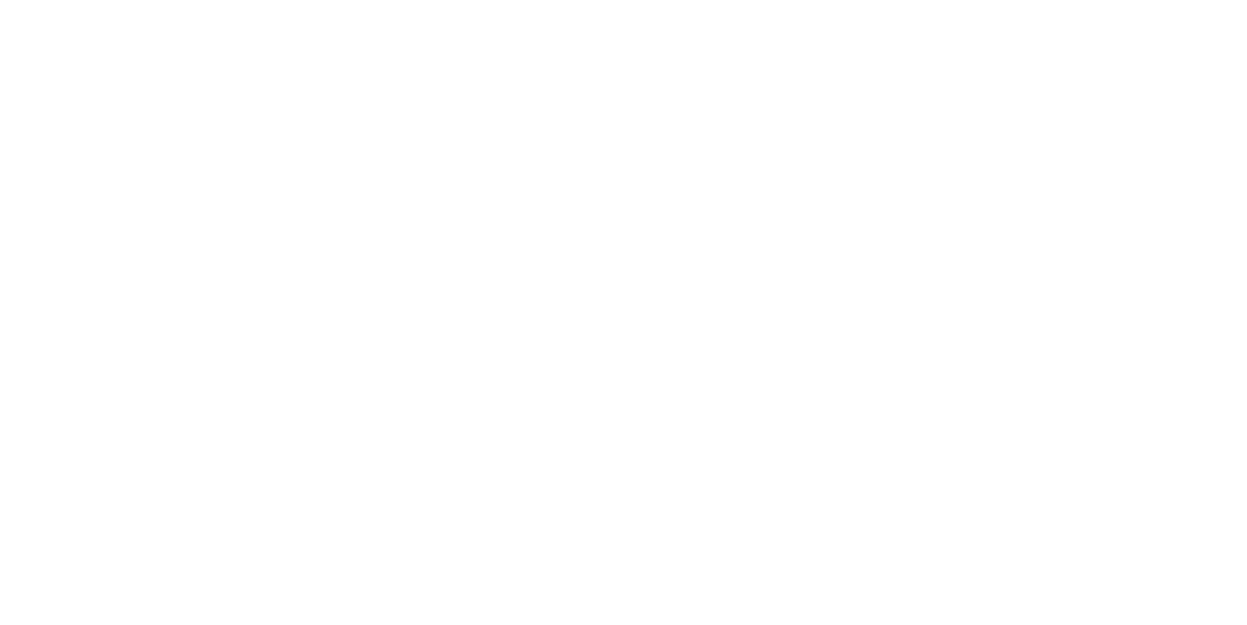 scroll, scrollTop: 0, scrollLeft: 0, axis: both 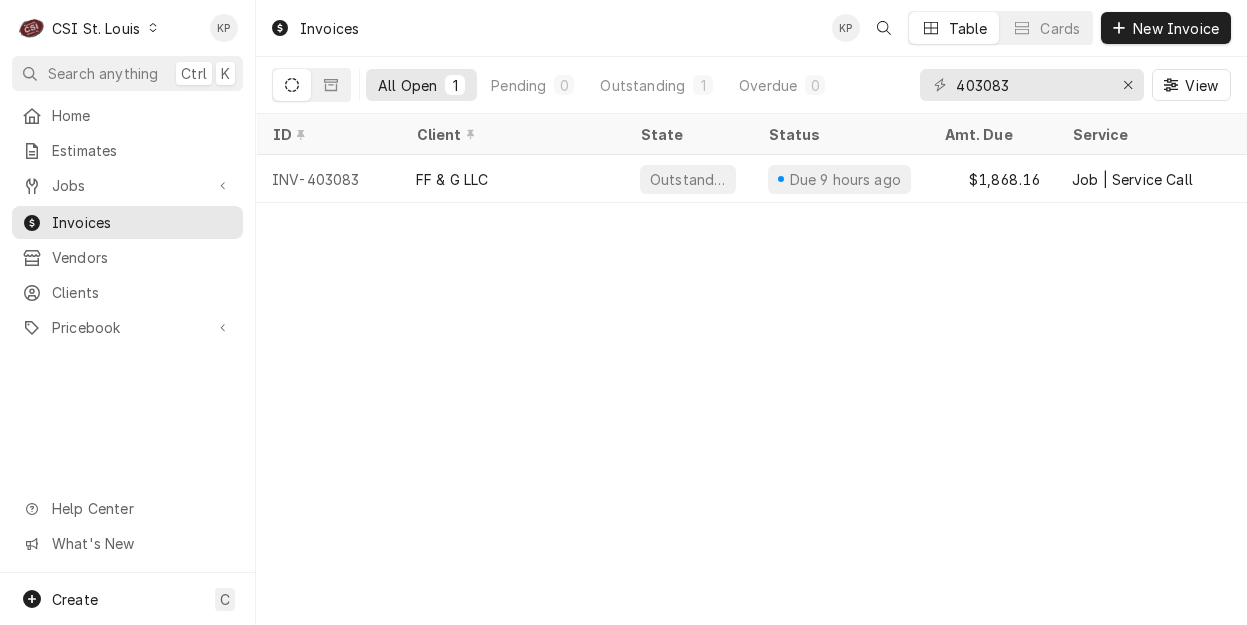 click 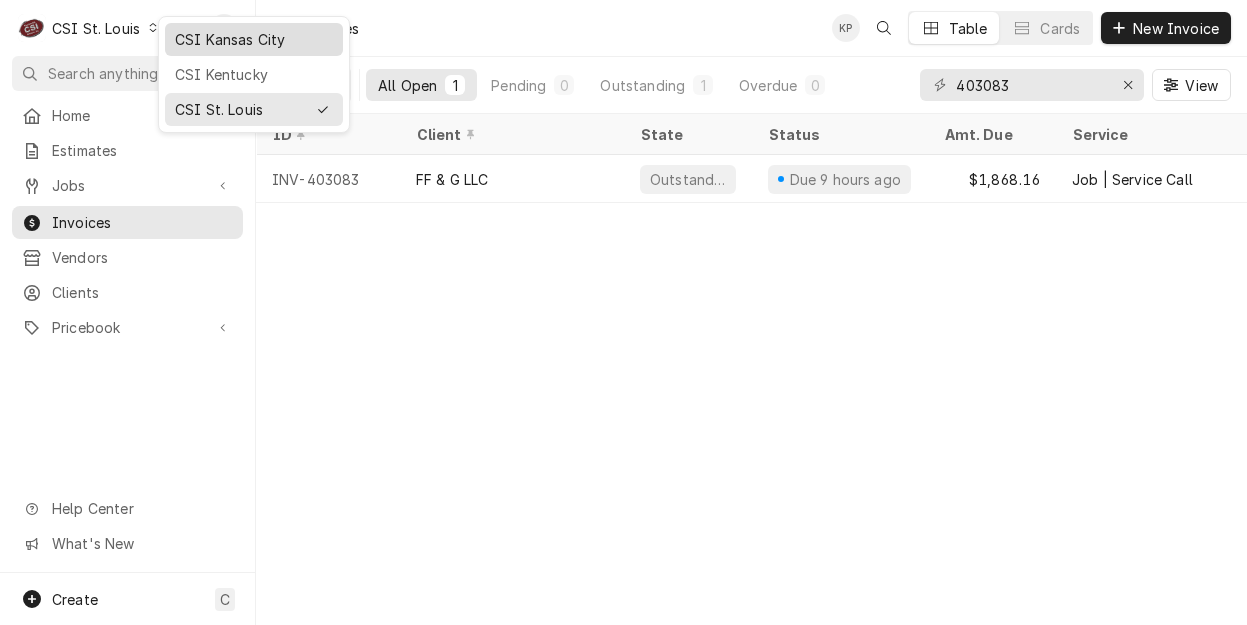 click on "CSI Kansas City" at bounding box center (254, 39) 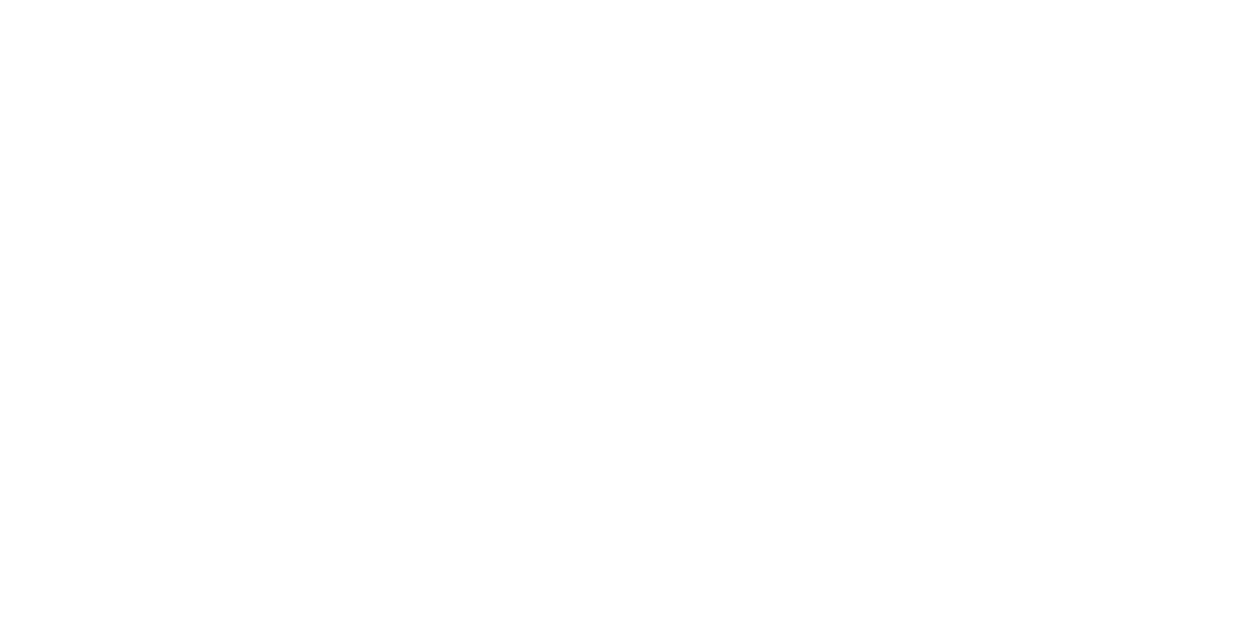 scroll, scrollTop: 0, scrollLeft: 0, axis: both 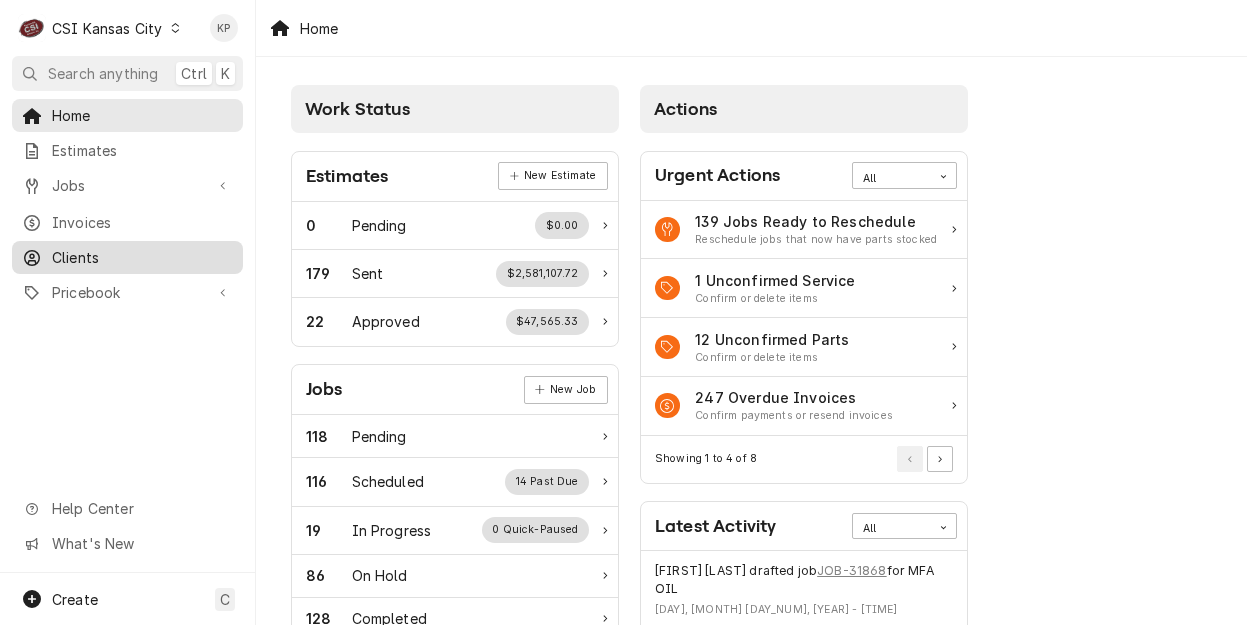 click on "Clients" at bounding box center [142, 257] 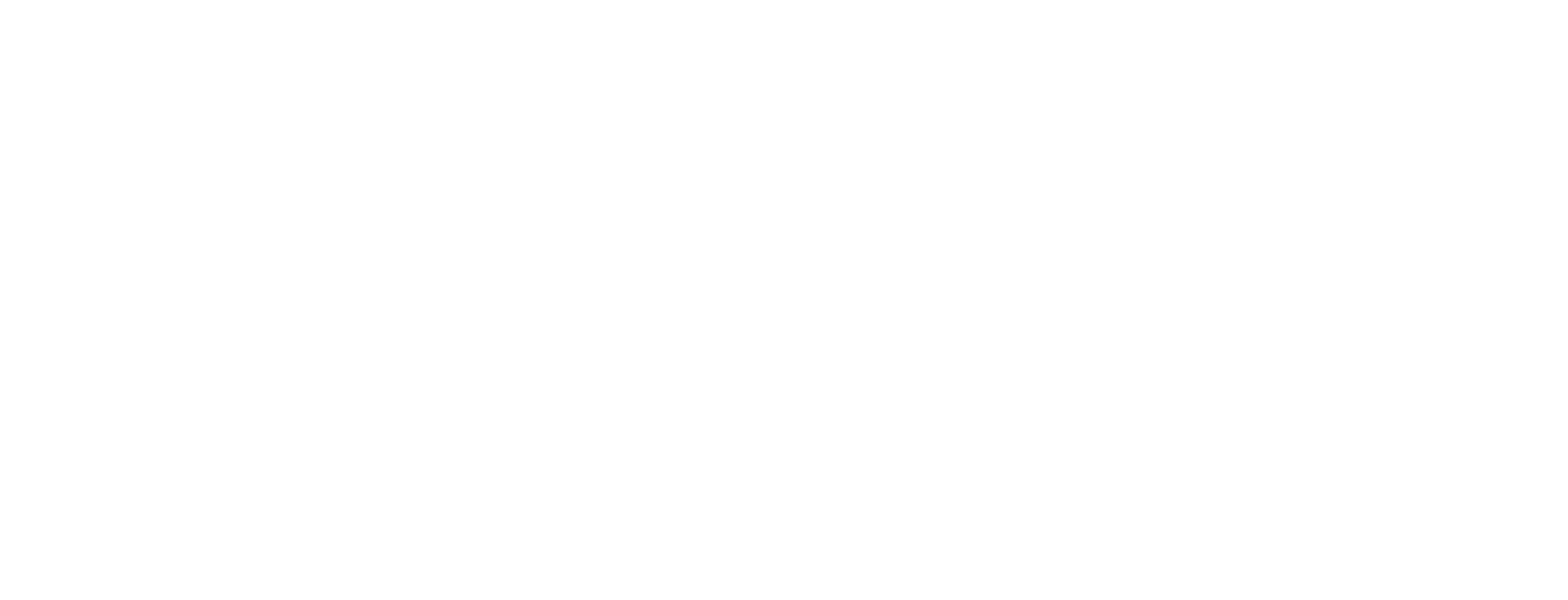 scroll, scrollTop: 0, scrollLeft: 0, axis: both 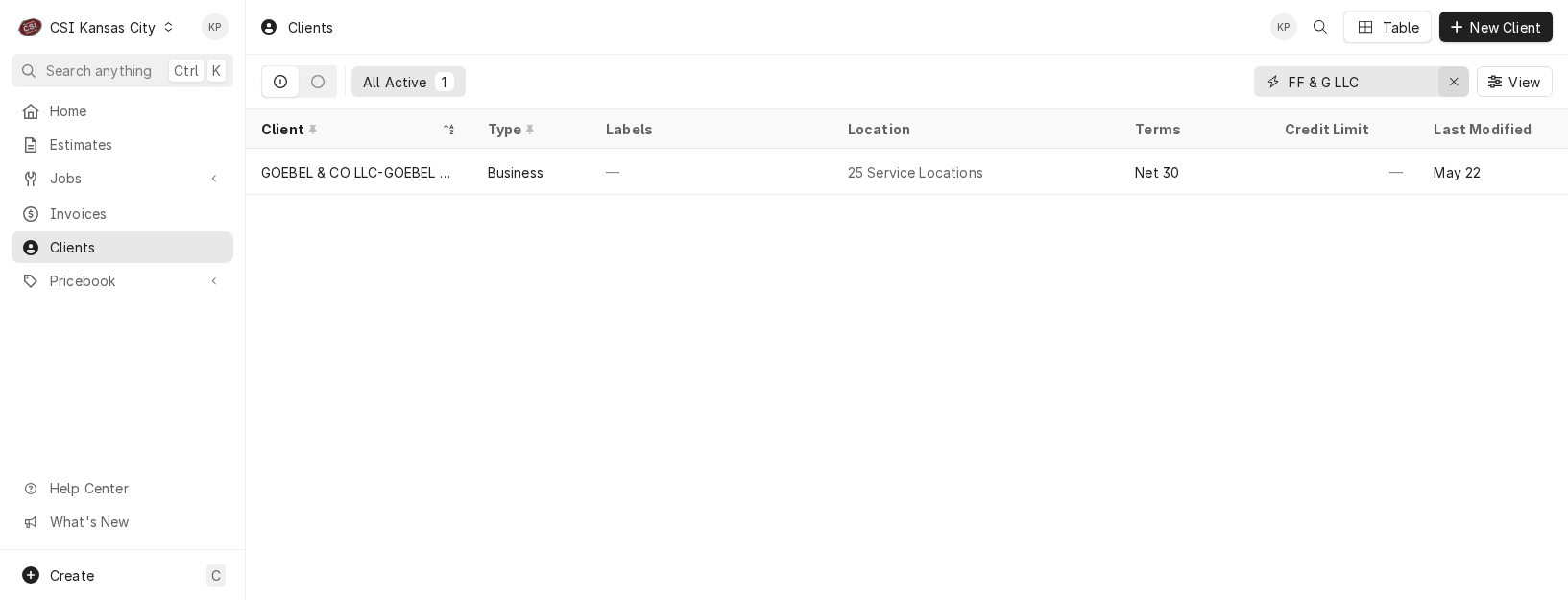 click 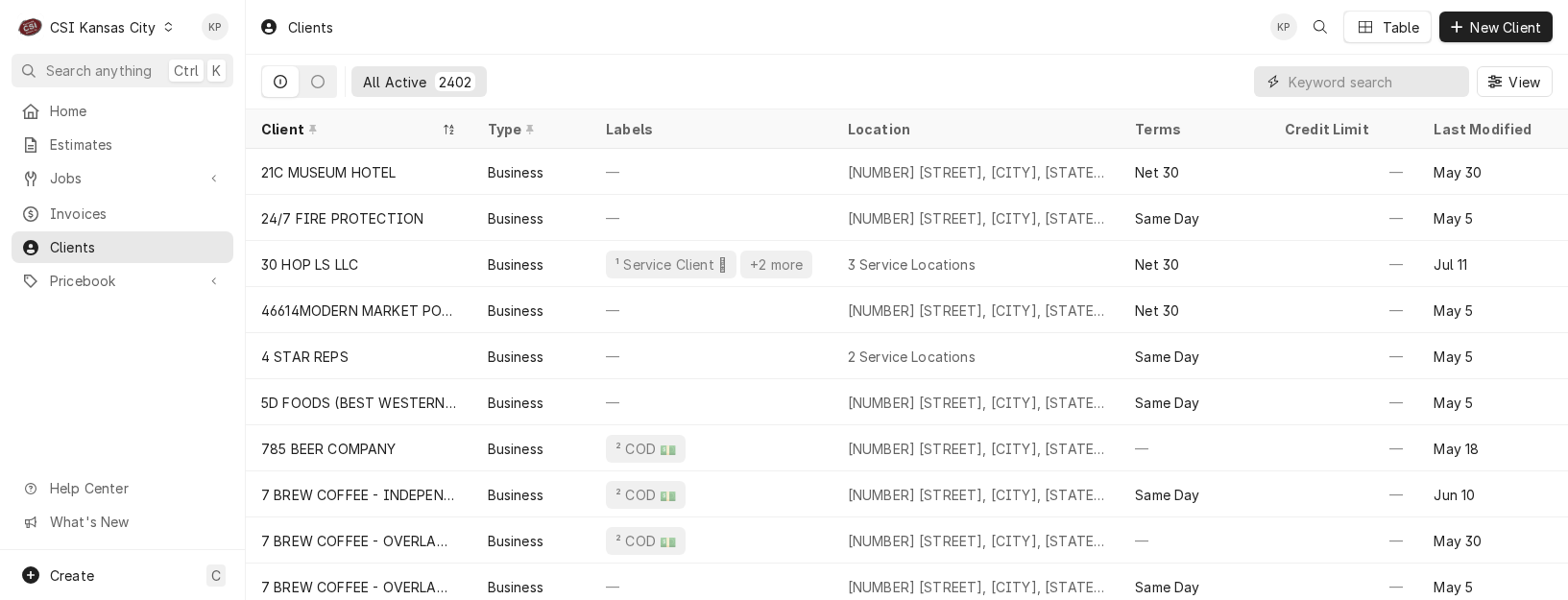 paste on "ATCHISON HOSPITAL" 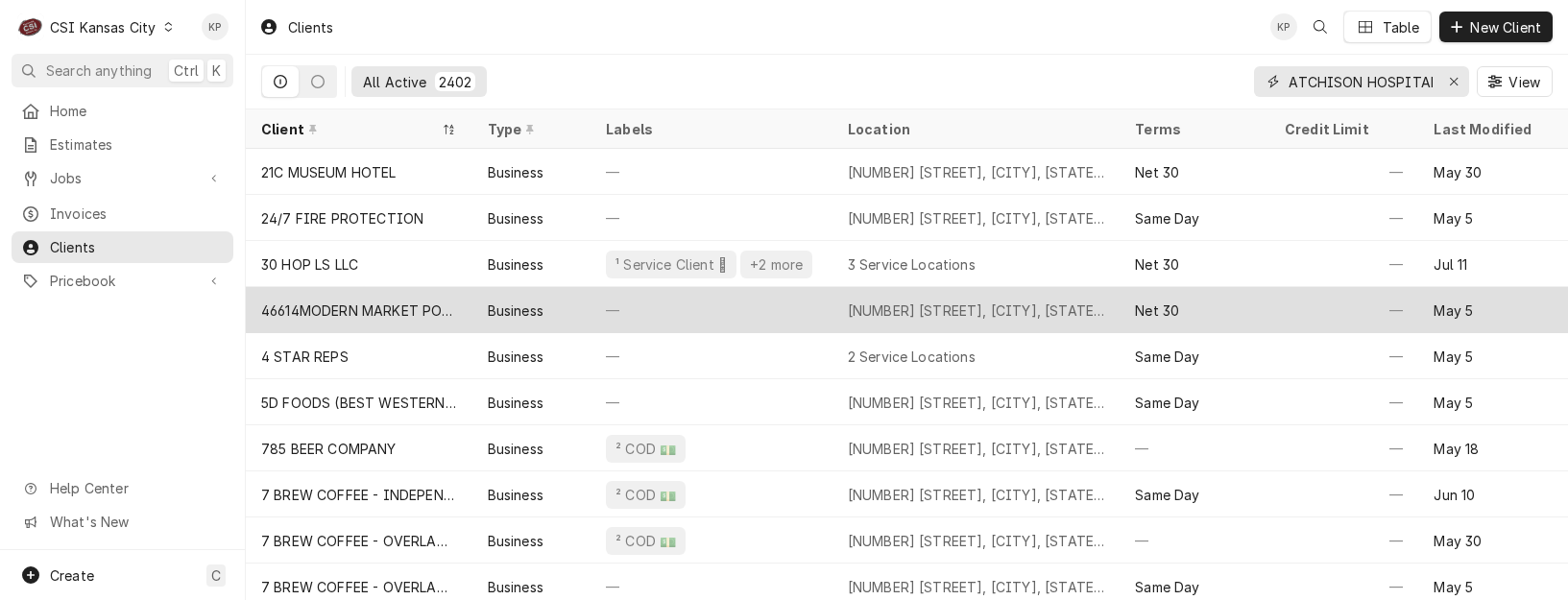 scroll, scrollTop: 0, scrollLeft: 3, axis: horizontal 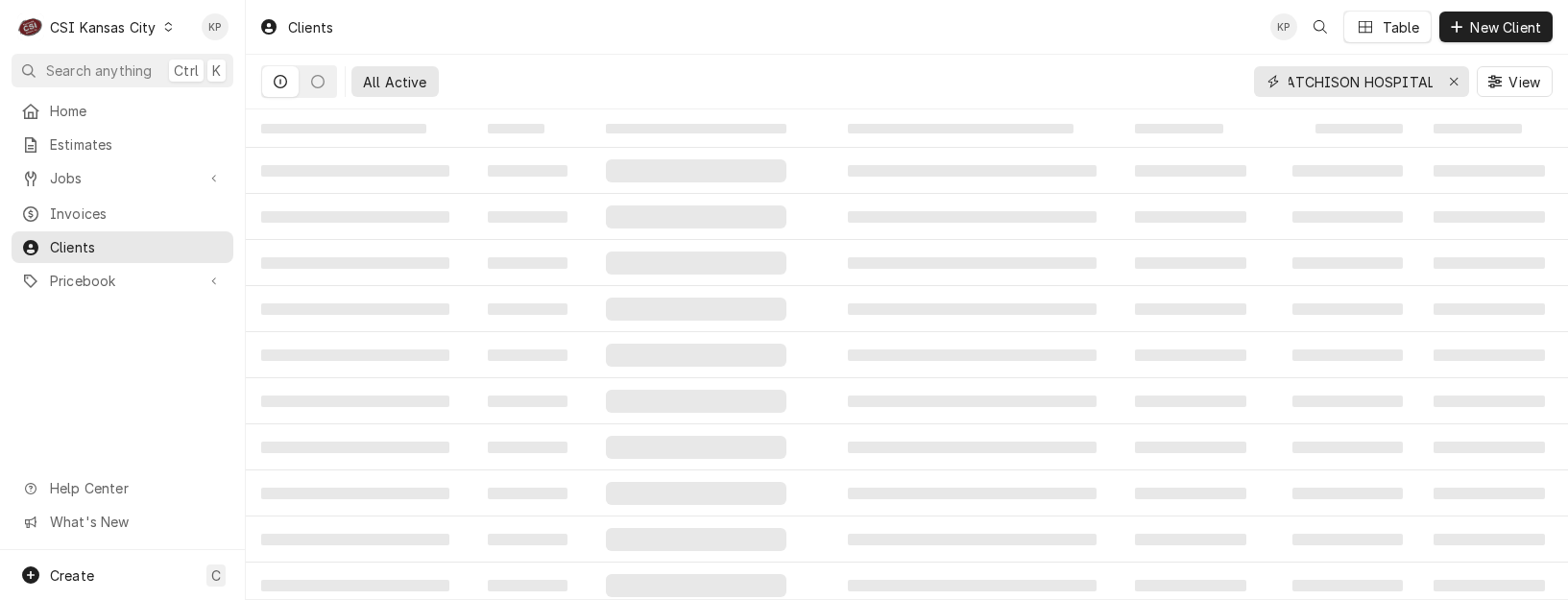 type on "ATCHISON HOSPITAL" 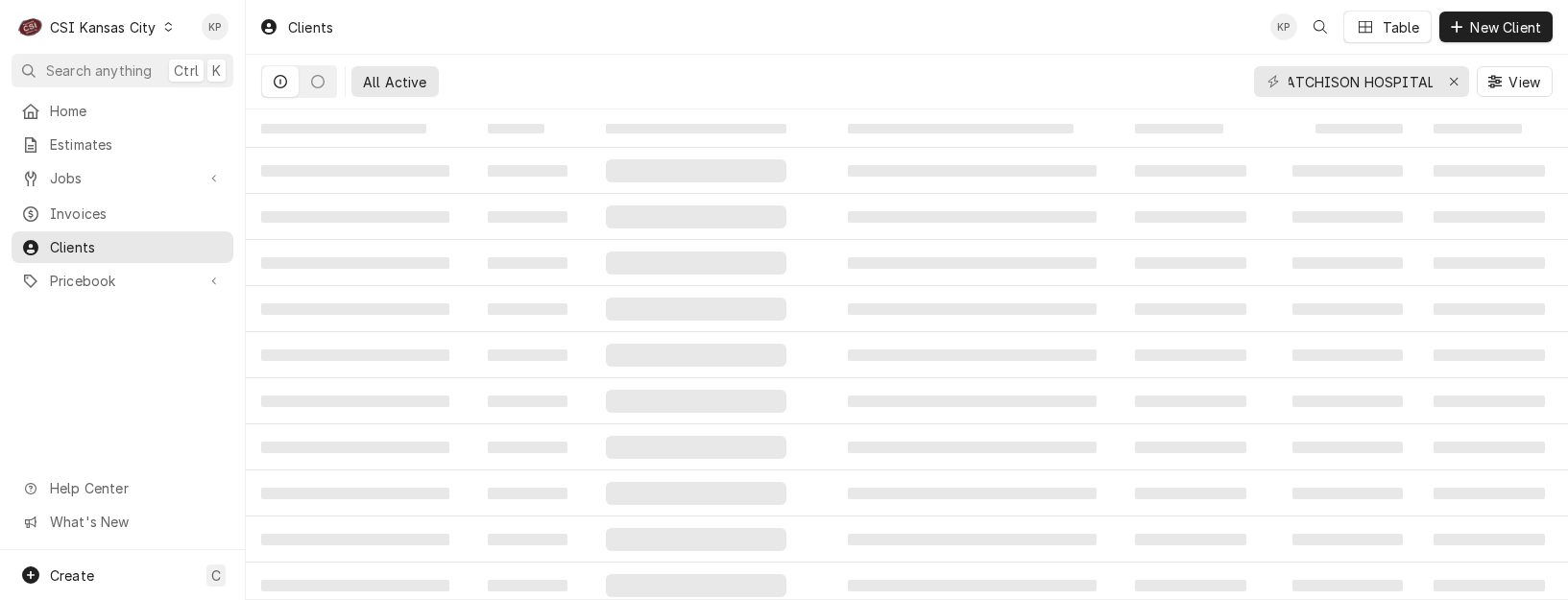 scroll, scrollTop: 0, scrollLeft: 0, axis: both 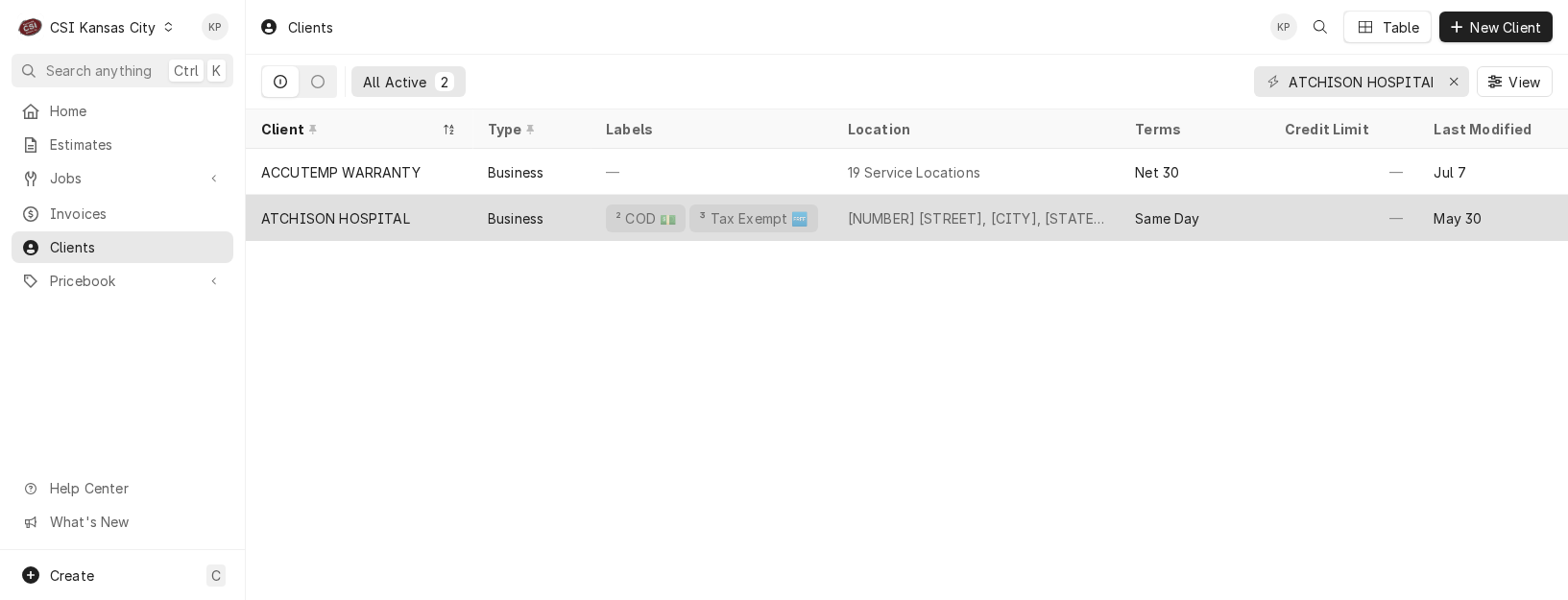 click on "ATCHISON HOSPITAL" at bounding box center [335, 218] 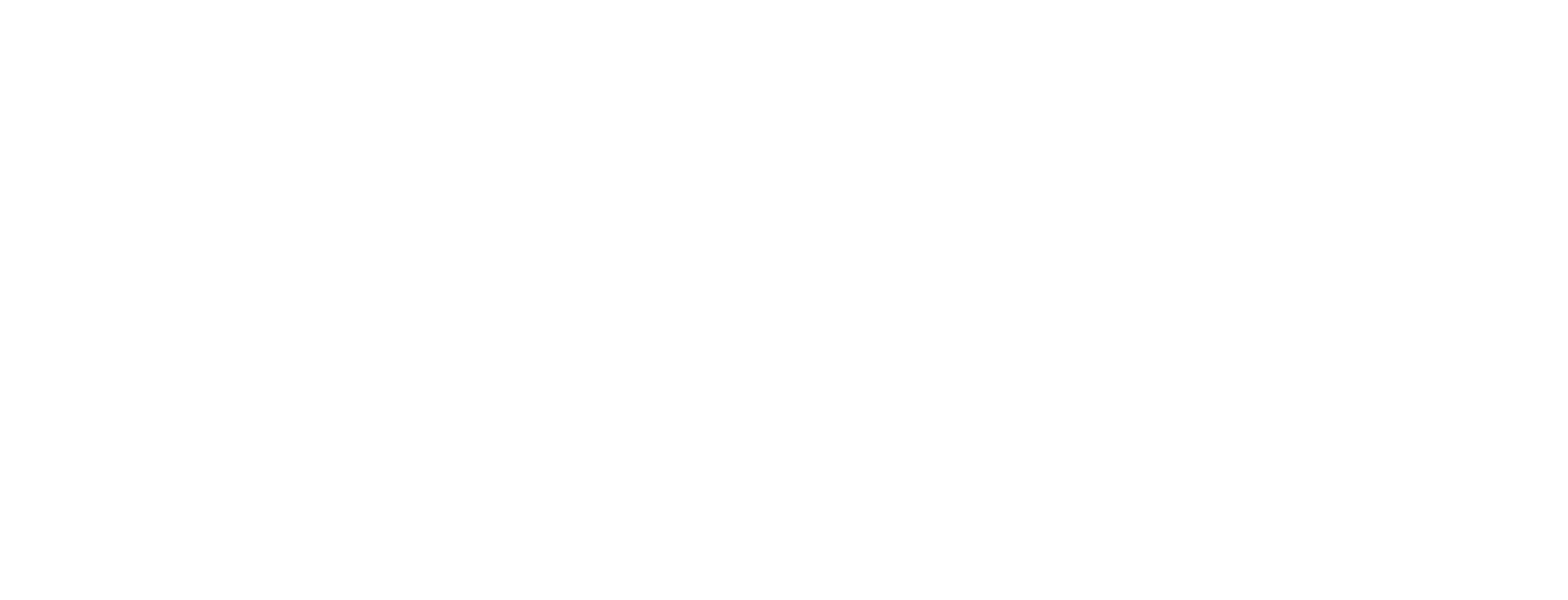 scroll, scrollTop: 0, scrollLeft: 0, axis: both 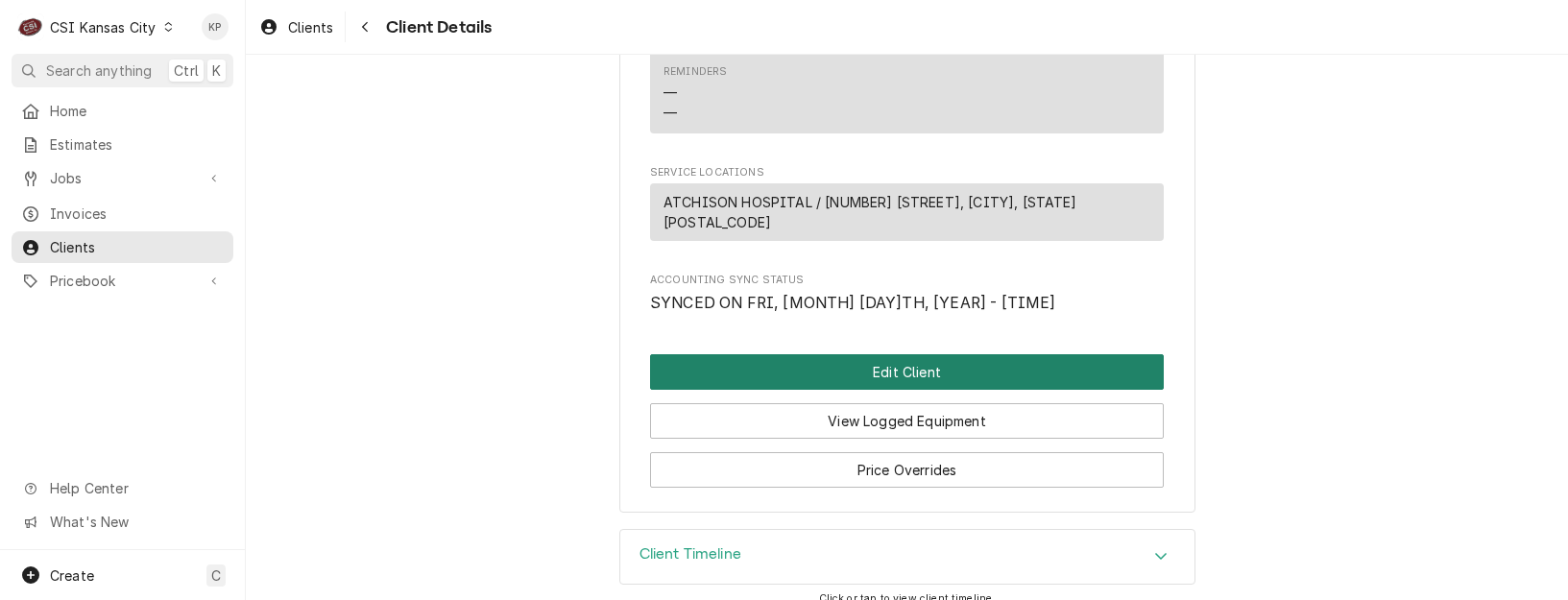 click on "Edit Client" at bounding box center (906, 372) 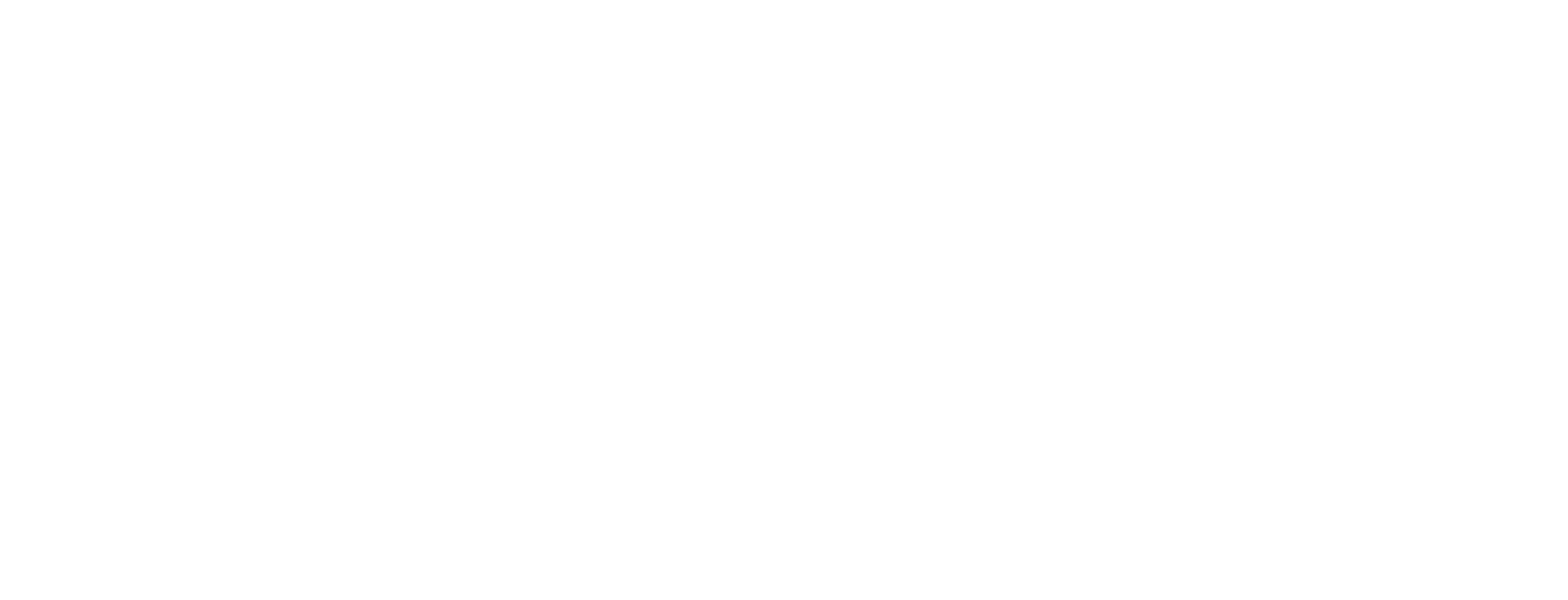 scroll, scrollTop: 0, scrollLeft: 0, axis: both 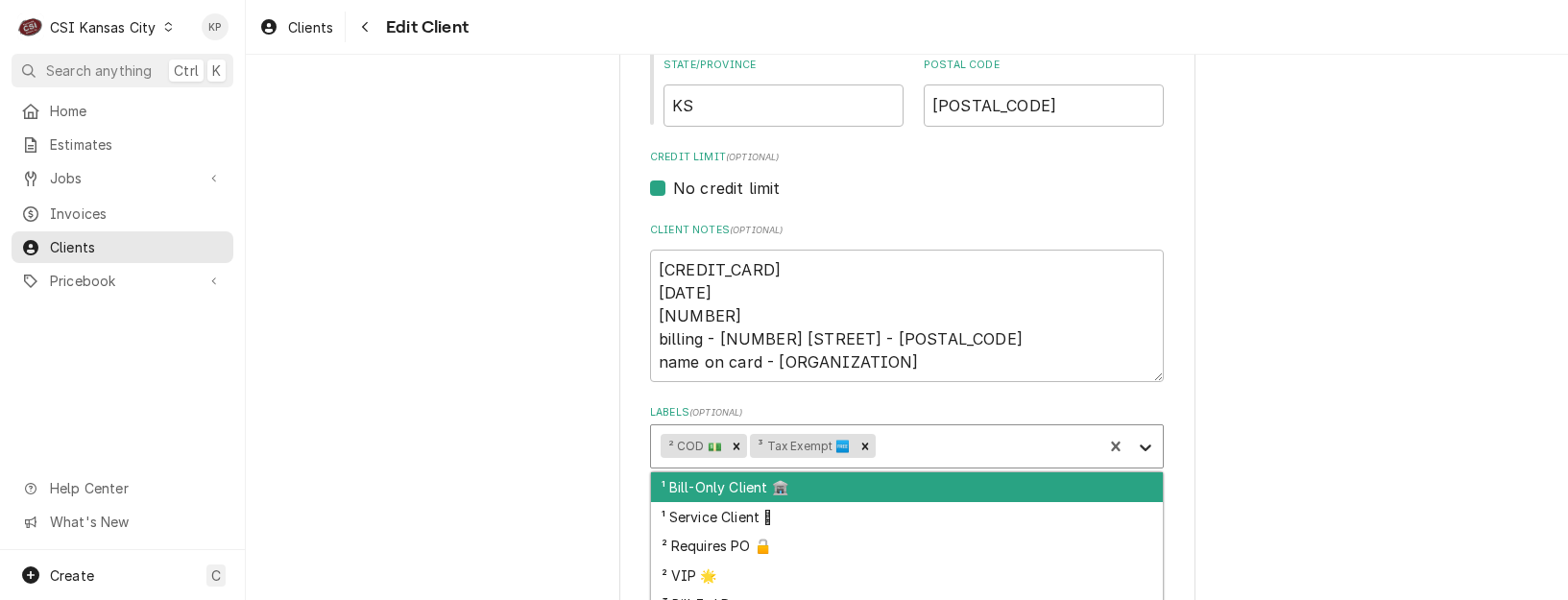 click 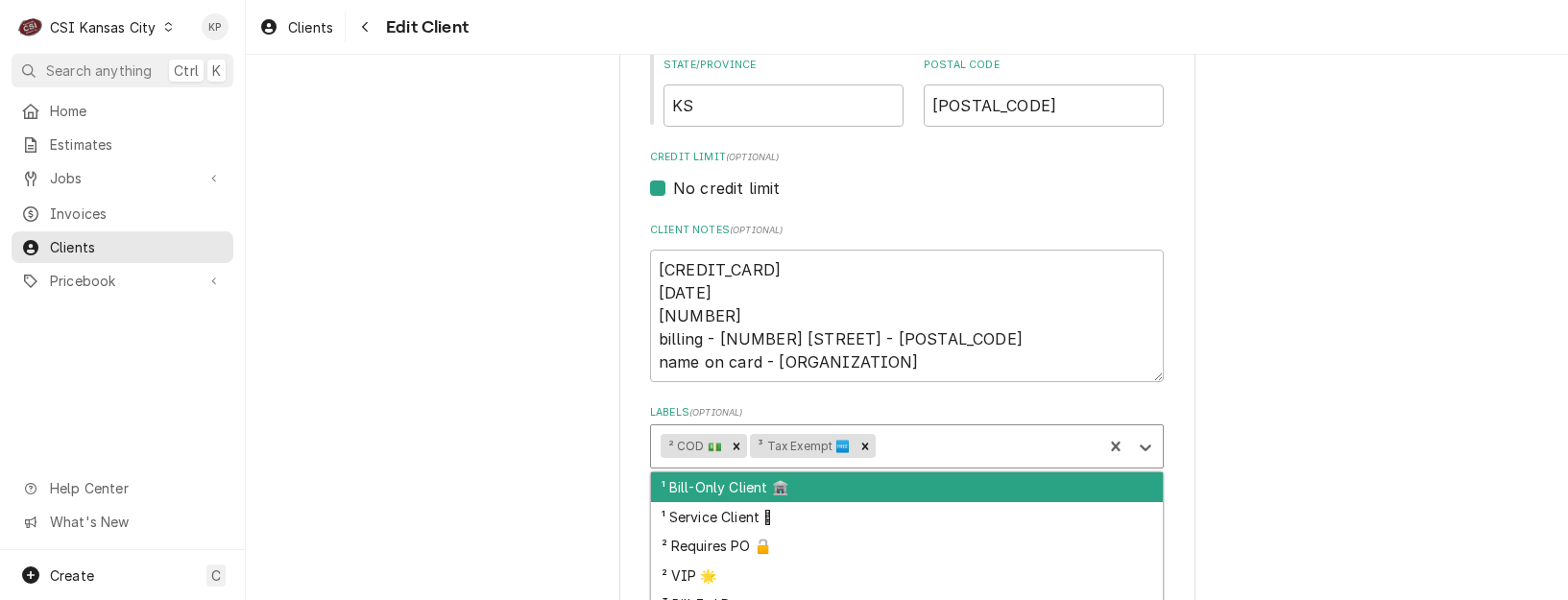 scroll, scrollTop: 6, scrollLeft: 0, axis: vertical 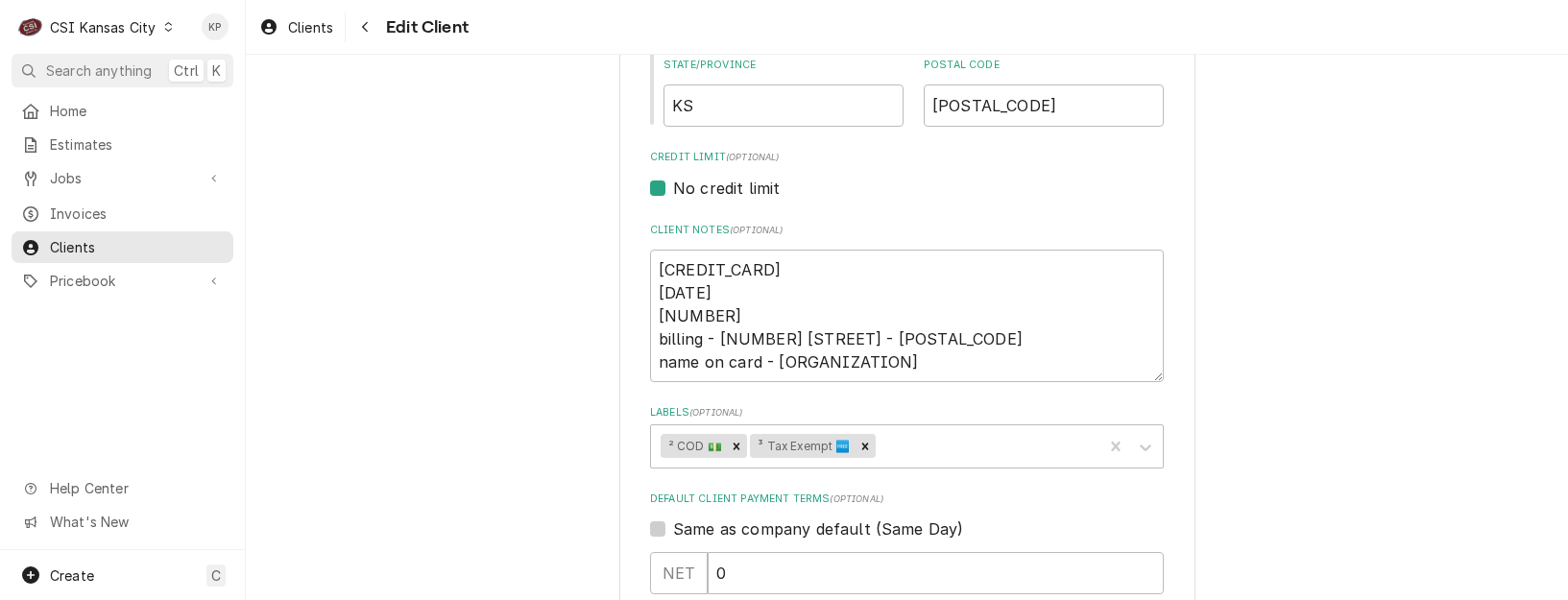 drag, startPoint x: 1356, startPoint y: 381, endPoint x: 1054, endPoint y: 451, distance: 310.006 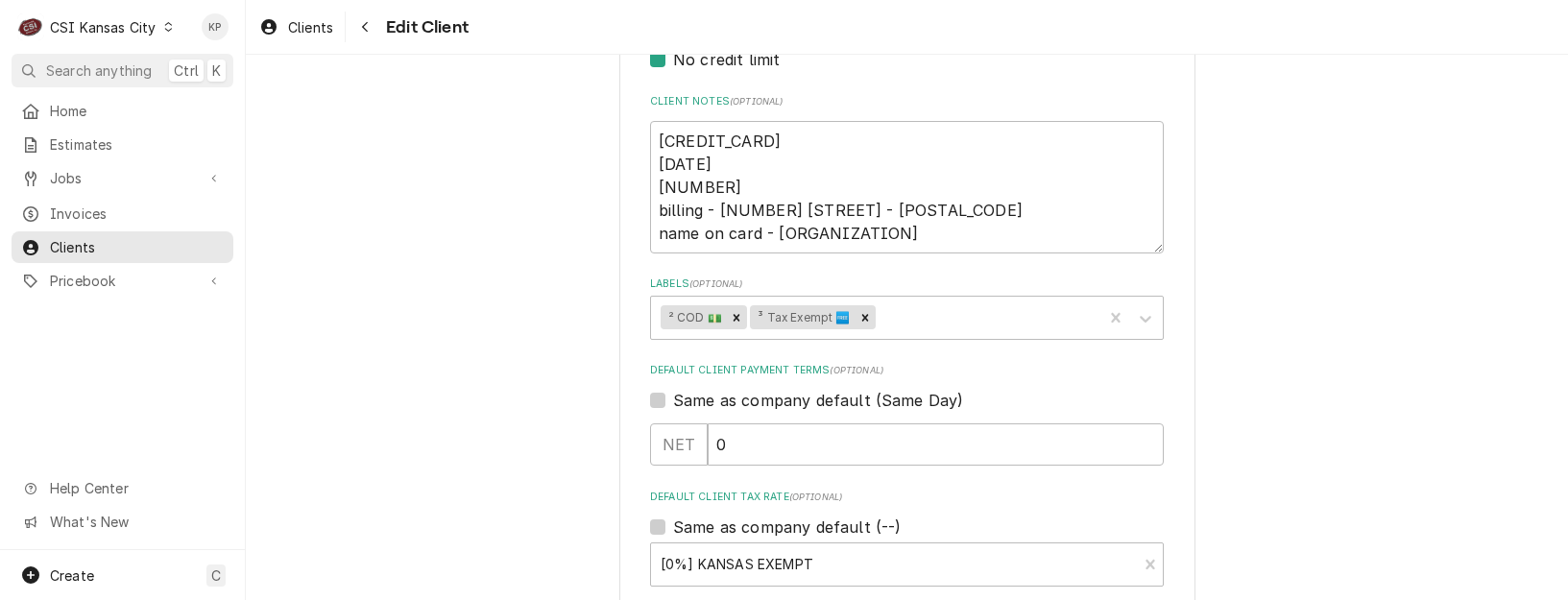scroll, scrollTop: 1056, scrollLeft: 0, axis: vertical 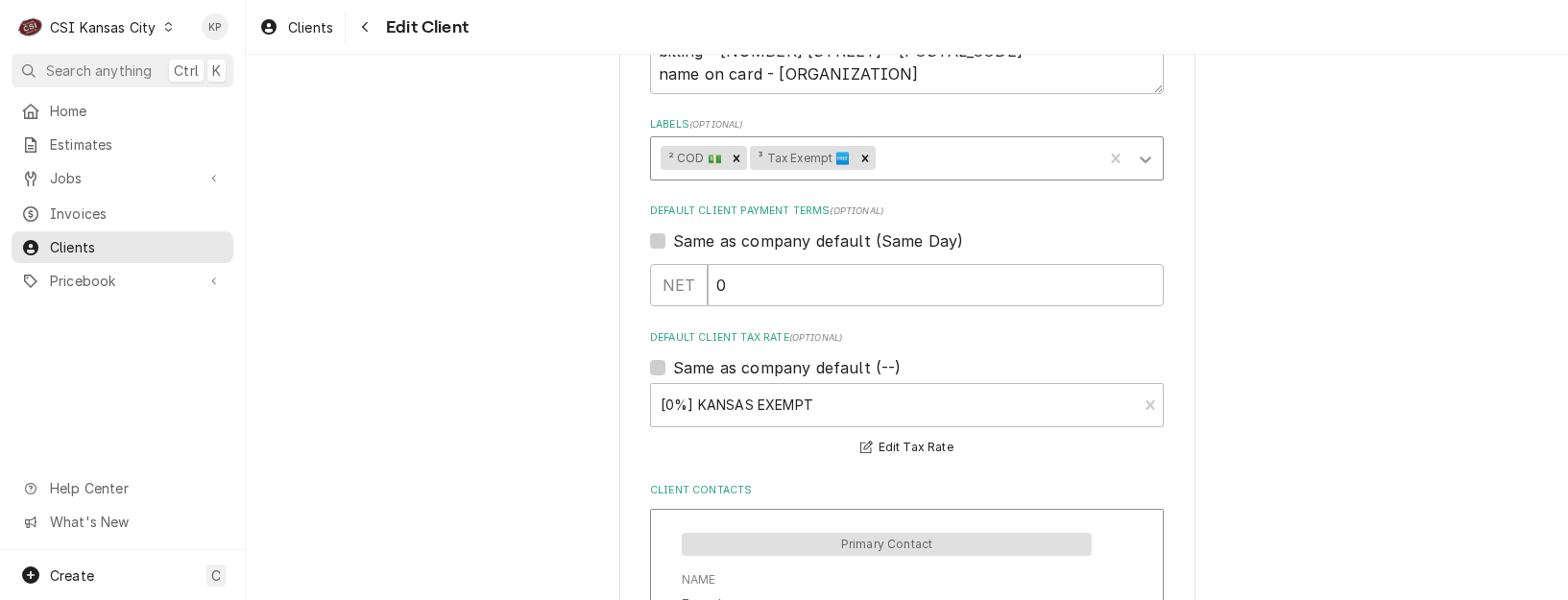 click 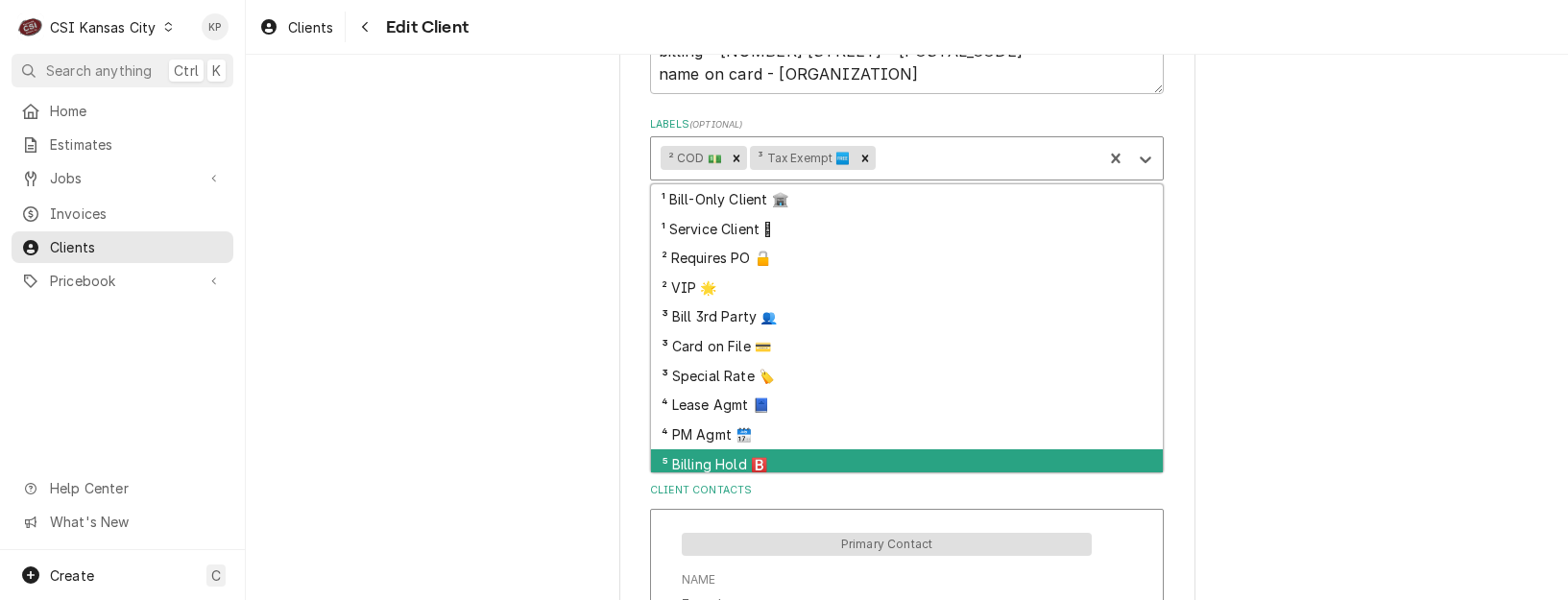 click on "⁵ Billing Hold 🅱️" at bounding box center [906, 464] 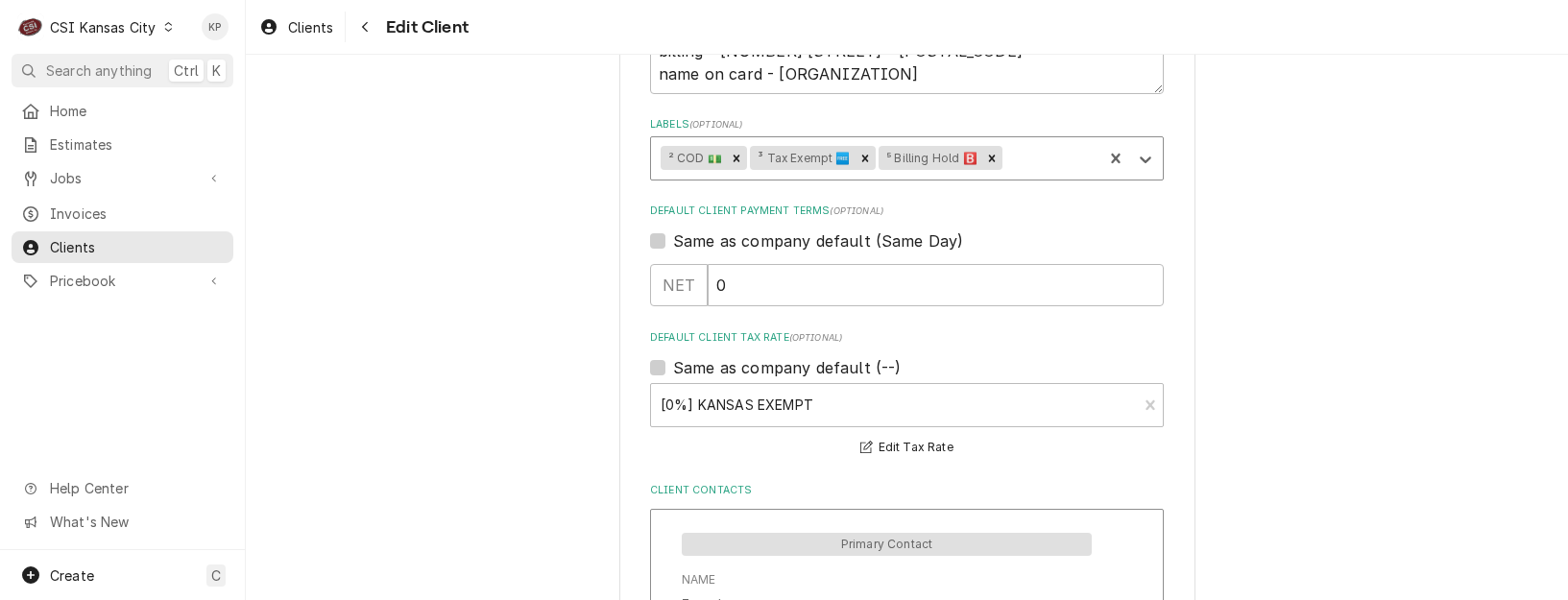 click on "Same as company default (Same Day)" at bounding box center (818, 241) 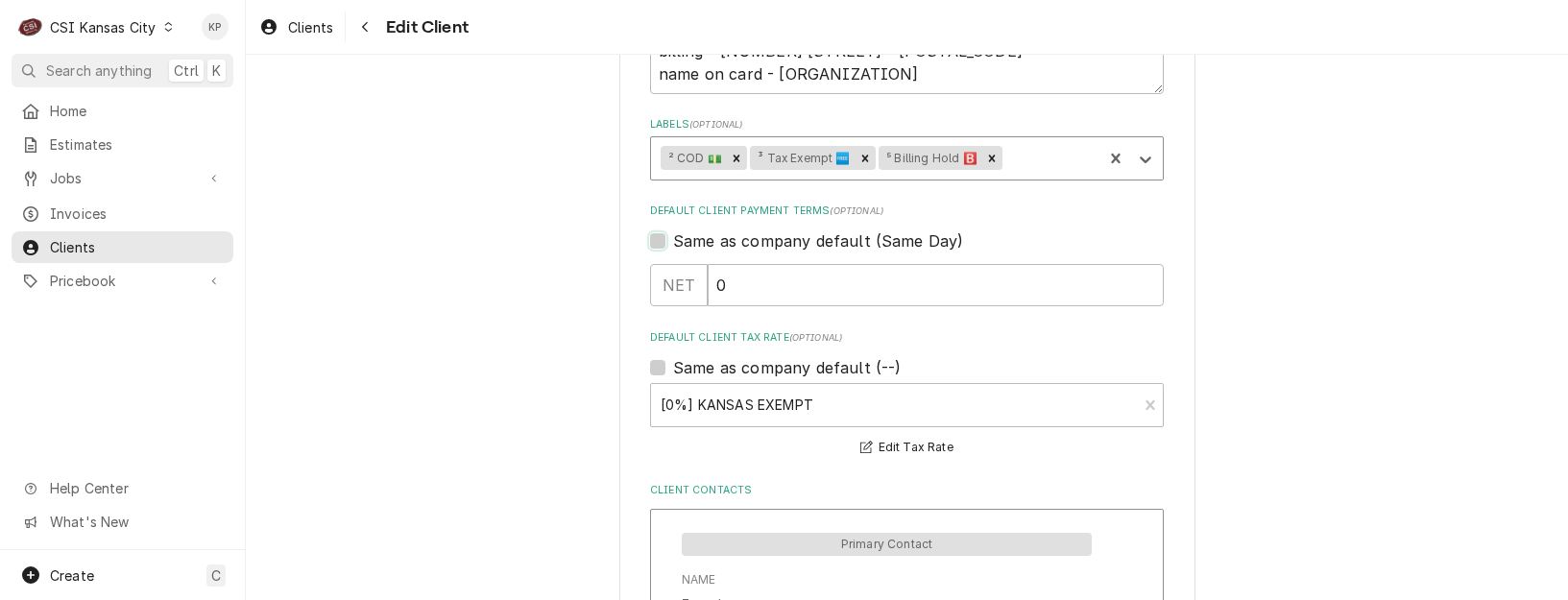 click on "Same as company default (Same Day)" at bounding box center [929, 251] 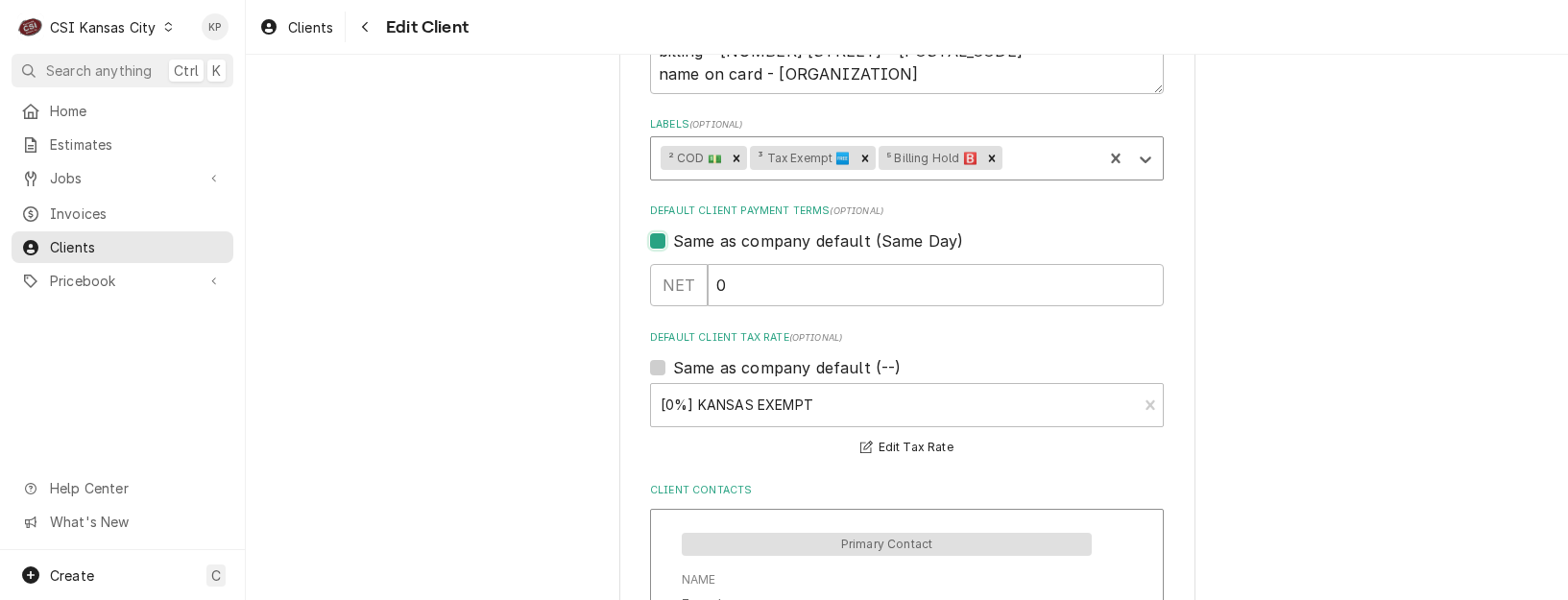 checkbox on "true" 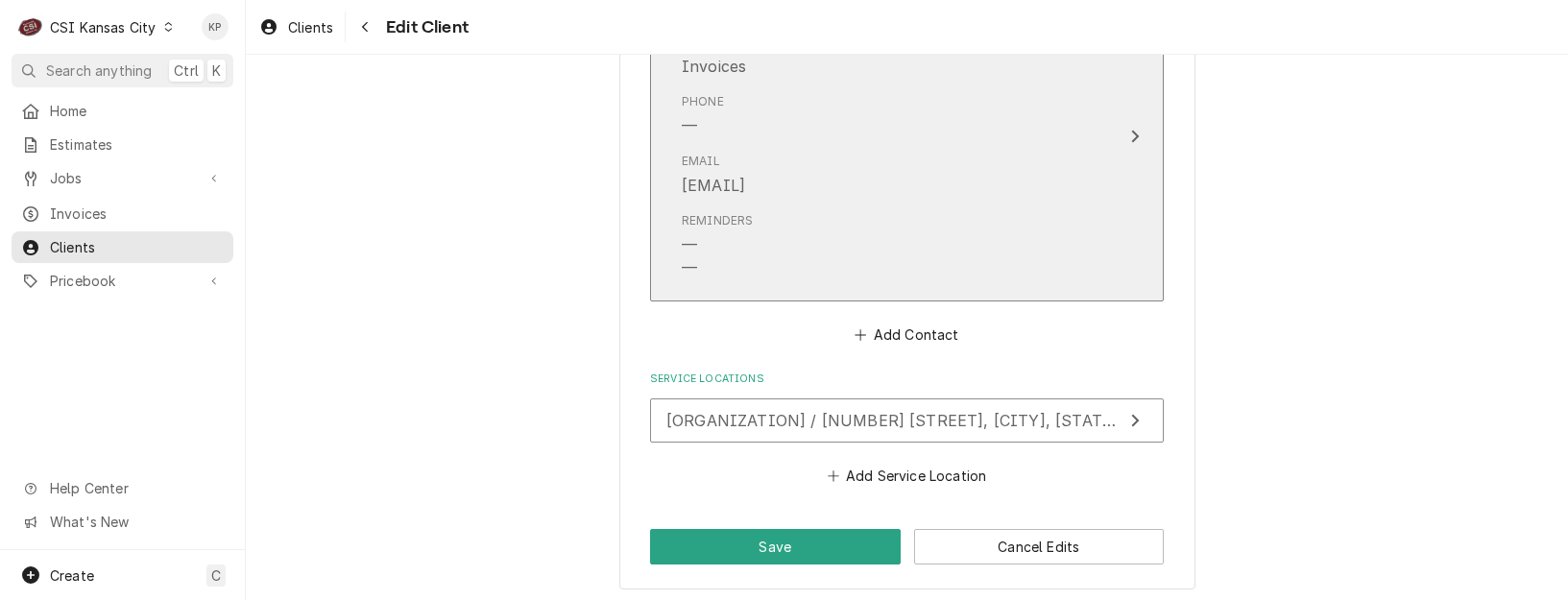 scroll, scrollTop: 1547, scrollLeft: 0, axis: vertical 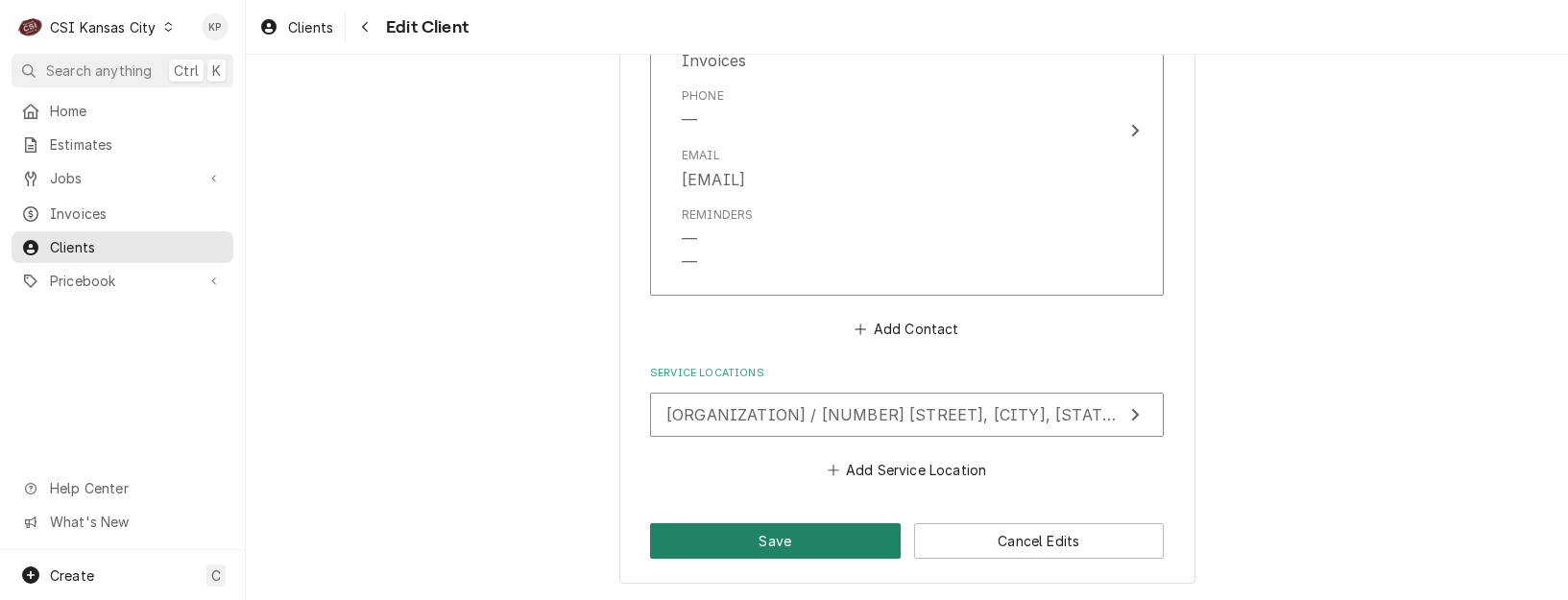 click on "Save" at bounding box center [775, 540] 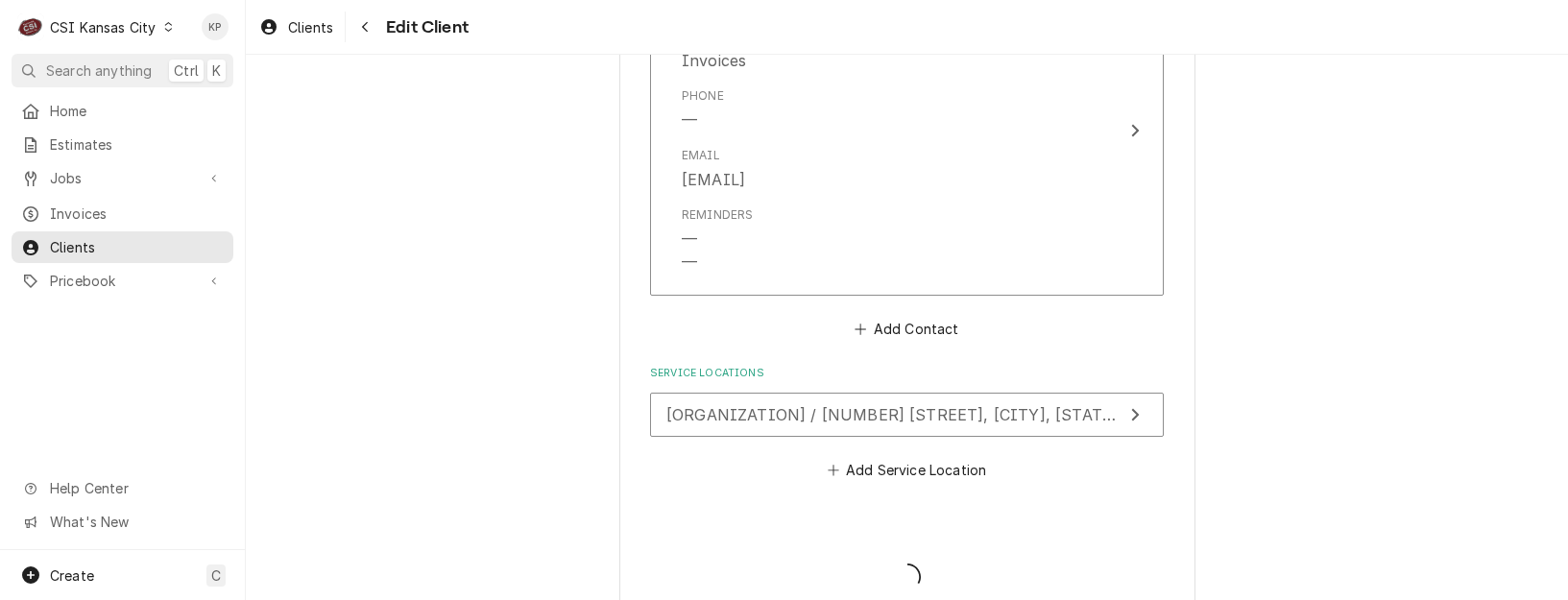 type on "x" 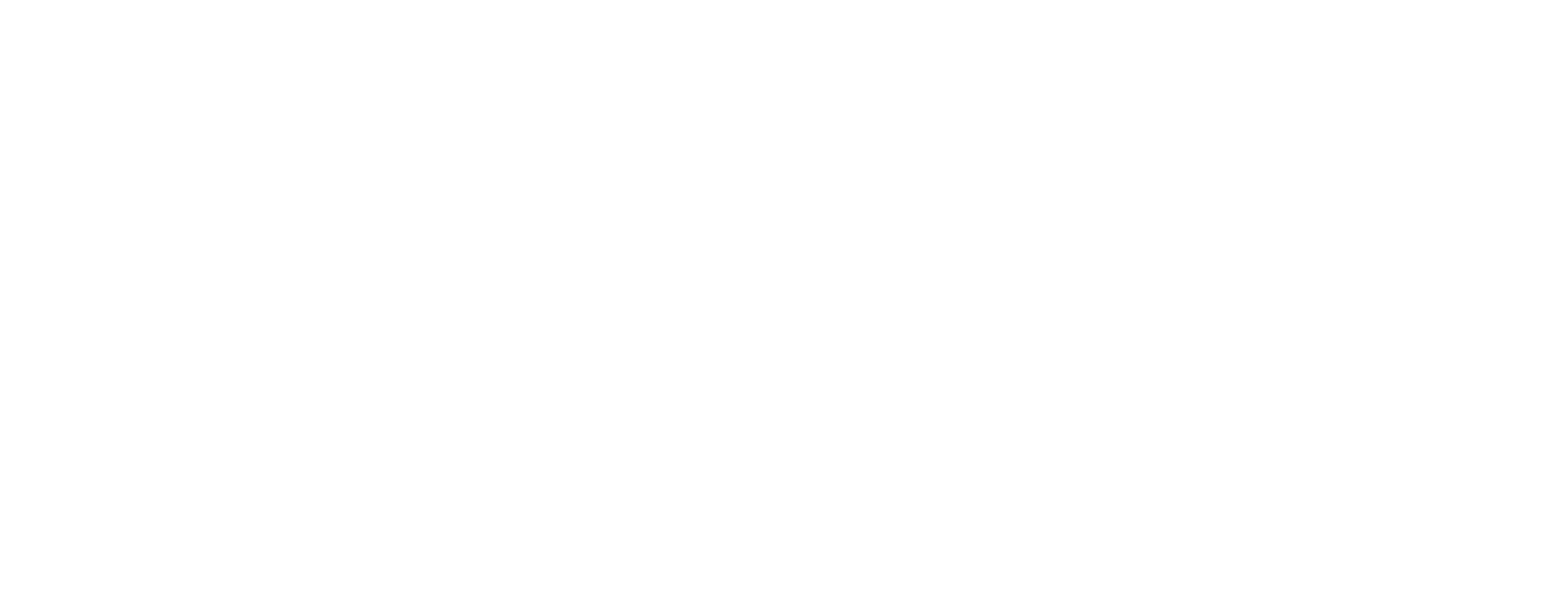 scroll, scrollTop: 0, scrollLeft: 0, axis: both 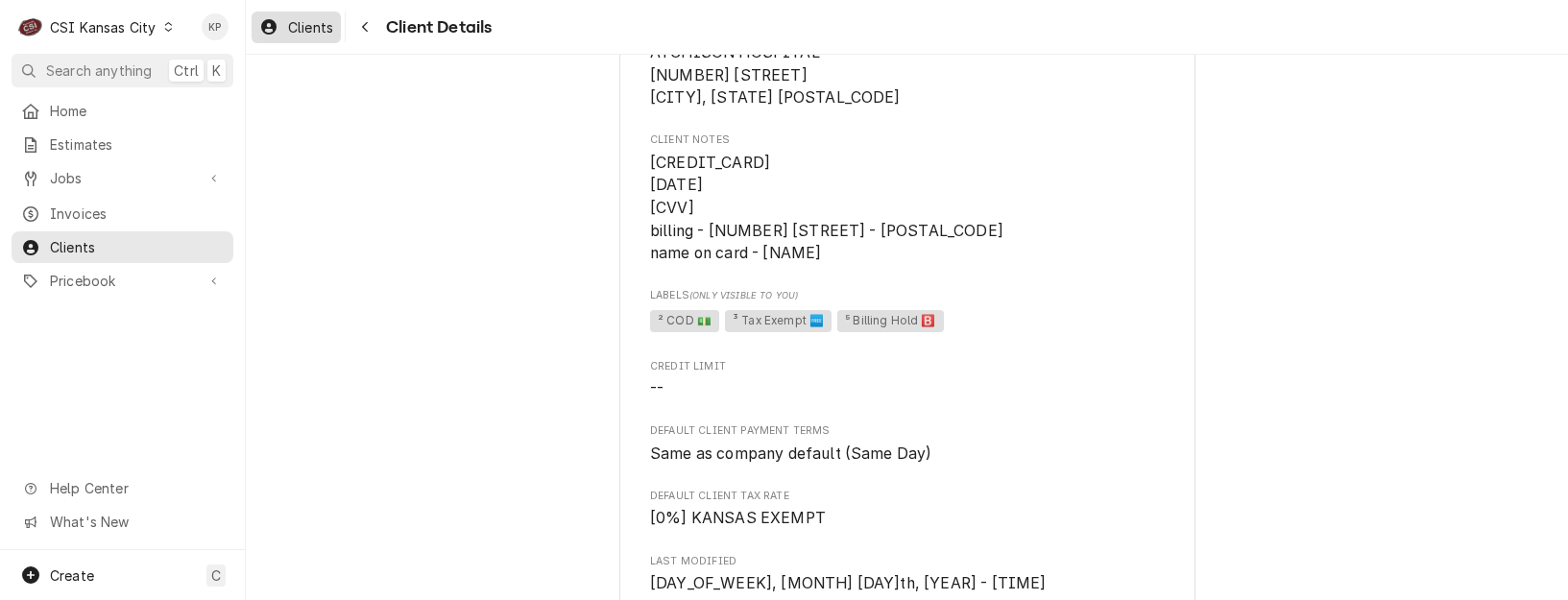click on "Clients" at bounding box center [310, 27] 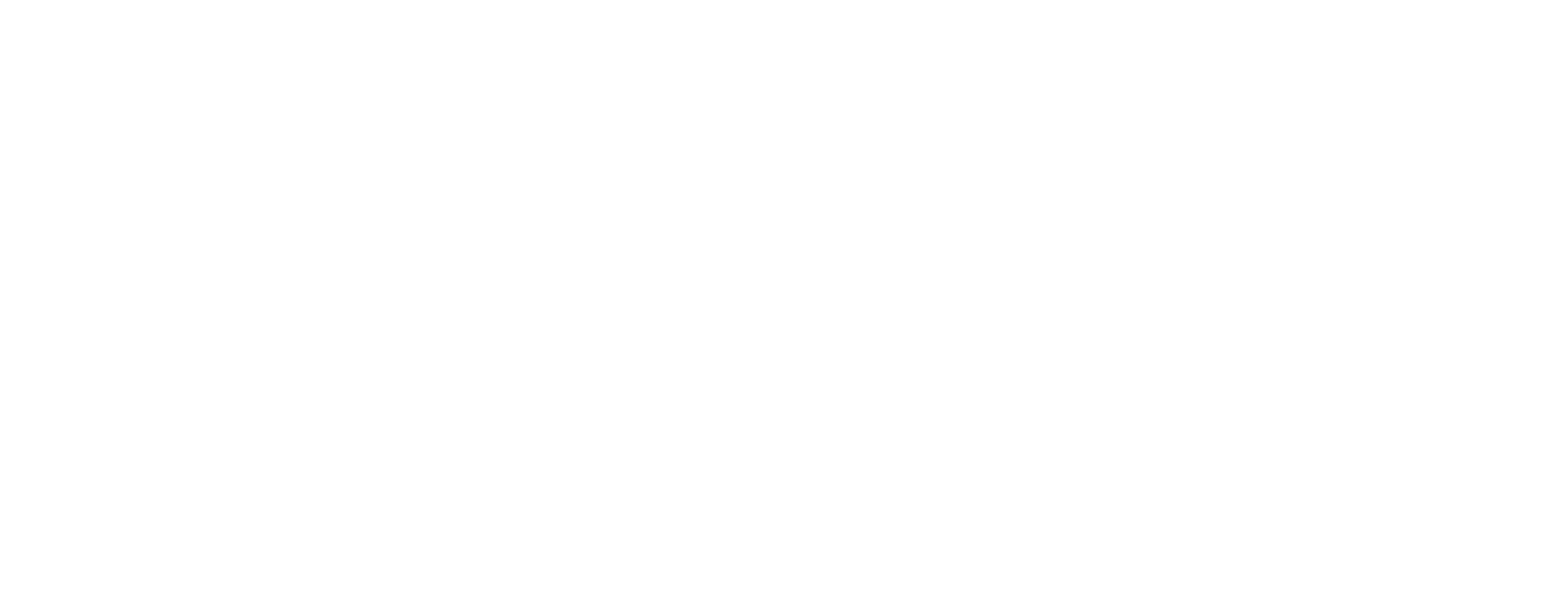 scroll, scrollTop: 0, scrollLeft: 0, axis: both 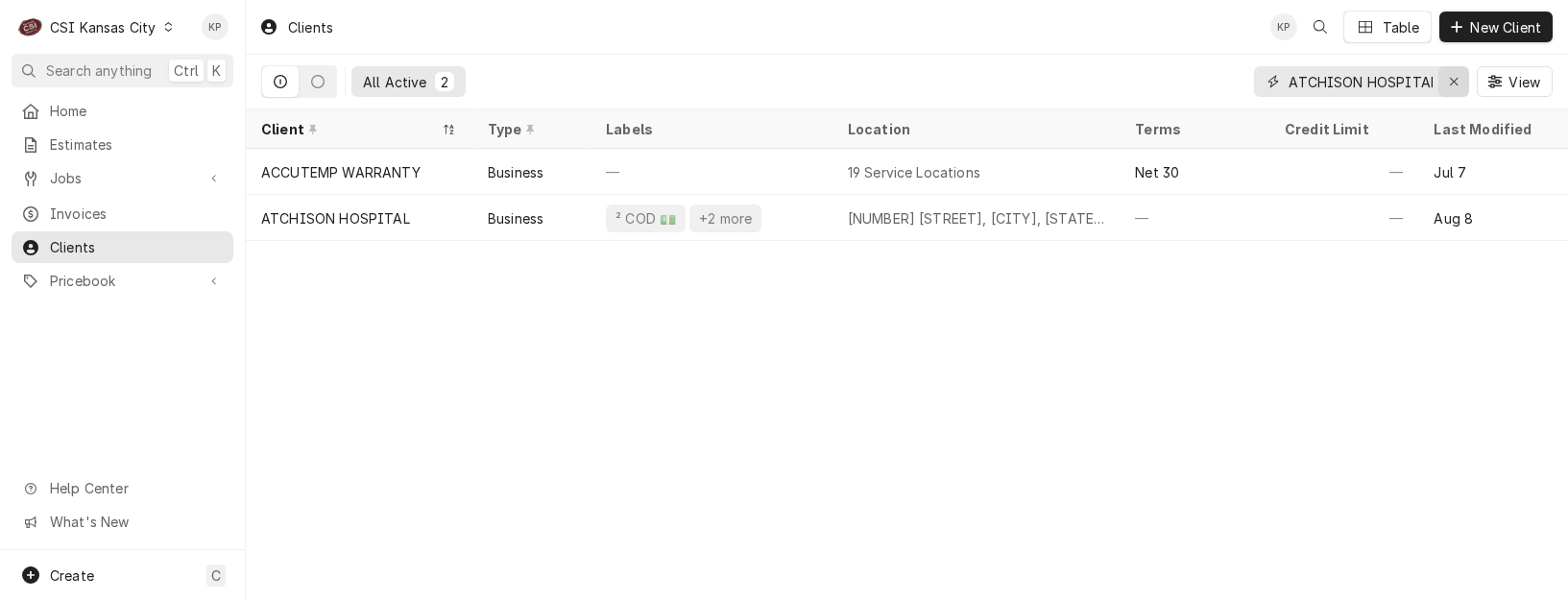 drag, startPoint x: 1454, startPoint y: 81, endPoint x: 1431, endPoint y: 84, distance: 23.19483 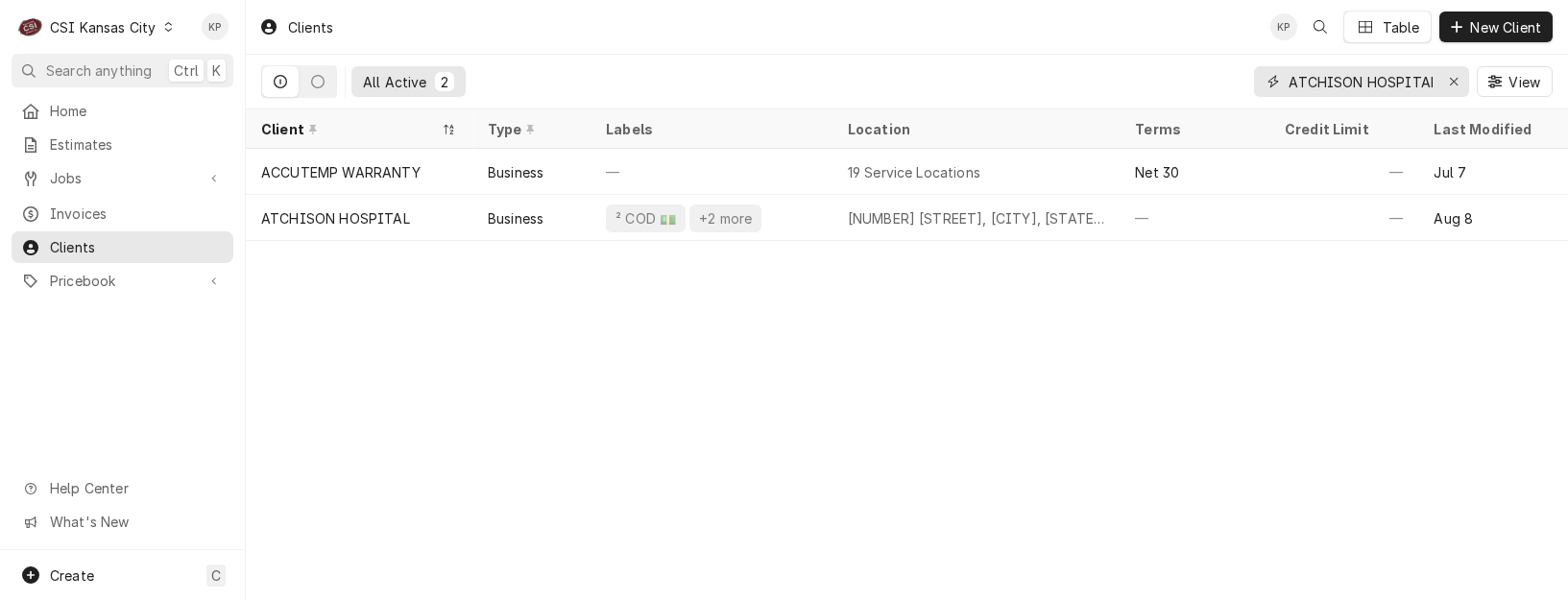click 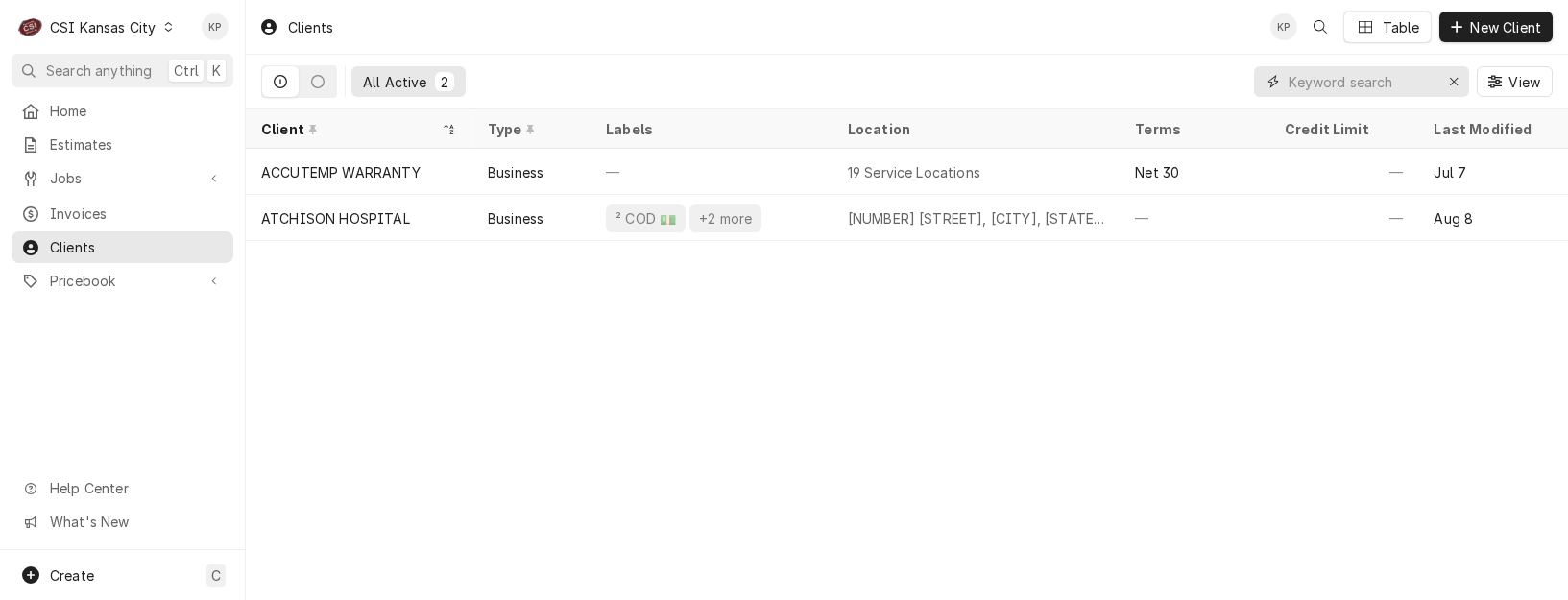 scroll, scrollTop: 0, scrollLeft: 0, axis: both 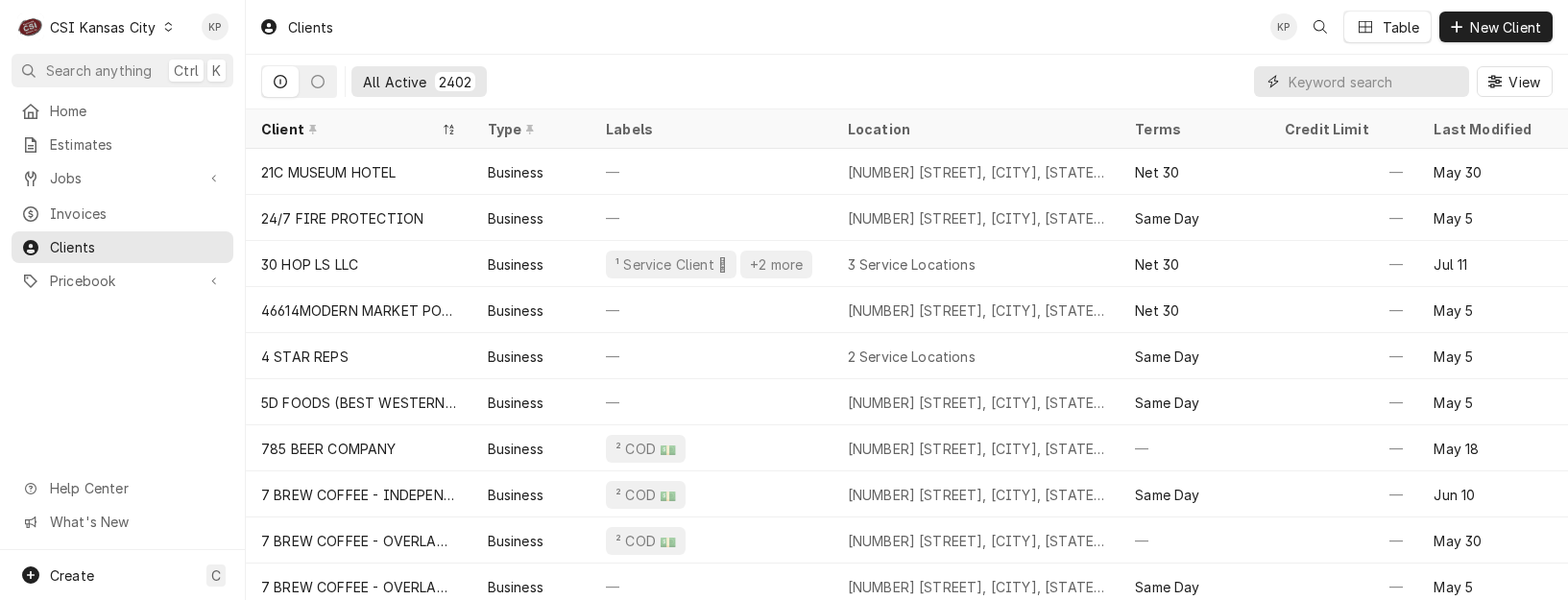 paste on "CHEDDARS-ST JOSEPH" 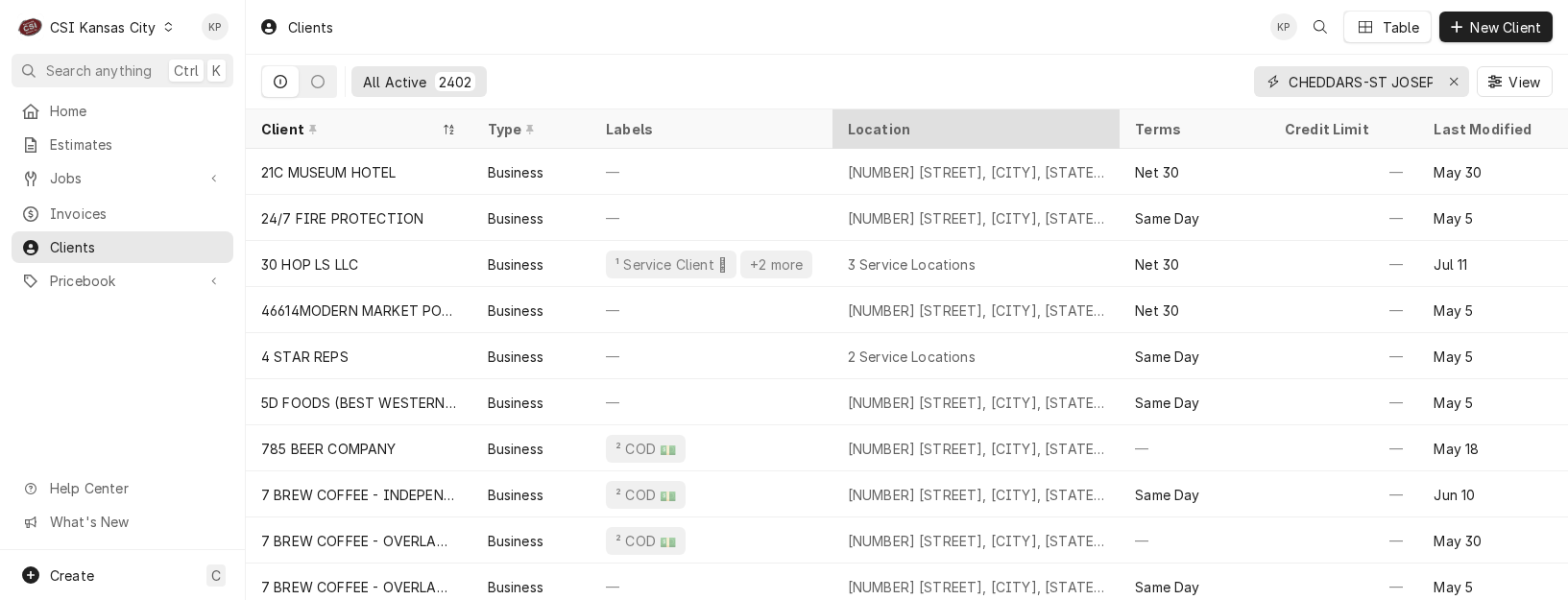 scroll, scrollTop: 0, scrollLeft: 13, axis: horizontal 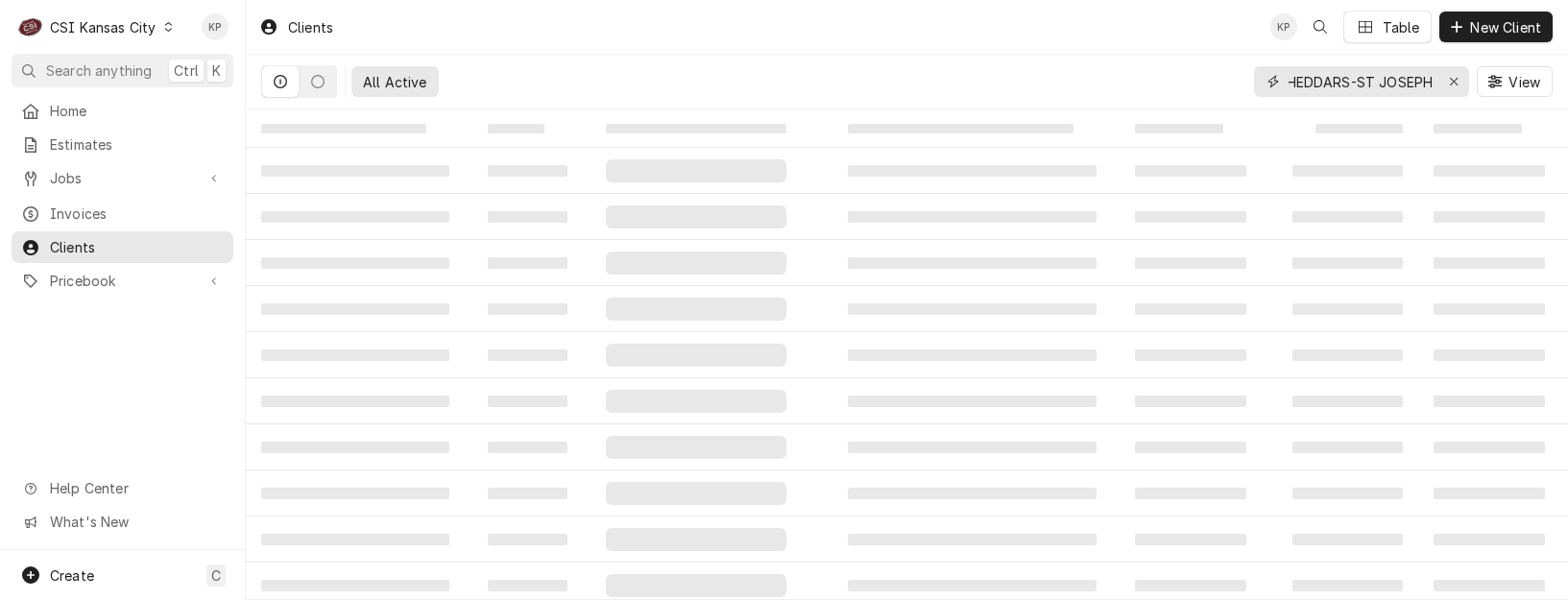 type on "CHEDDARS-ST JOSEPH" 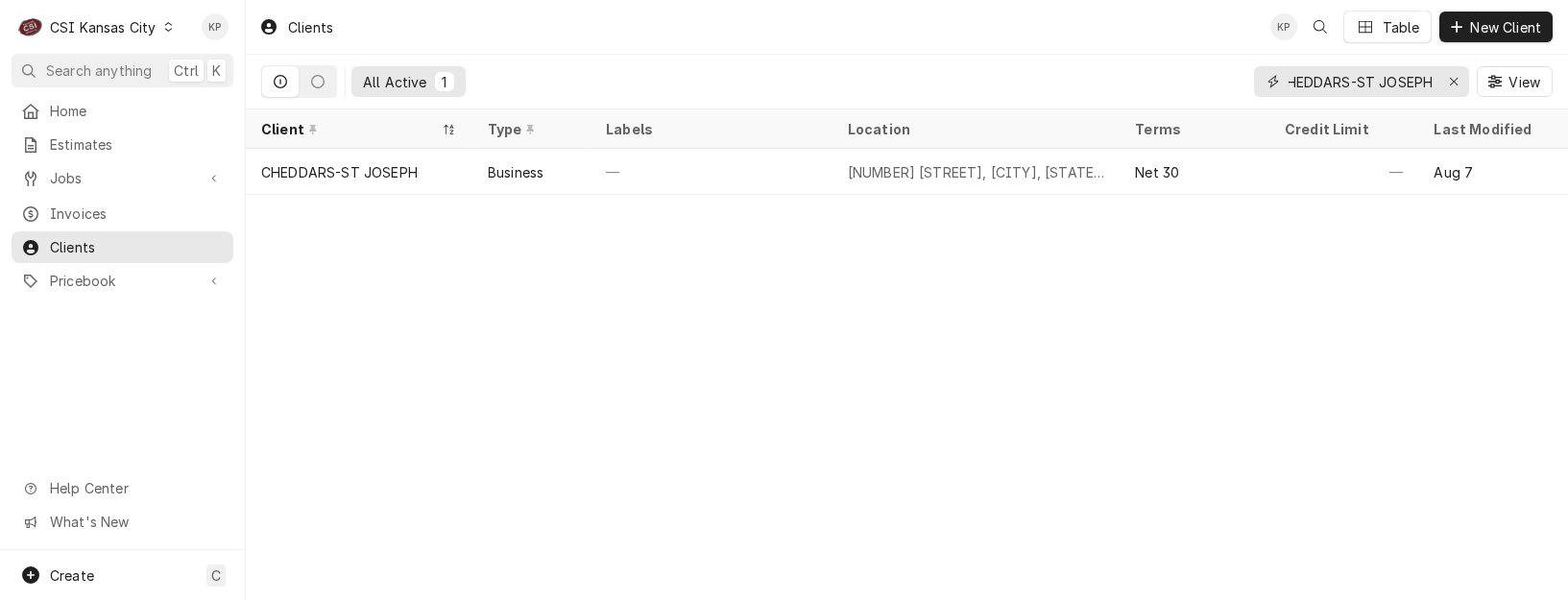 scroll, scrollTop: 0, scrollLeft: 0, axis: both 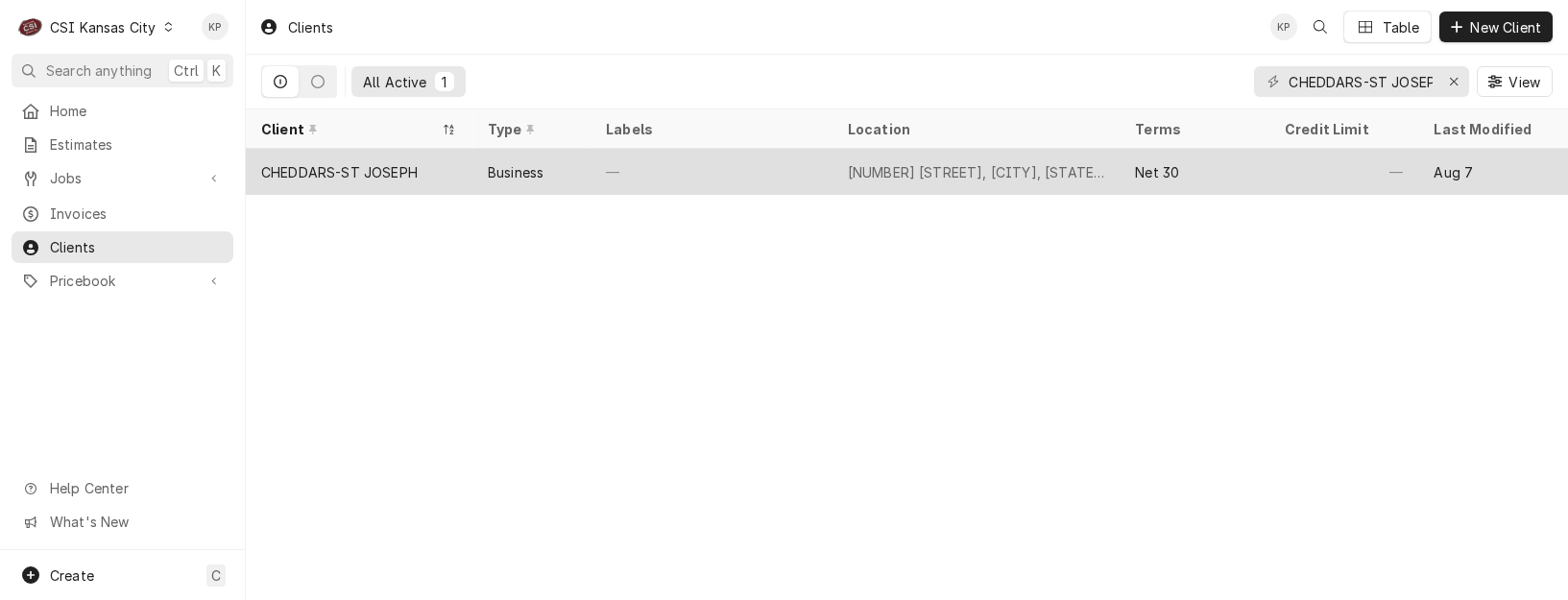 click on "CHEDDARS-ST JOSEPH" at bounding box center (339, 172) 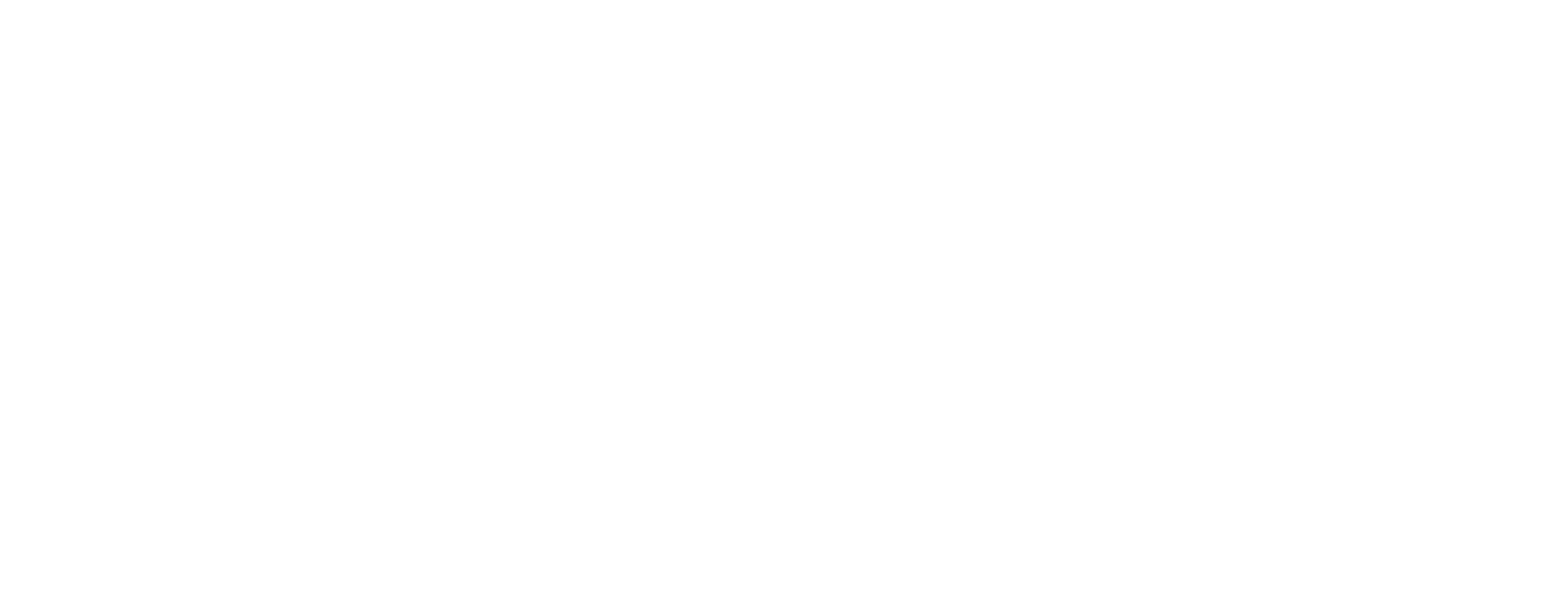 scroll, scrollTop: 0, scrollLeft: 0, axis: both 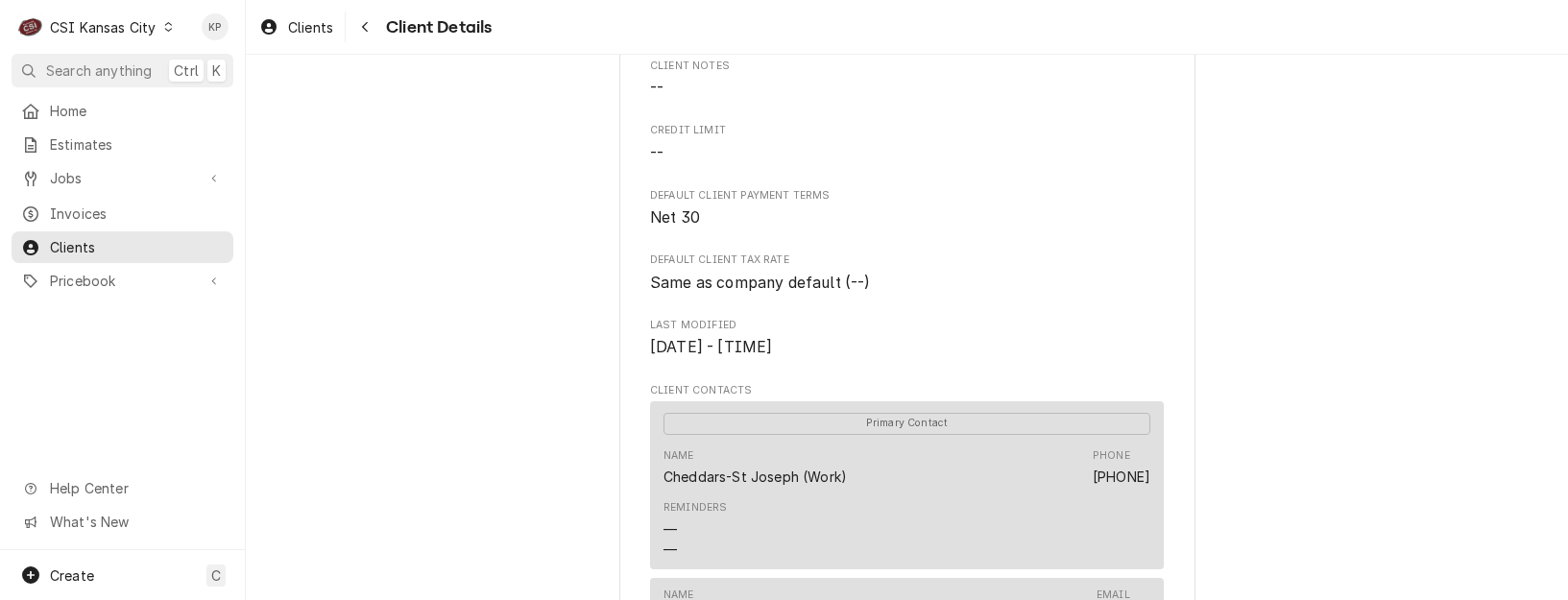 click on "Client Type Business Industry Type Commercial Billing Address CHEDDARS-ST JOSEPH
[CITY], [STATE] [POSTAL_CODE] Client Notes -- Credit Limit -- Default Client Payment Terms Net 30 Default Client Tax Rate Same as company default (--) Last Modified [DATE] - [TIME] Client Contacts Primary Contact Name Cheddars-St Joseph (Work) Phone [PHONE] Reminders — — Name Billing/AP Email [EMAIL] Reminders — — Service Locations Cheddars St Joe / [NUMBER] [STREET], [CITY], [STATE] [POSTAL_CODE] Accounting Sync Status Synced on [DATE] - [TIME]" at bounding box center [906, 356] 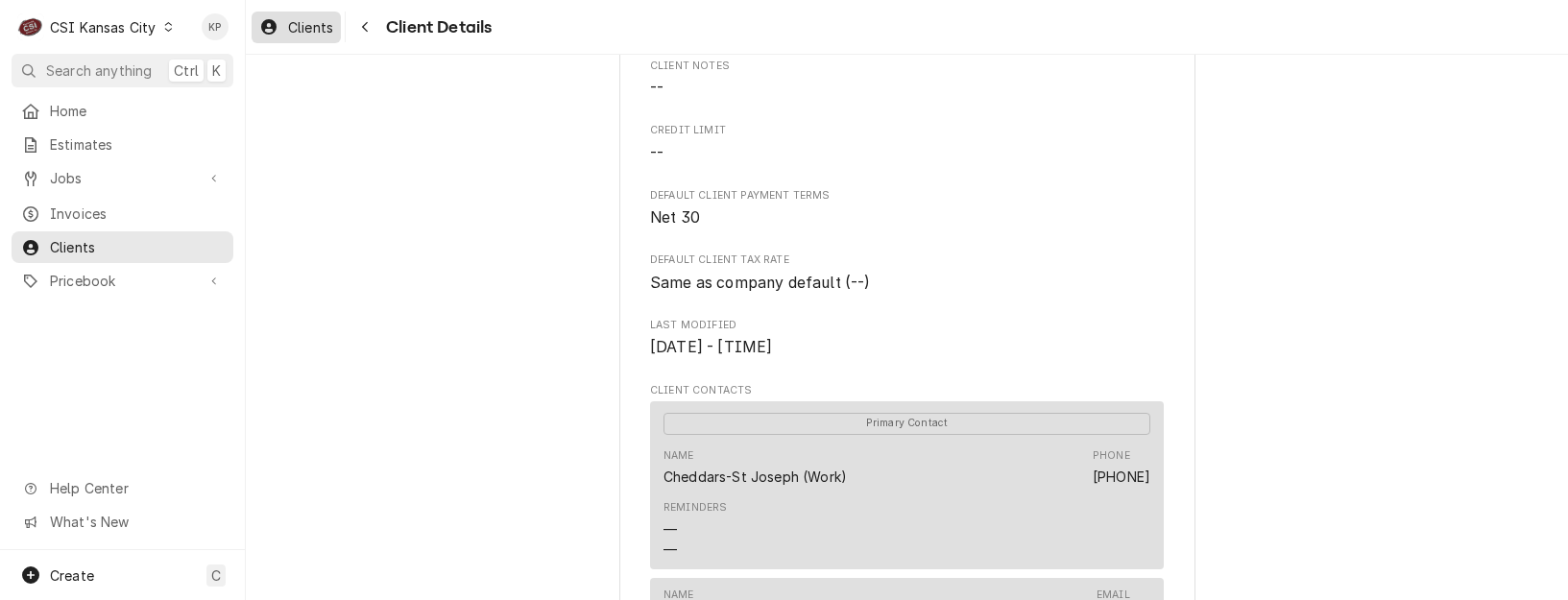 drag, startPoint x: 309, startPoint y: 28, endPoint x: 318, endPoint y: 33, distance: 10.29563 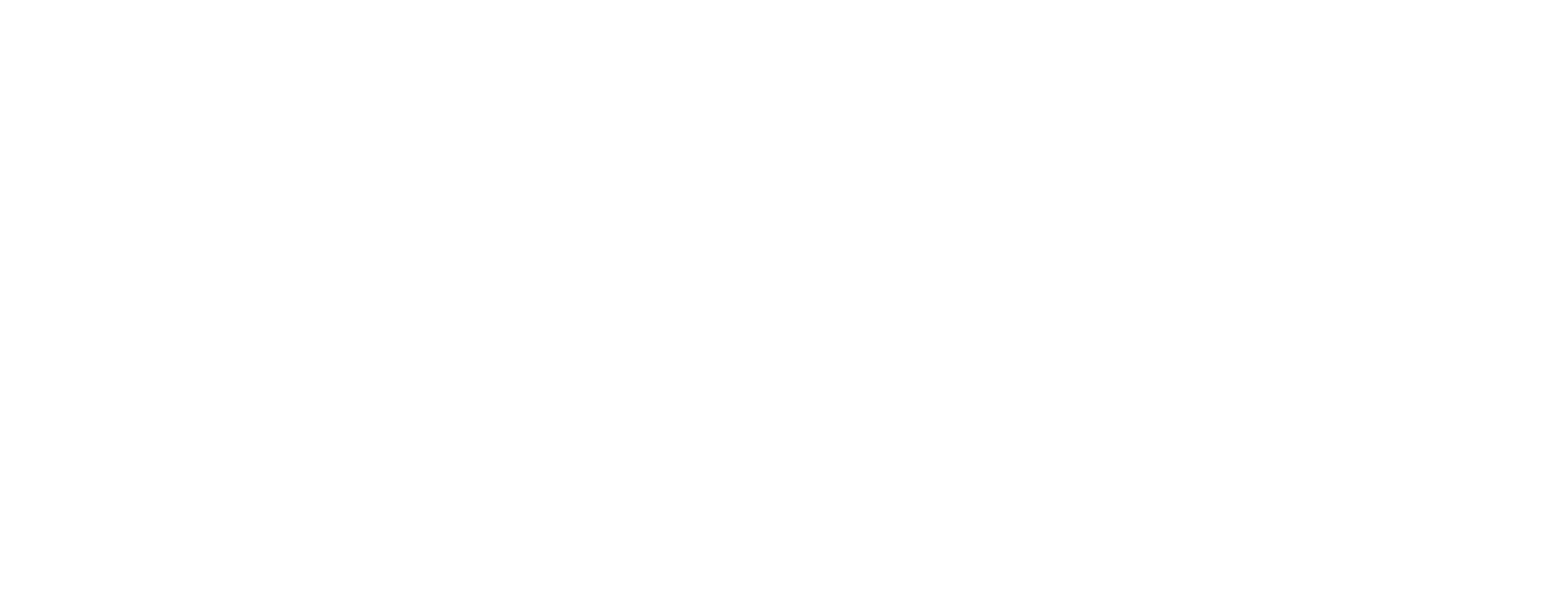 scroll, scrollTop: 0, scrollLeft: 0, axis: both 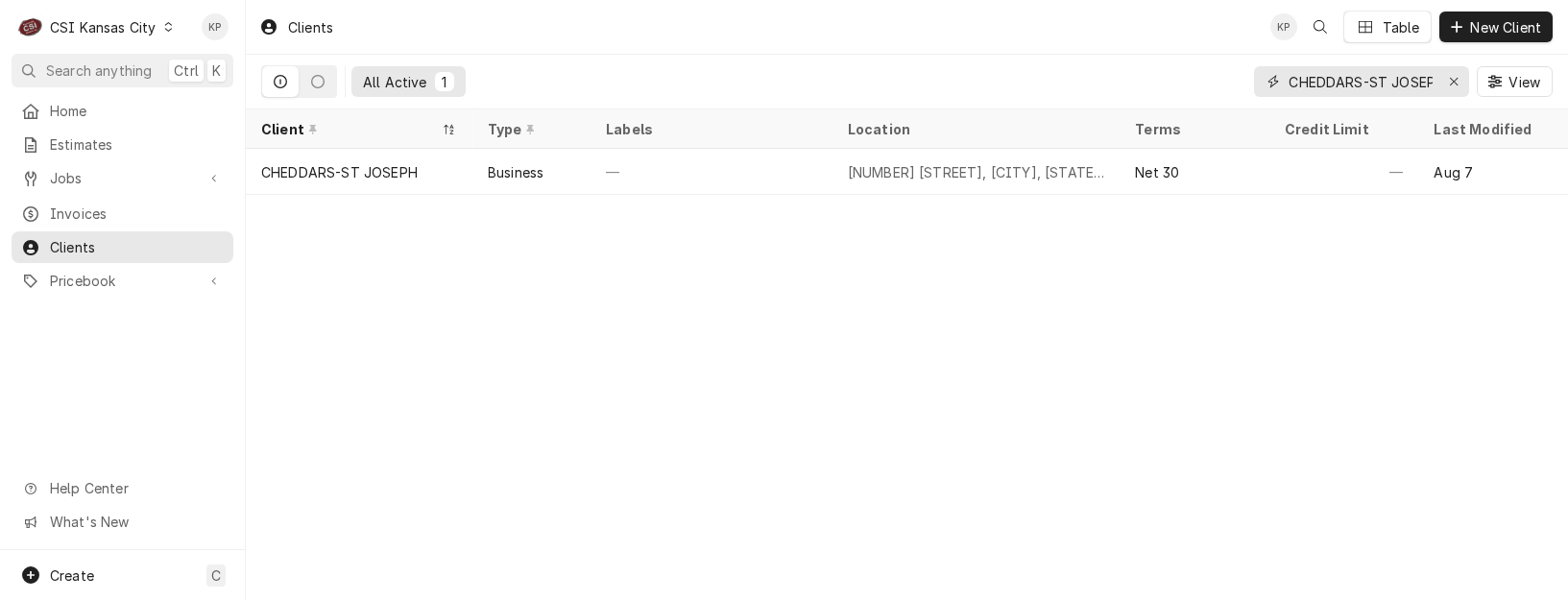 click at bounding box center (1454, 82) 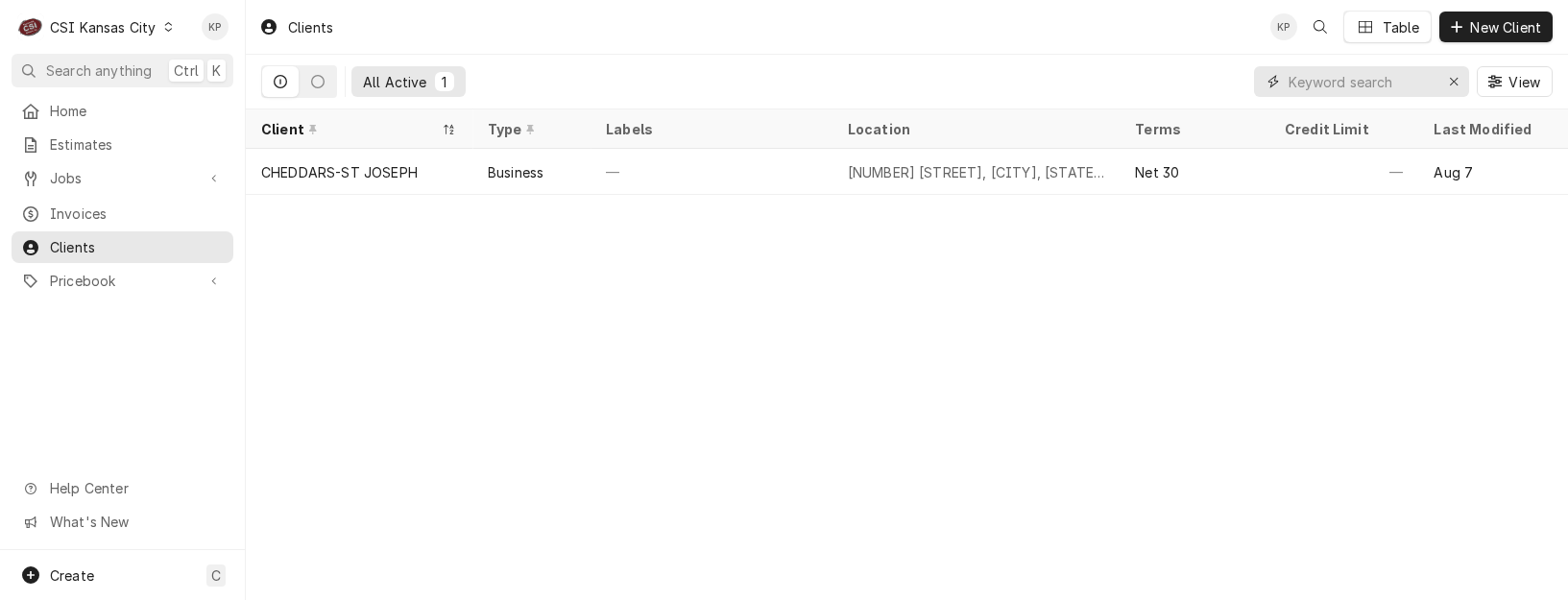 scroll, scrollTop: 0, scrollLeft: 0, axis: both 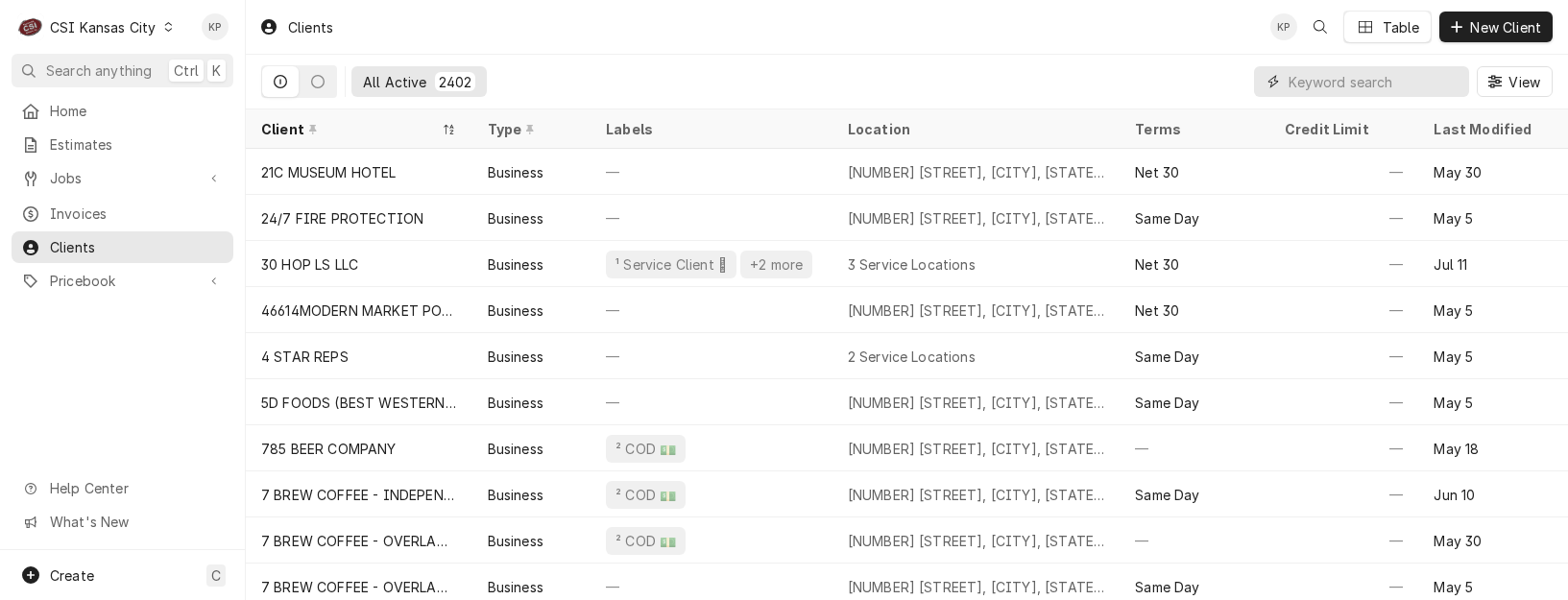 paste on "CHICK FIL A - CHERRY ST" 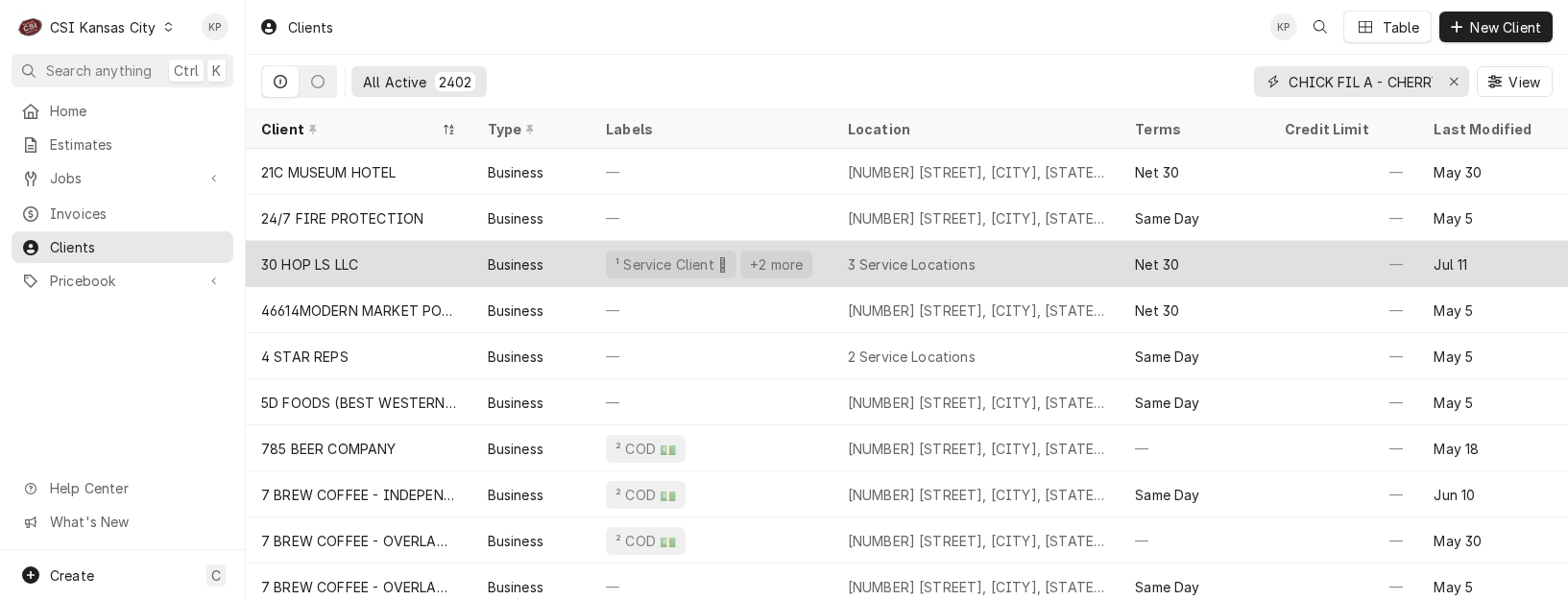 scroll, scrollTop: 0, scrollLeft: 32, axis: horizontal 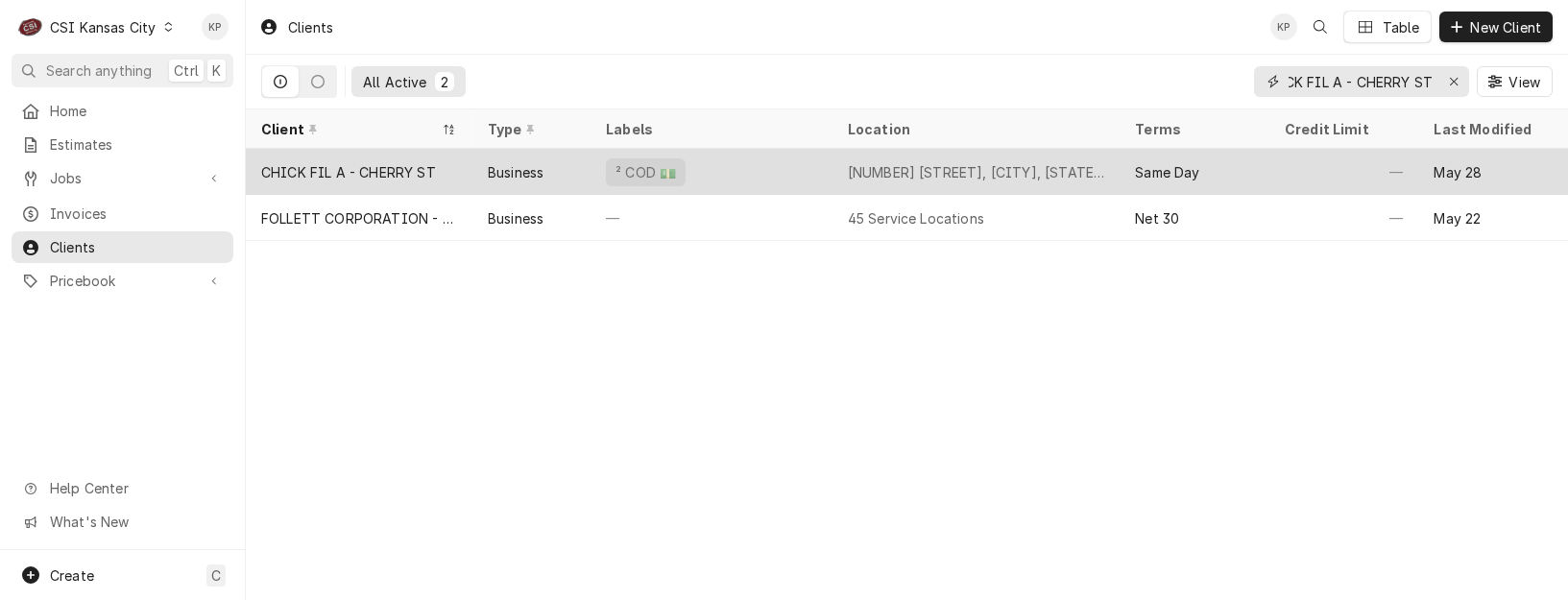 type on "CHICK FIL A - CHERRY ST" 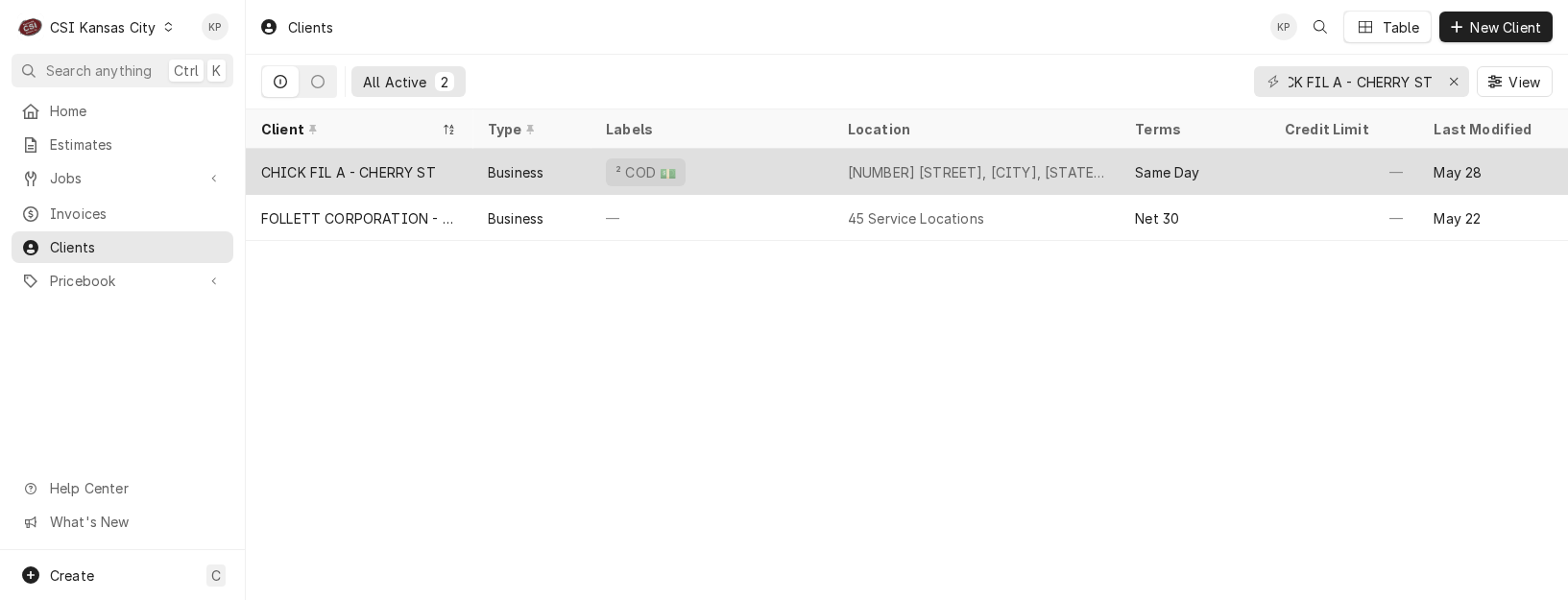click on "CHICK FIL A - CHERRY ST" at bounding box center (349, 172) 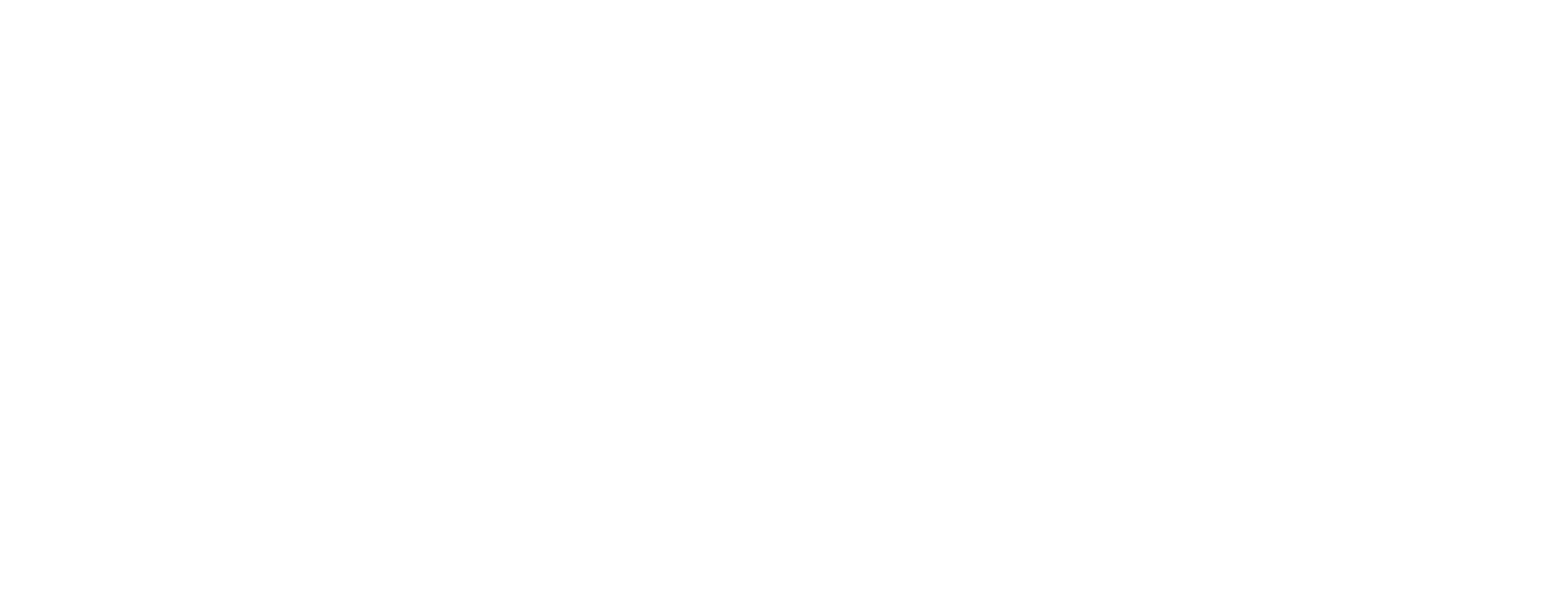 scroll, scrollTop: 0, scrollLeft: 0, axis: both 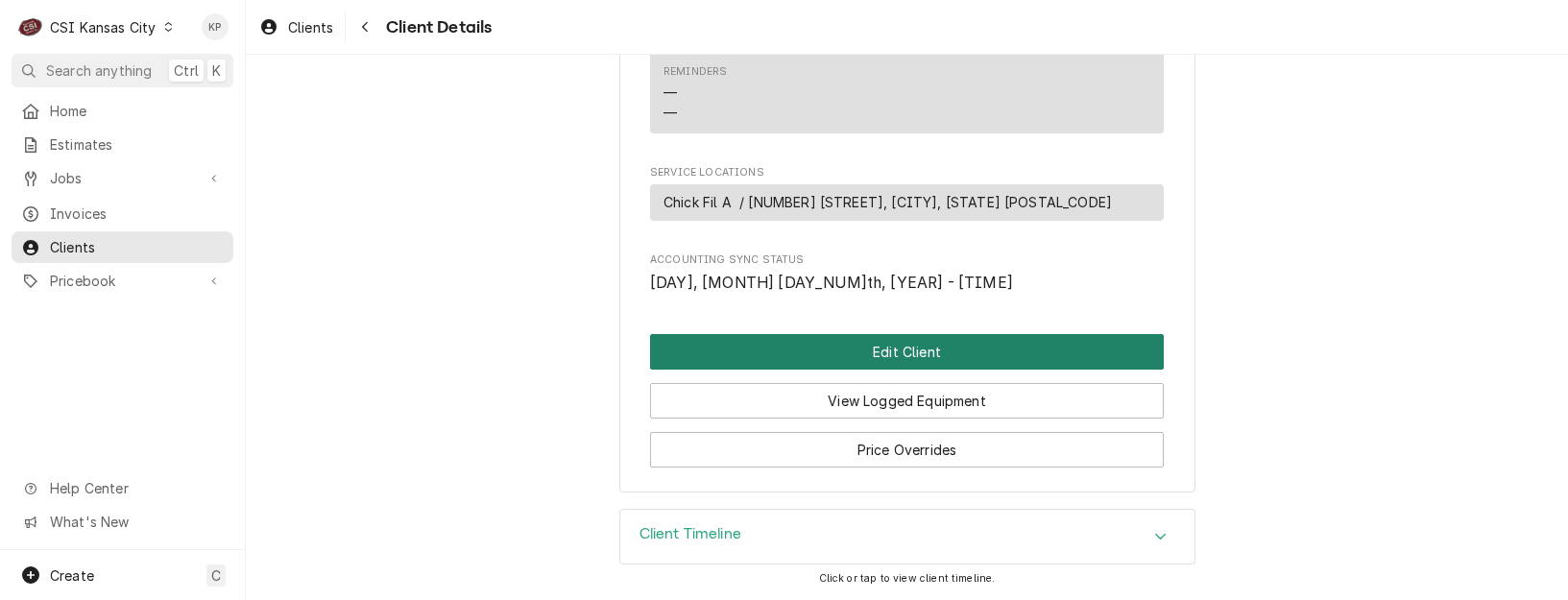 click on "Edit Client" at bounding box center (906, 351) 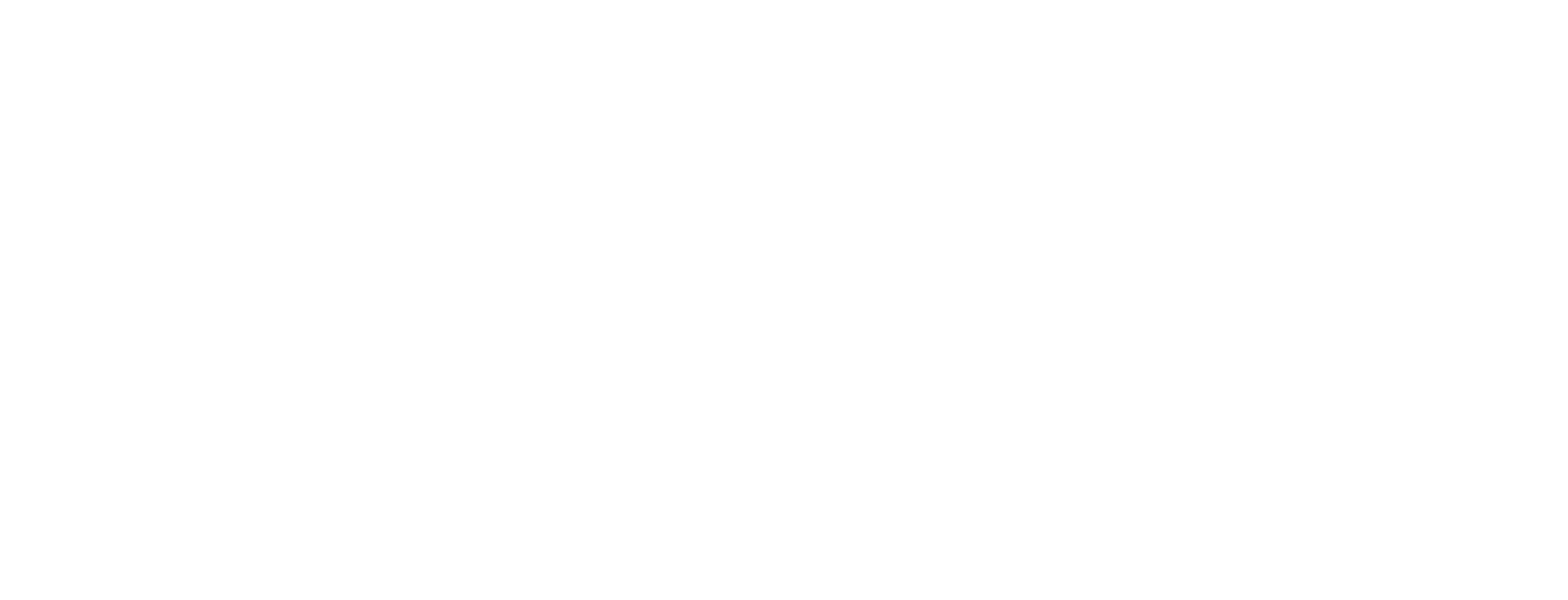 scroll, scrollTop: 0, scrollLeft: 0, axis: both 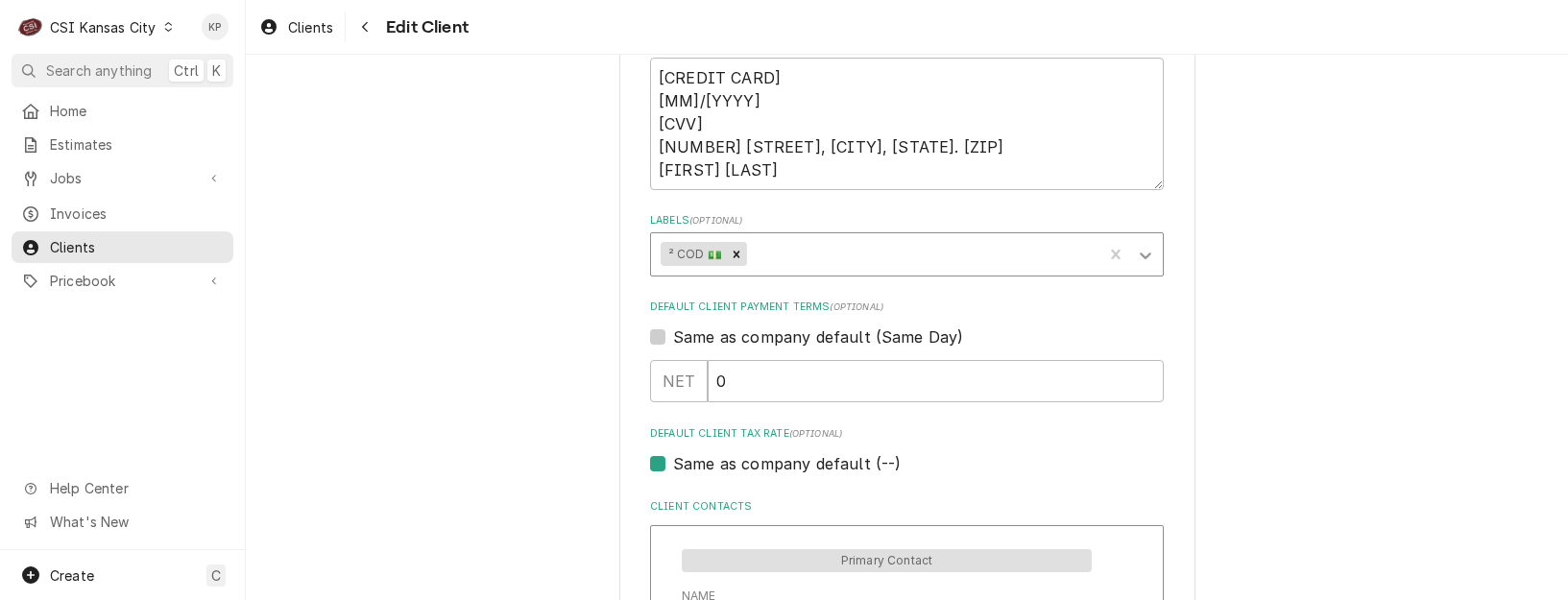 click 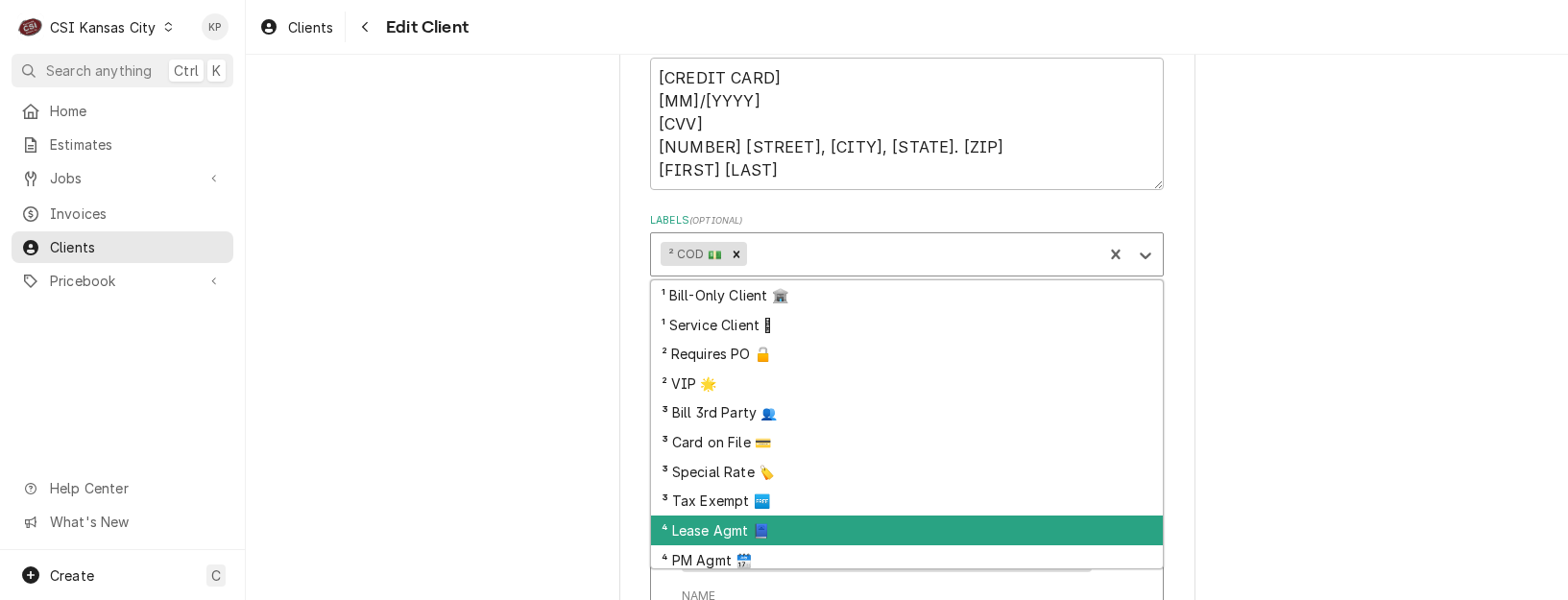 scroll, scrollTop: 36, scrollLeft: 0, axis: vertical 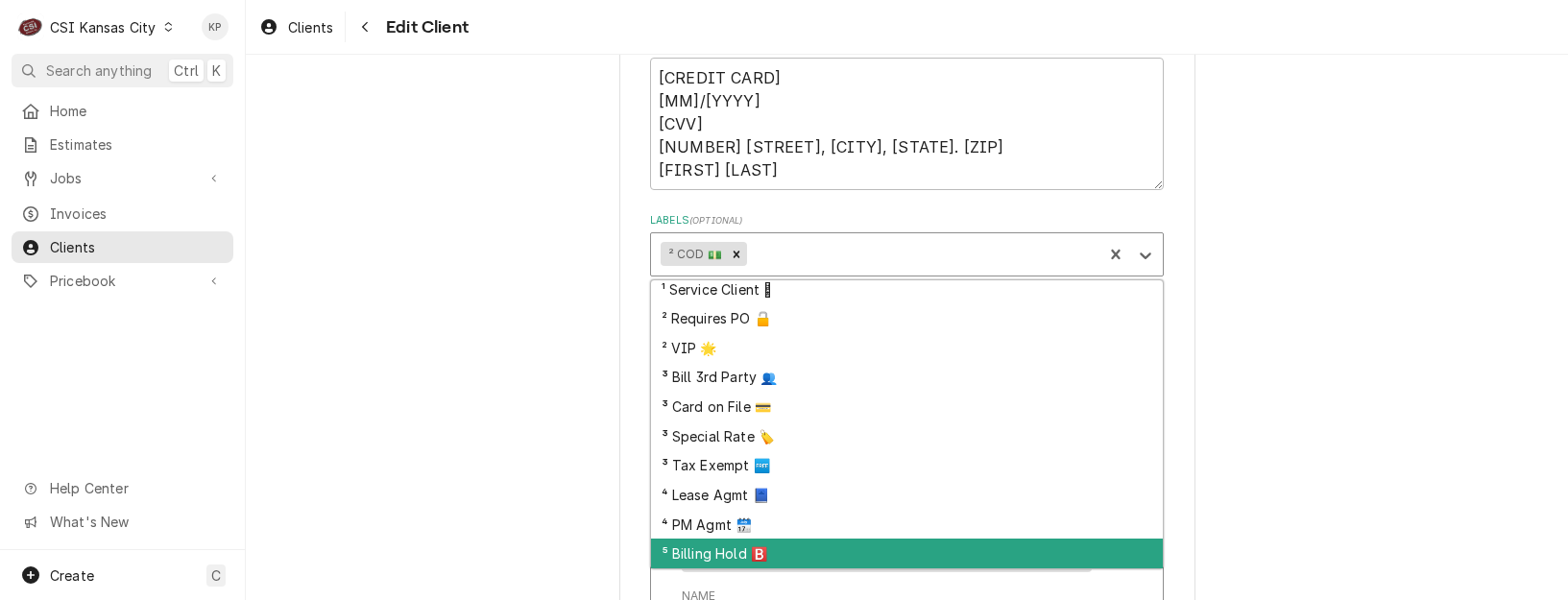 click on "⁵ Billing Hold 🅱️" at bounding box center (906, 553) 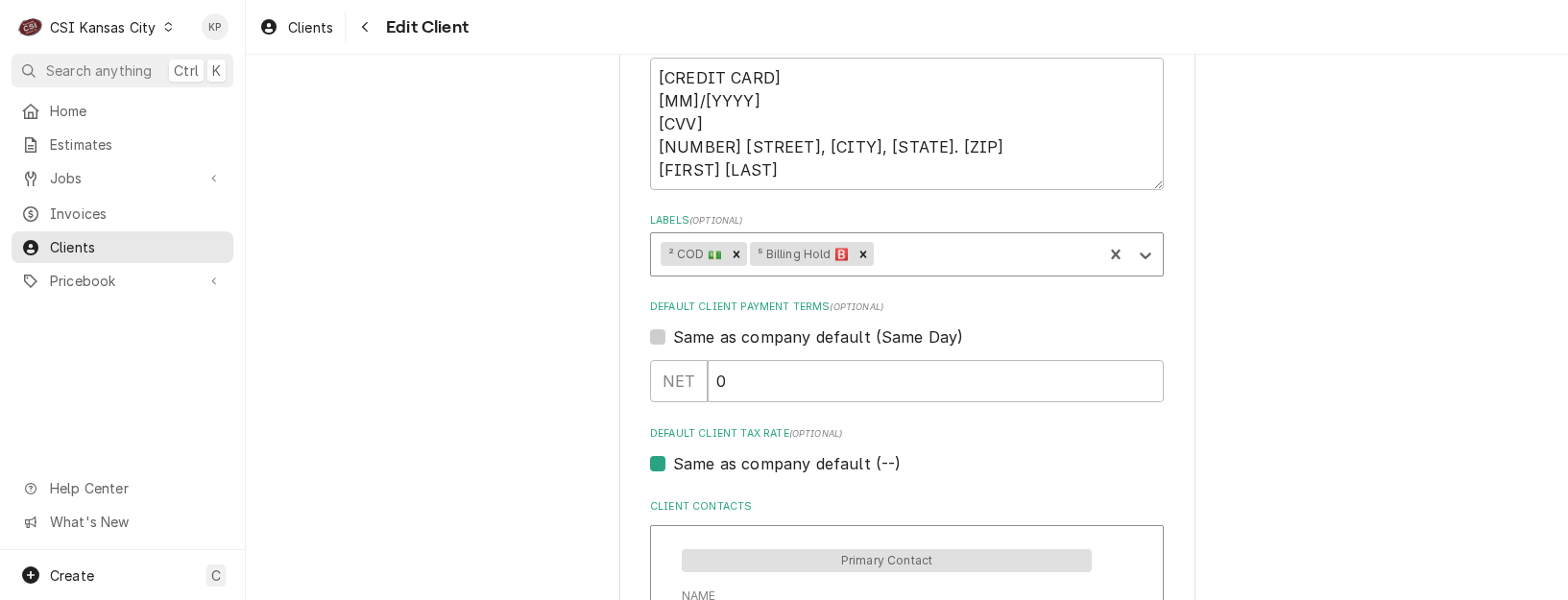 click on "Same as company default (Same Day)" at bounding box center (818, 337) 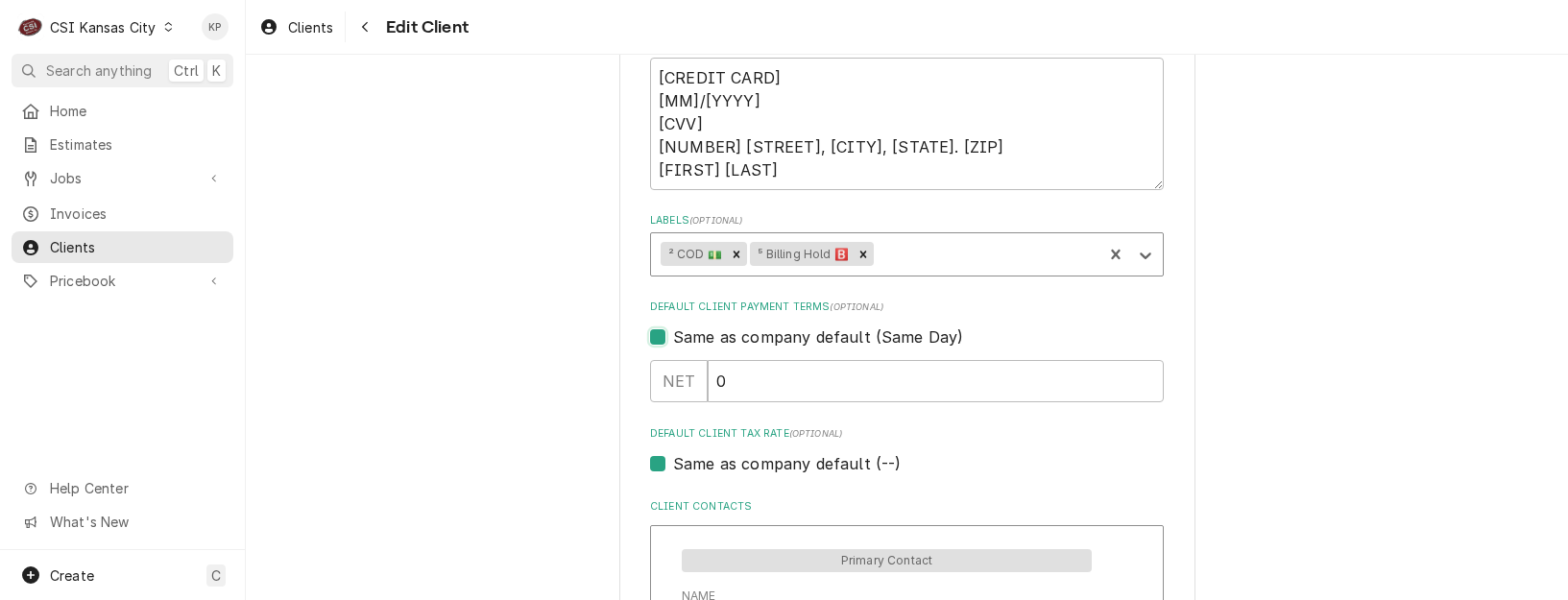 checkbox on "true" 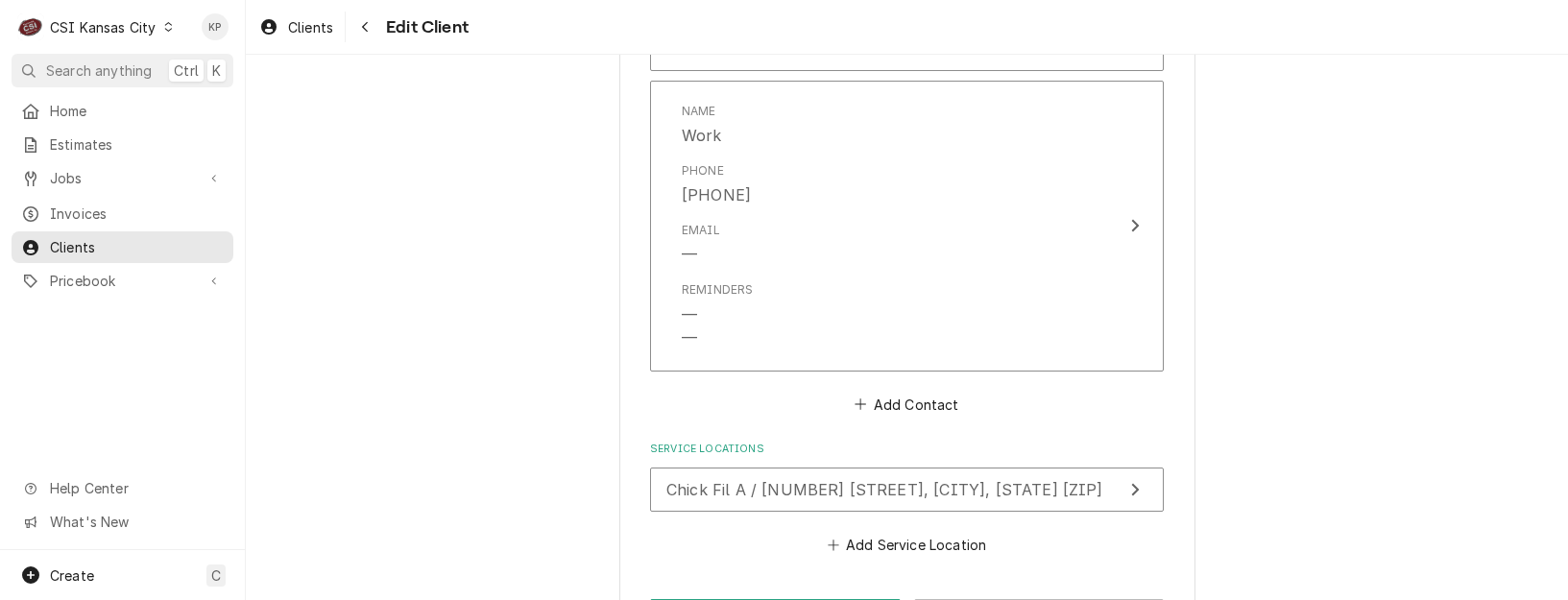 scroll, scrollTop: 2068, scrollLeft: 0, axis: vertical 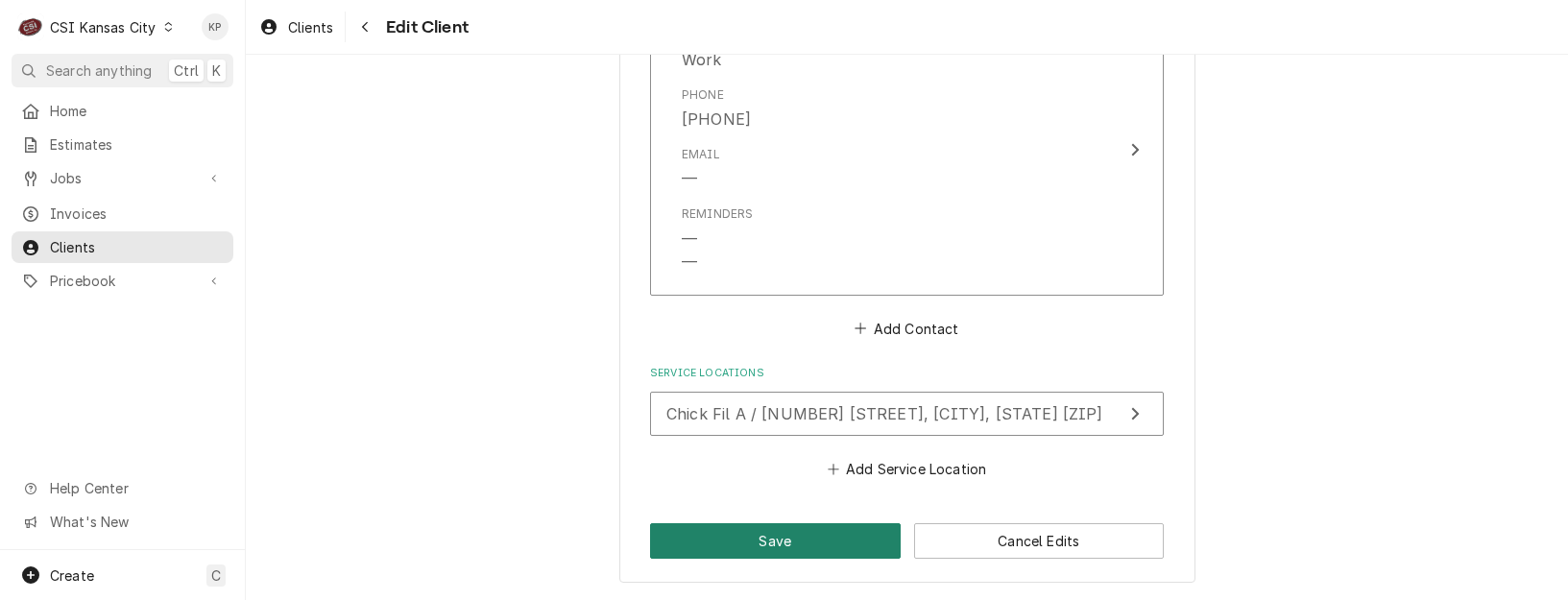 click on "Save" at bounding box center [775, 540] 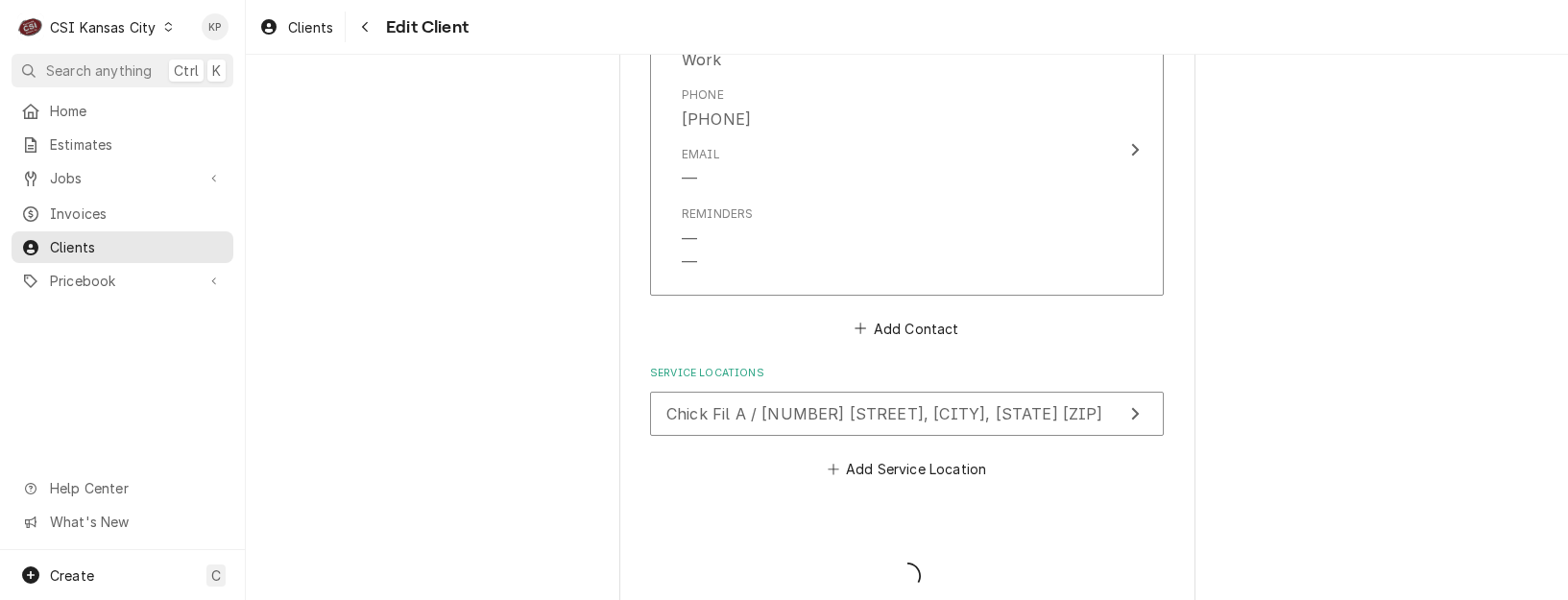 type on "x" 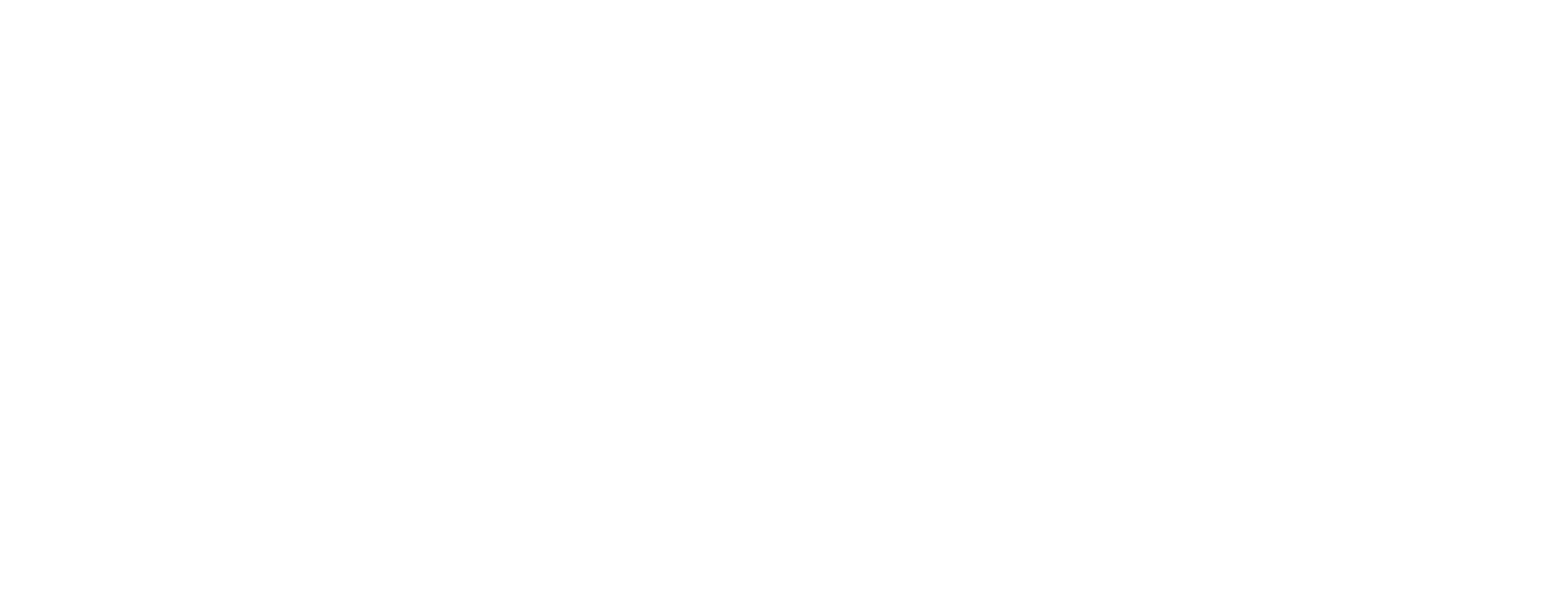 scroll, scrollTop: 0, scrollLeft: 0, axis: both 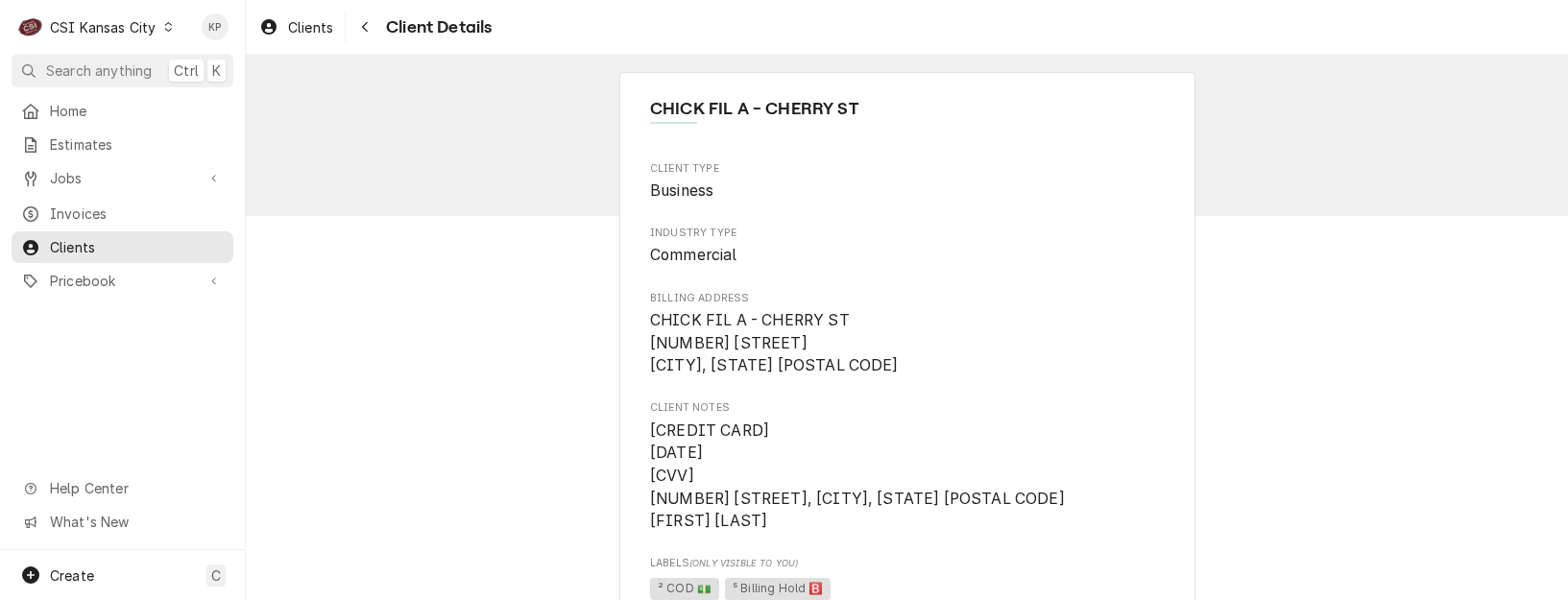 drag, startPoint x: 313, startPoint y: 26, endPoint x: 346, endPoint y: 32, distance: 33.54102 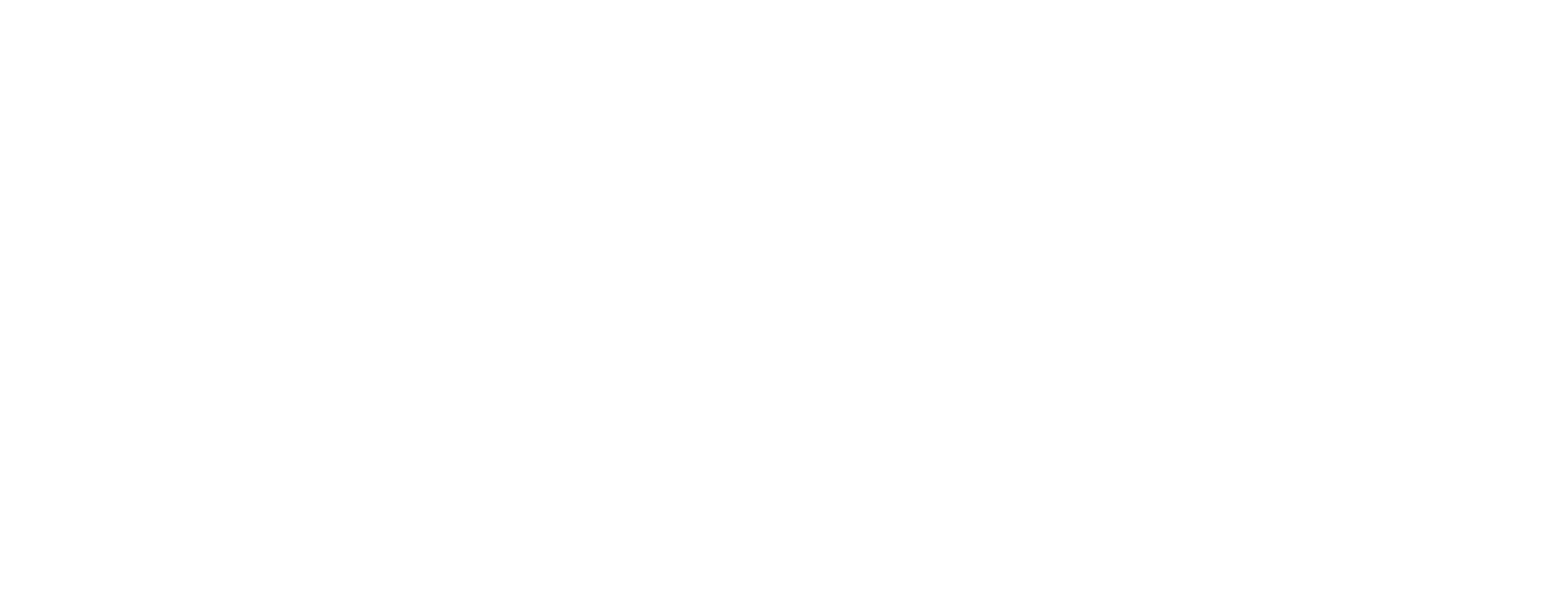 scroll, scrollTop: 0, scrollLeft: 0, axis: both 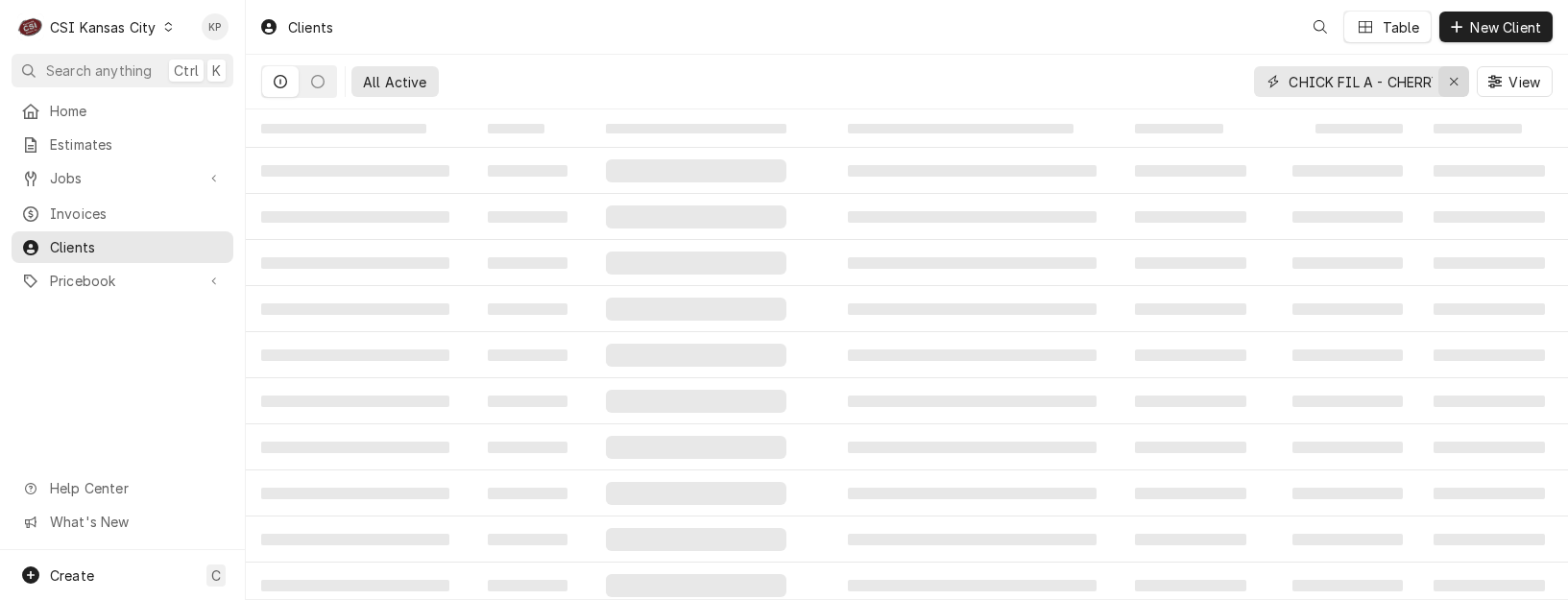 click 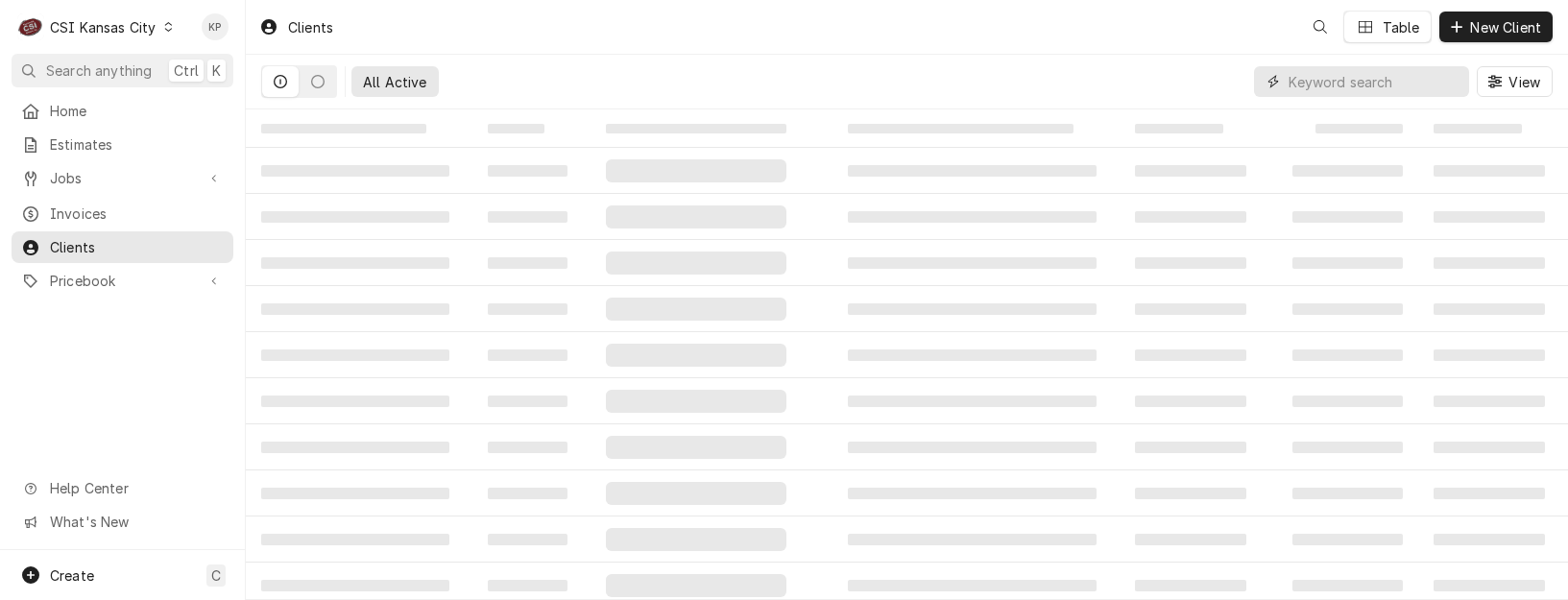 scroll, scrollTop: 0, scrollLeft: 0, axis: both 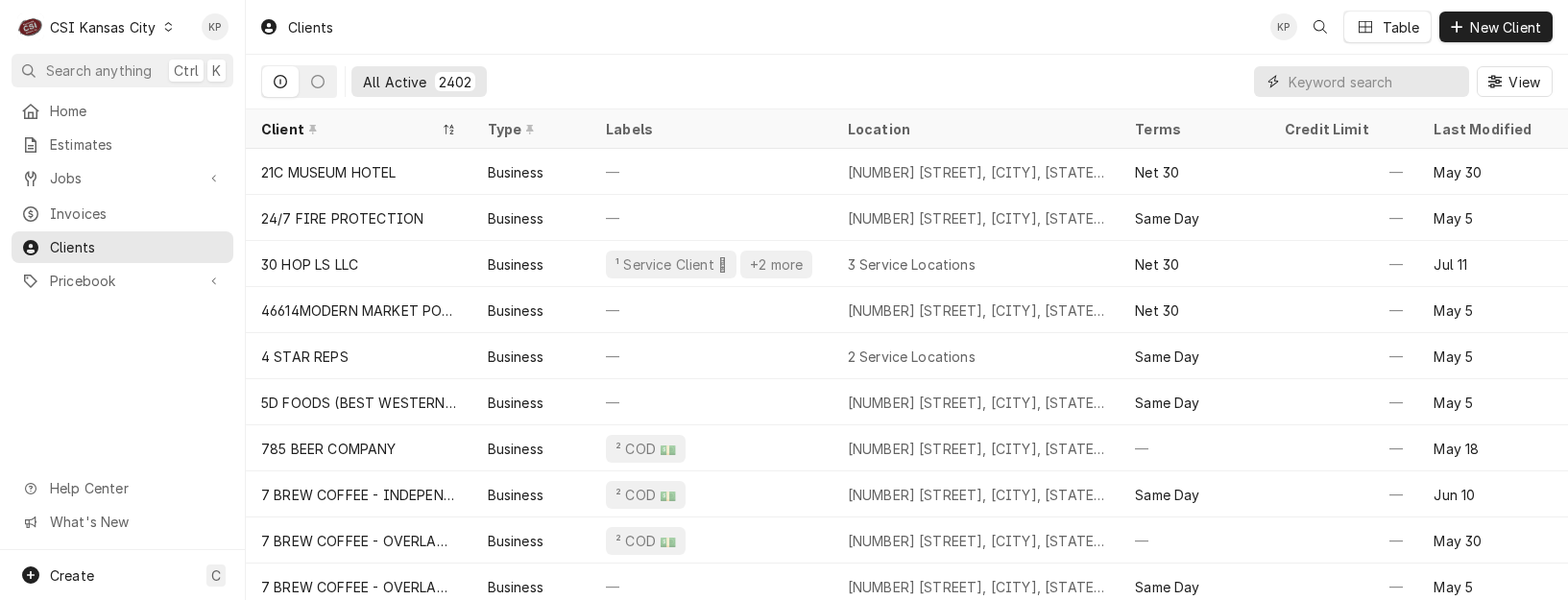 paste on "CROSSROADS HOTEL GROUP" 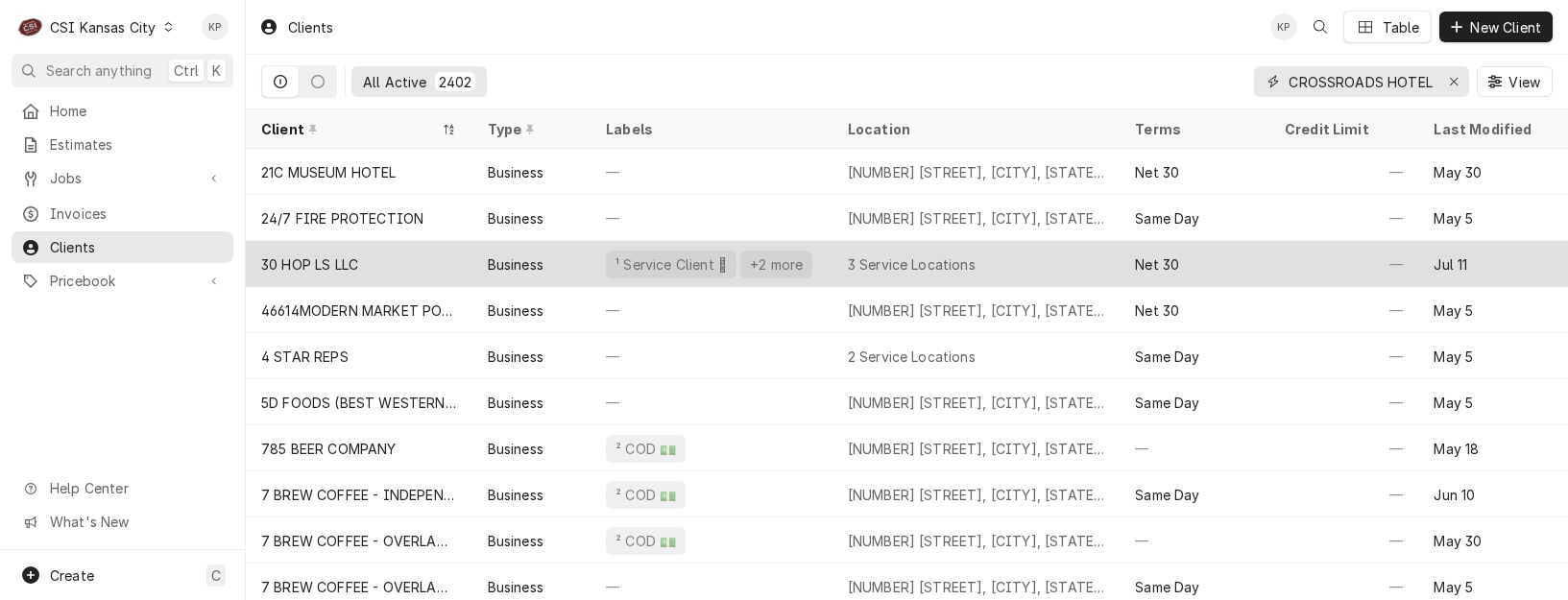 scroll, scrollTop: 0, scrollLeft: 51, axis: horizontal 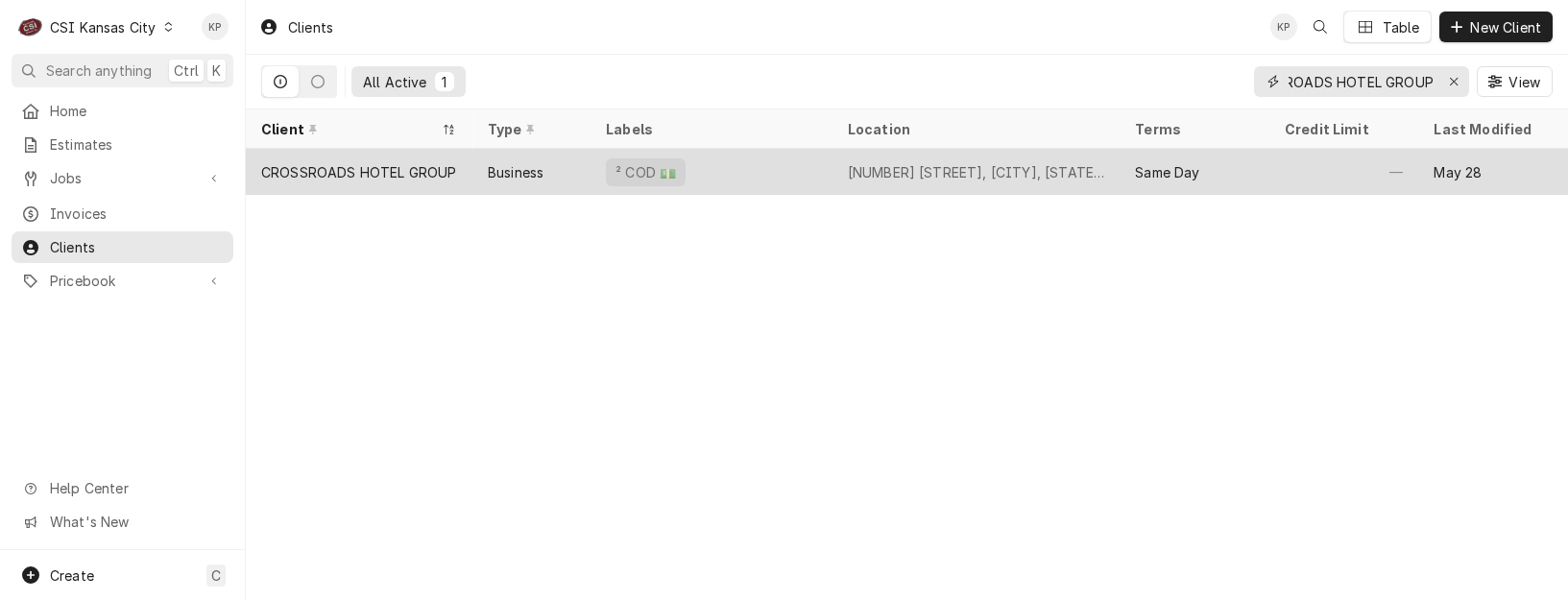 type on "CROSSROADS HOTEL GROUP" 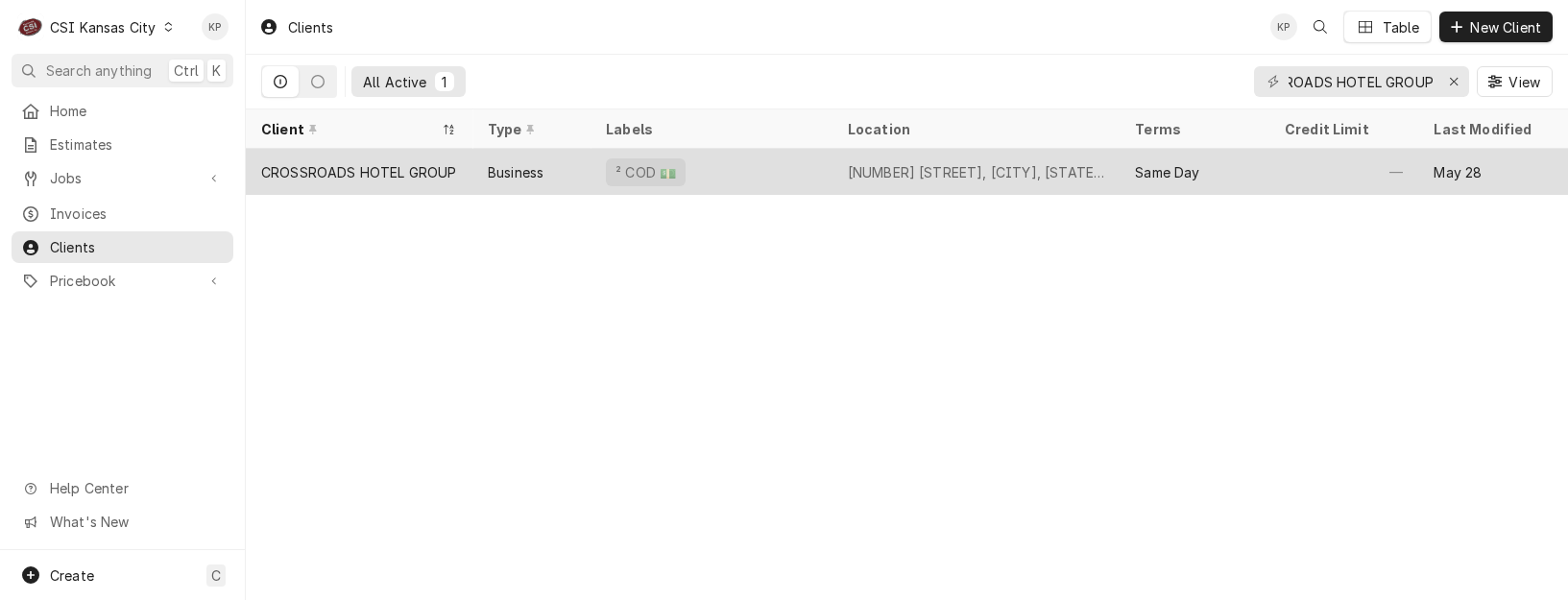 click on "CROSSROADS HOTEL GROUP" at bounding box center (359, 172) 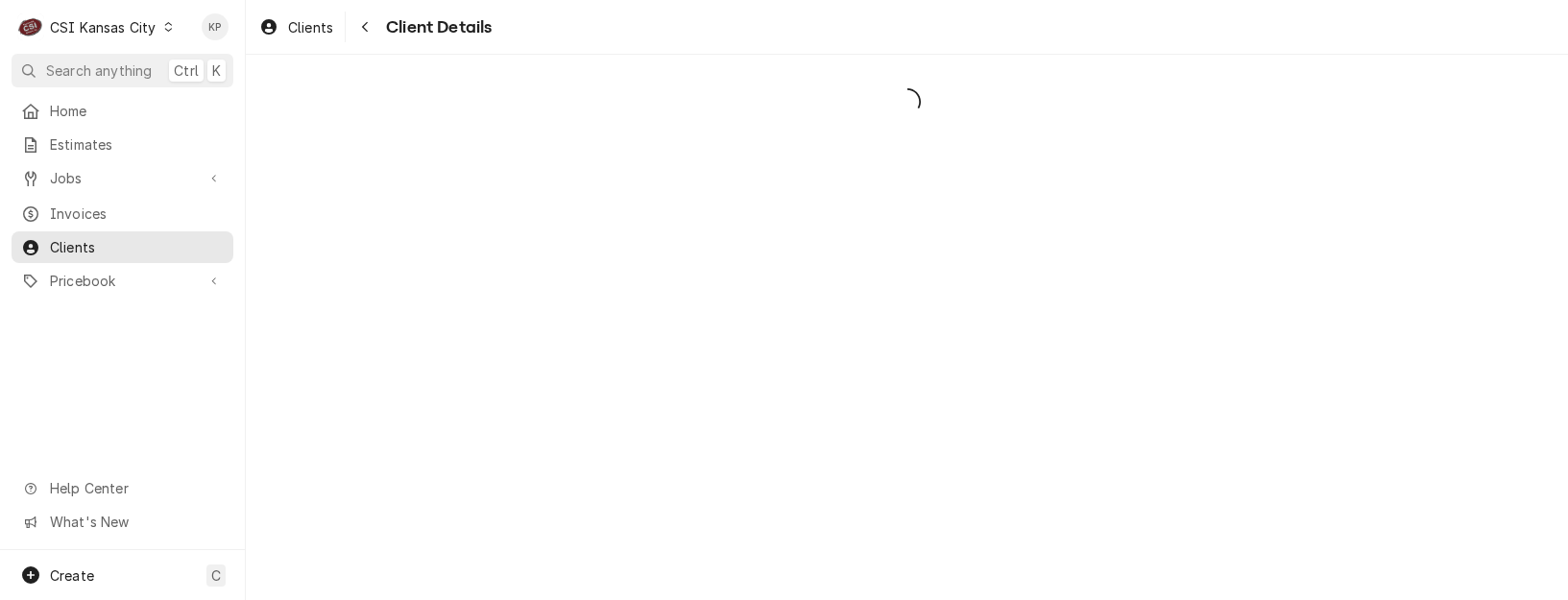 scroll, scrollTop: 0, scrollLeft: 0, axis: both 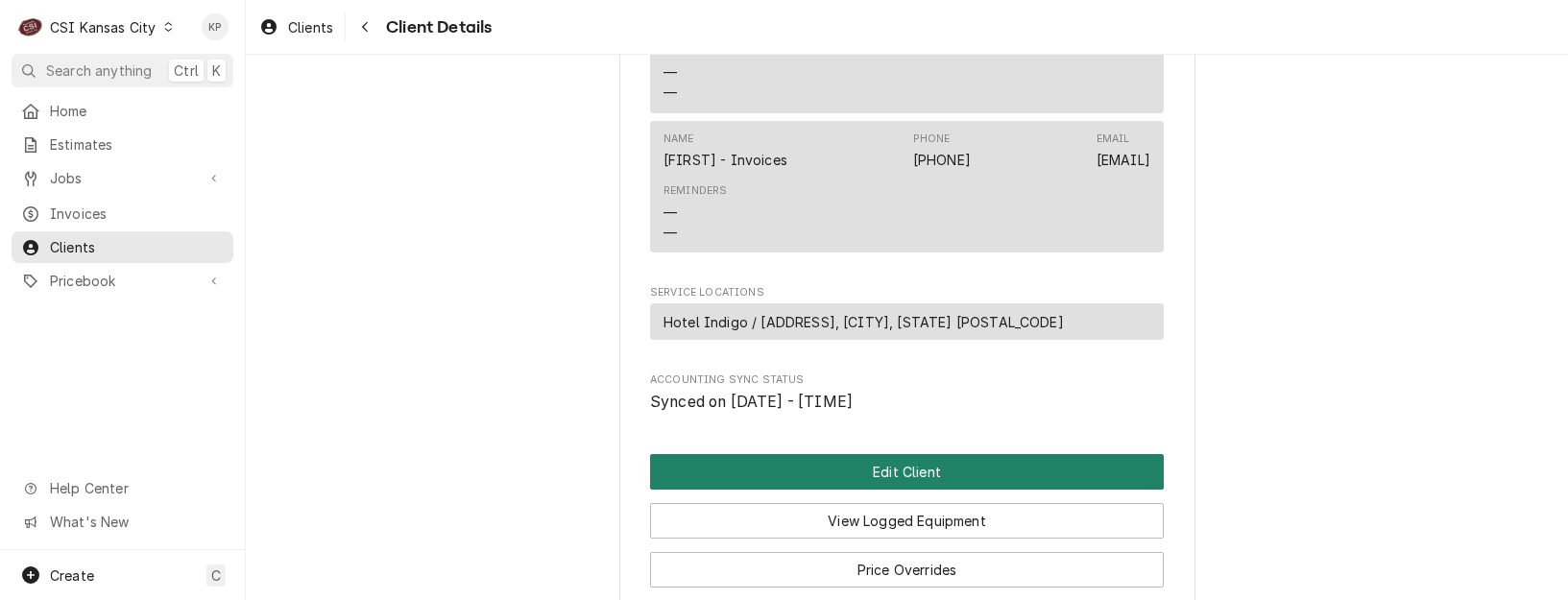 click on "Edit Client" at bounding box center (906, 471) 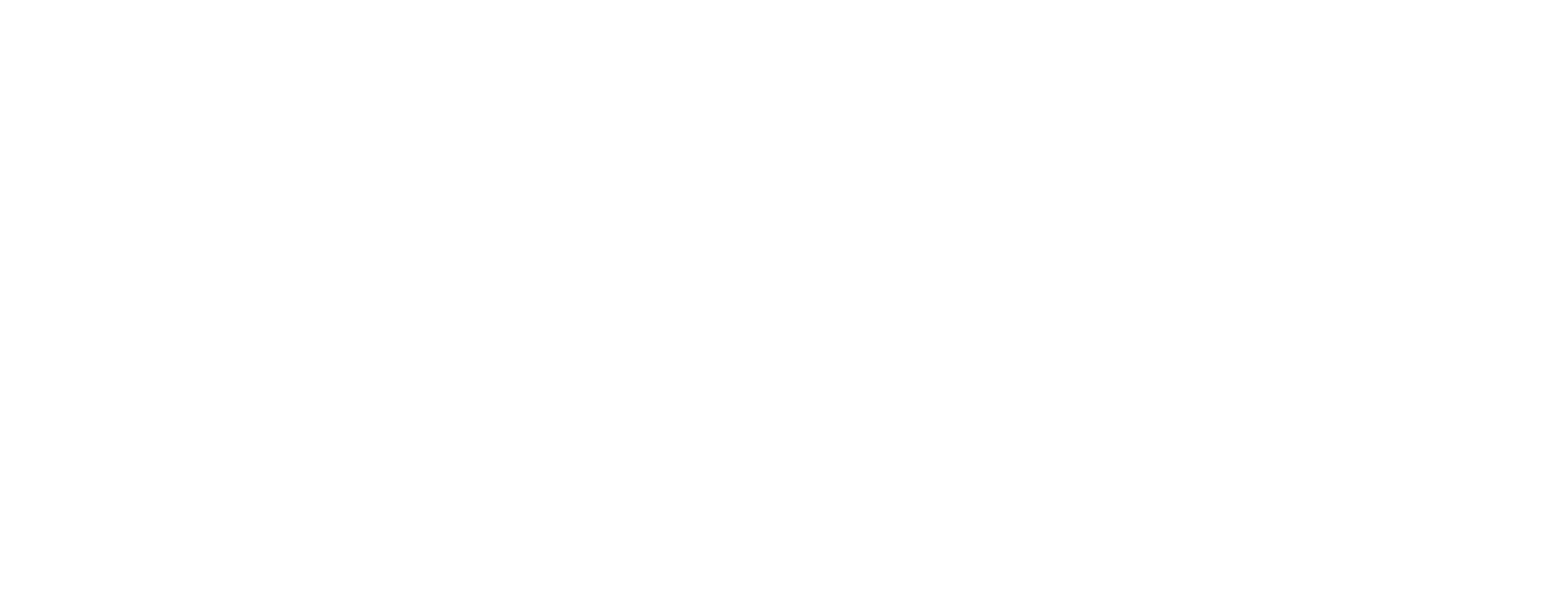 scroll, scrollTop: 0, scrollLeft: 0, axis: both 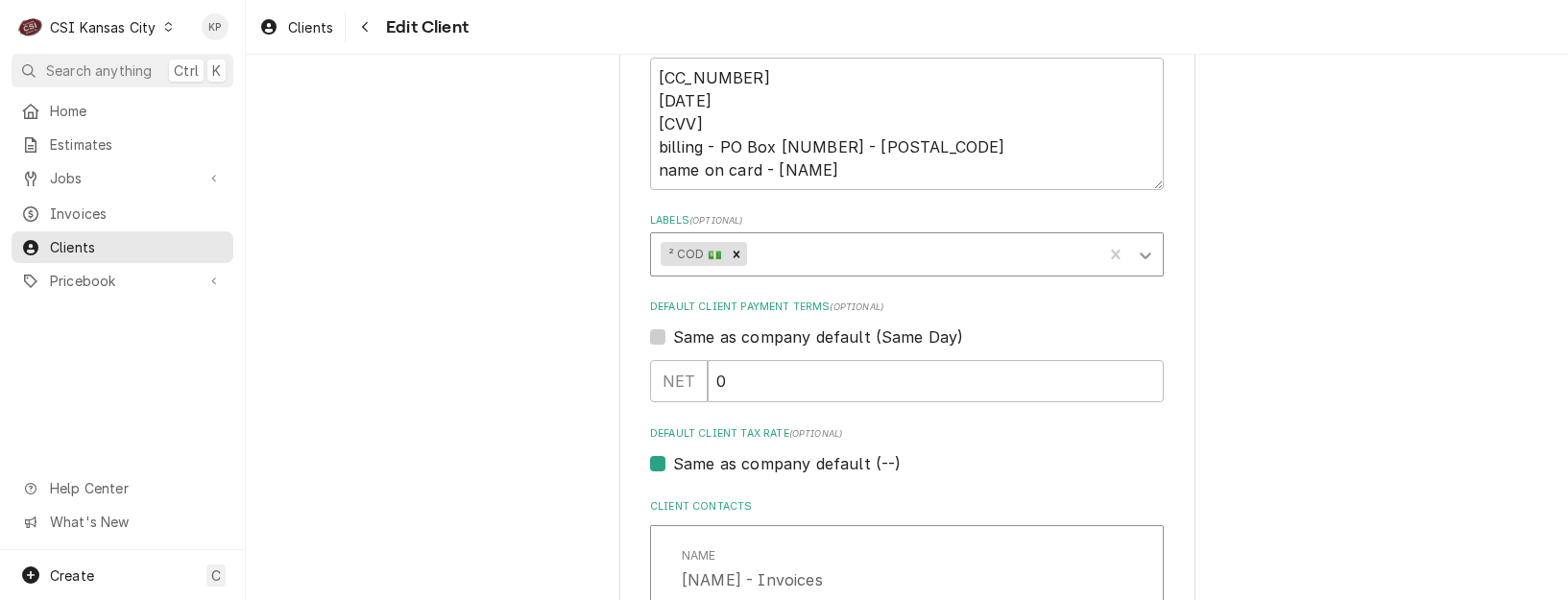 click 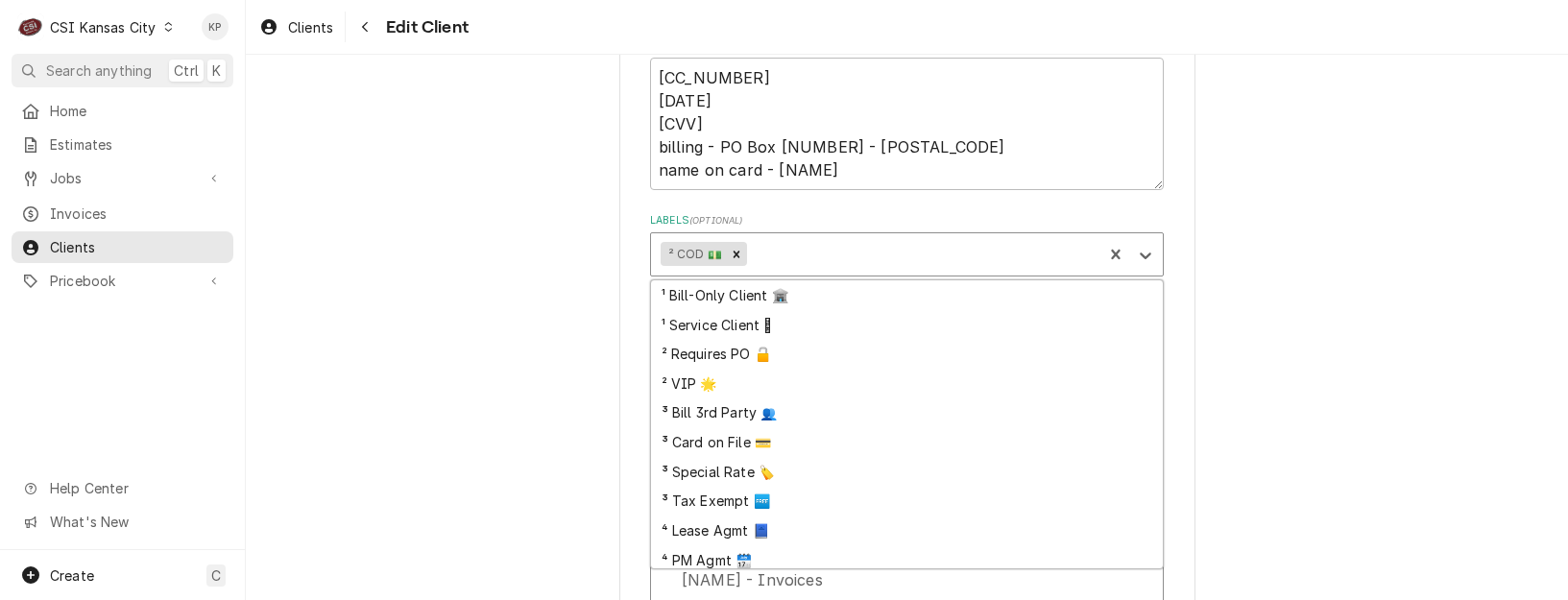 scroll, scrollTop: 36, scrollLeft: 0, axis: vertical 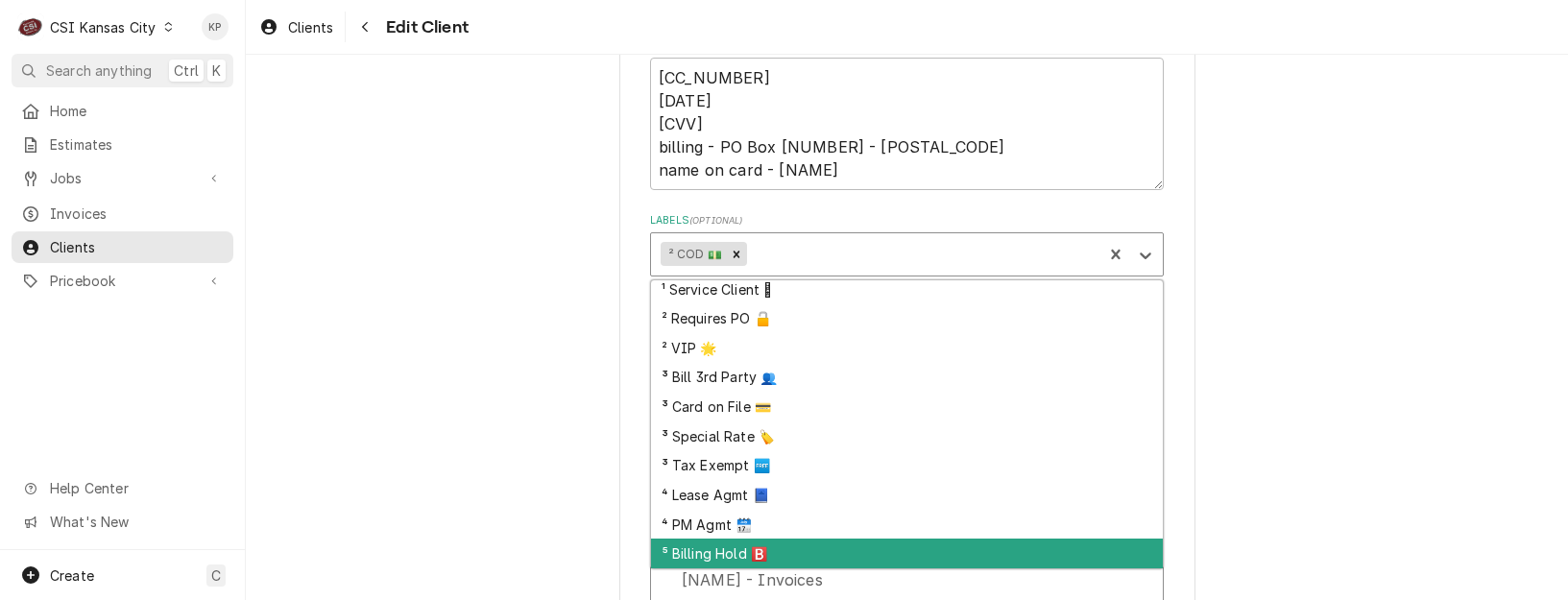 click on "⁵ Billing Hold 🅱️" at bounding box center [906, 553] 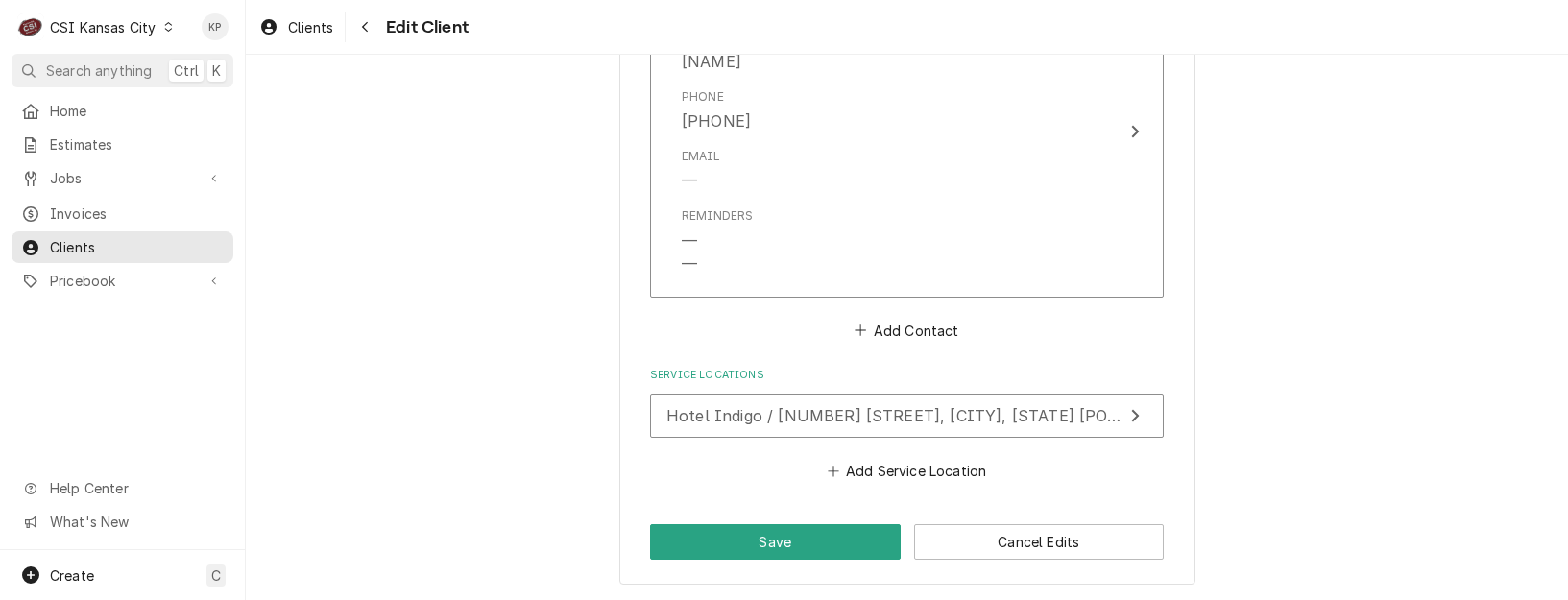 scroll, scrollTop: 1820, scrollLeft: 0, axis: vertical 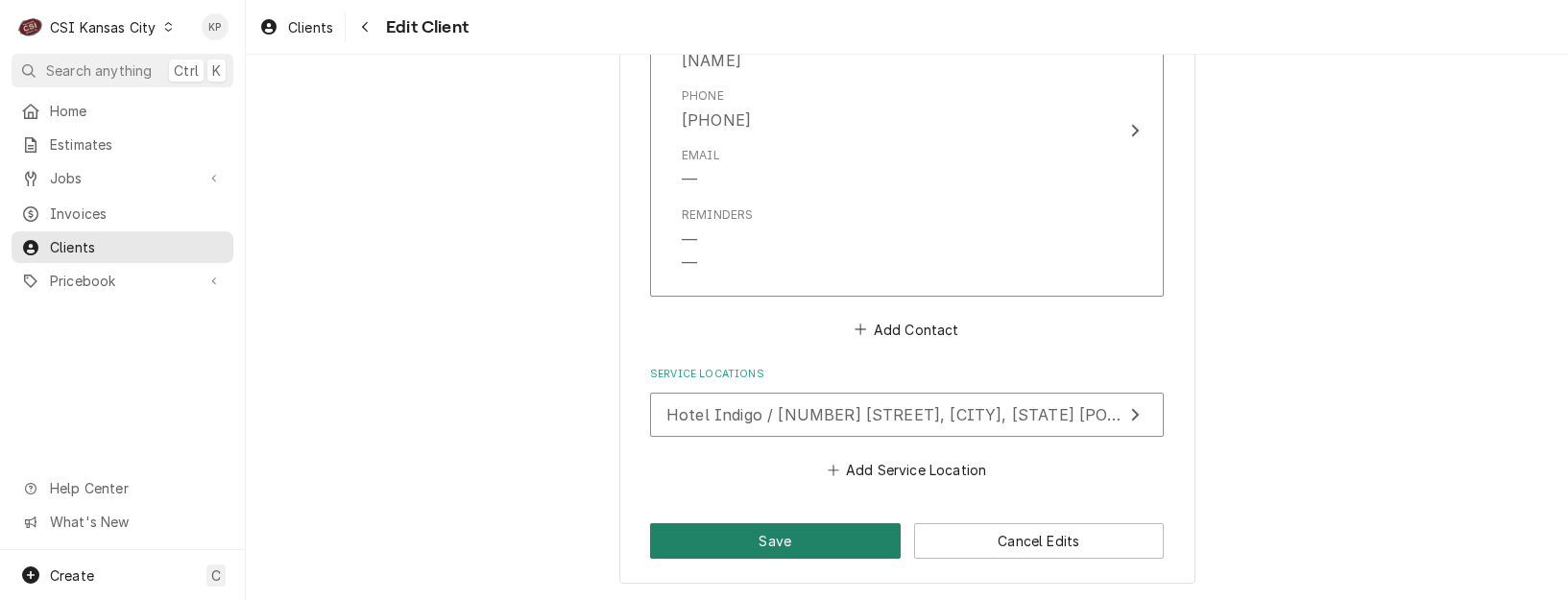click on "Save" at bounding box center (775, 540) 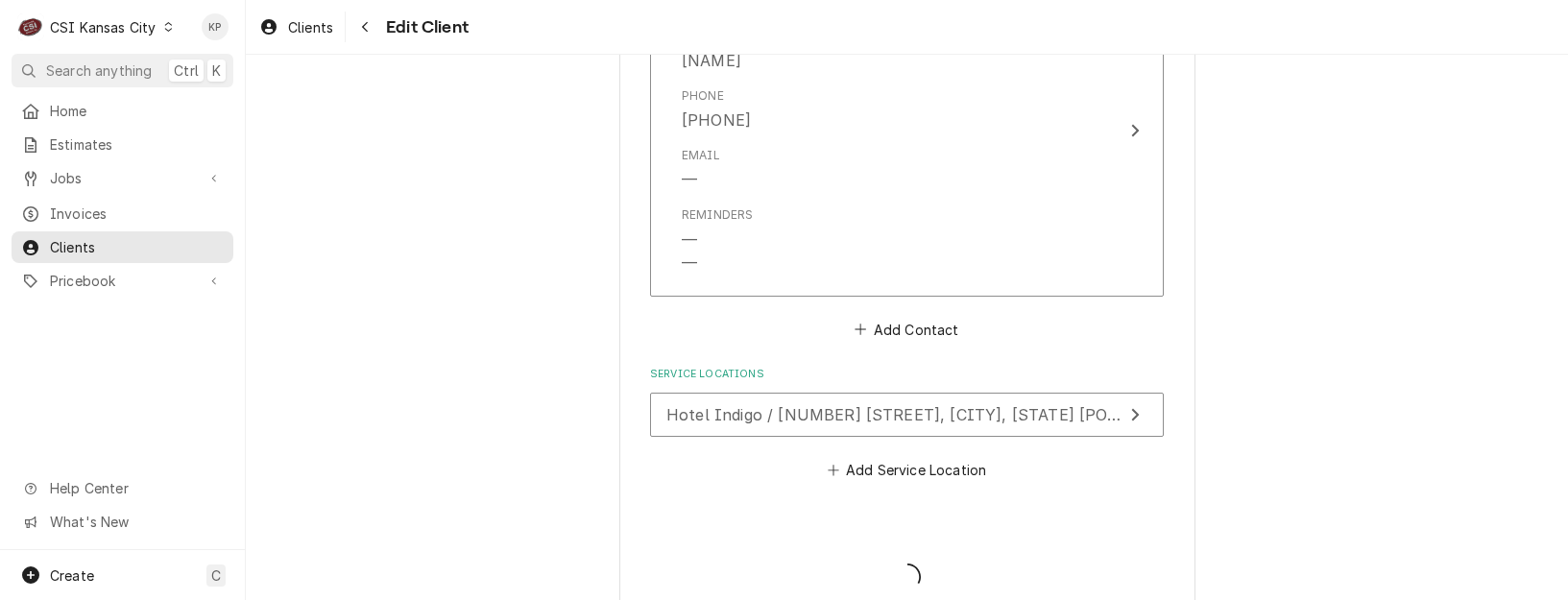 type on "x" 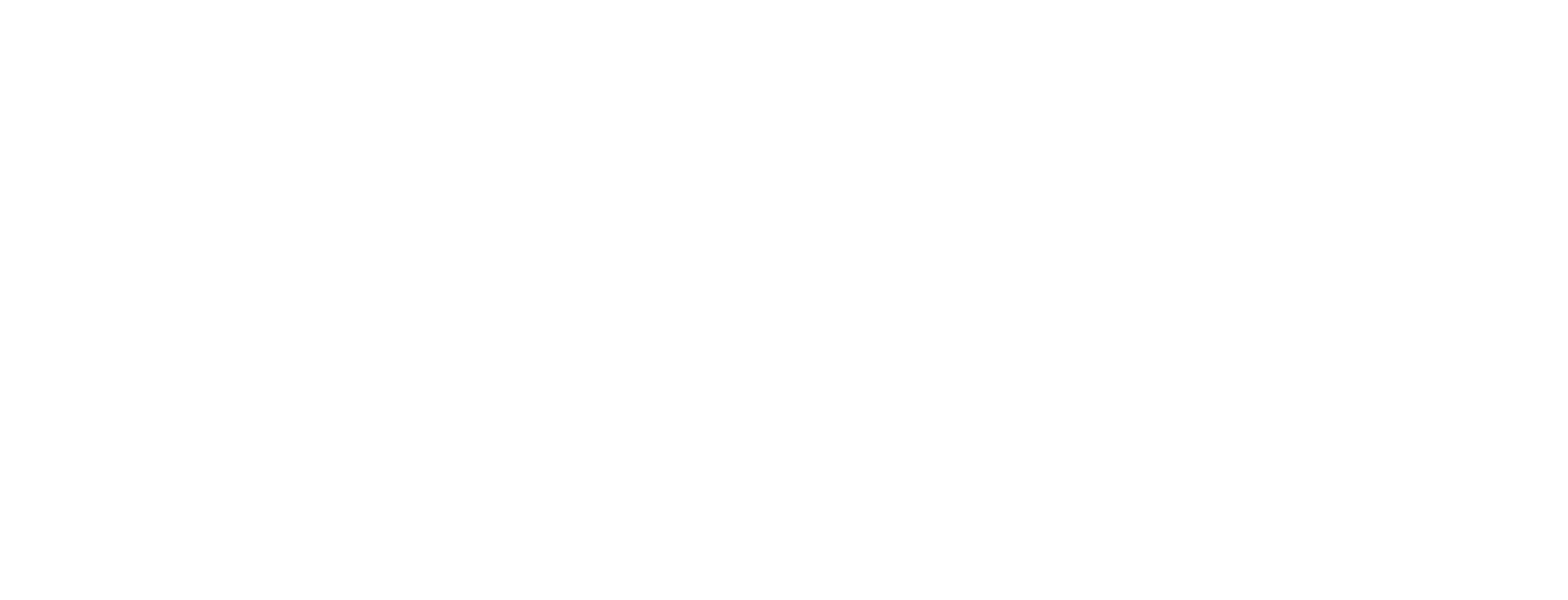 scroll, scrollTop: 0, scrollLeft: 0, axis: both 